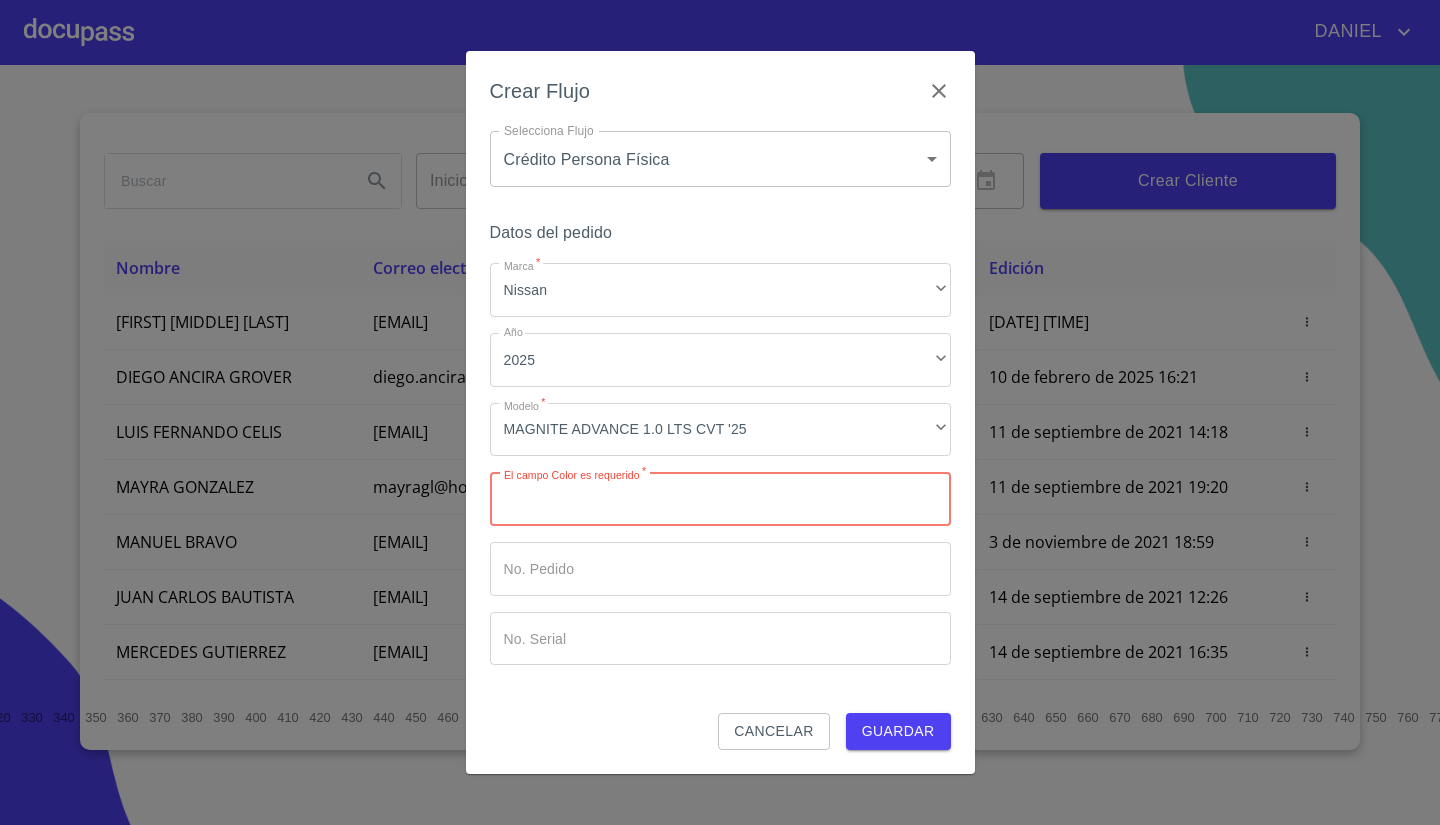 scroll, scrollTop: 0, scrollLeft: 0, axis: both 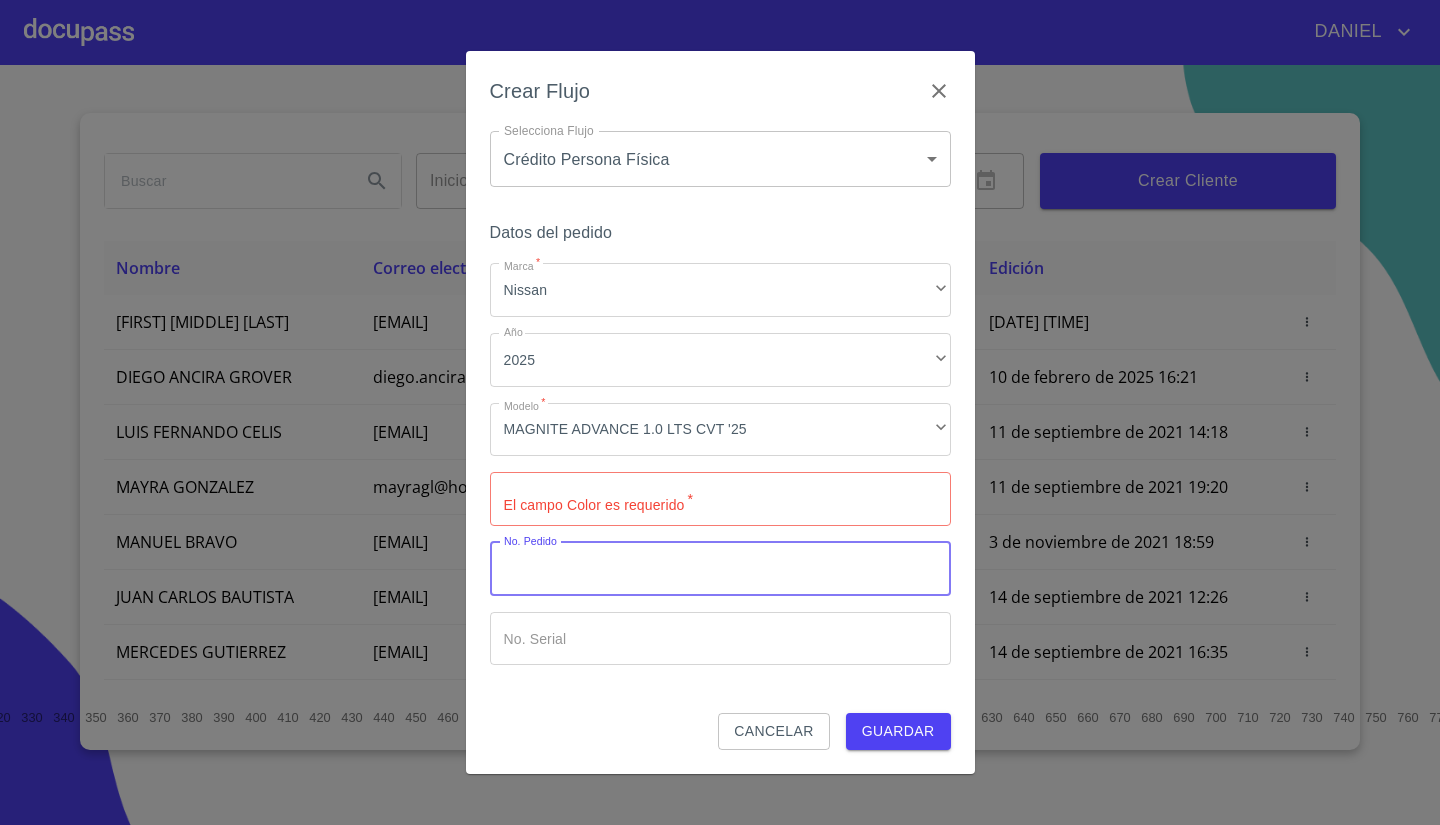 click on "Marca   *" at bounding box center [720, 569] 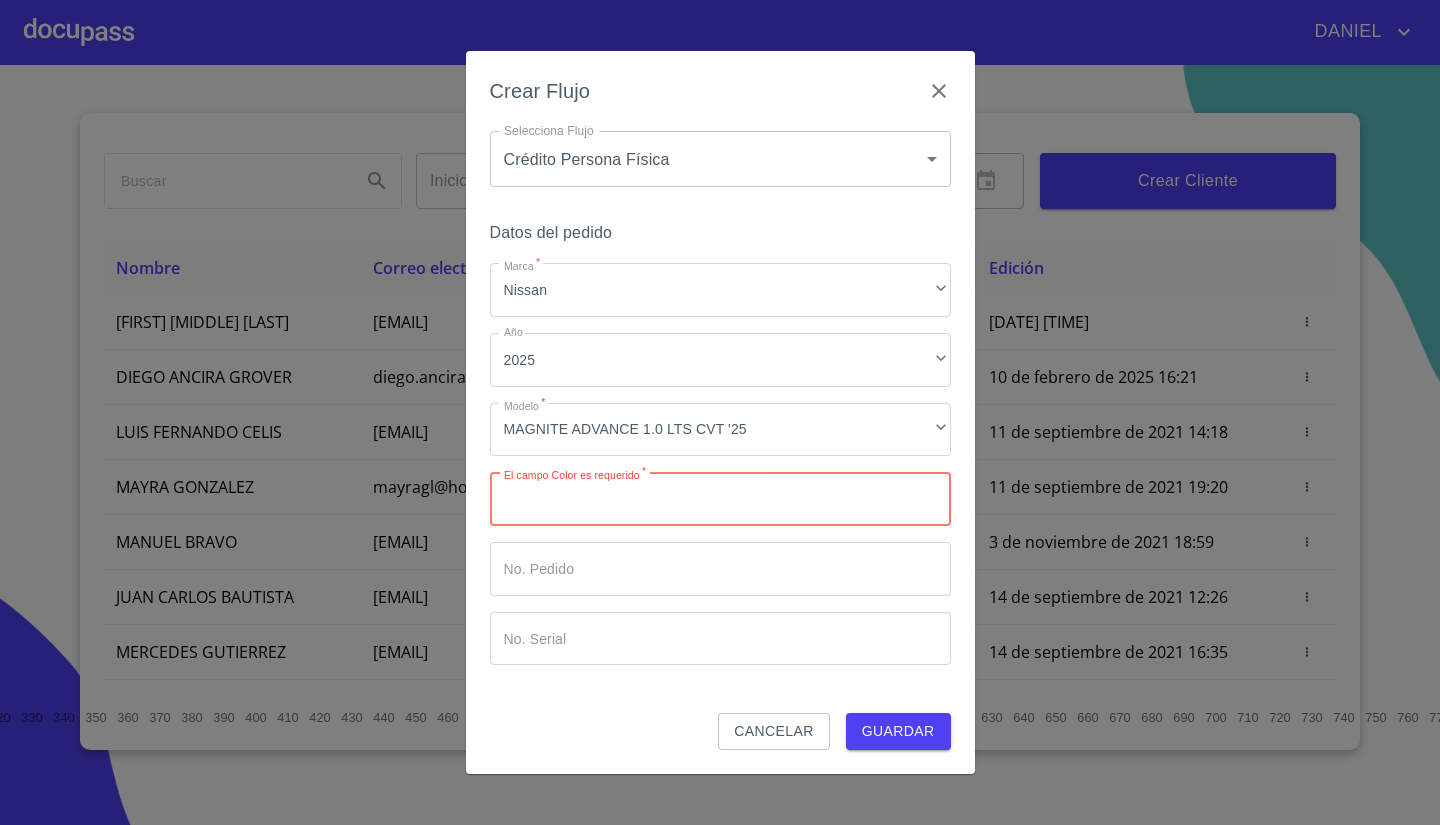 click on "Marca   *" at bounding box center (720, 499) 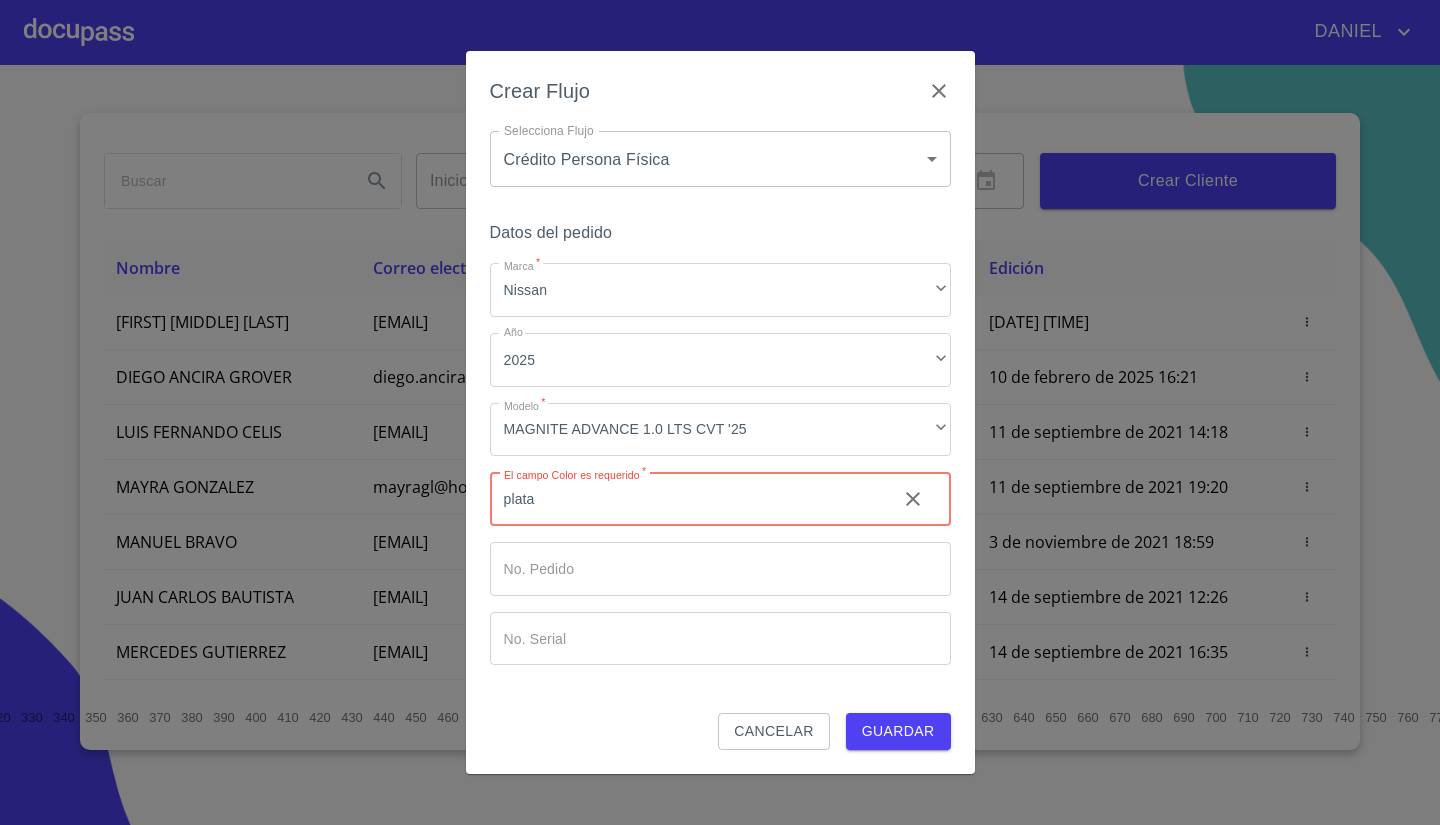 type on "plata" 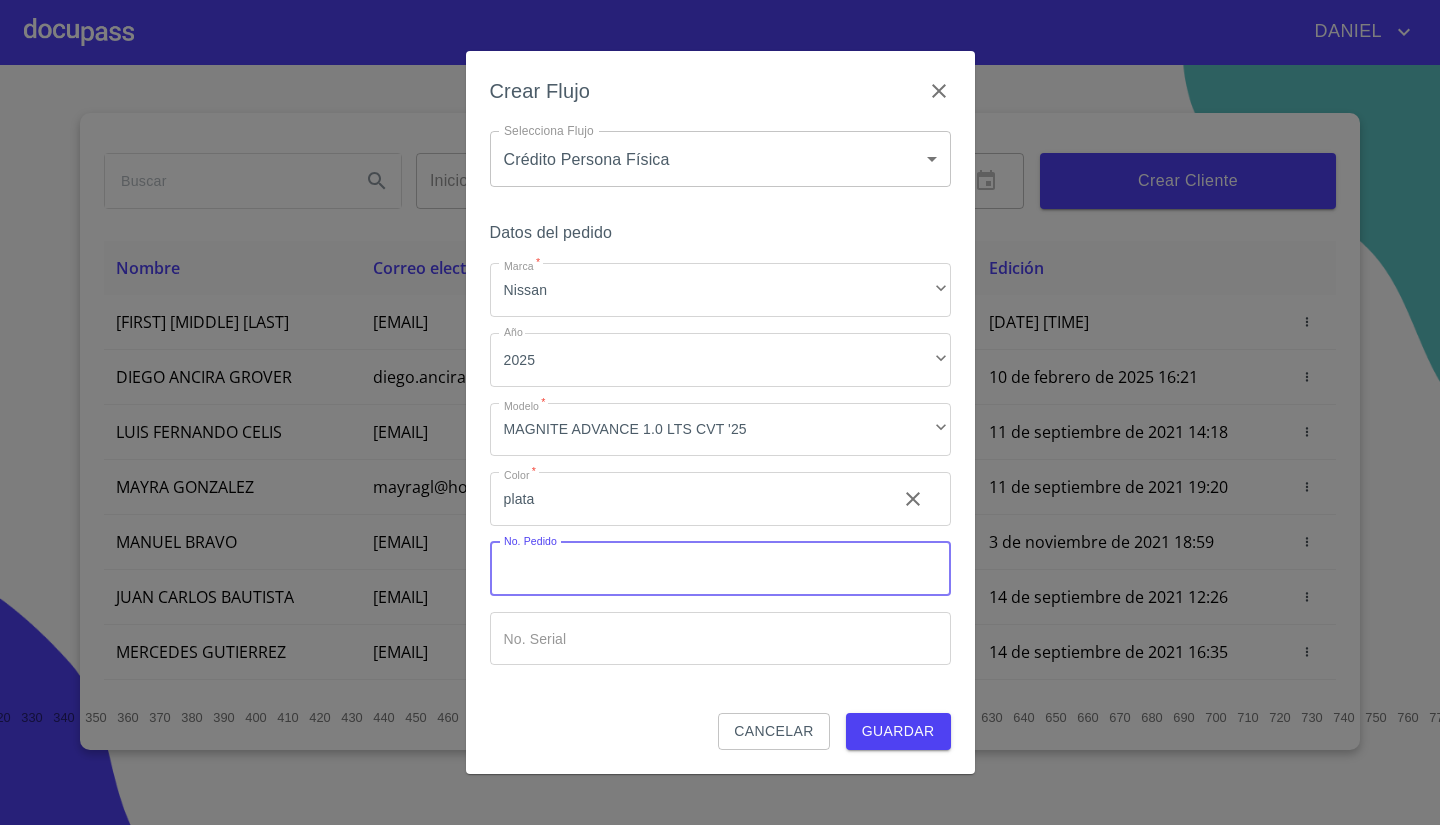 click on "Marca   *" at bounding box center [720, 569] 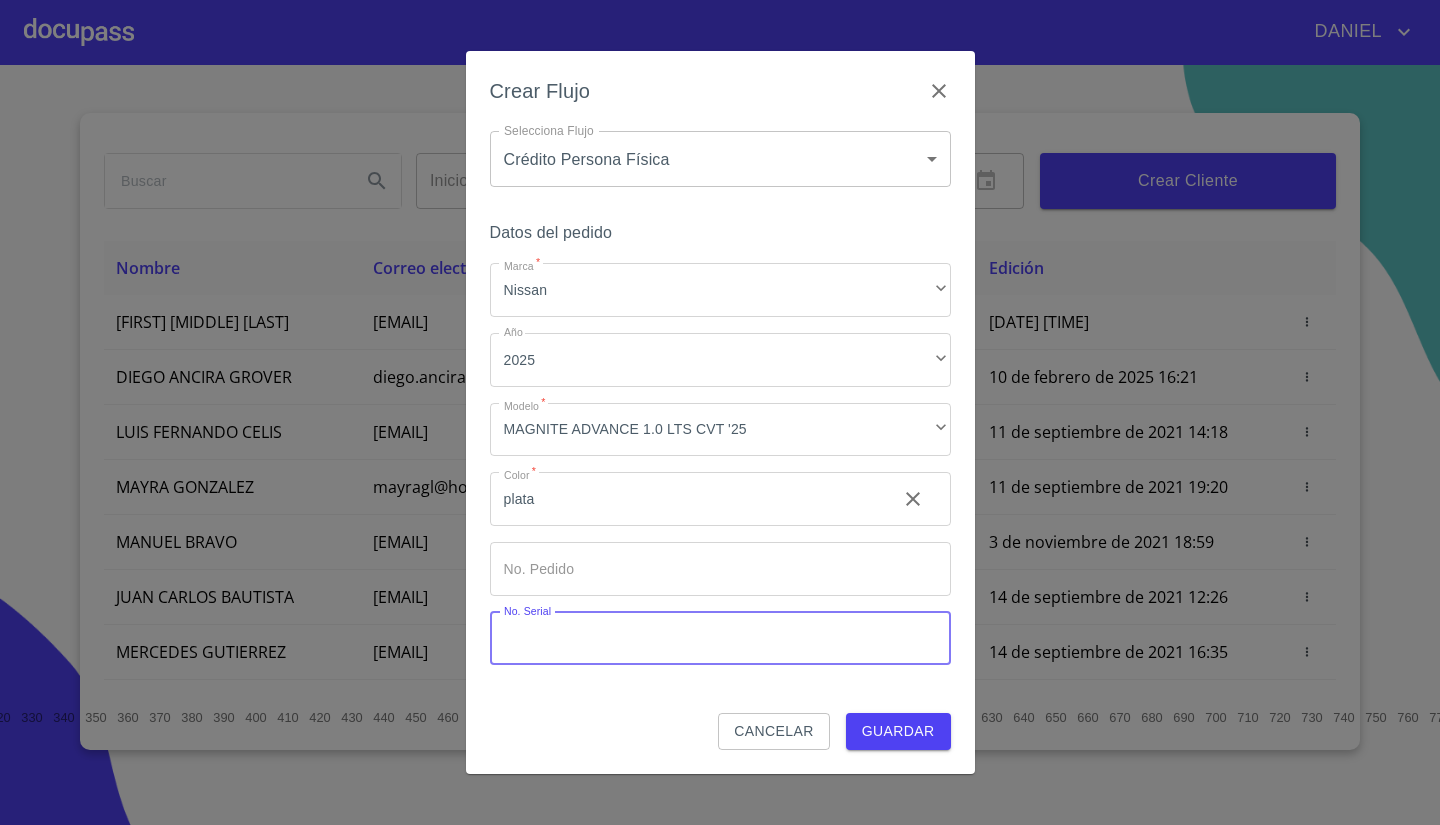 click on "Marca   *" at bounding box center (720, 639) 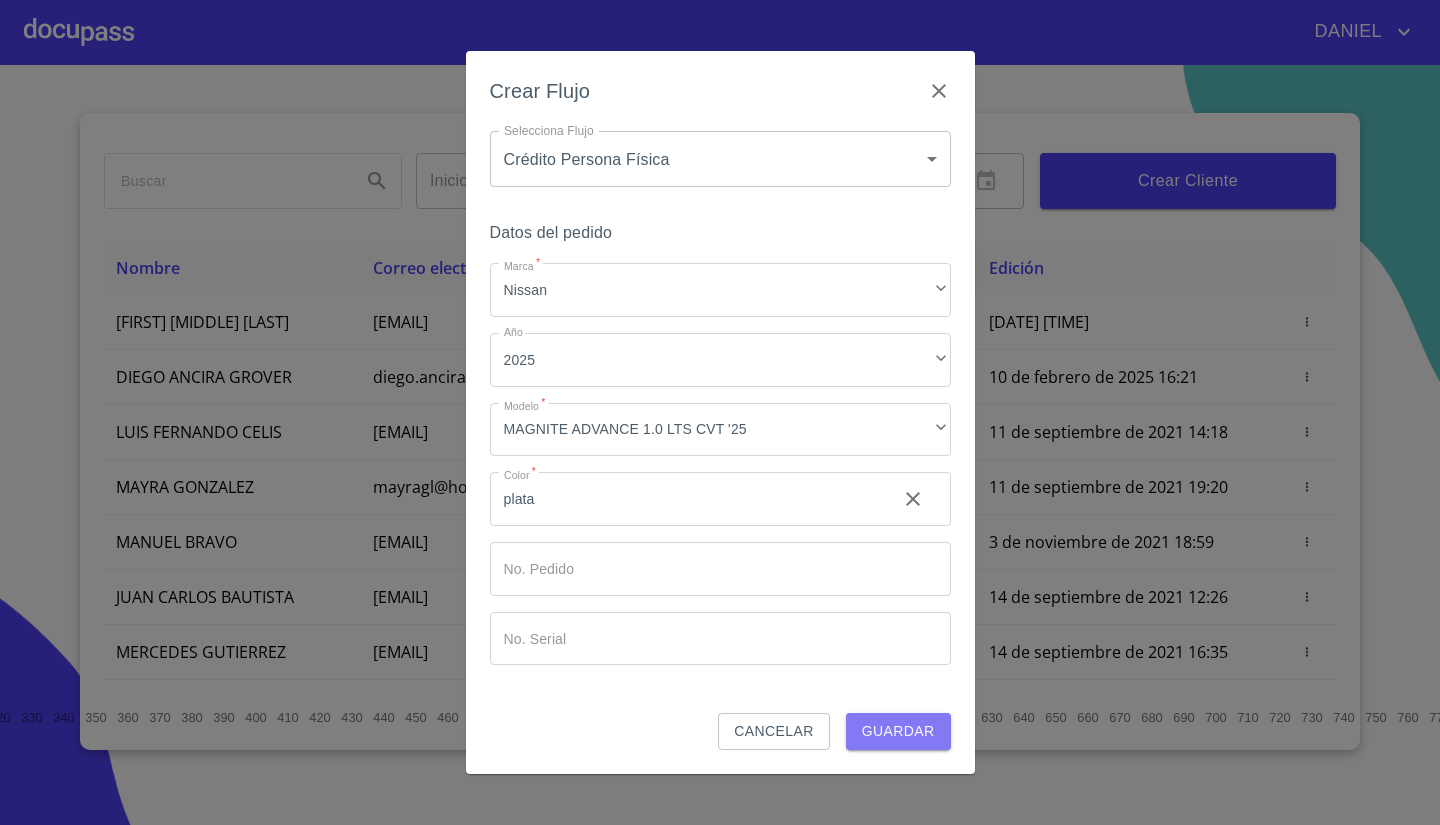 click on "Guardar" at bounding box center (898, 731) 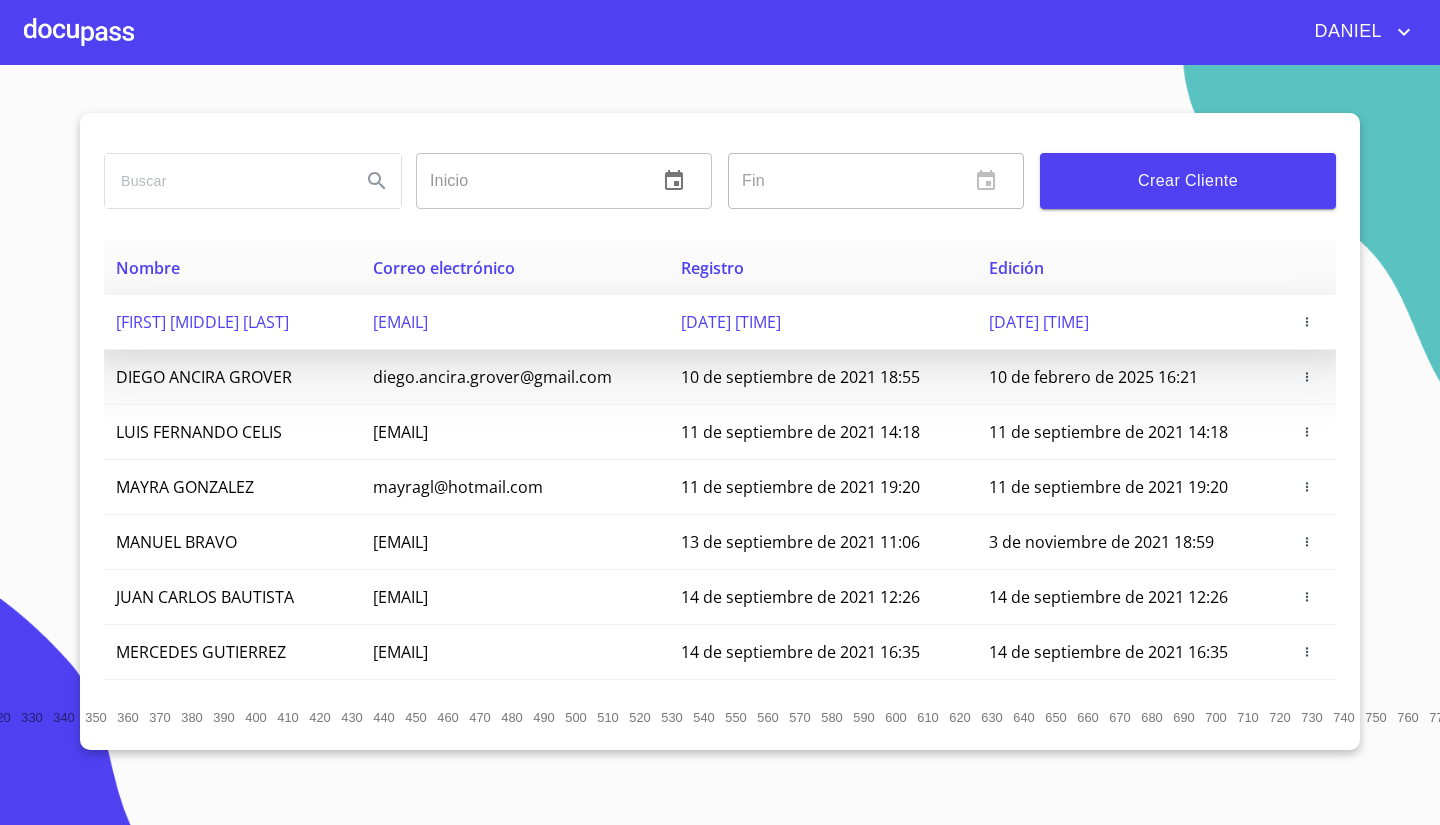 click on "[FIRST] [MIDDLE] [LAST]" at bounding box center (202, 322) 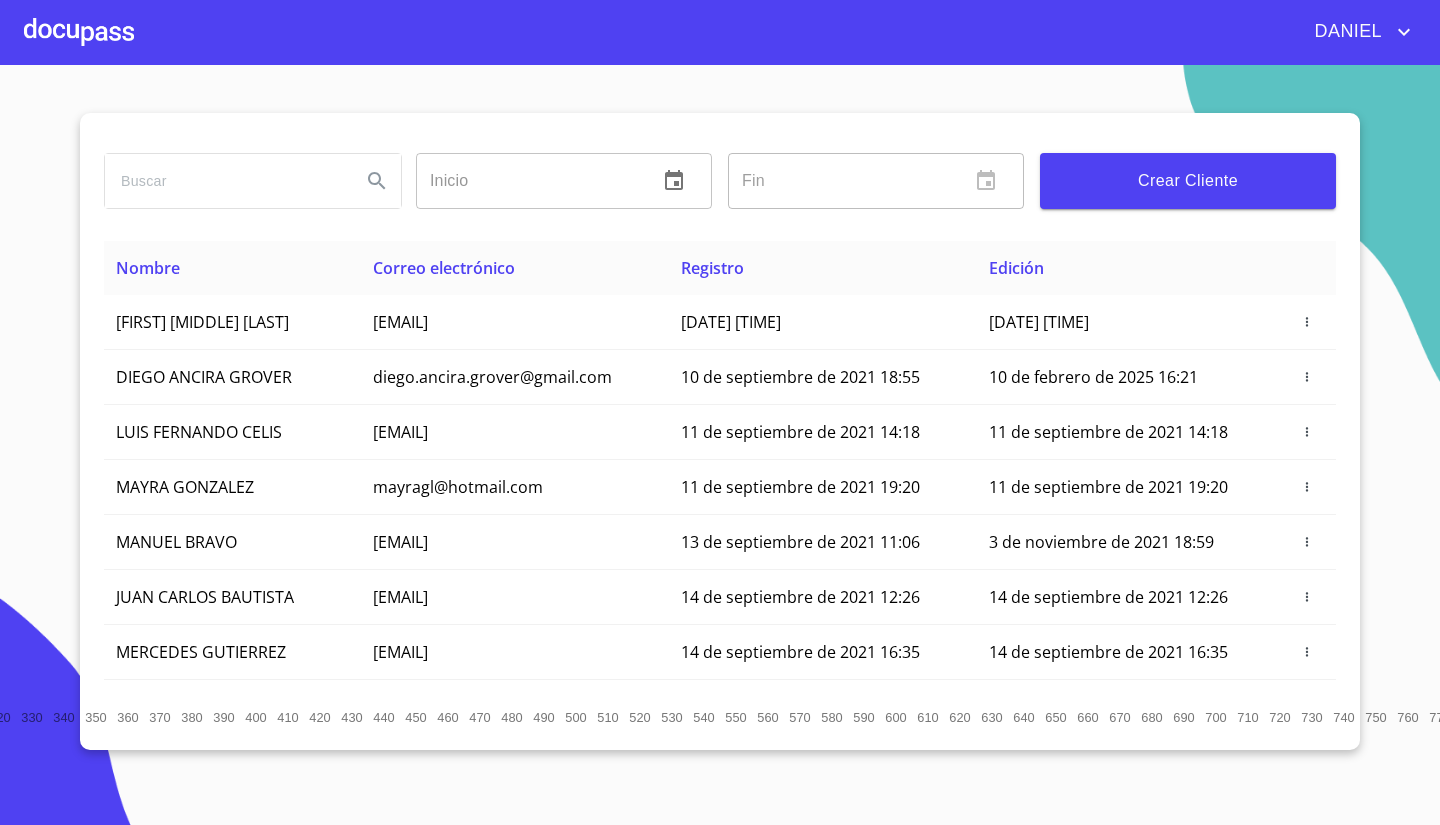 click at bounding box center [79, 32] 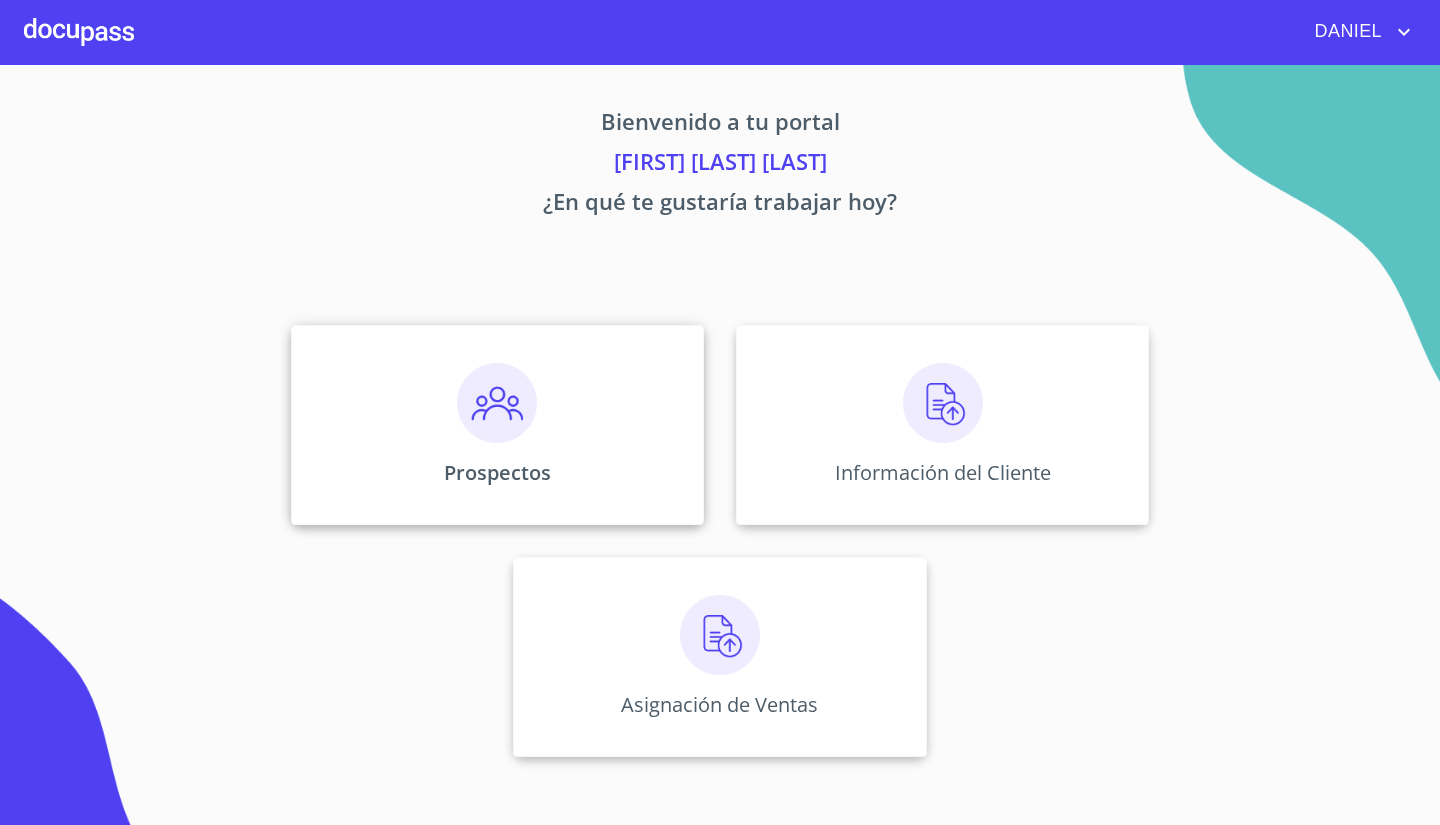 click at bounding box center (497, 403) 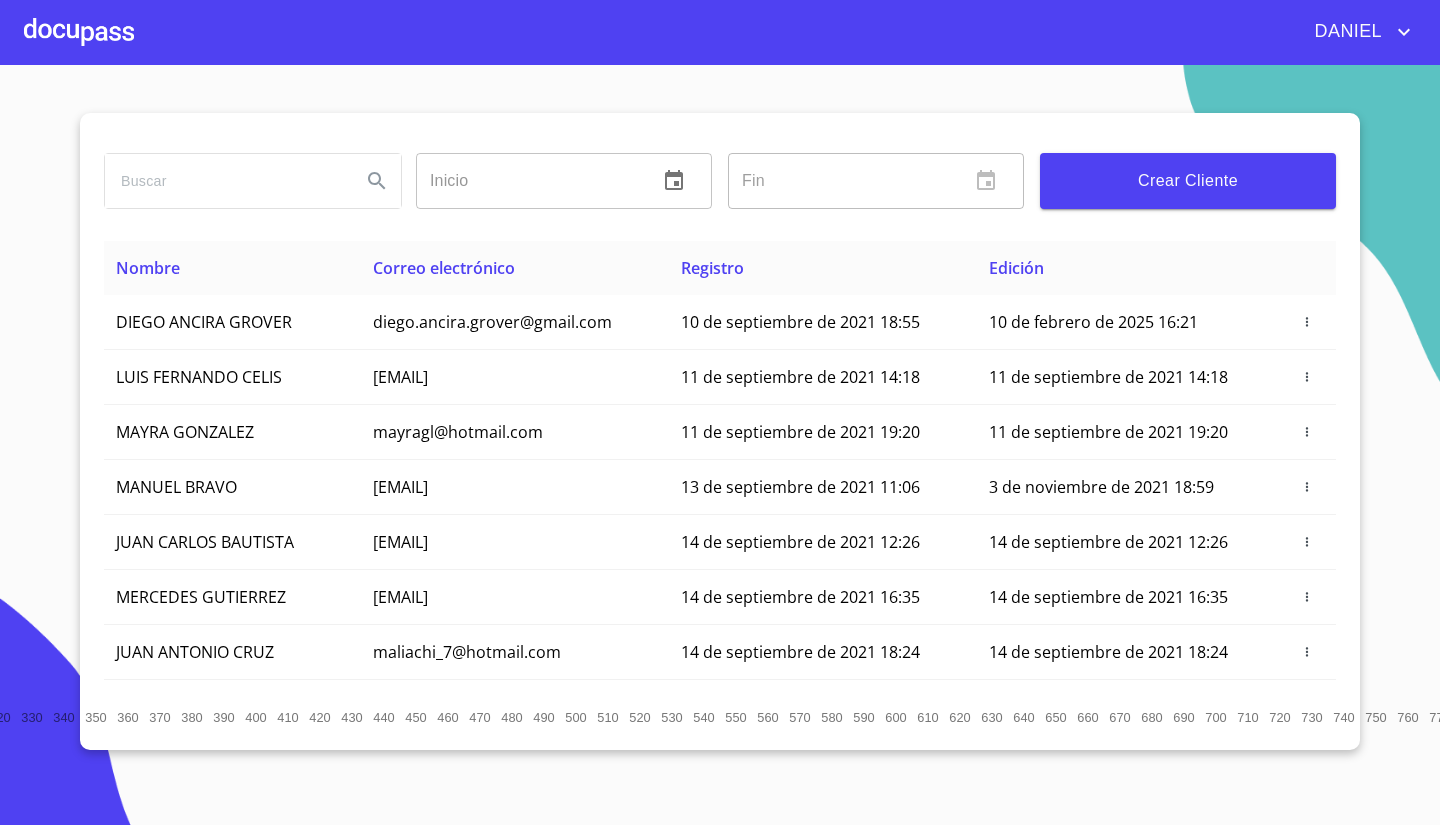 click at bounding box center (225, 181) 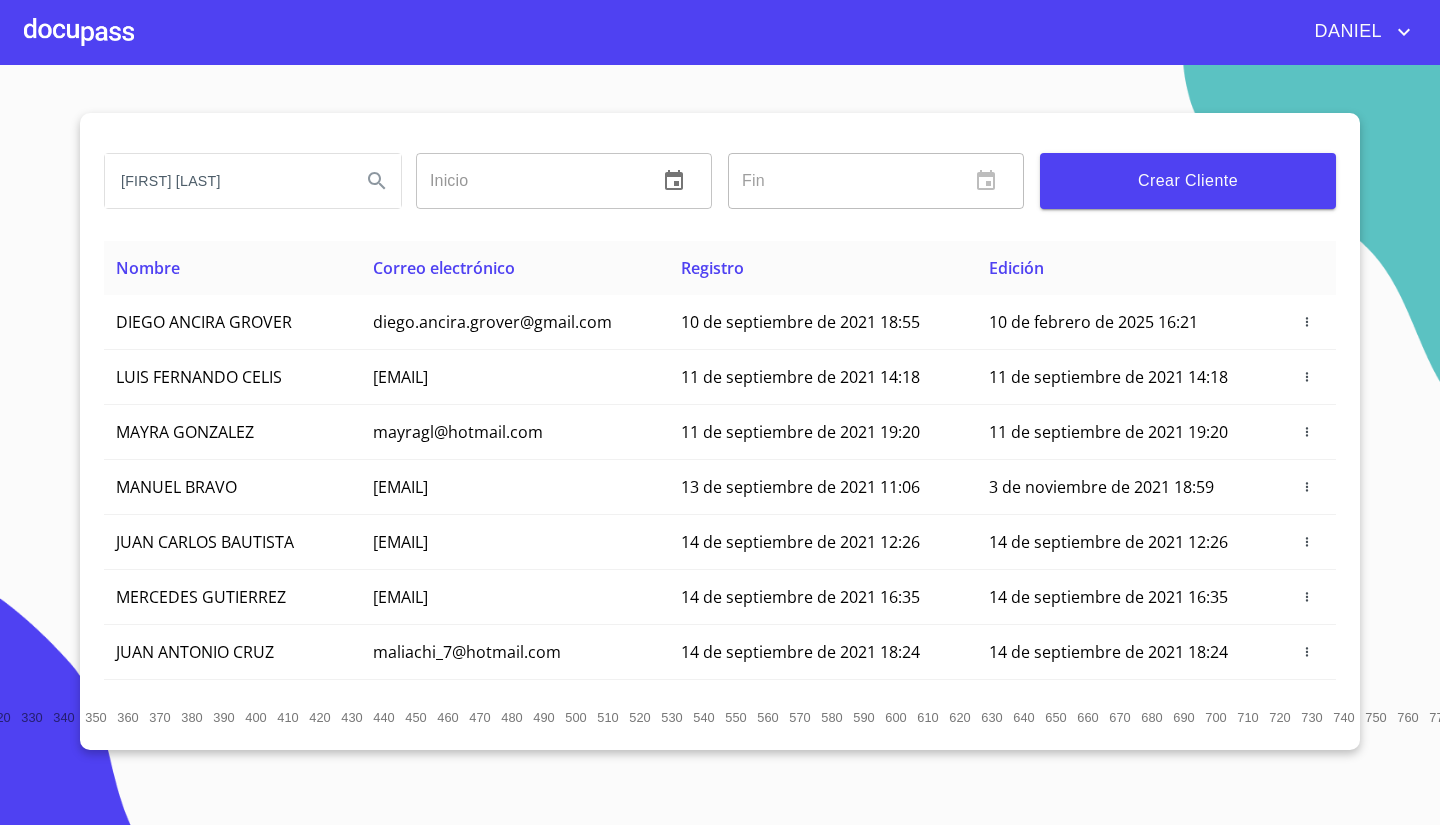 type on "[FIRST] [LAST]" 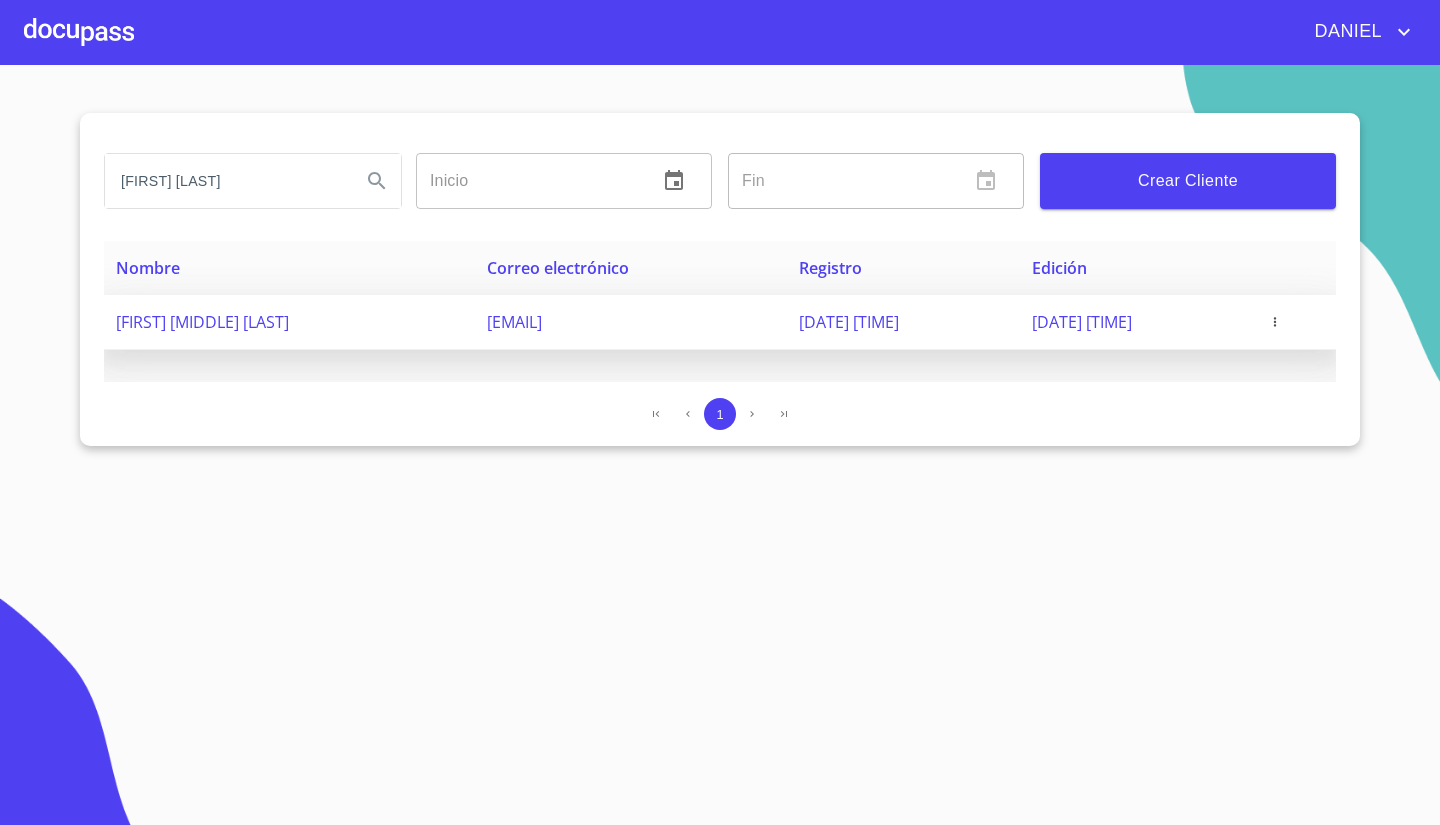 click on "[FIRST] [MIDDLE] [LAST]" at bounding box center (202, 322) 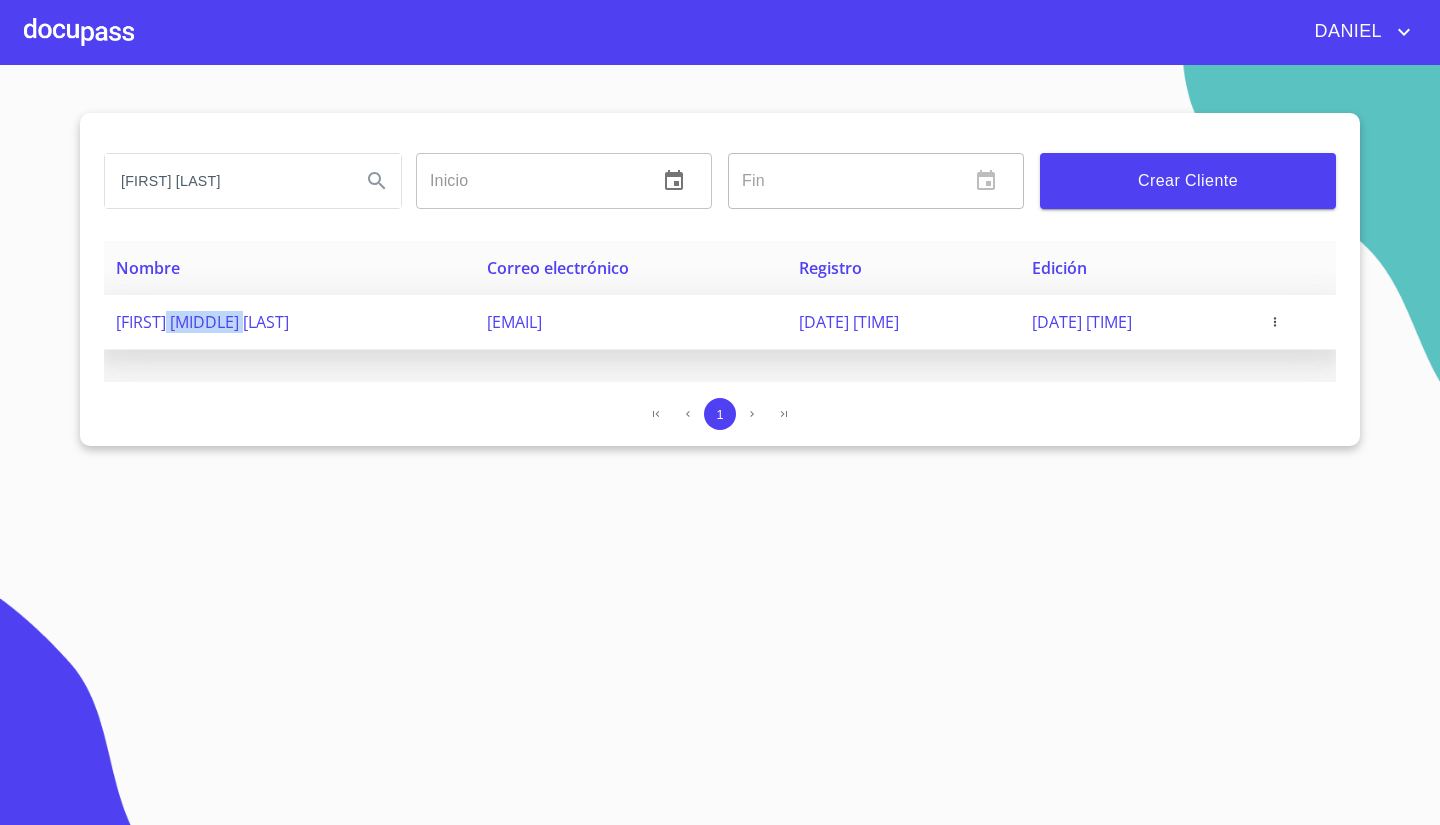 click on "[FIRST] [LAST] [LAST]" at bounding box center (202, 322) 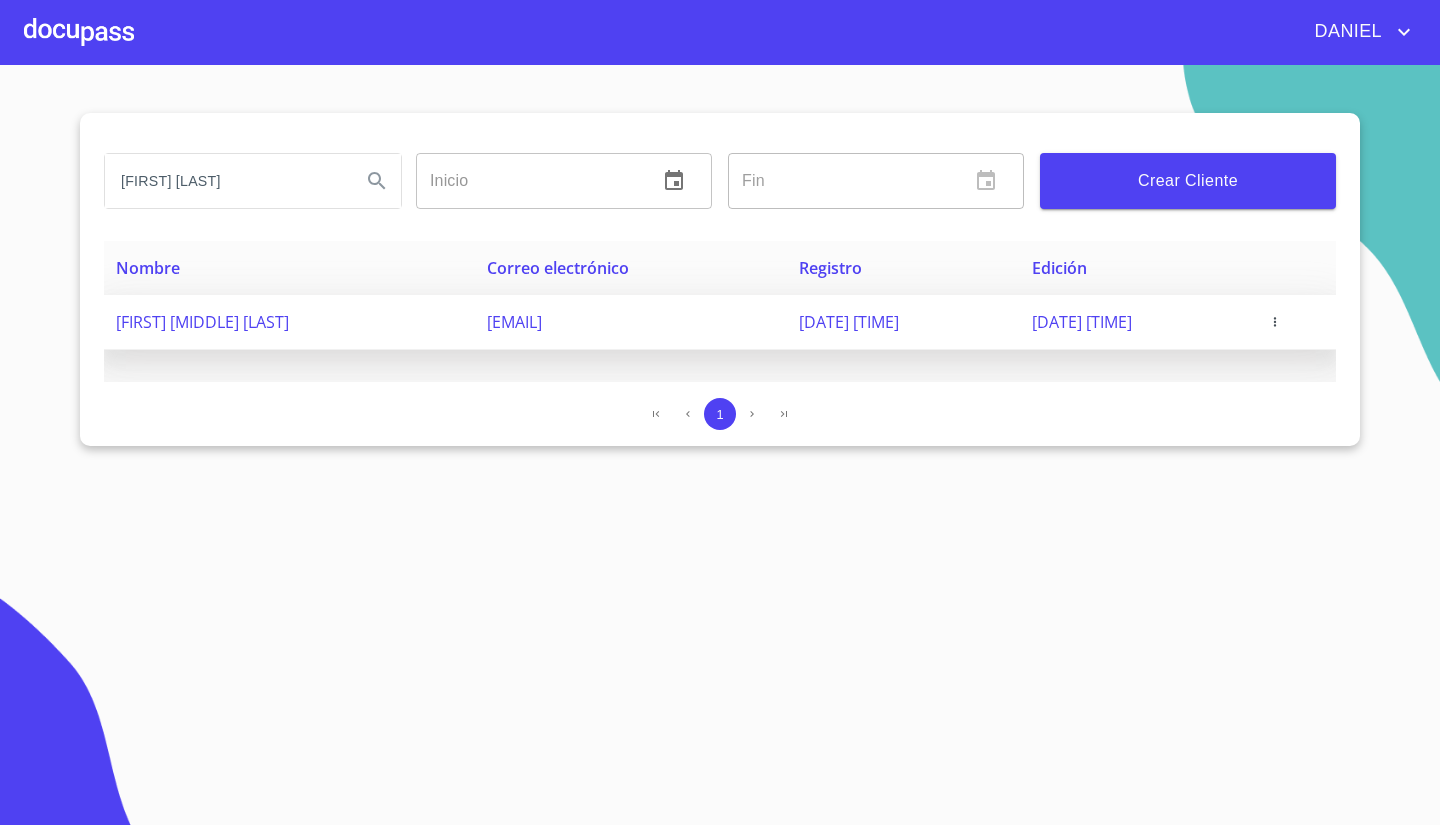 click on "alejandra21prado@gmail.com" at bounding box center (514, 322) 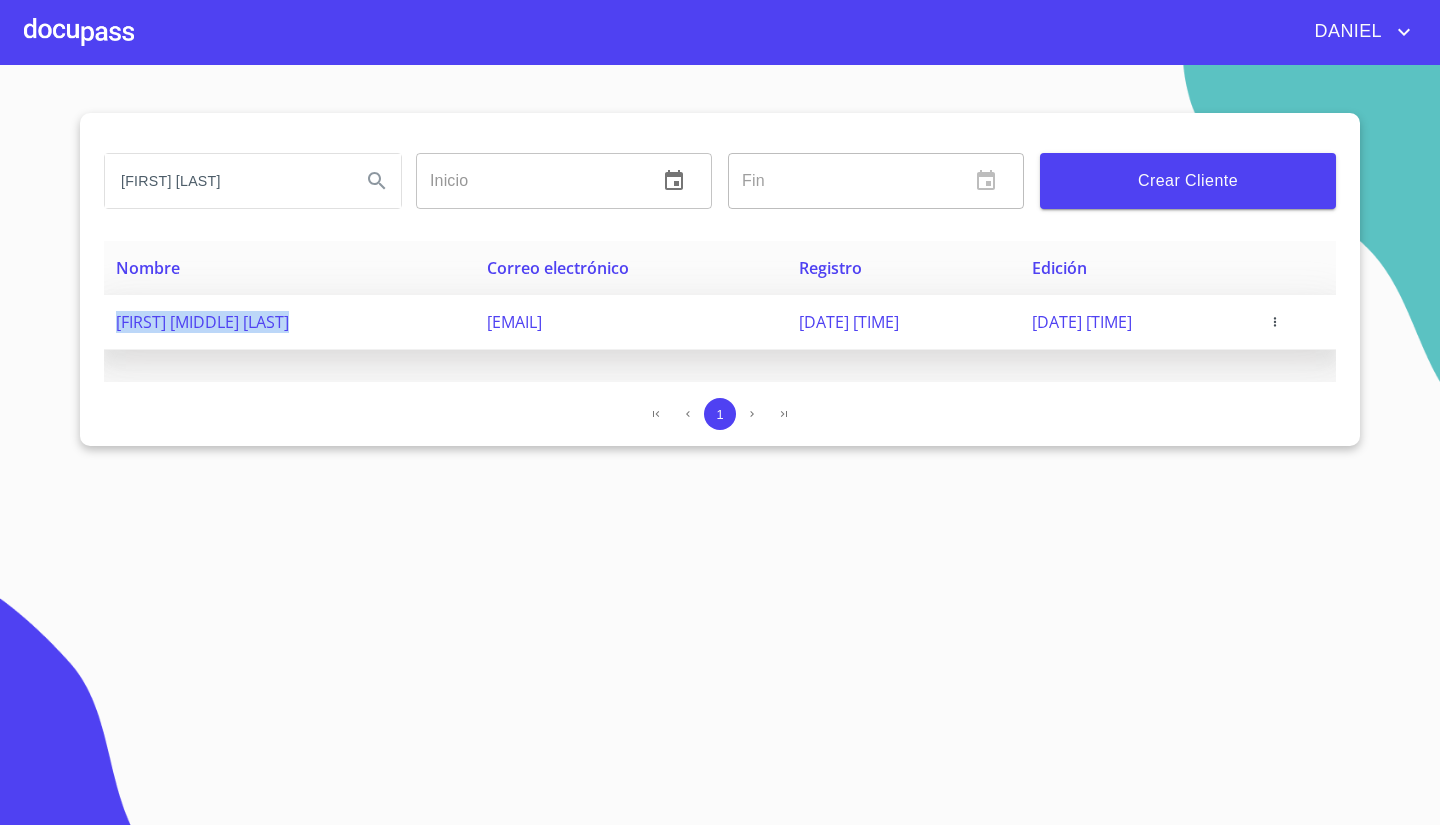 click on "[FIRST] [LAST] [LAST]" at bounding box center (202, 322) 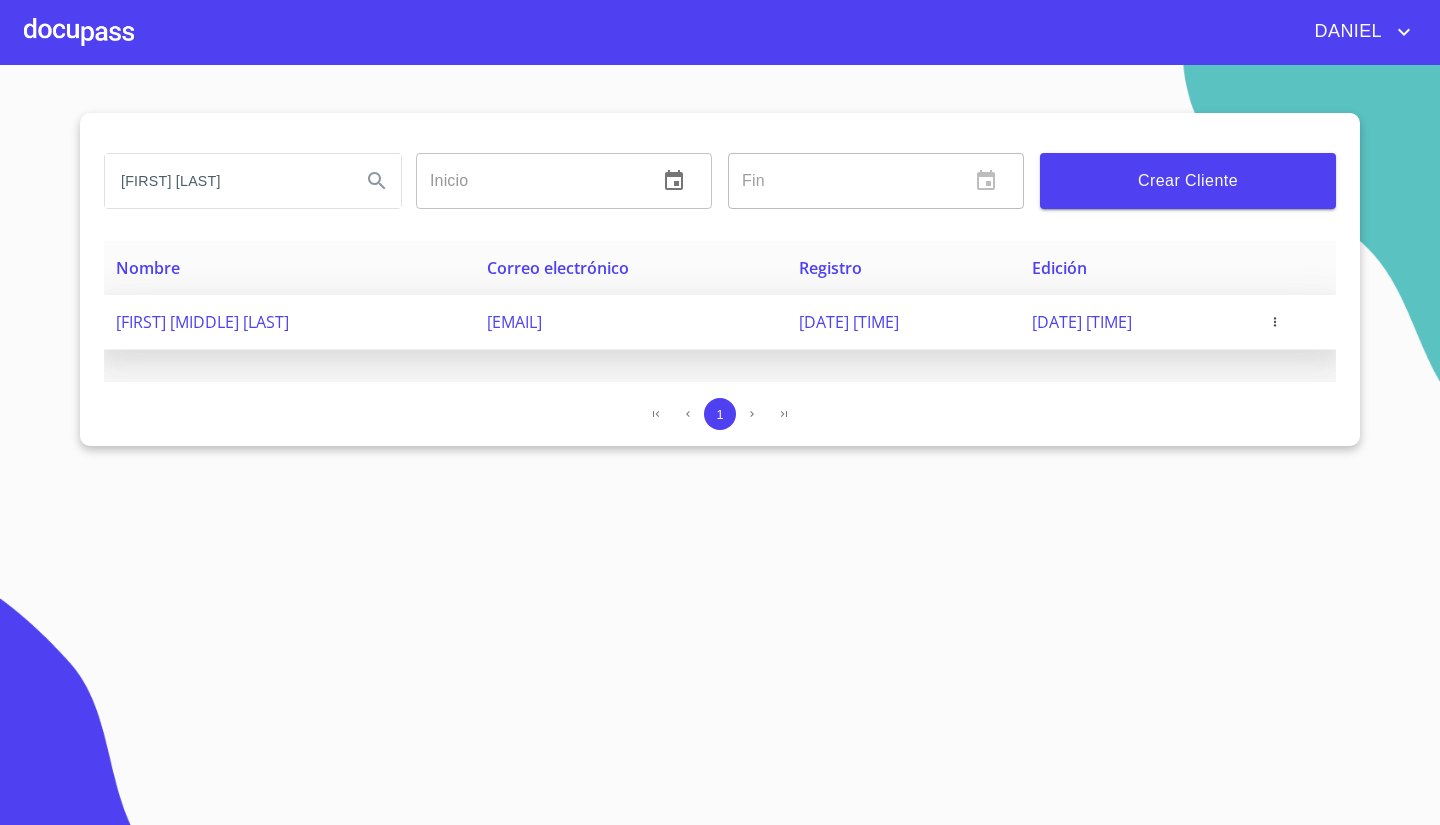 click on "[FIRST] [LAST] [LAST]" at bounding box center [202, 322] 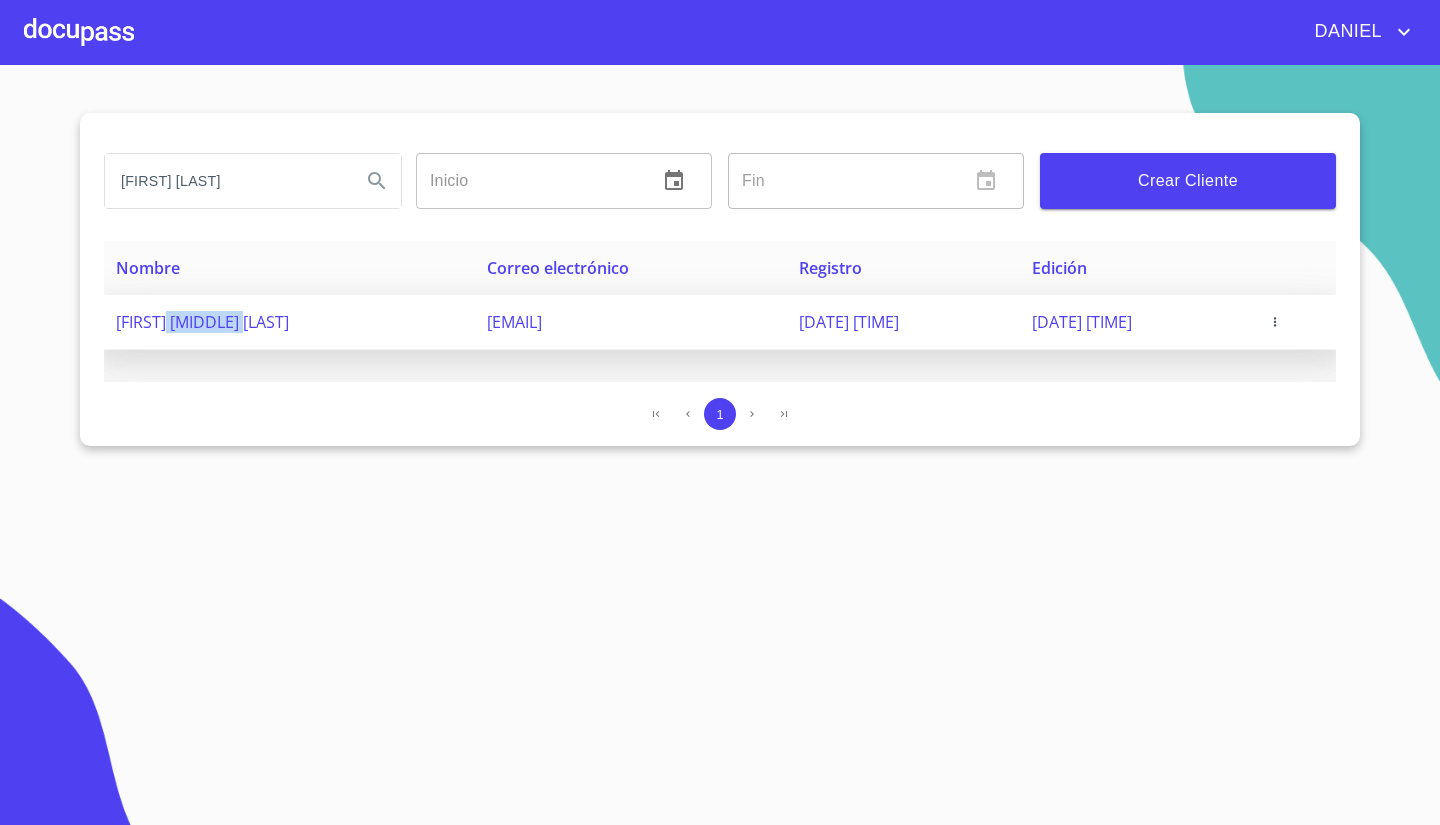 click on "[FIRST] [LAST] [LAST]" at bounding box center [202, 322] 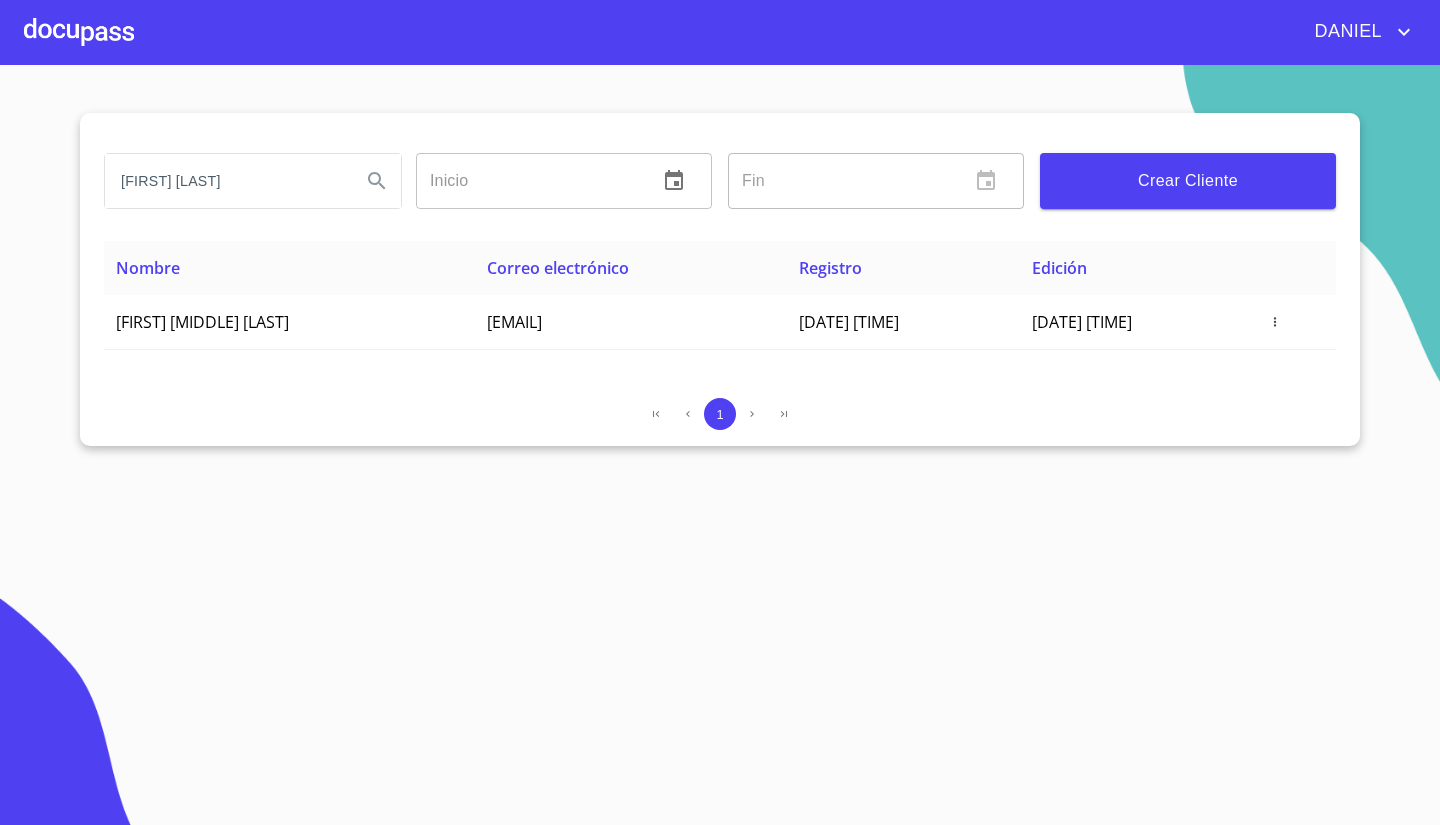 click at bounding box center (79, 32) 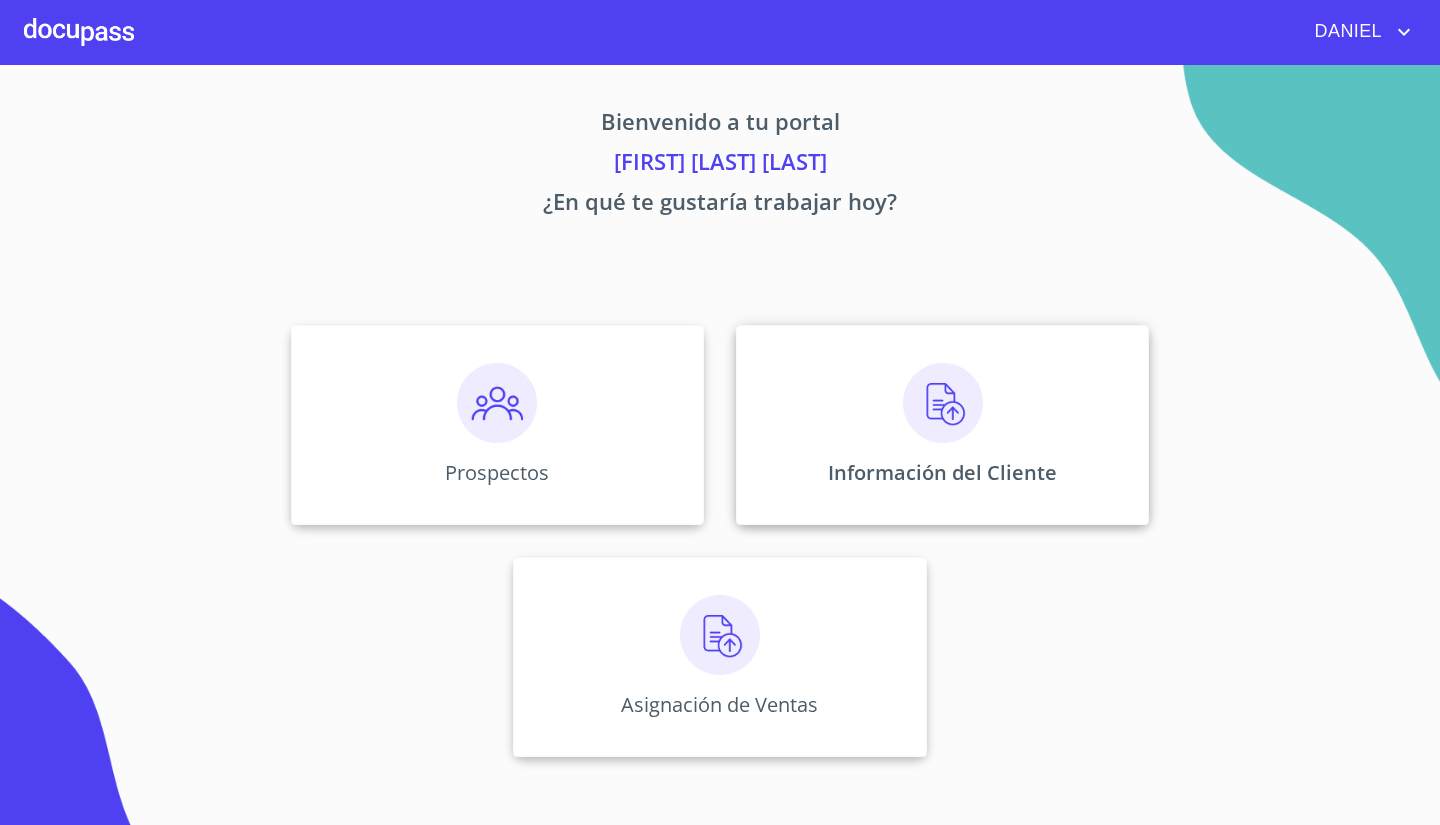 click at bounding box center (943, 403) 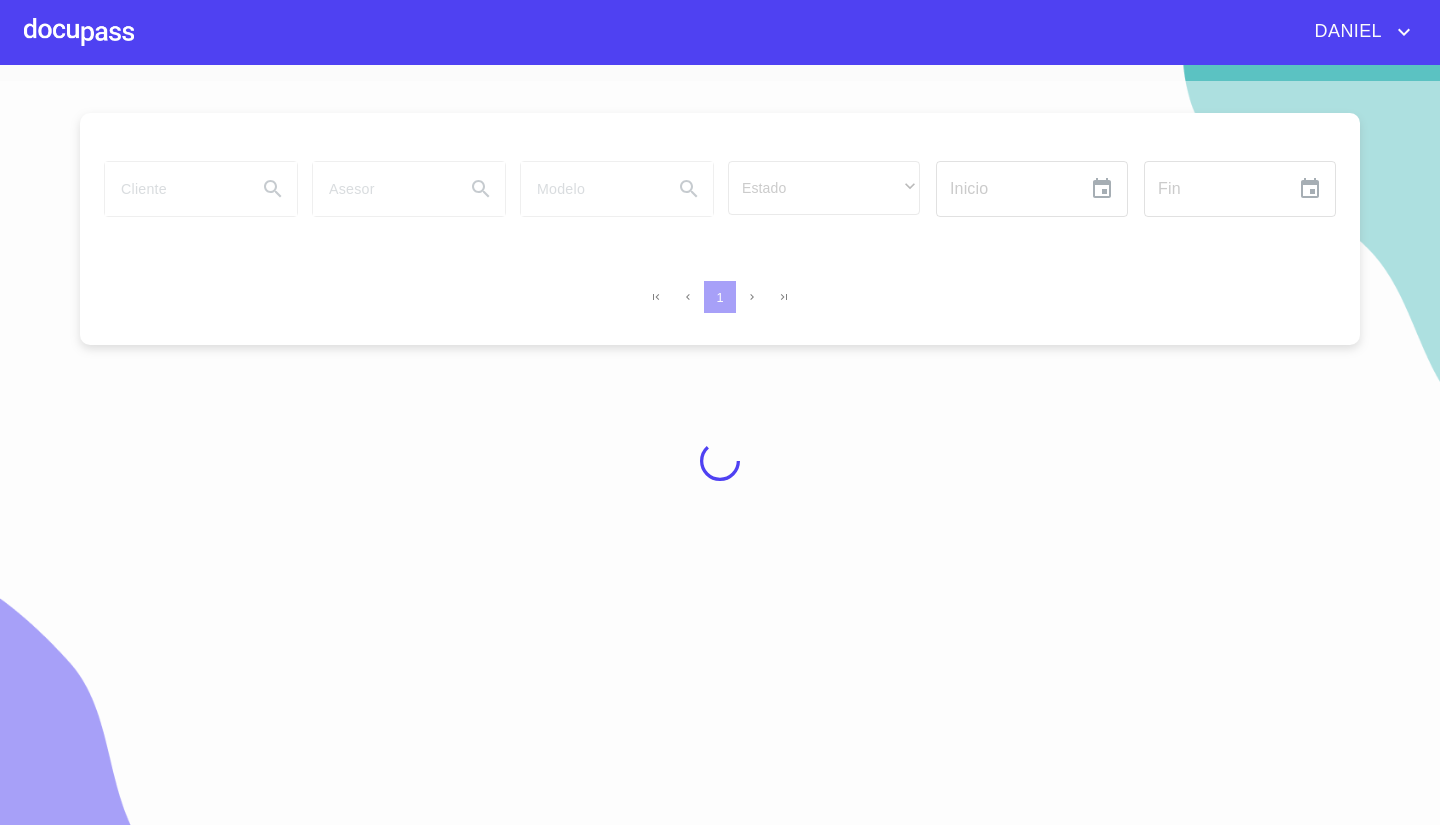 click at bounding box center (720, 461) 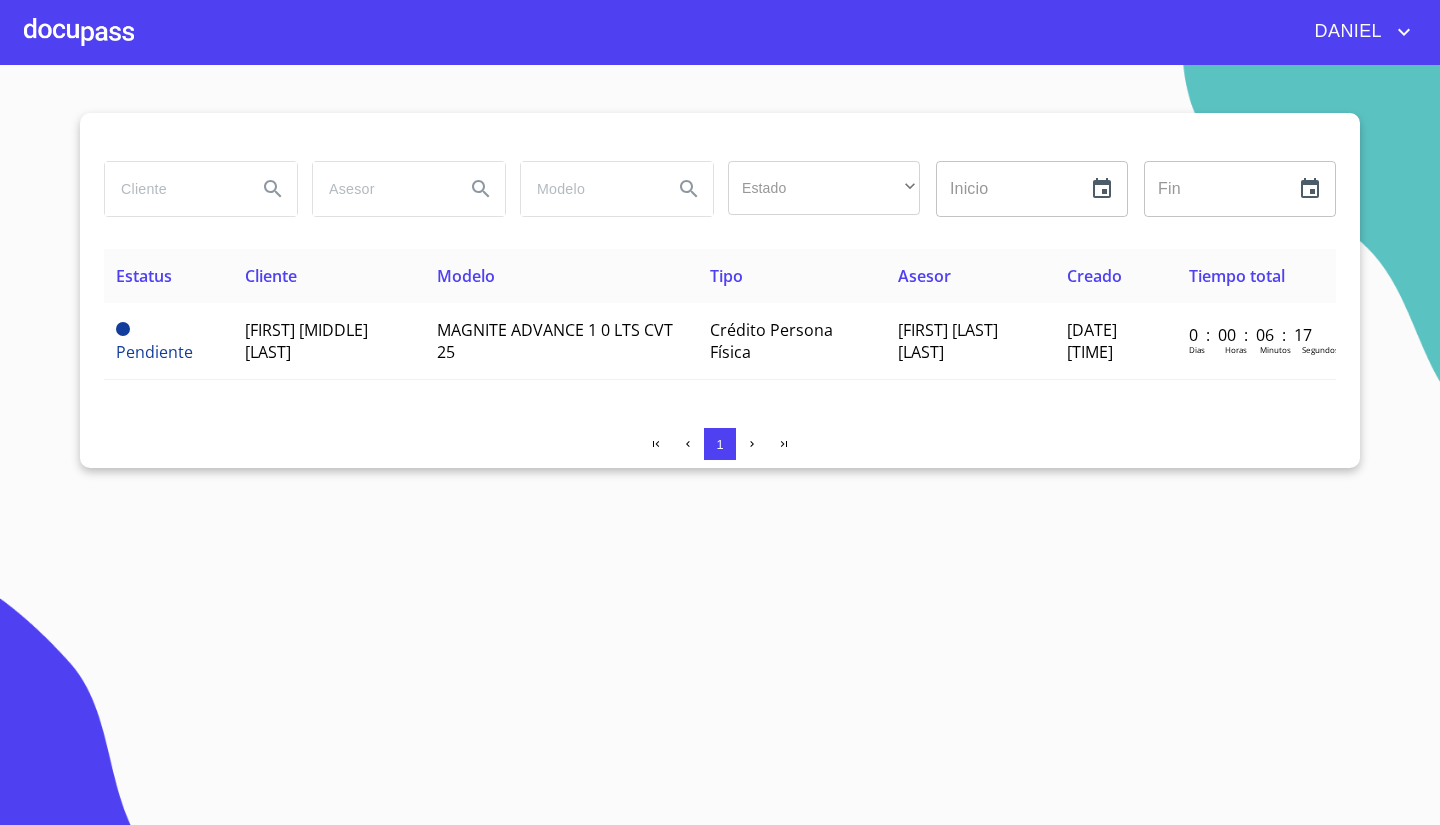 click at bounding box center [173, 189] 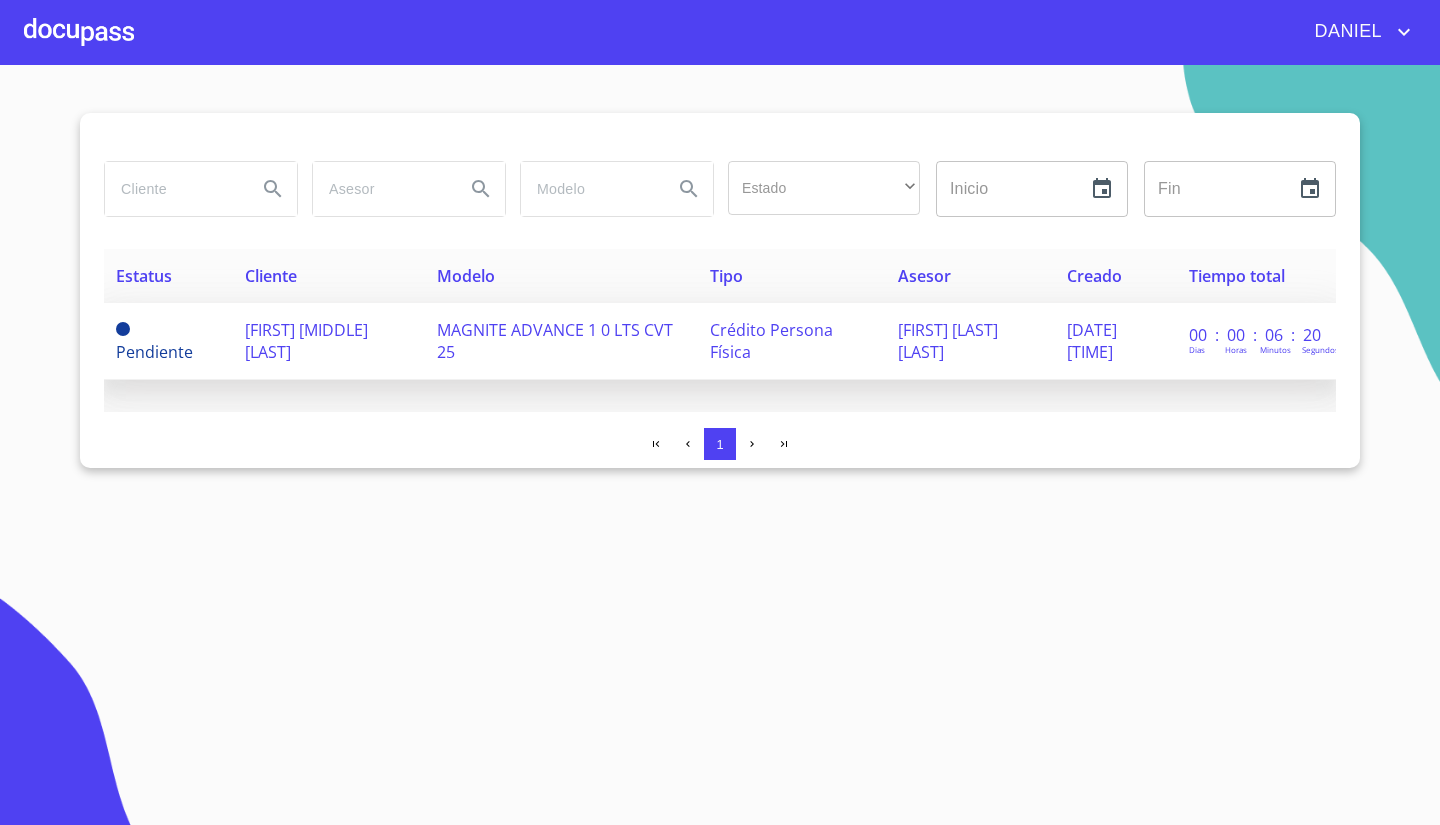 click on "[FIRST] [LAST] [LAST]" at bounding box center [306, 341] 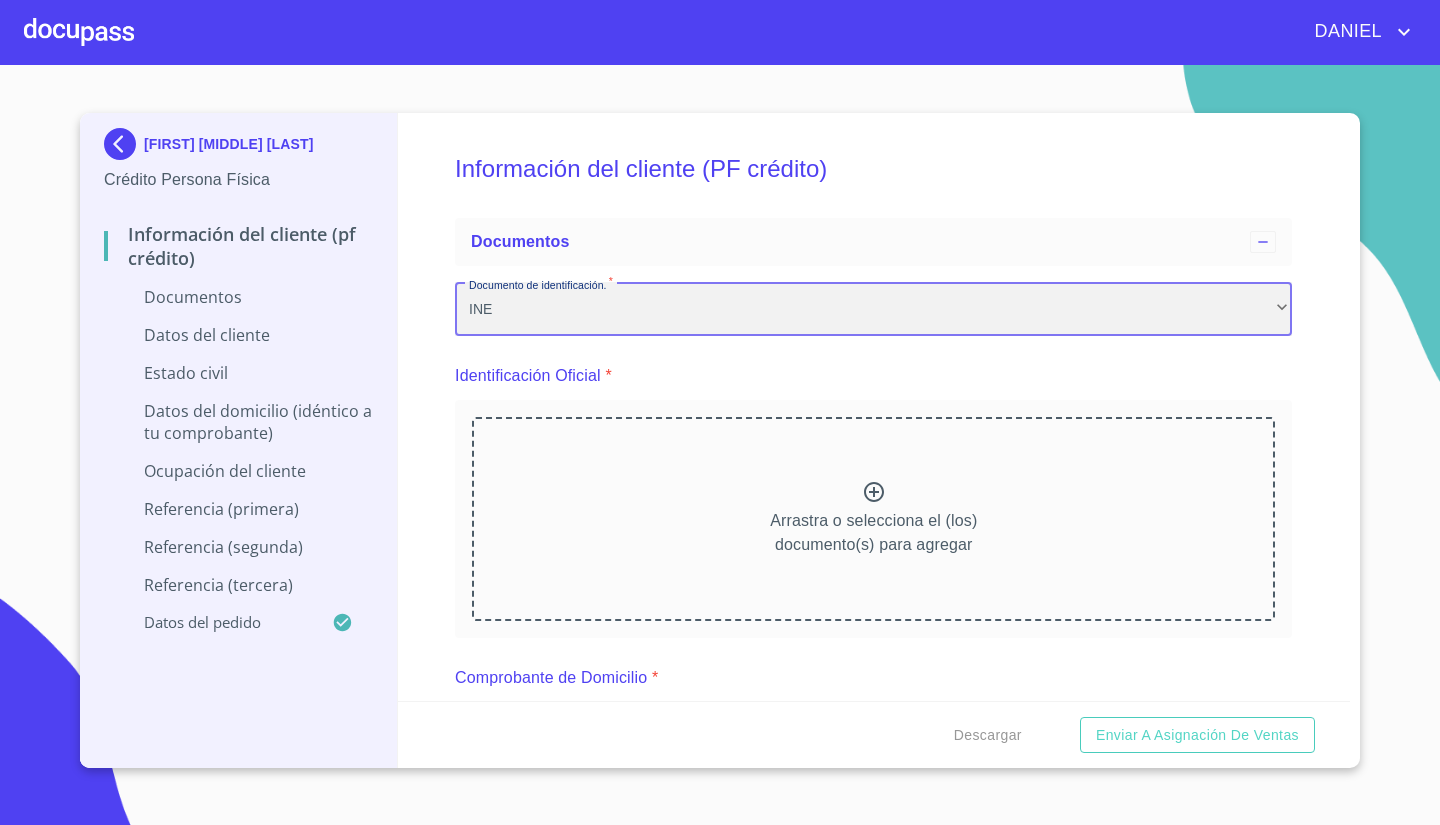 click on "INE" at bounding box center (873, 309) 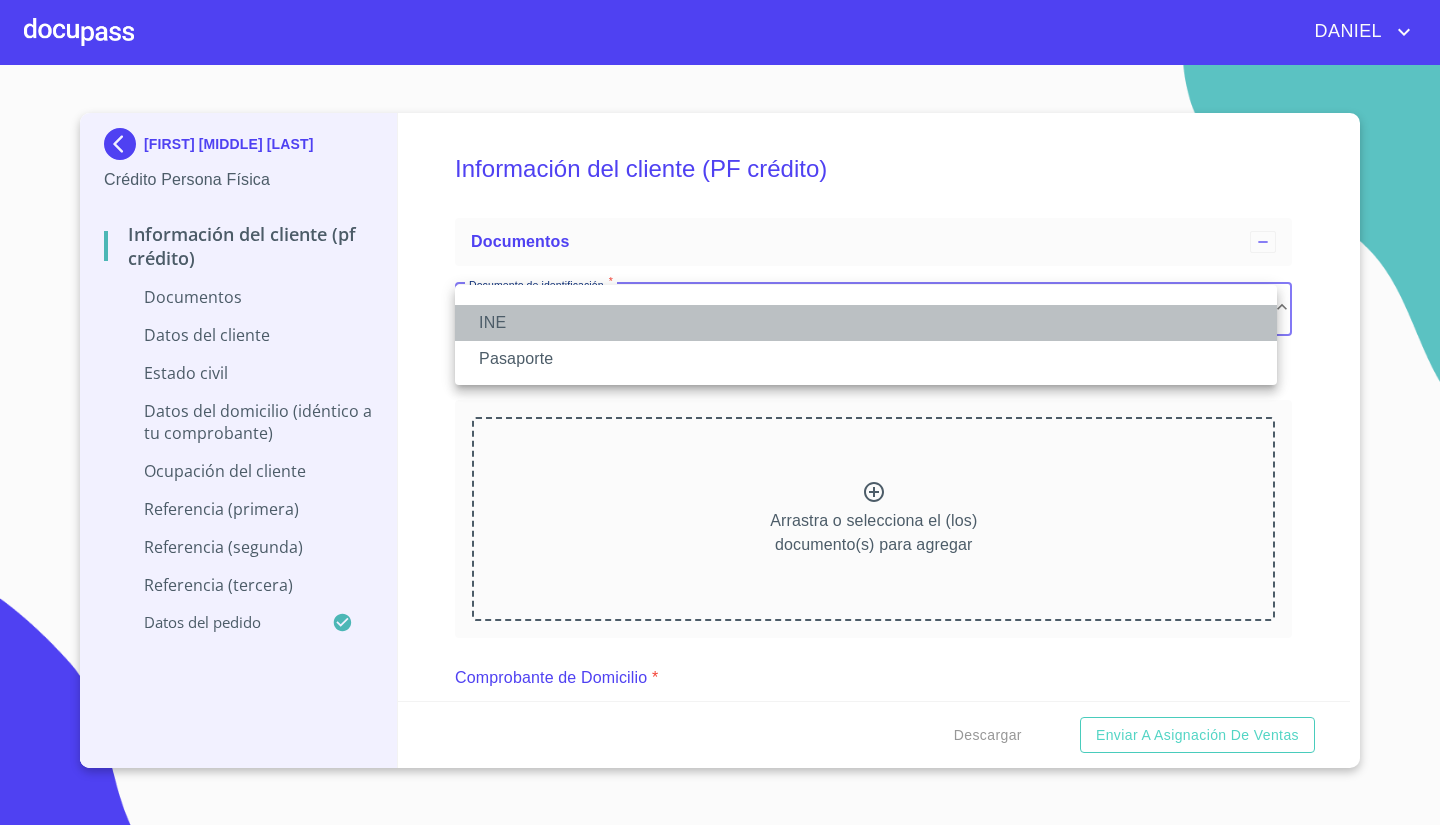 click on "INE" at bounding box center (866, 323) 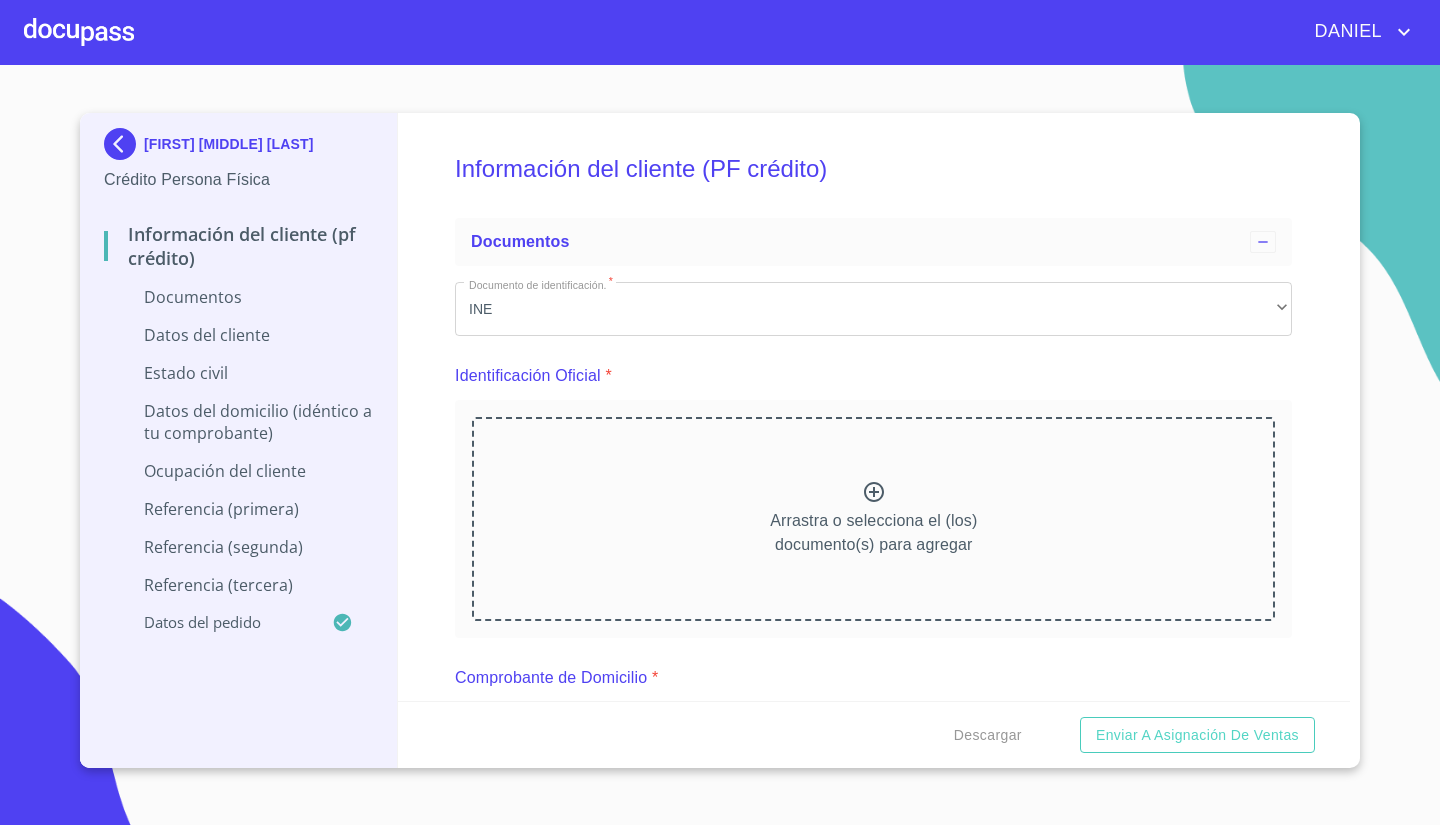 click on "Arrastra o selecciona el (los) documento(s) para agregar" at bounding box center [873, 533] 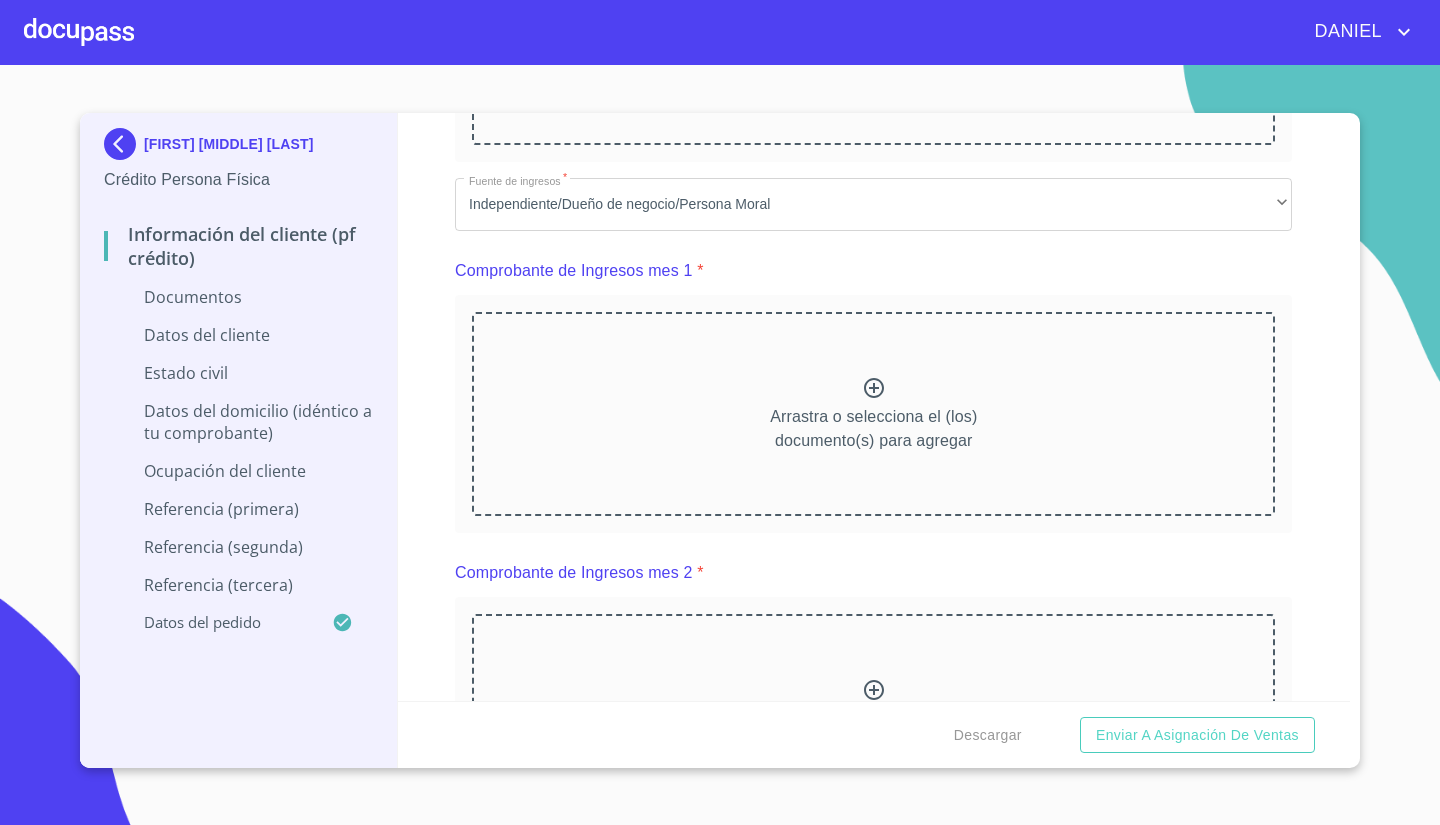 scroll, scrollTop: 807, scrollLeft: 0, axis: vertical 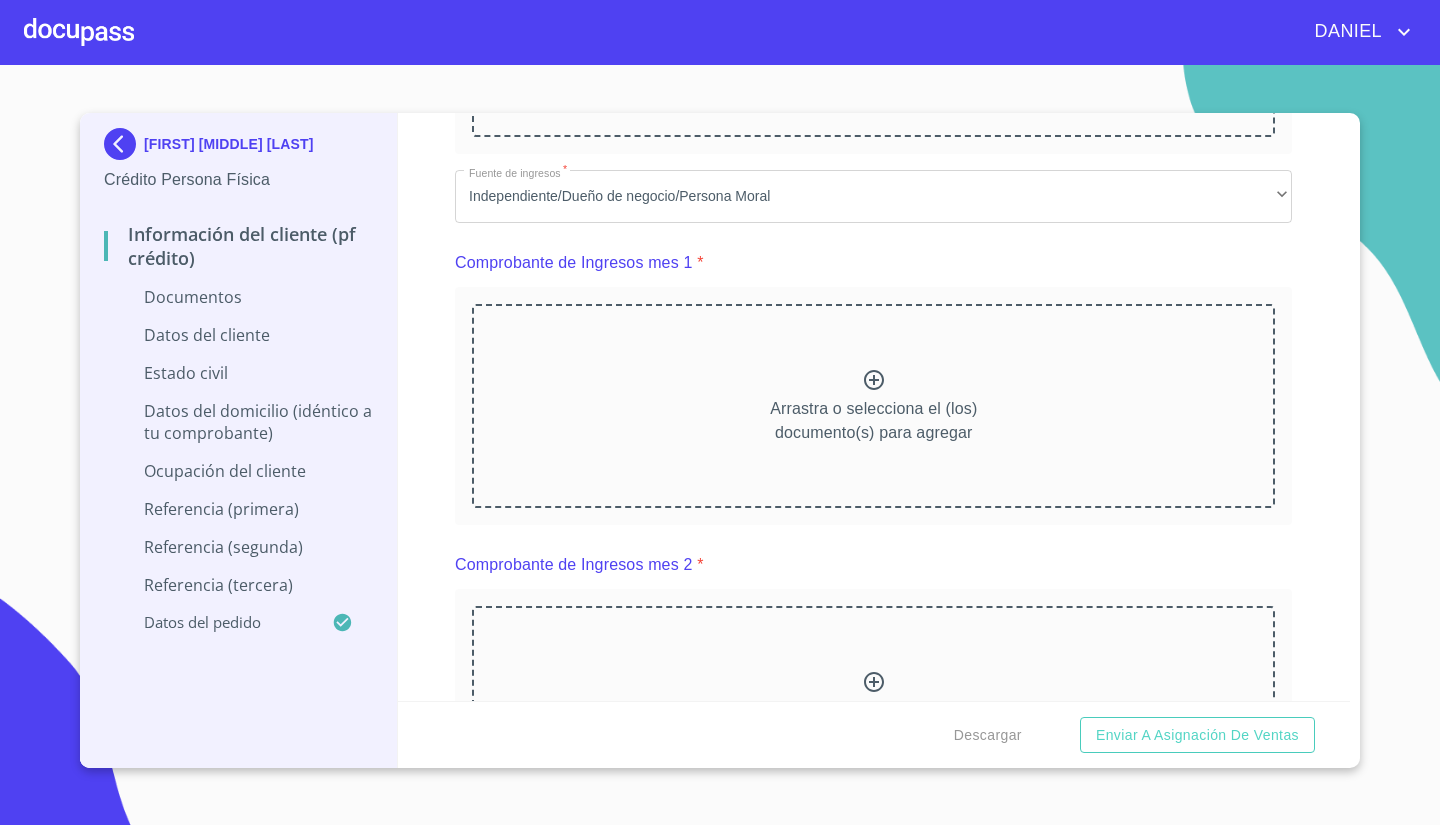 click at bounding box center (765, -241) 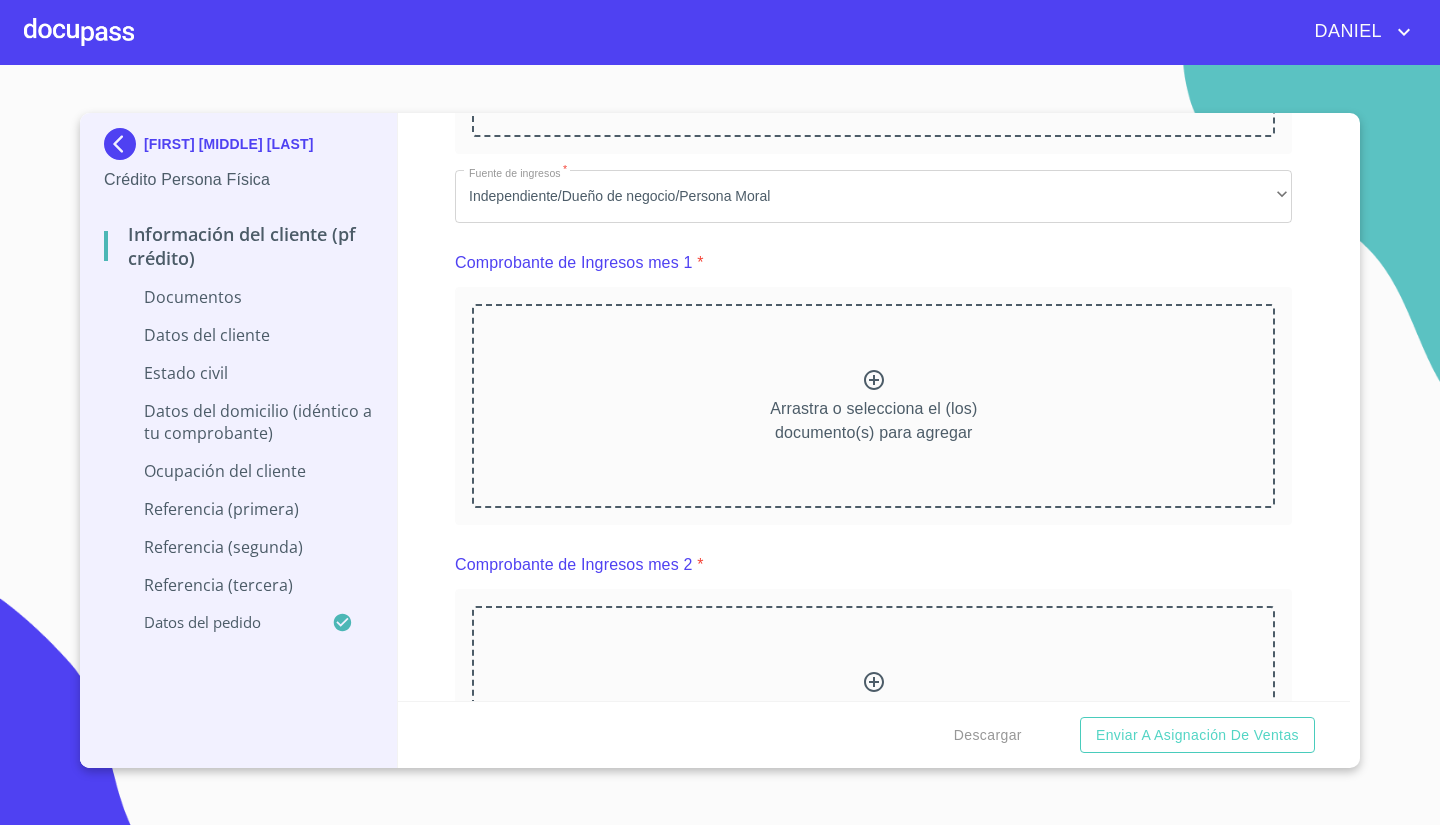 scroll, scrollTop: 238, scrollLeft: 0, axis: vertical 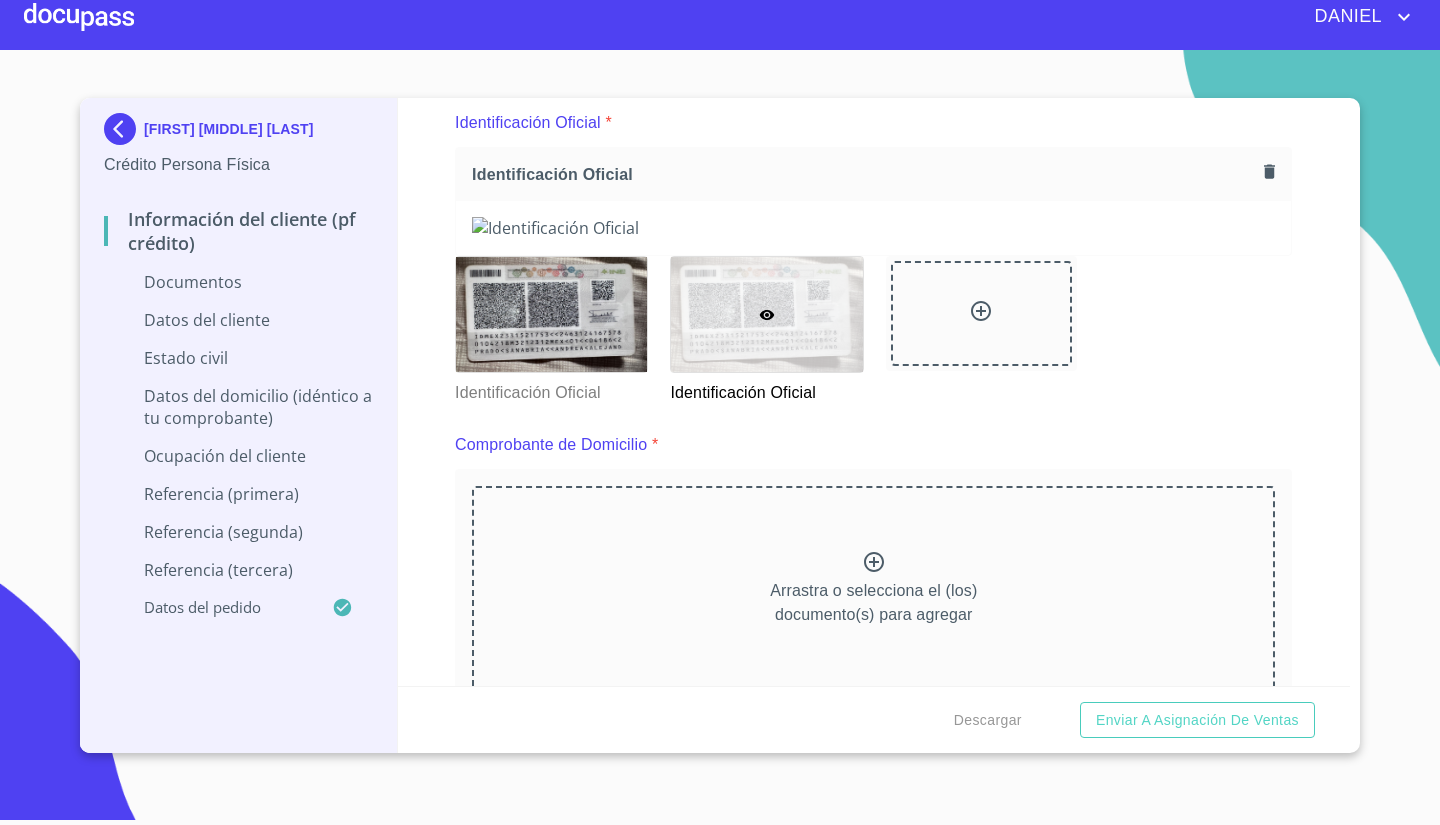 click 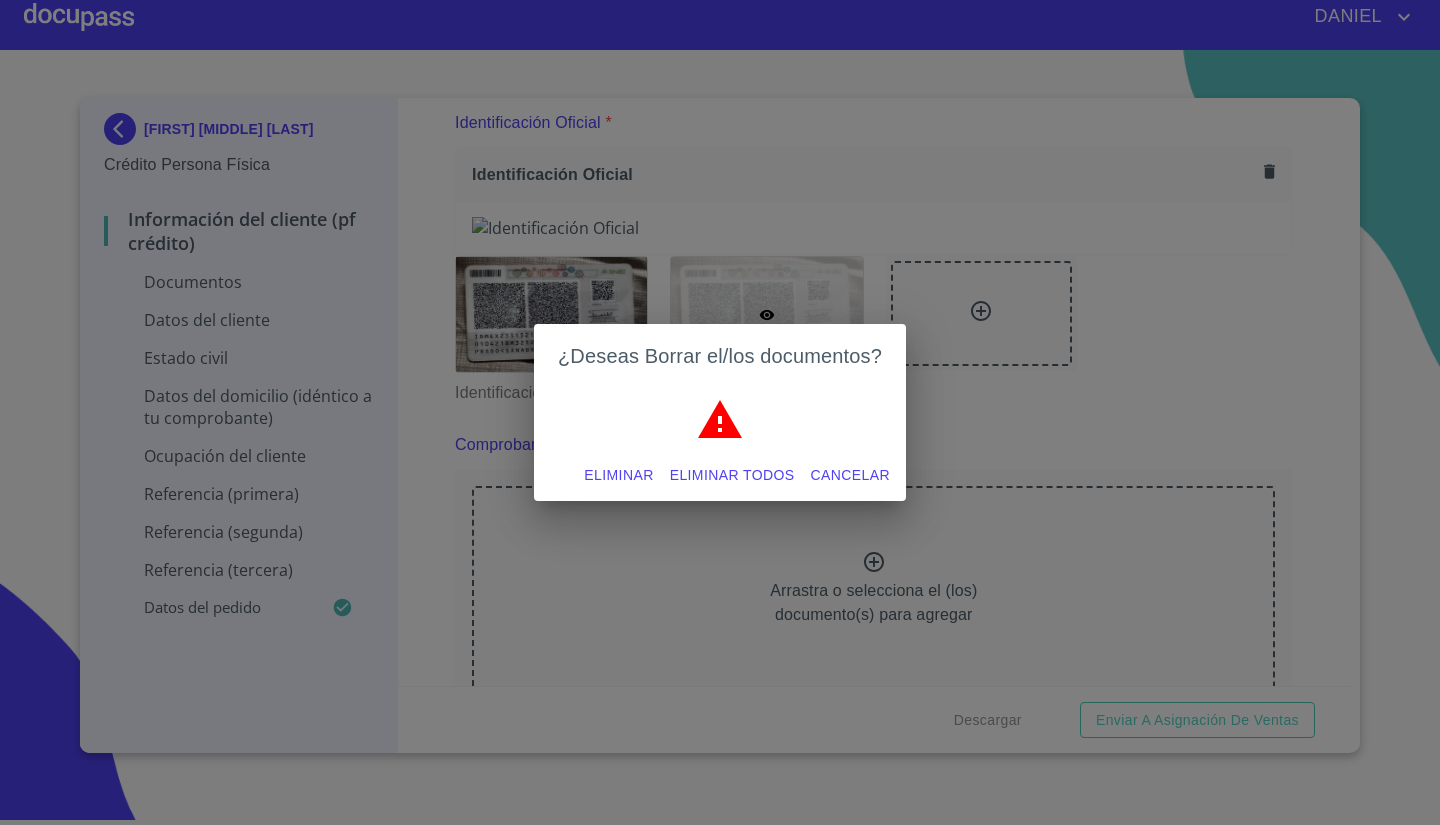 click on "Eliminar" at bounding box center [618, 475] 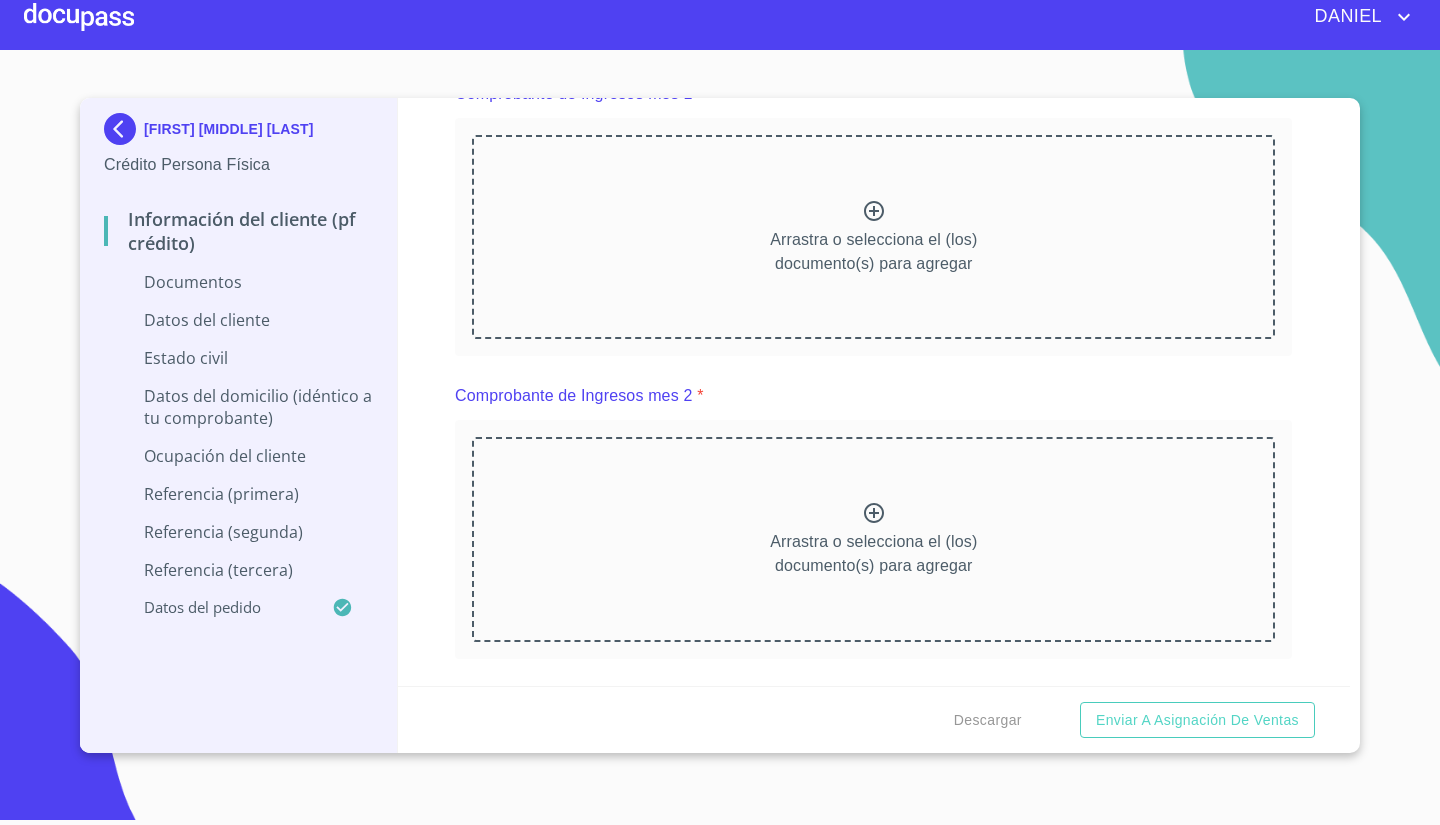 scroll, scrollTop: 723, scrollLeft: 0, axis: vertical 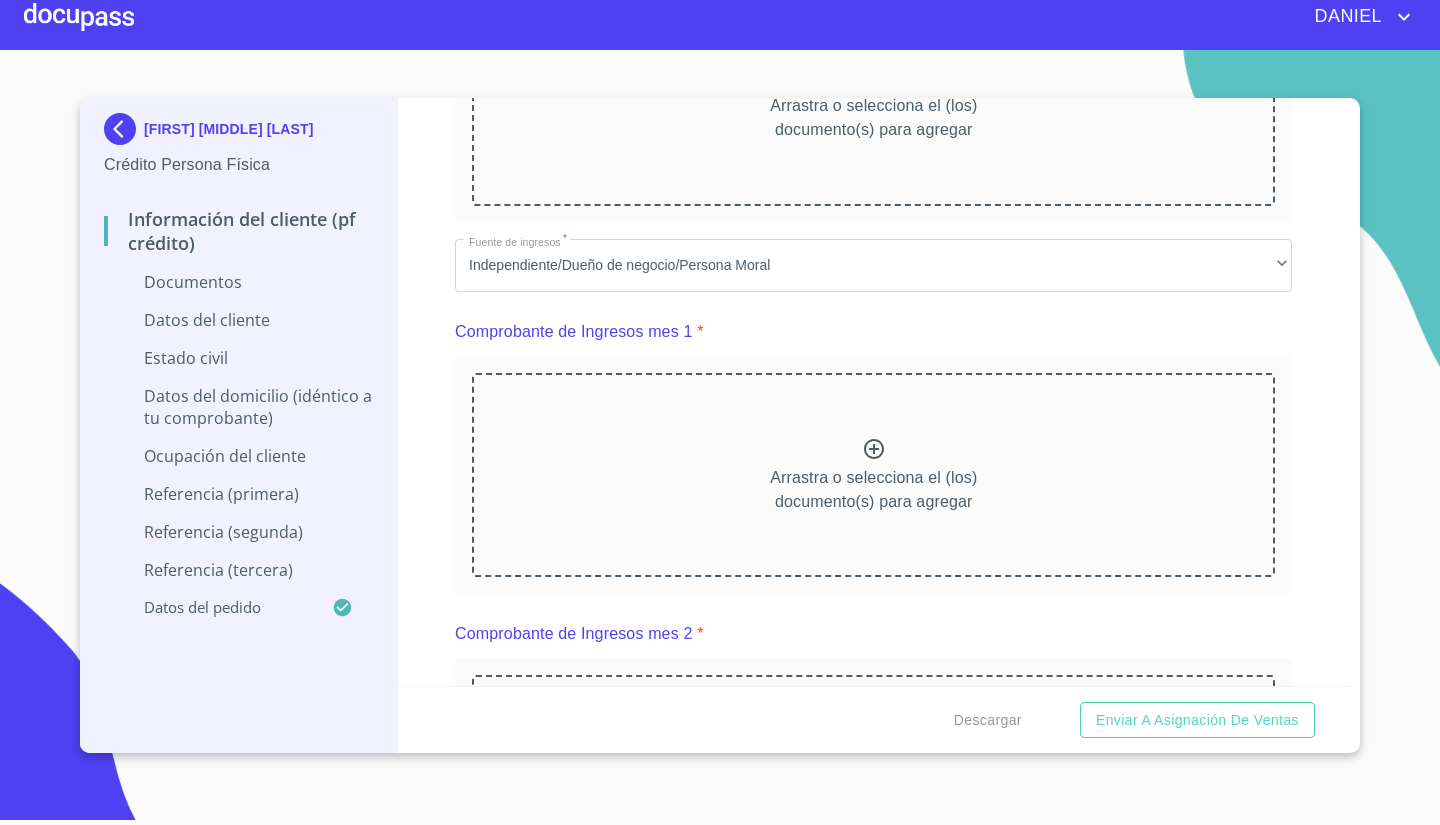 click at bounding box center [765, -172] 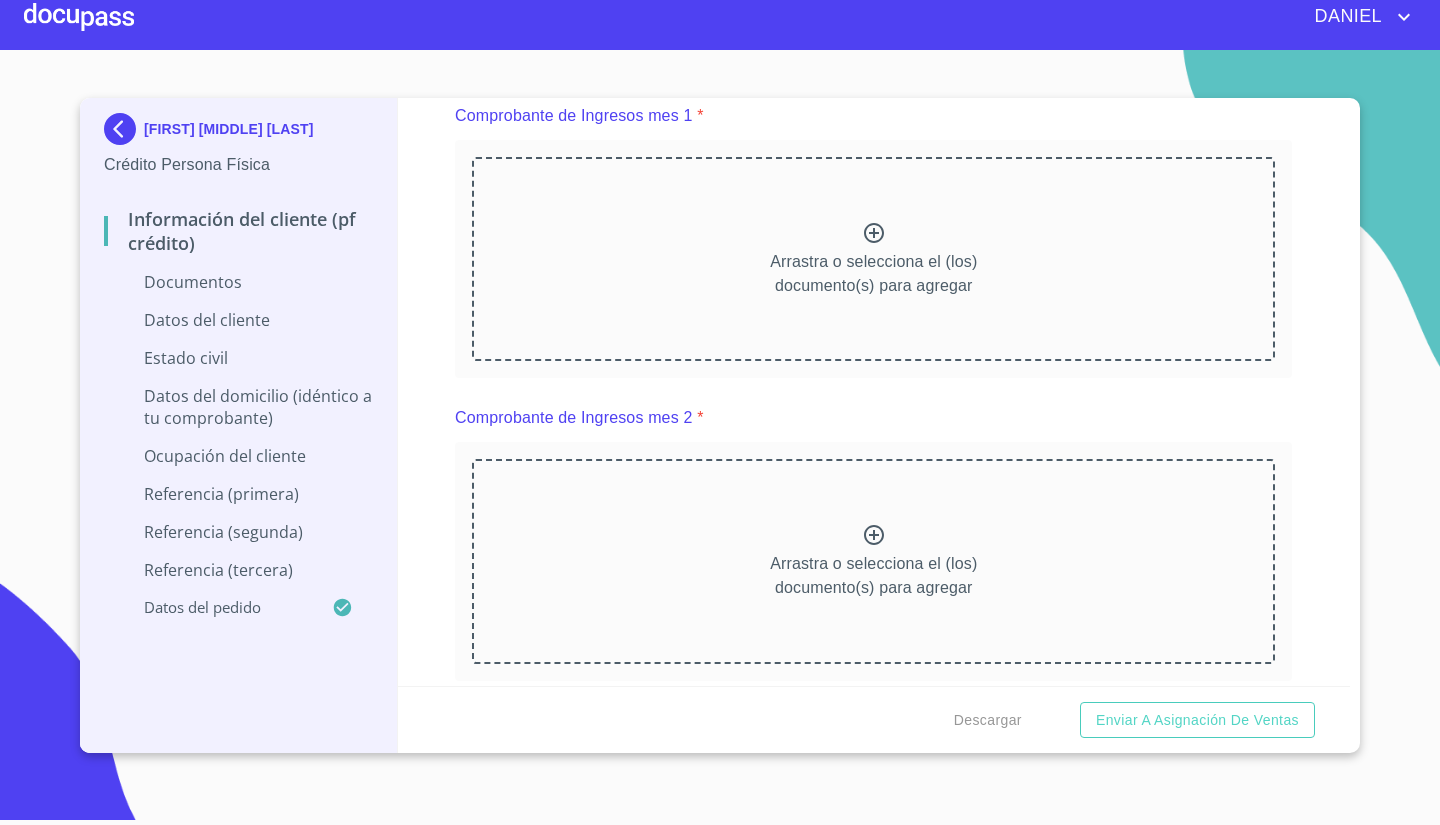 scroll, scrollTop: 985, scrollLeft: 0, axis: vertical 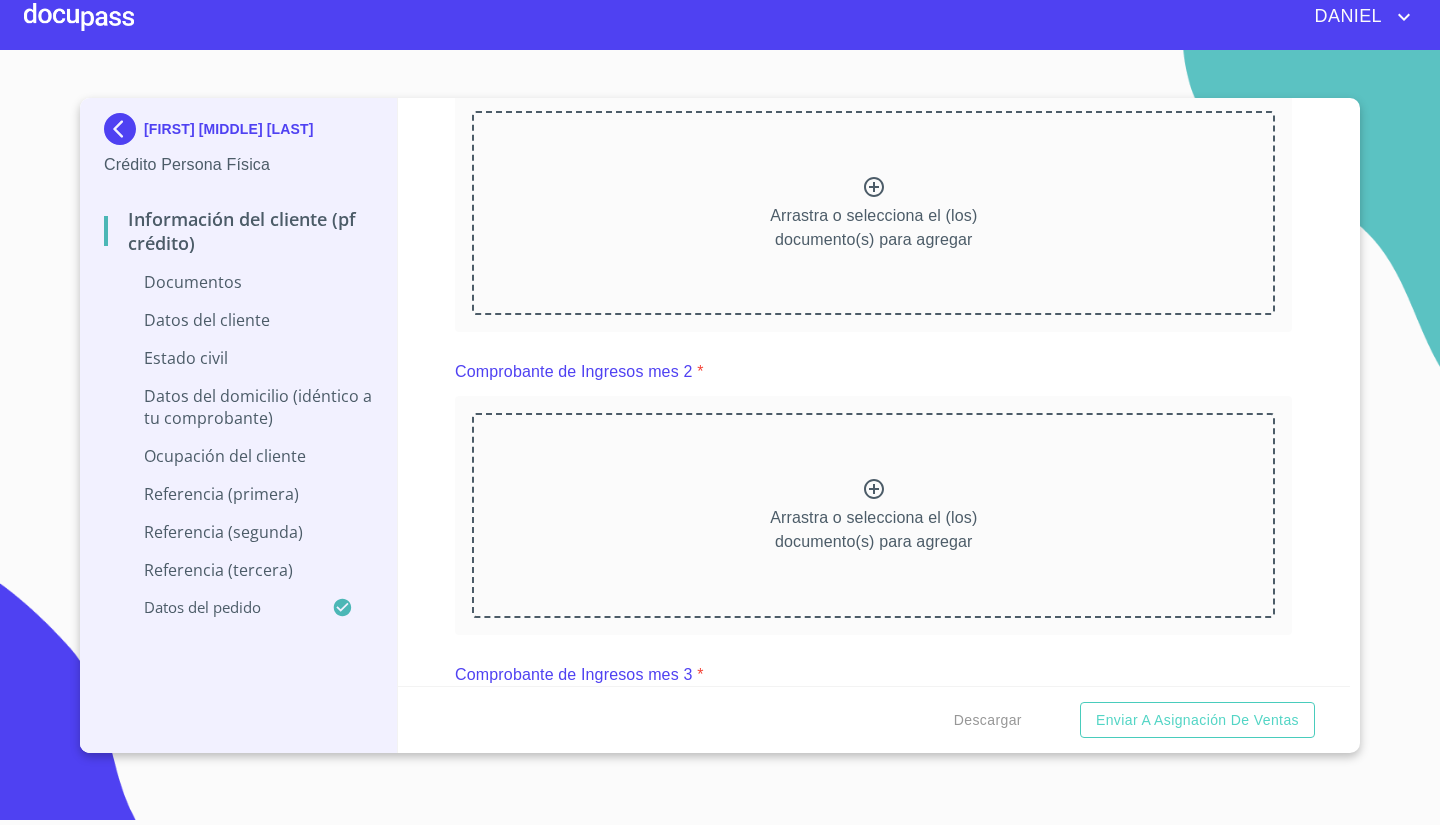 click on "Arrastra o selecciona el (los) documento(s) para agregar" at bounding box center [873, -159] 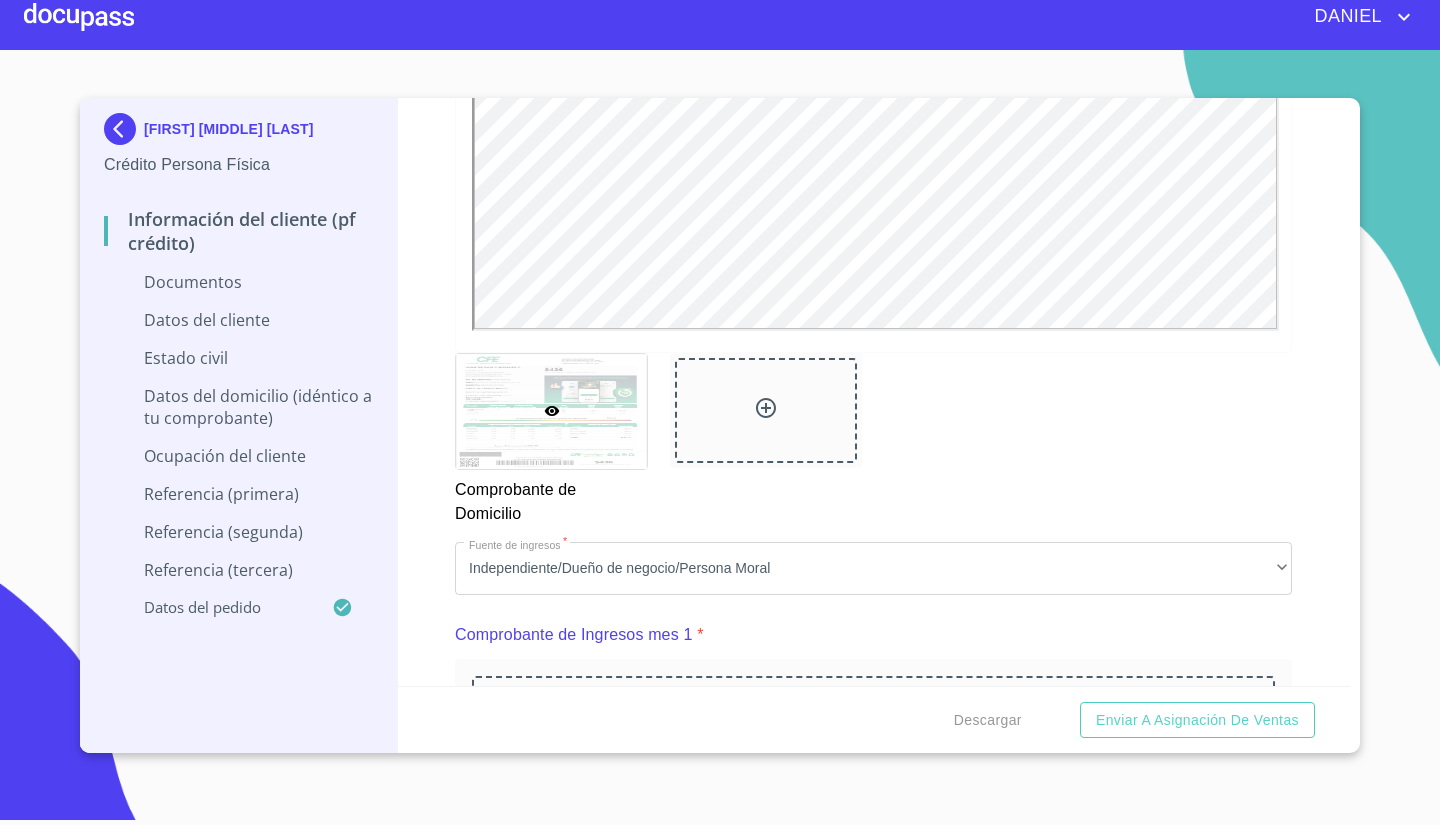 scroll, scrollTop: 0, scrollLeft: 0, axis: both 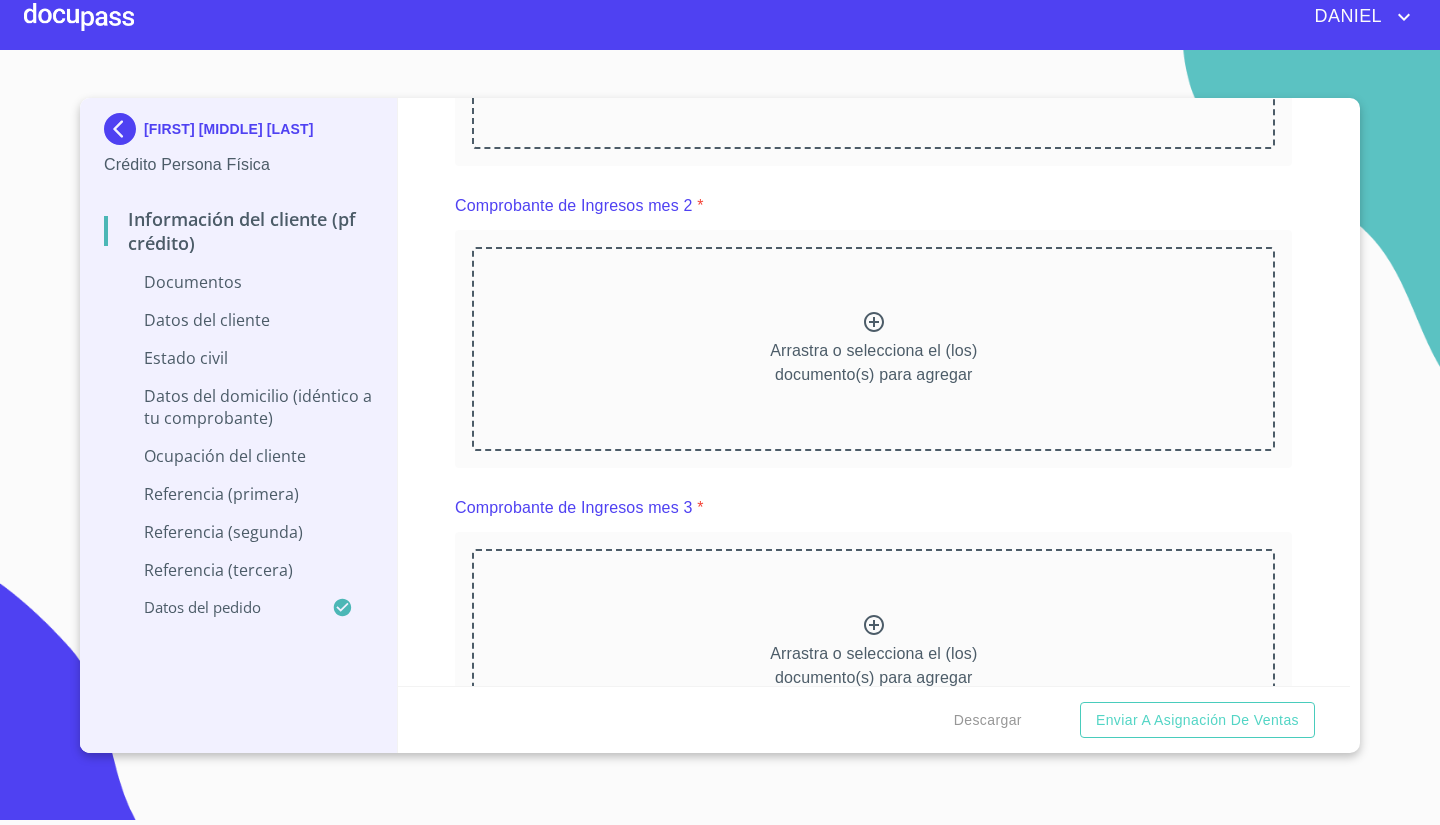 click on "Independiente/Dueño de negocio/Persona Moral" at bounding box center [873, -163] 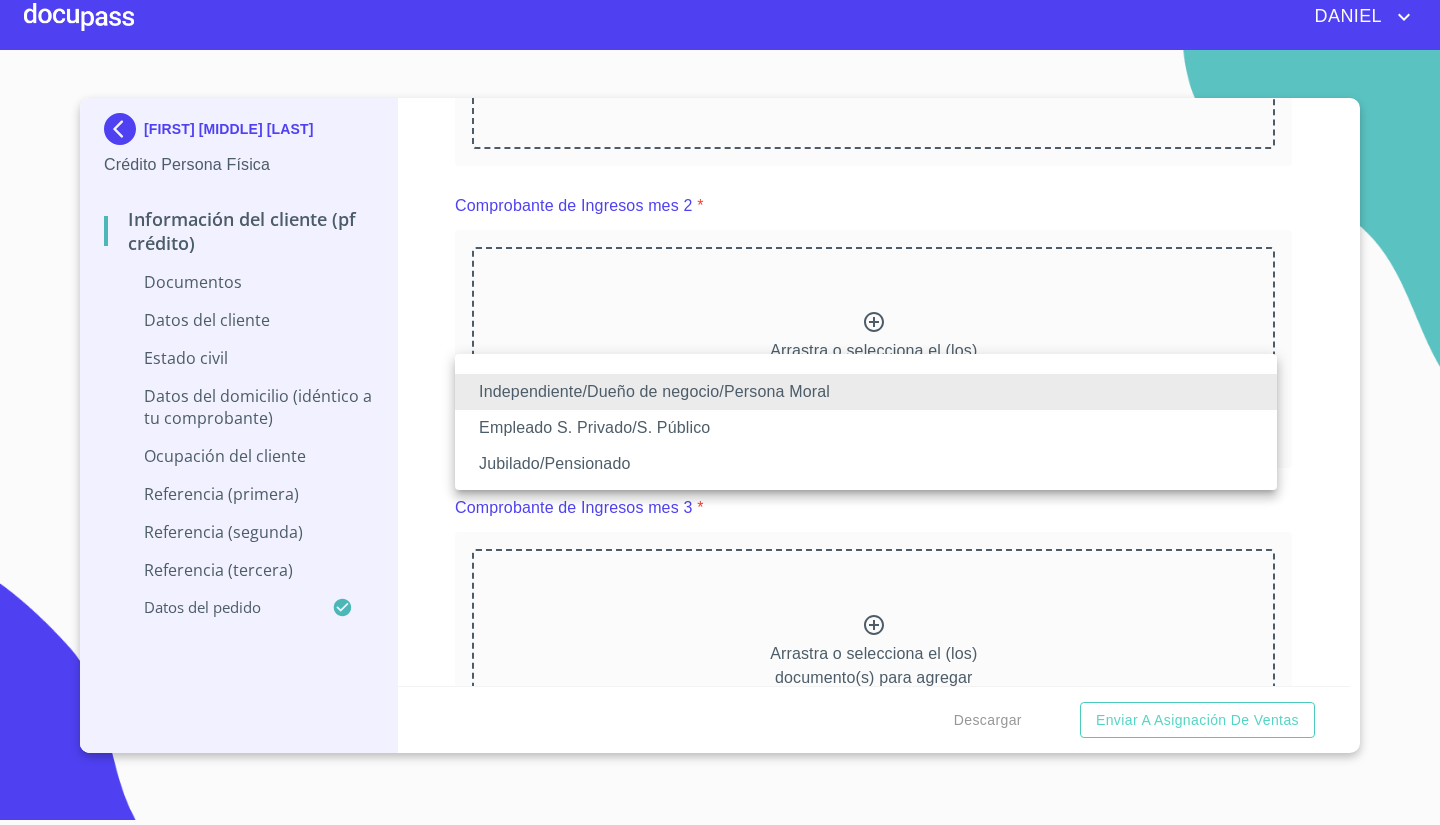 click on "Independiente/Dueño de negocio/Persona Moral" at bounding box center (866, 392) 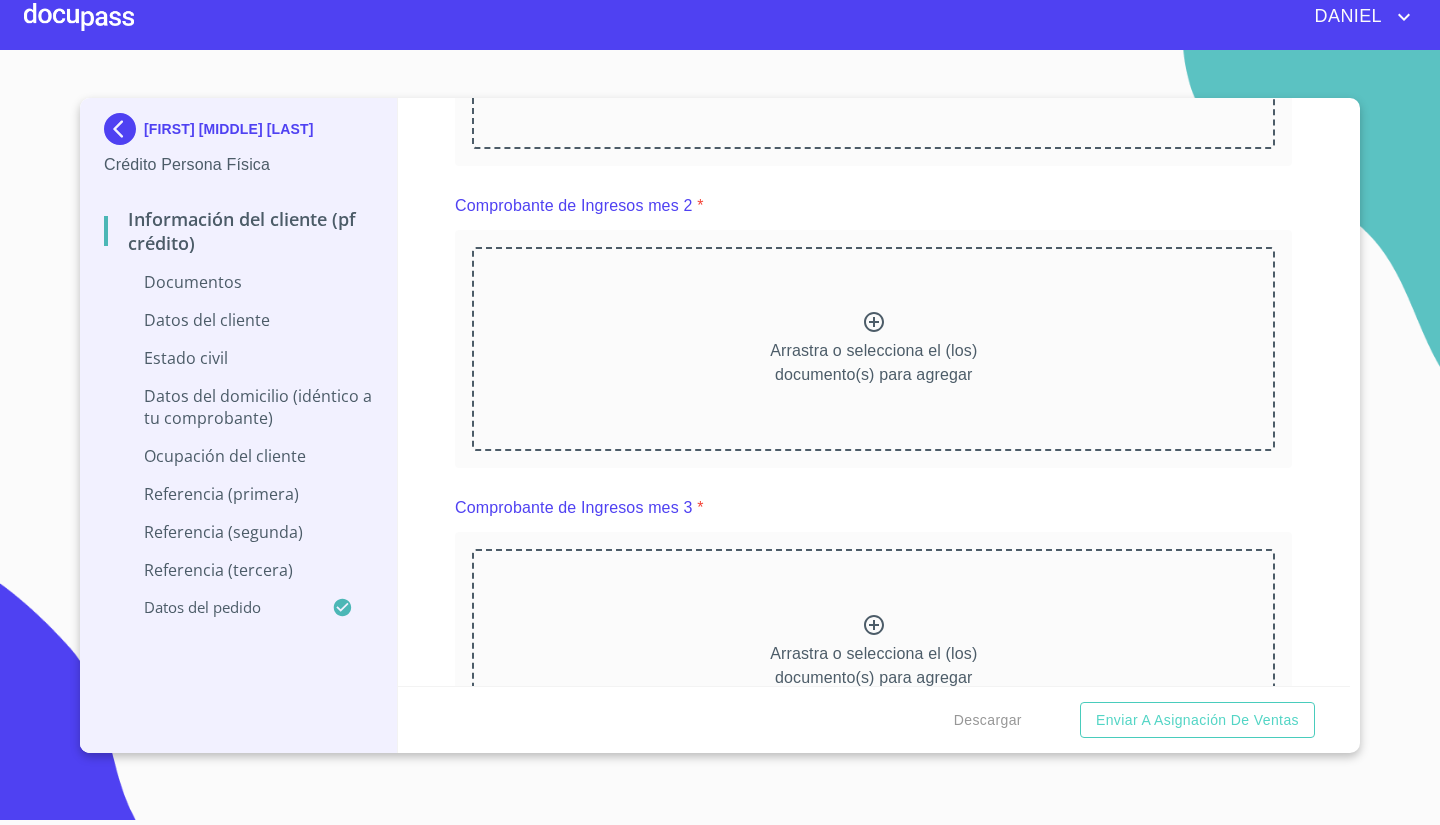 scroll, scrollTop: 0, scrollLeft: 0, axis: both 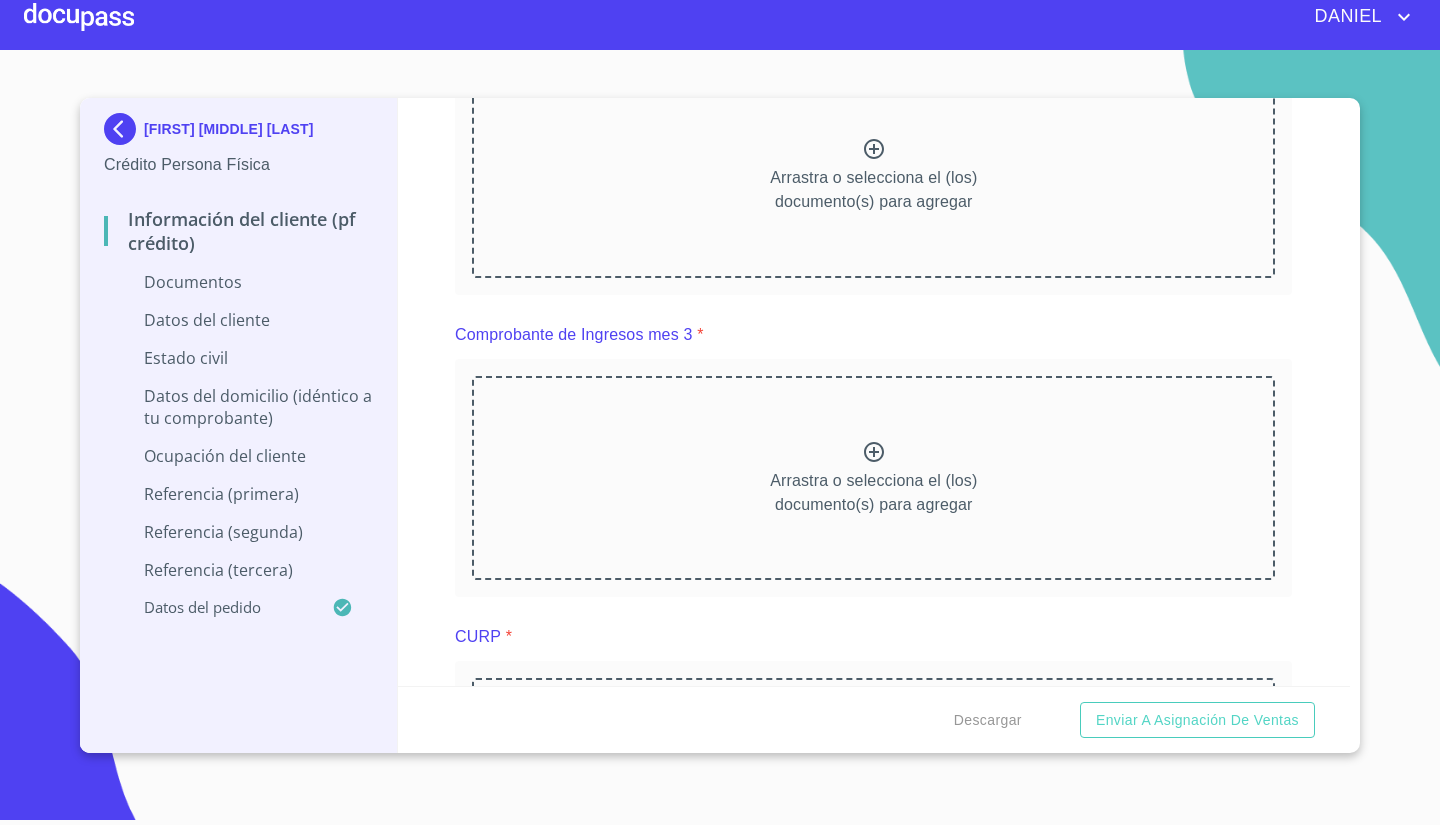 click 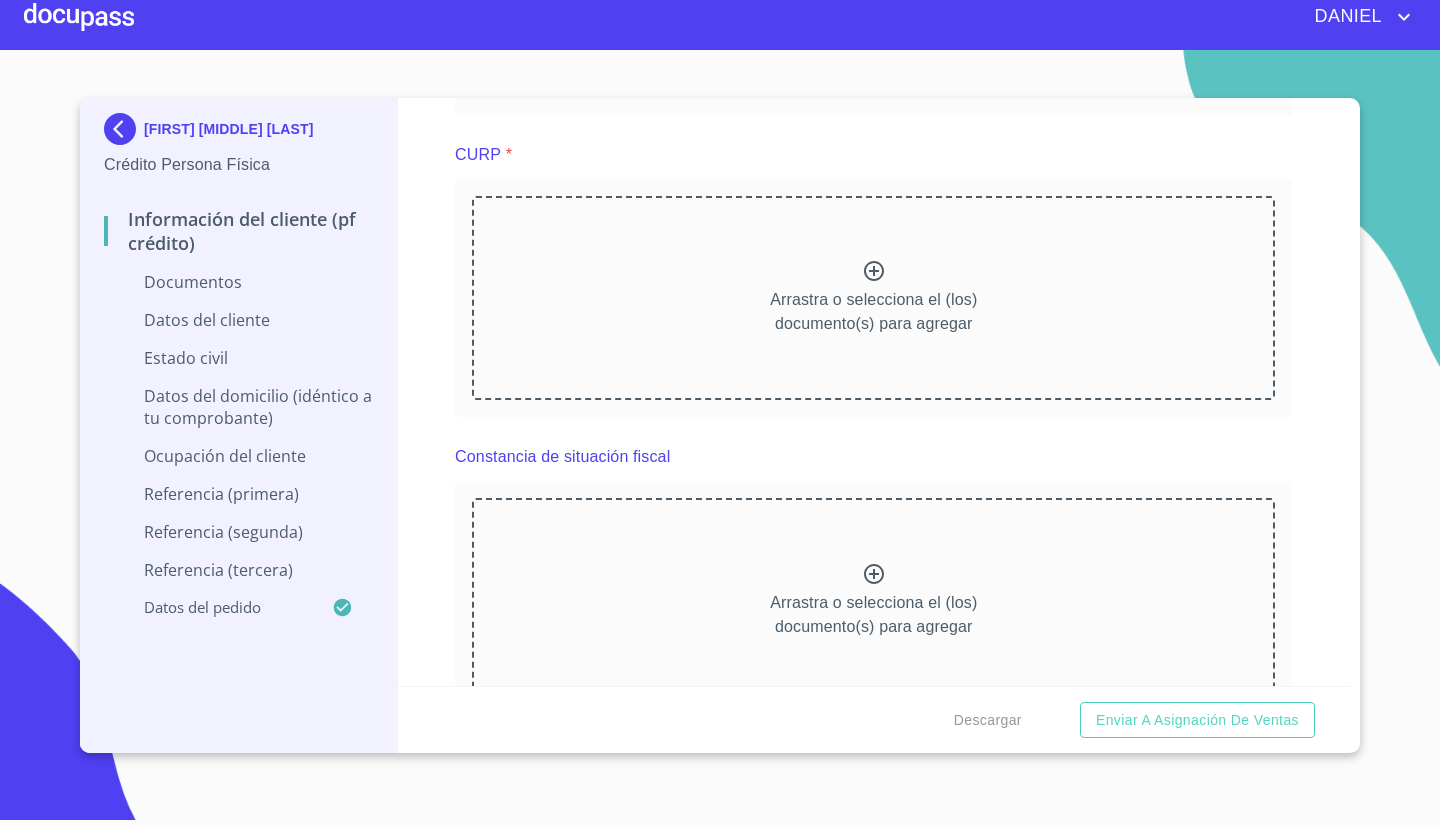 scroll, scrollTop: 2982, scrollLeft: 0, axis: vertical 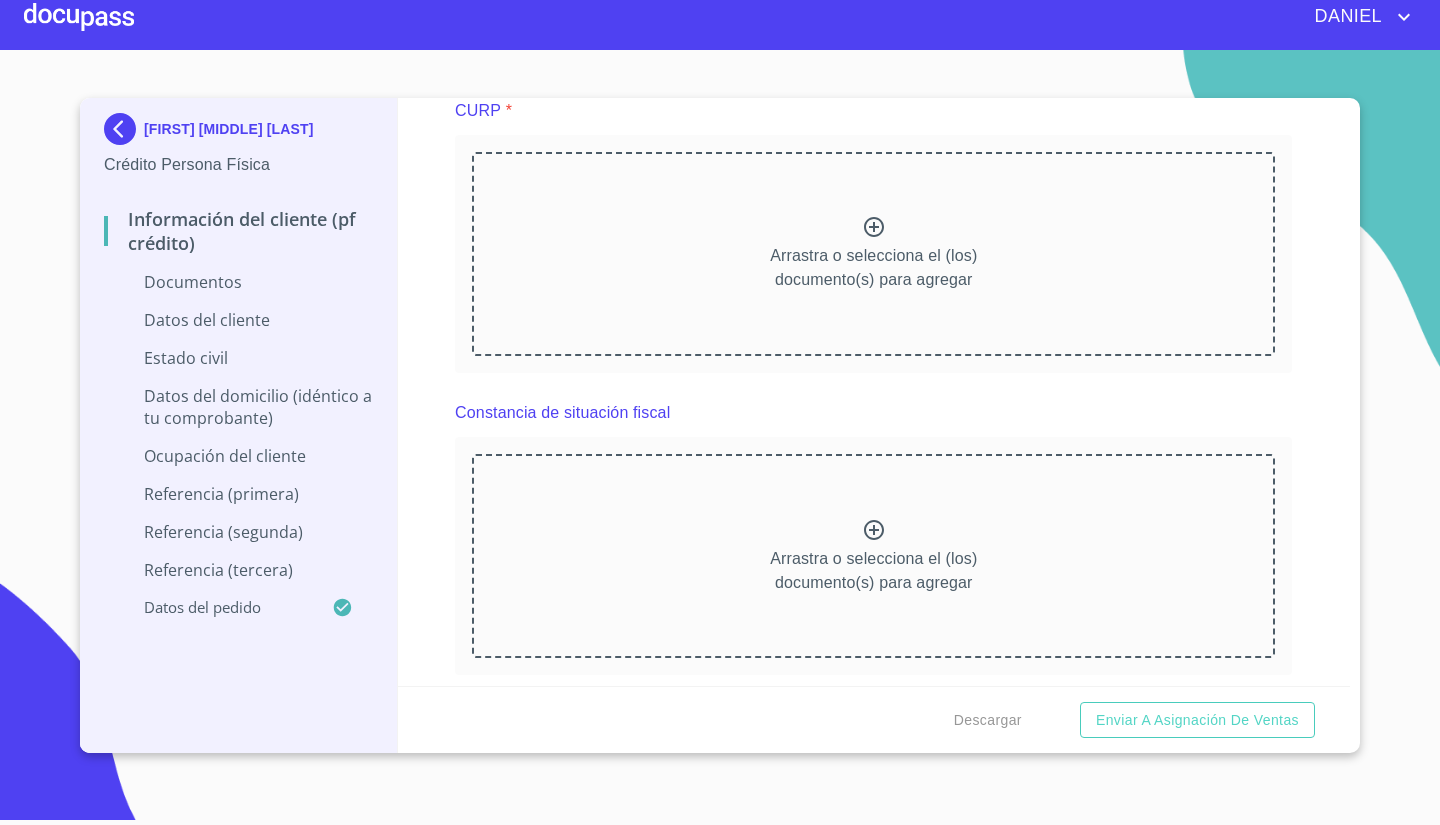 click on "Arrastra o selecciona el (los) documento(s) para agregar" at bounding box center (873, -351) 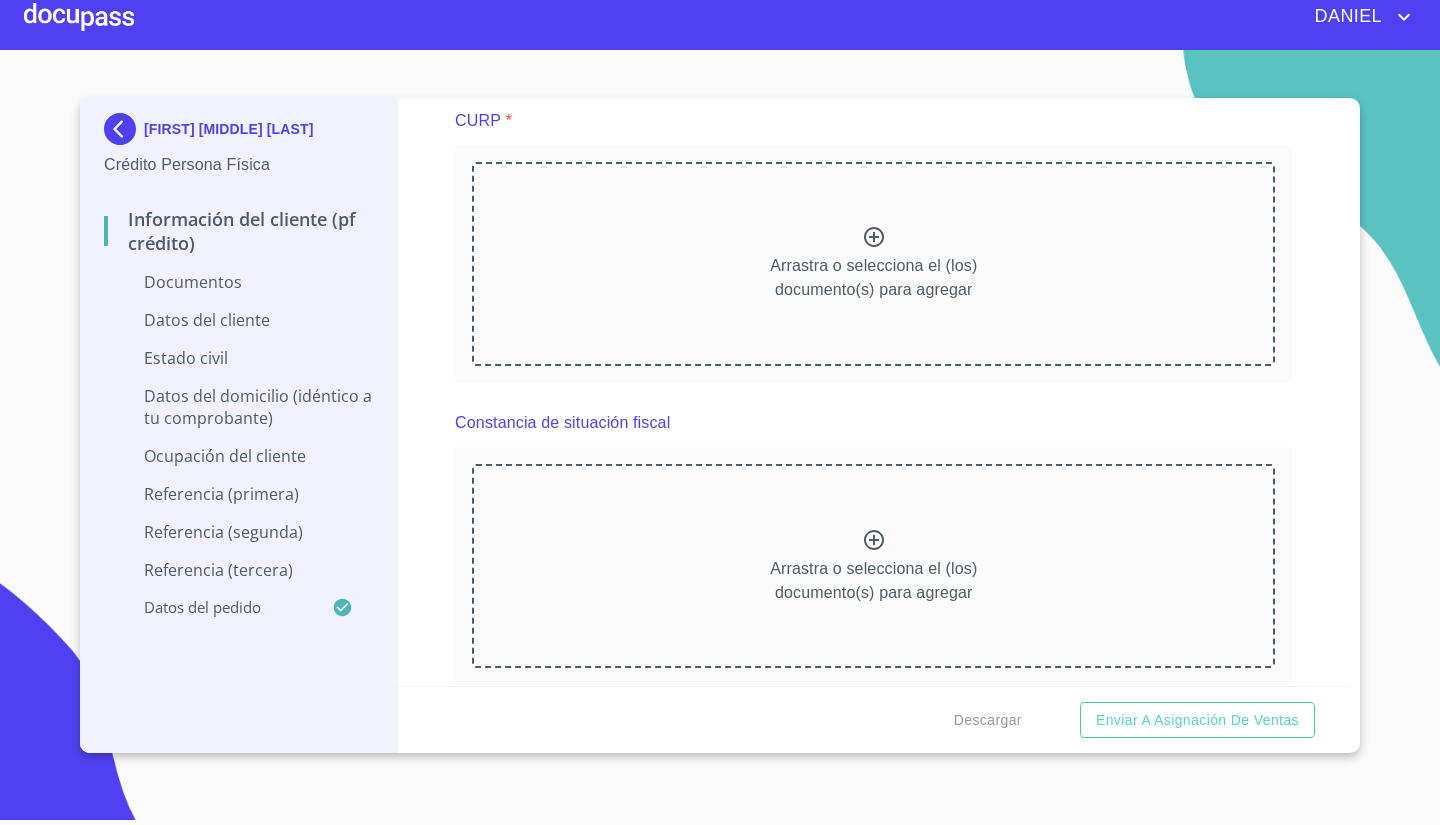 scroll, scrollTop: 3602, scrollLeft: 0, axis: vertical 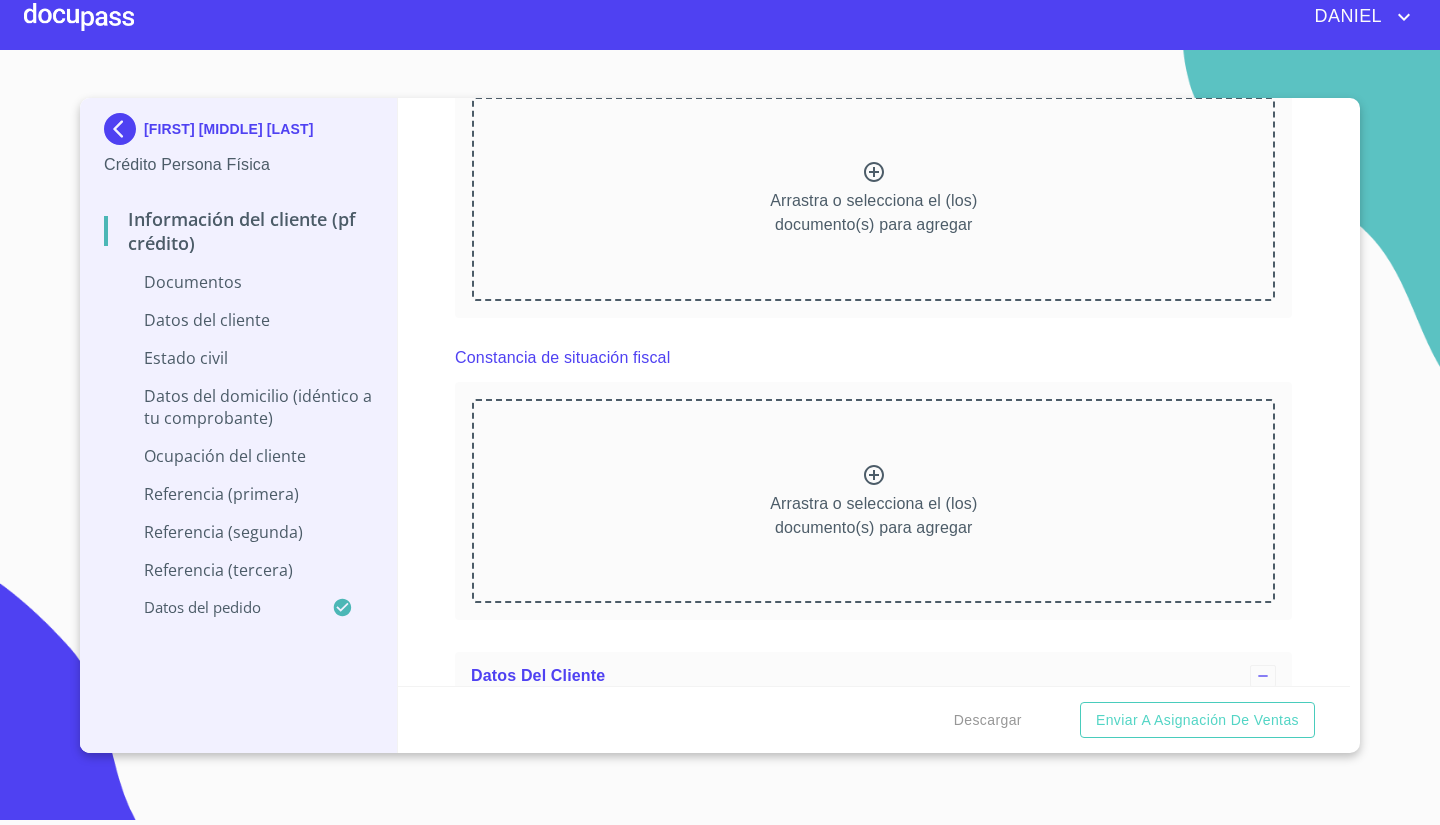 click on "Arrastra o selecciona el (los) documento(s) para agregar" at bounding box center [873, -104] 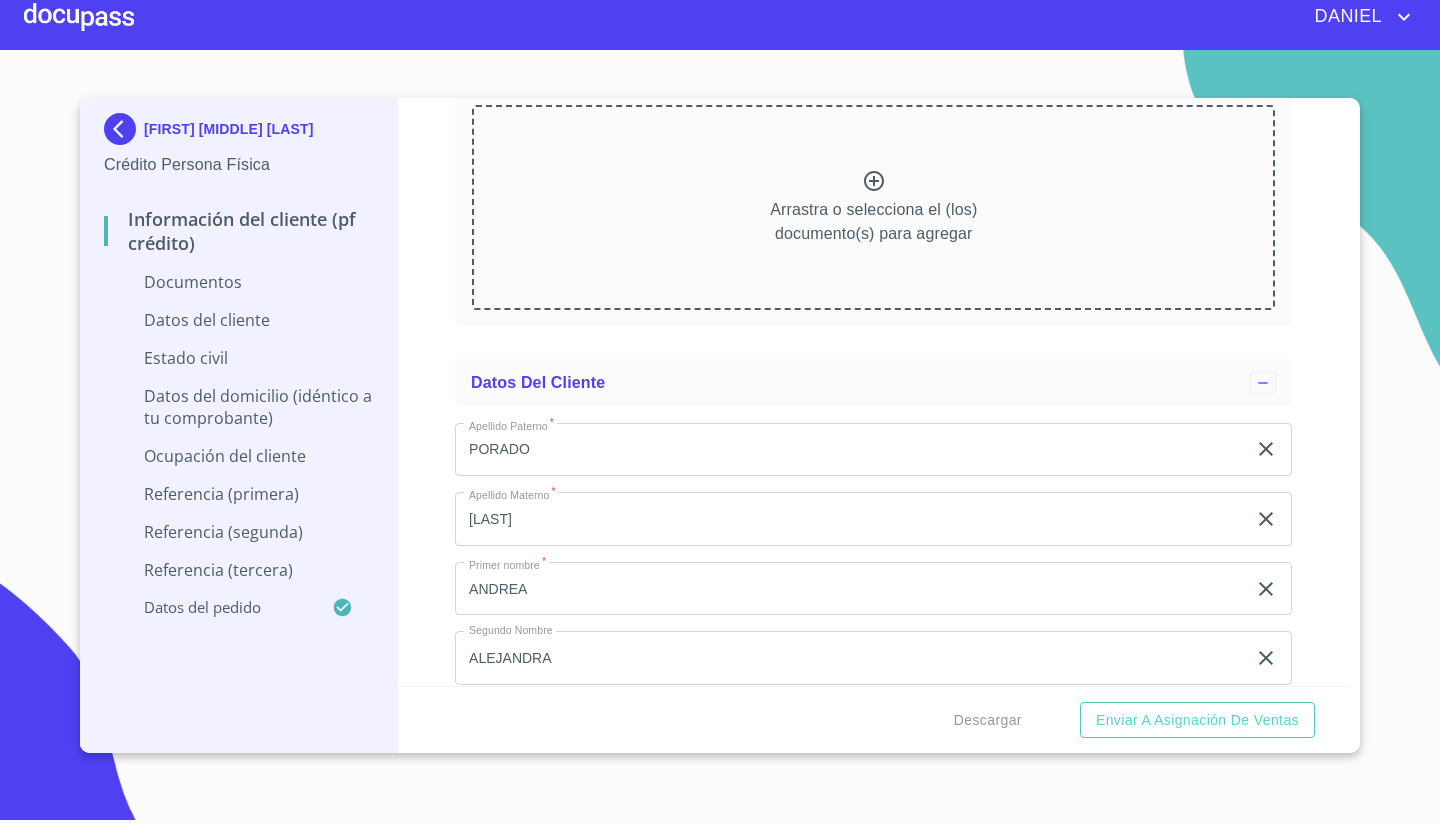 scroll, scrollTop: 4480, scrollLeft: 0, axis: vertical 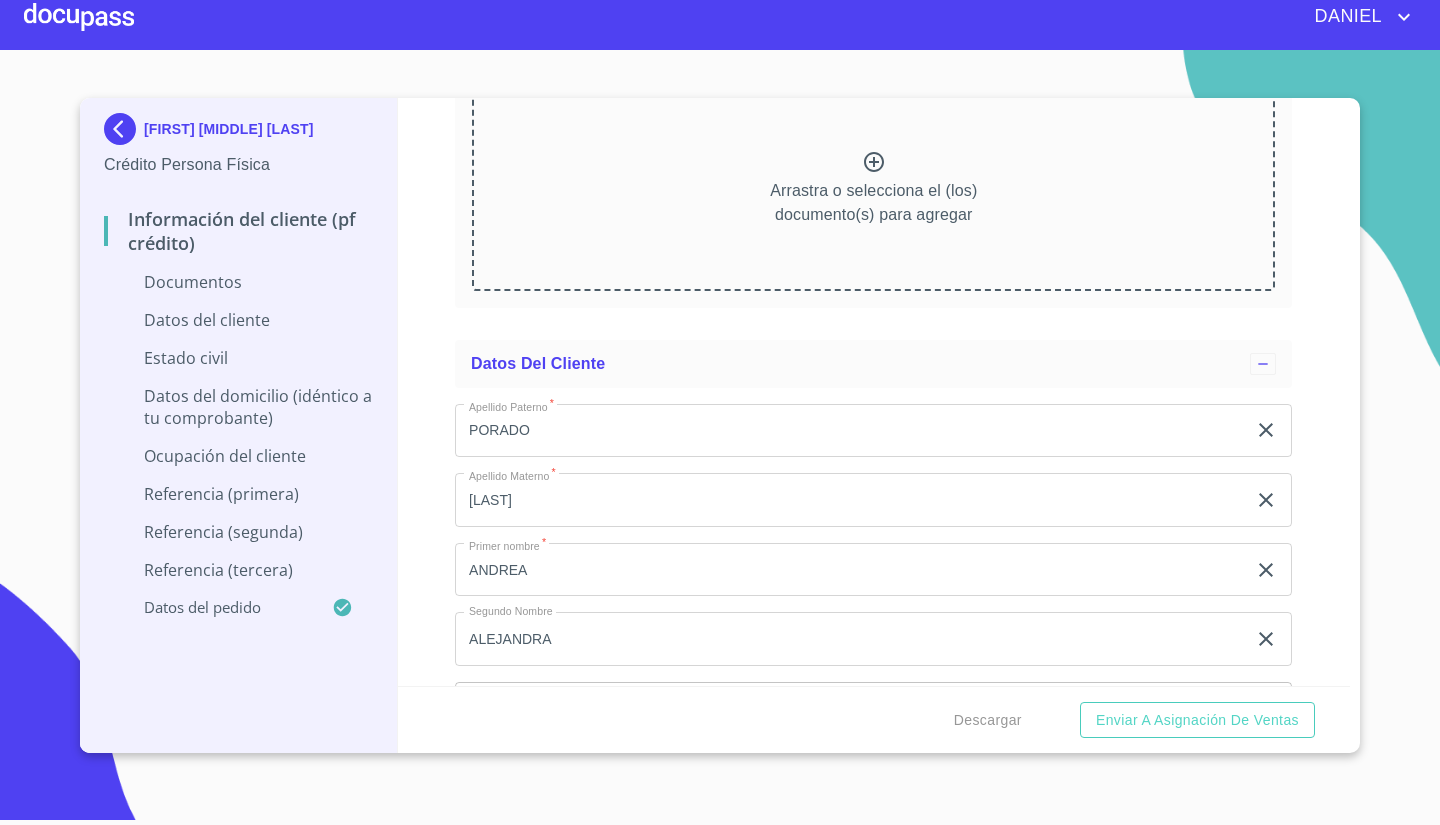 click on "Arrastra o selecciona el (los) documento(s) para agregar" at bounding box center (873, -99) 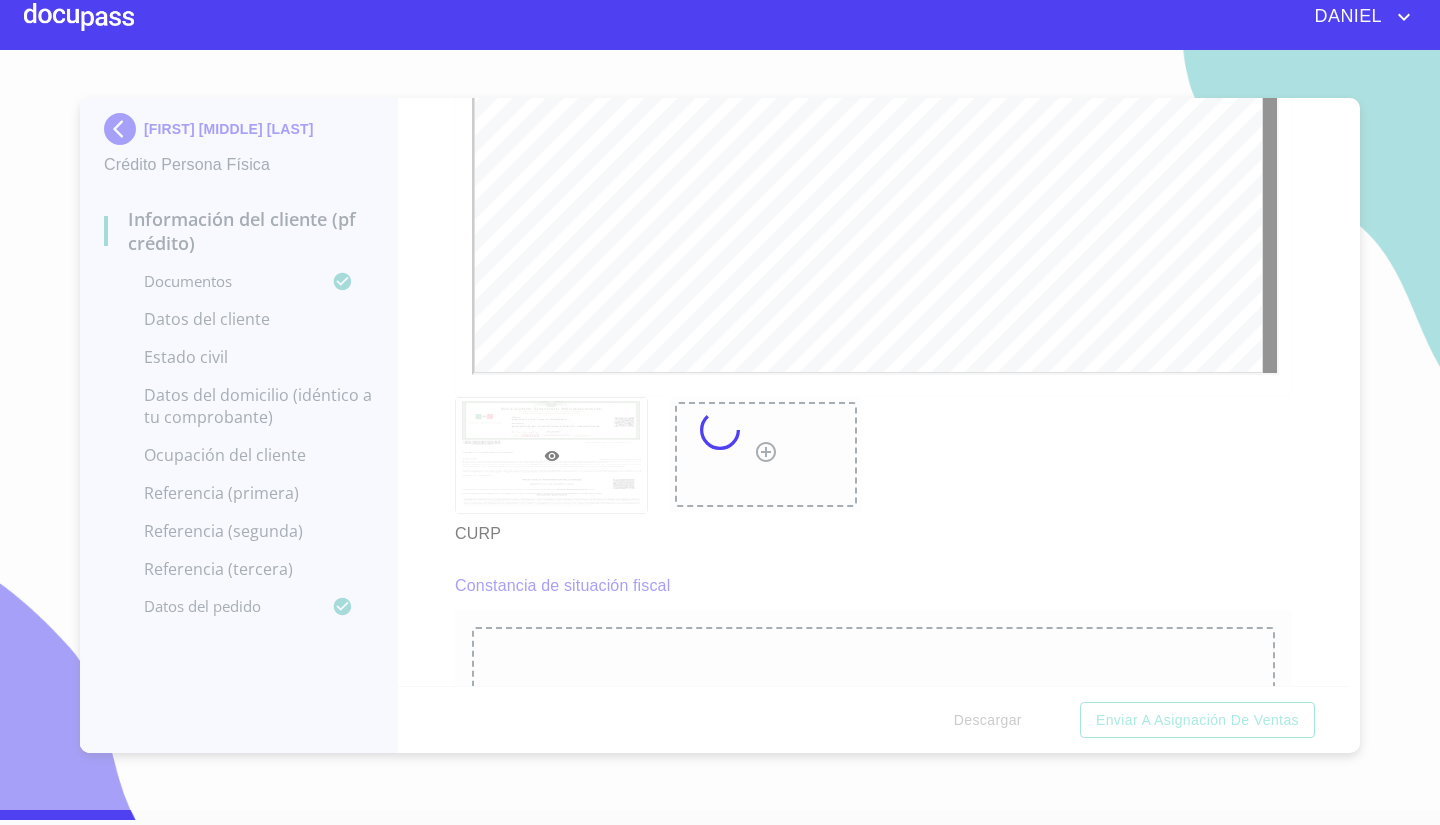 scroll, scrollTop: 0, scrollLeft: 0, axis: both 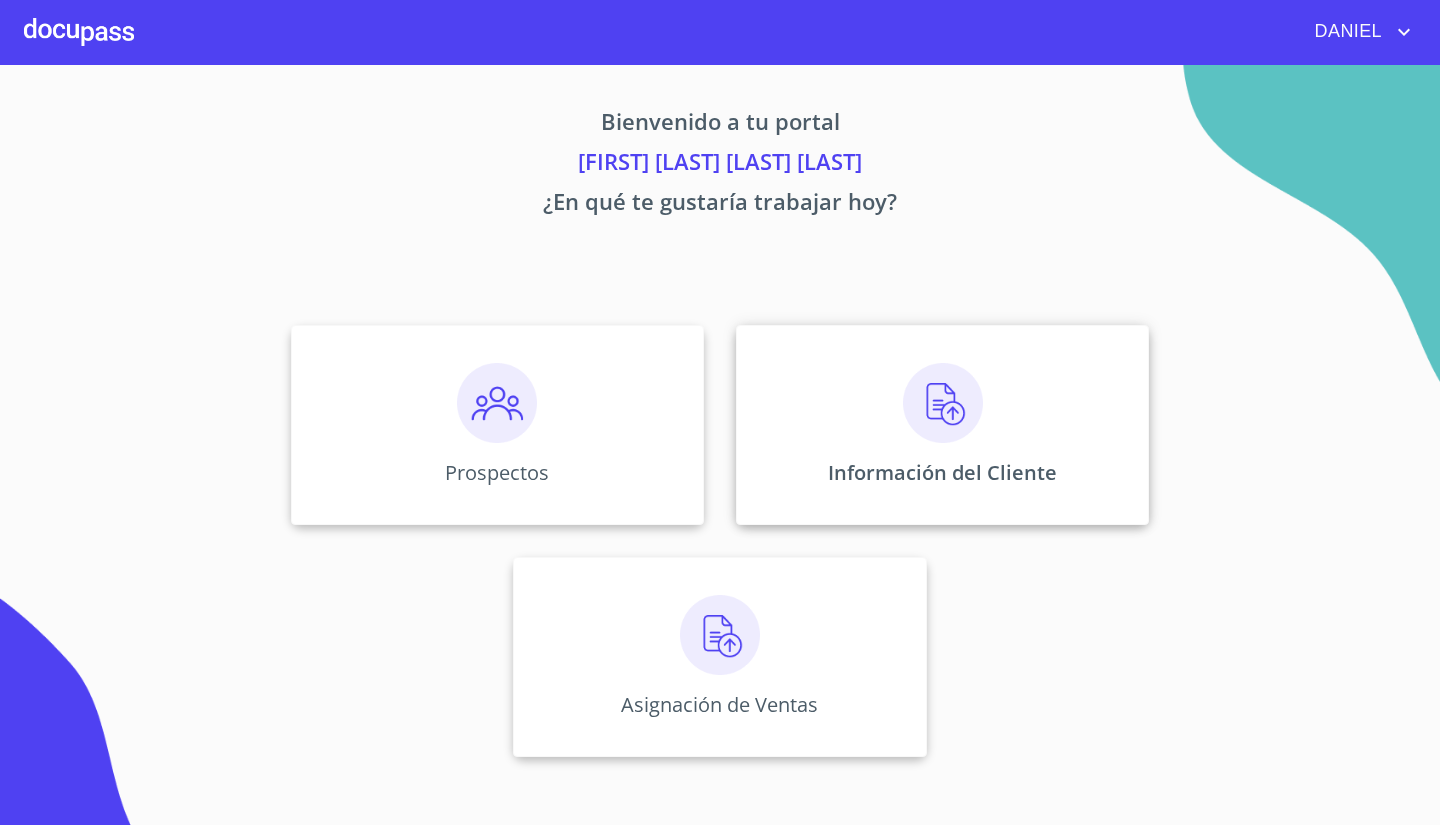 click at bounding box center (943, 403) 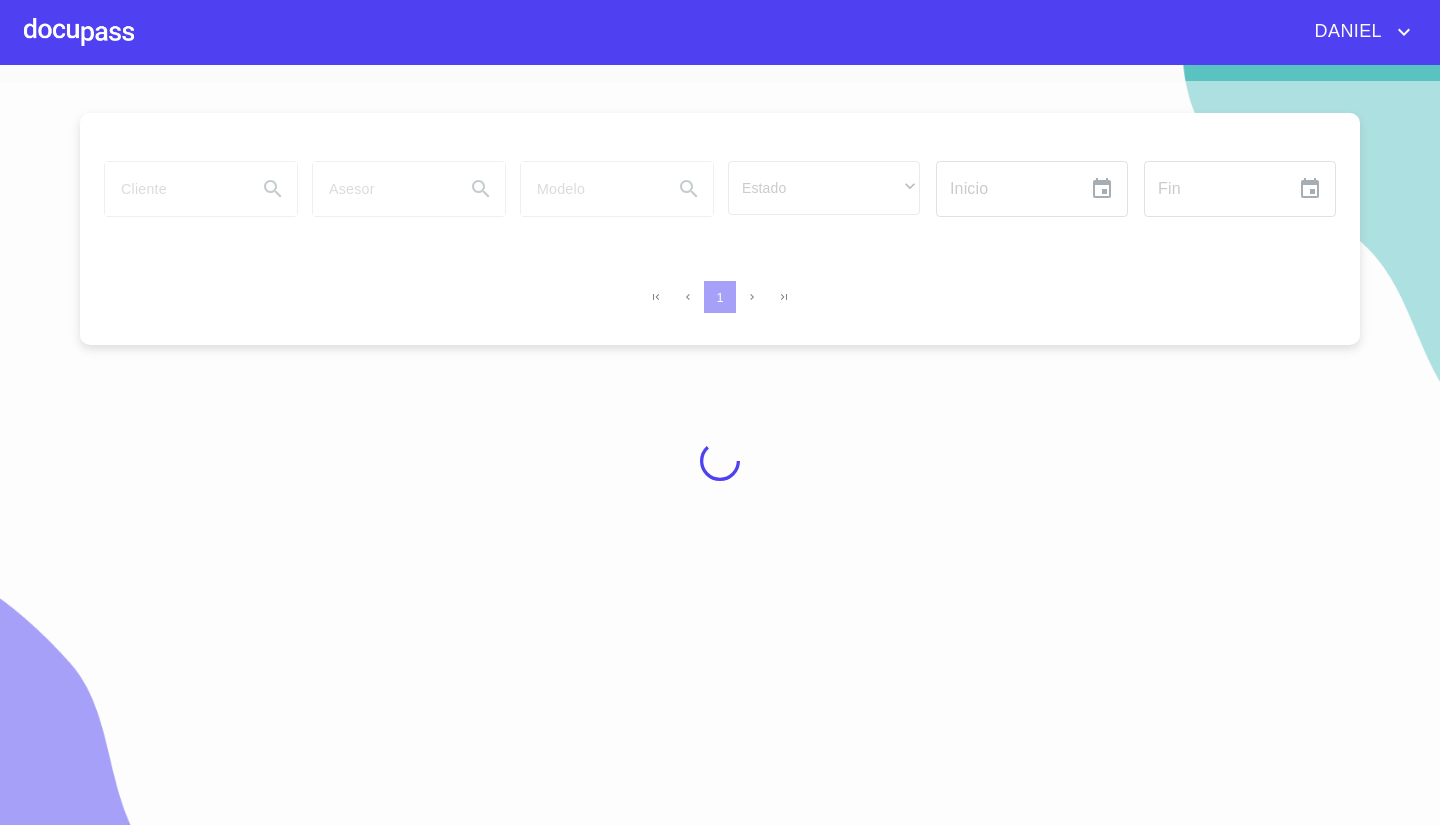 click at bounding box center [720, 461] 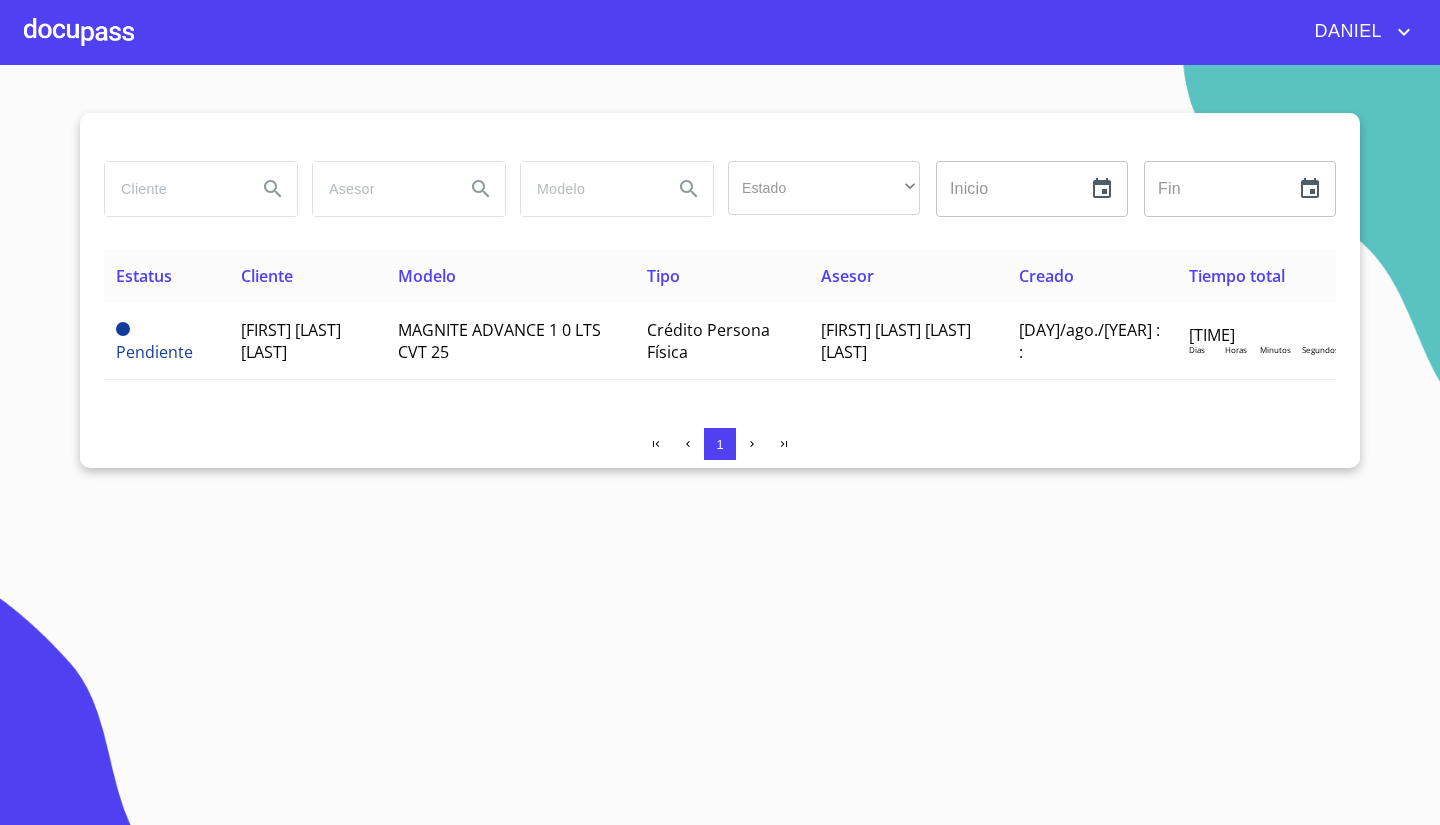 click at bounding box center (173, 189) 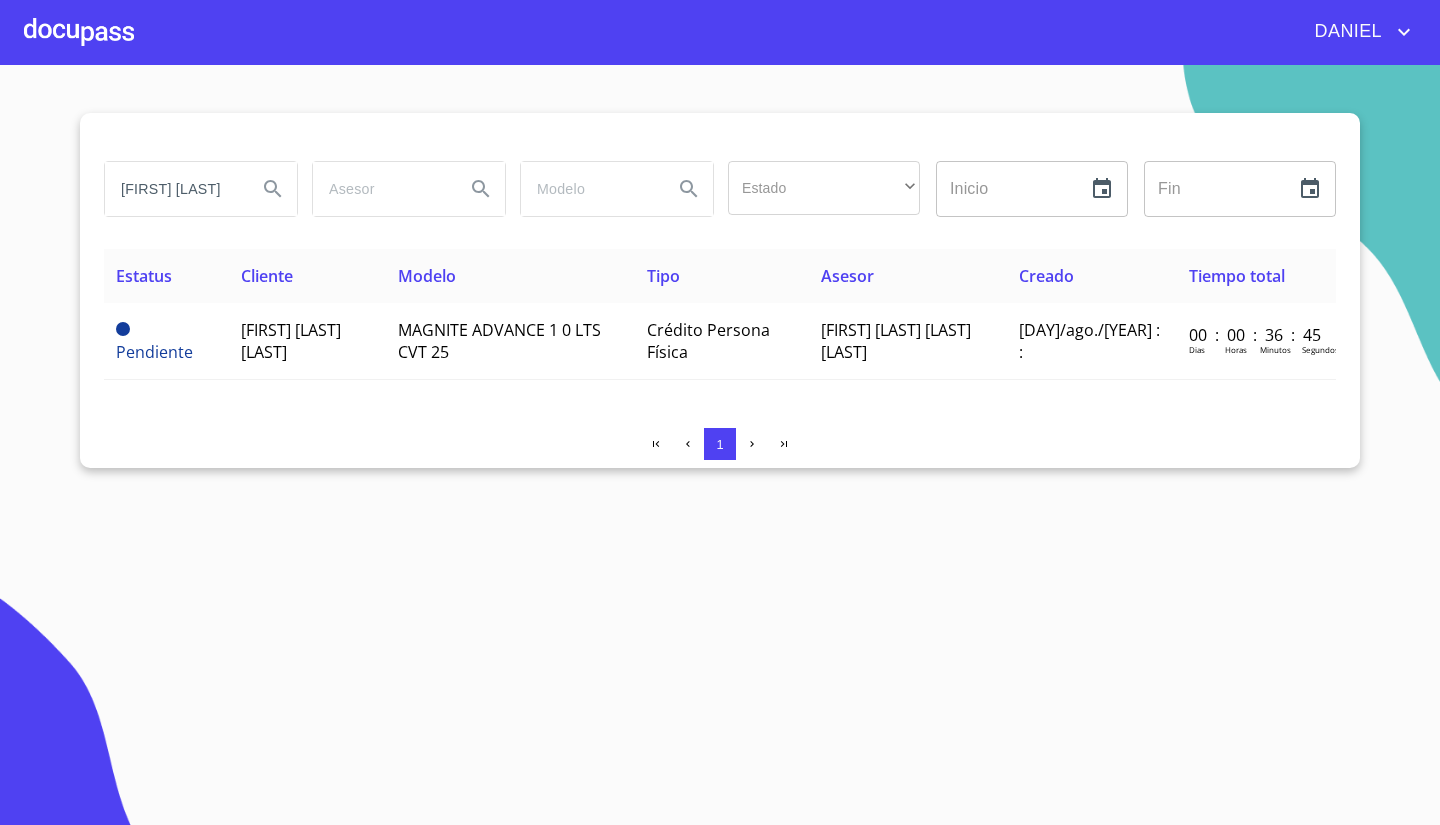 scroll, scrollTop: 0, scrollLeft: 10, axis: horizontal 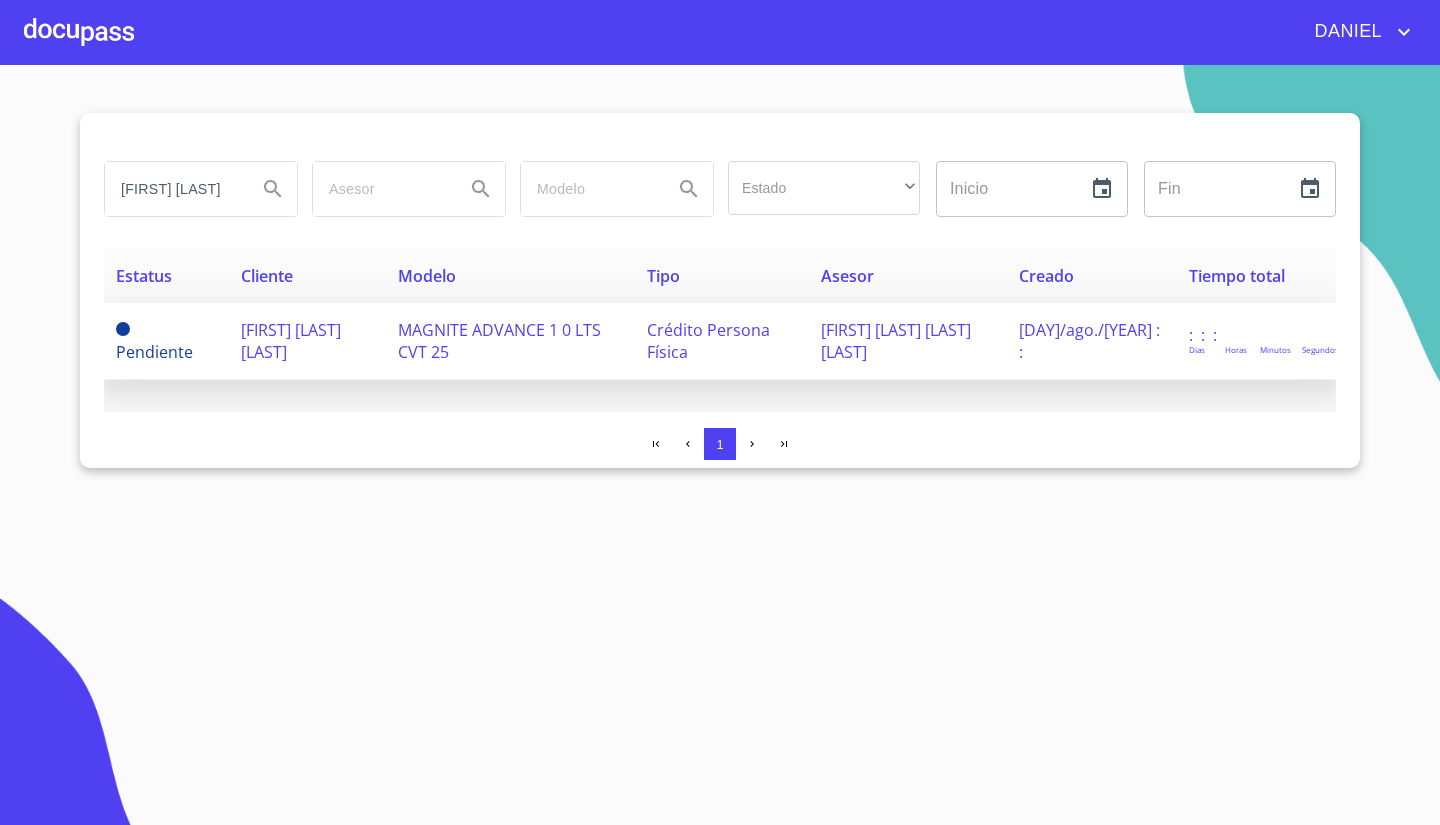 type on "[FIRST] [LAST]" 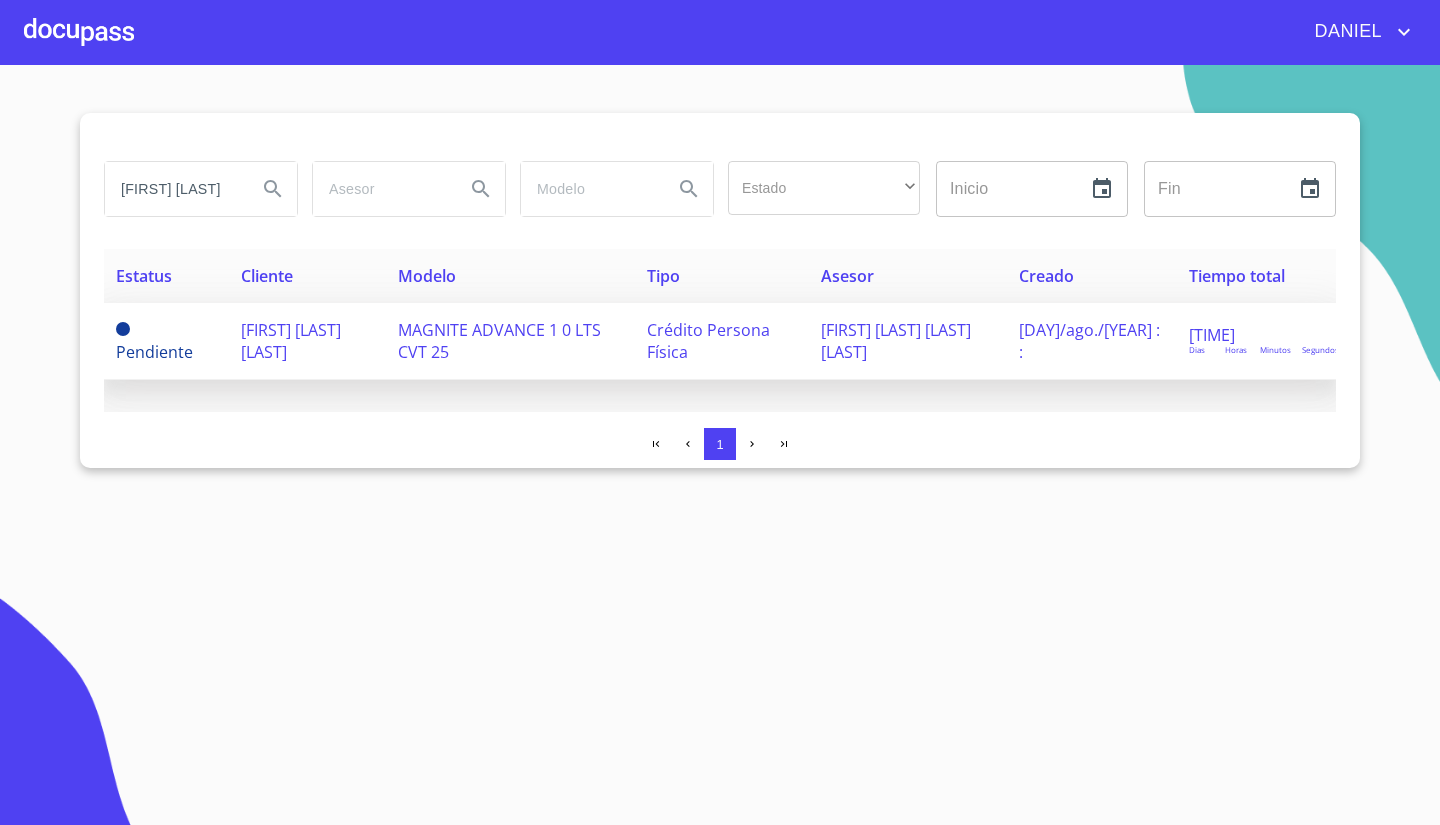 click on "Pendiente" at bounding box center [166, 341] 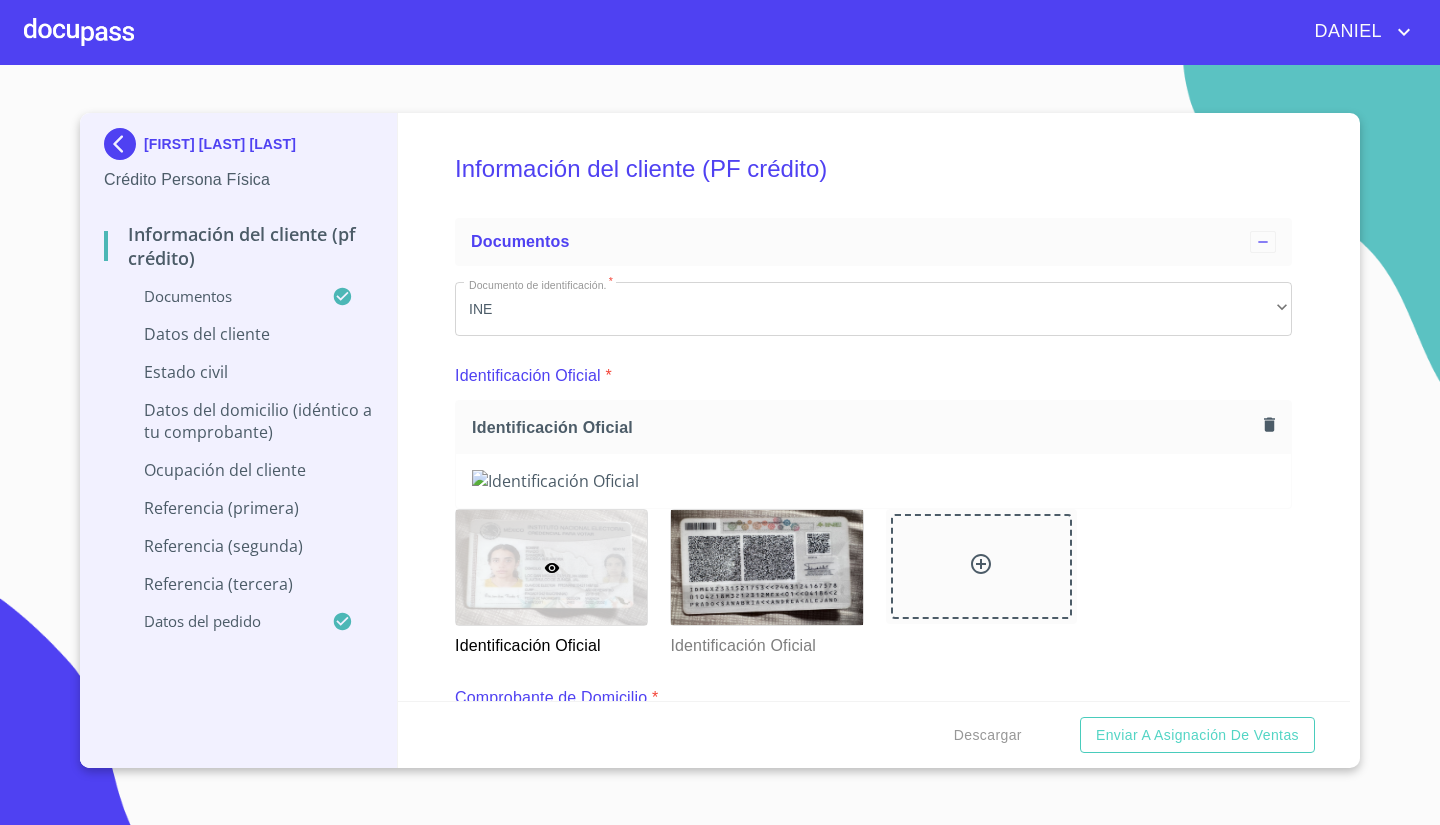 scroll, scrollTop: 0, scrollLeft: 0, axis: both 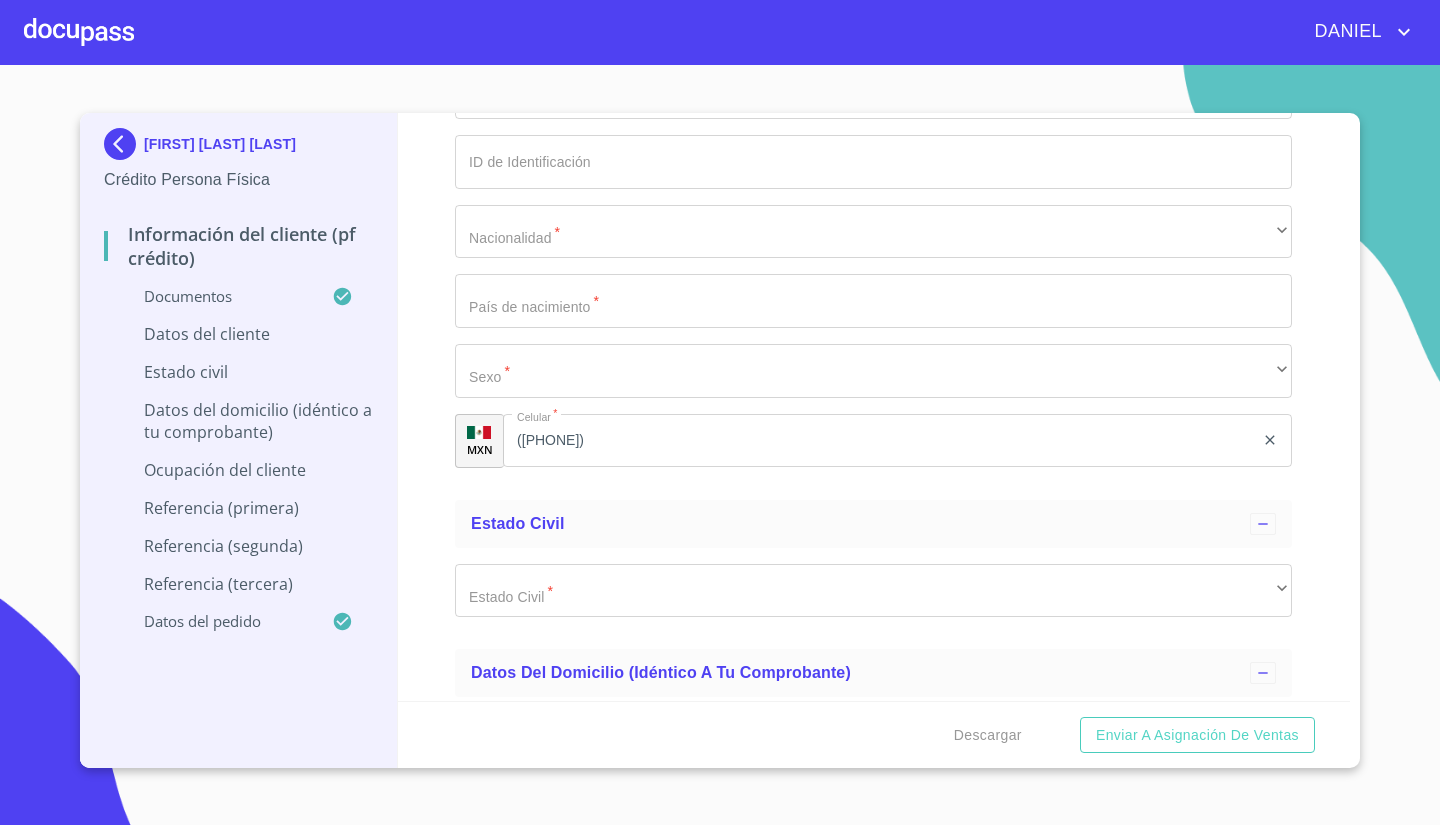 click 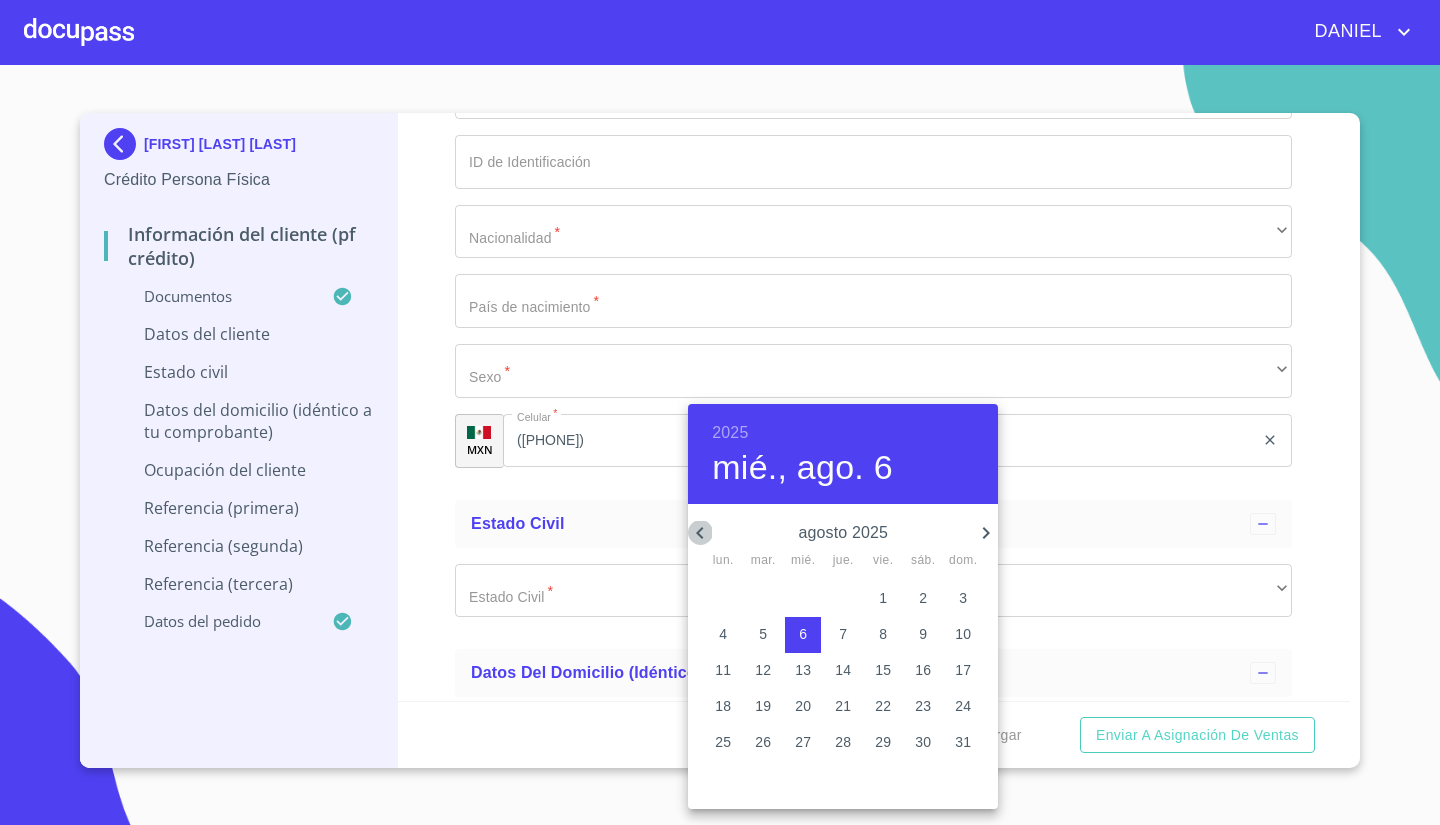 click 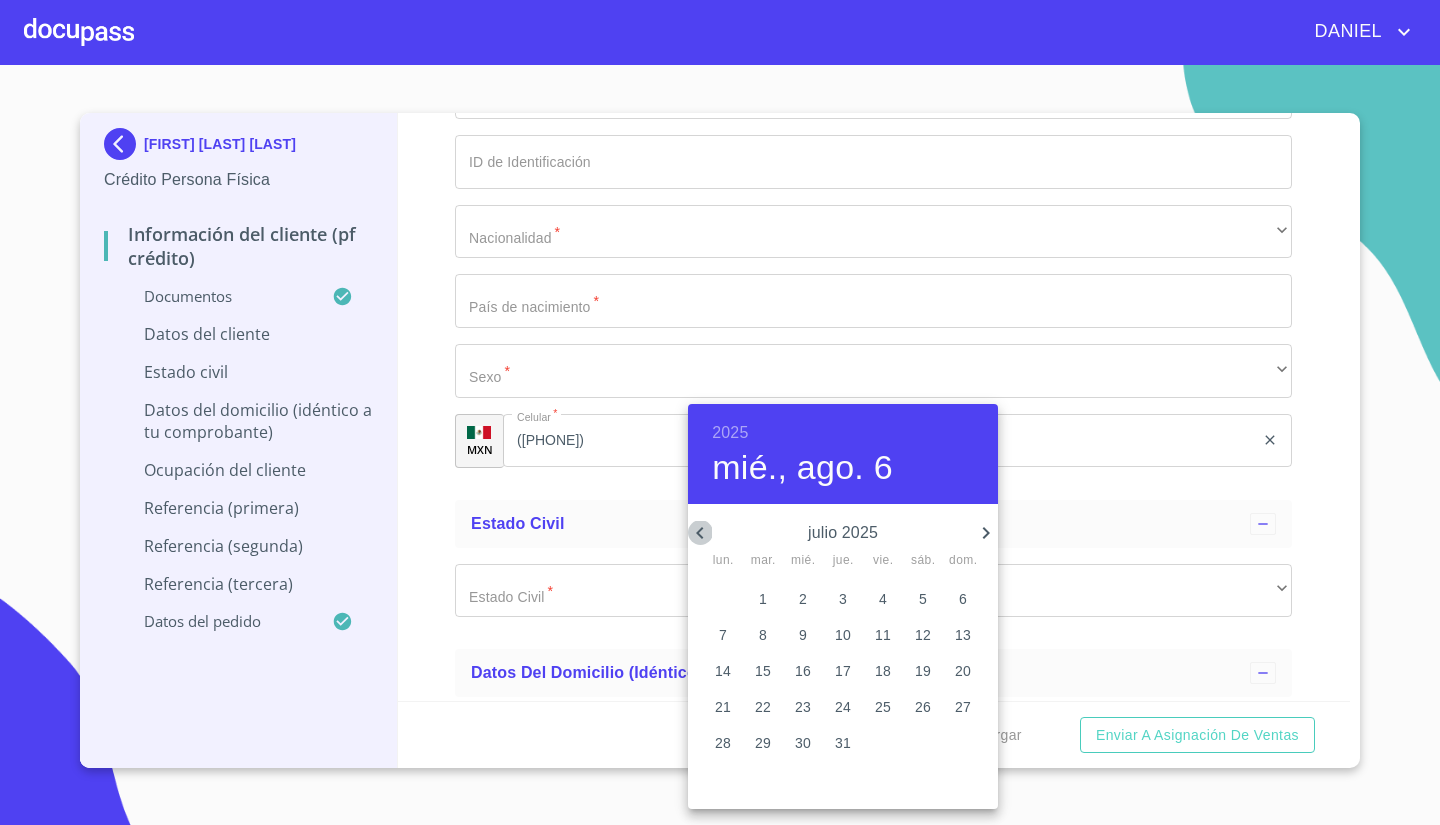 click 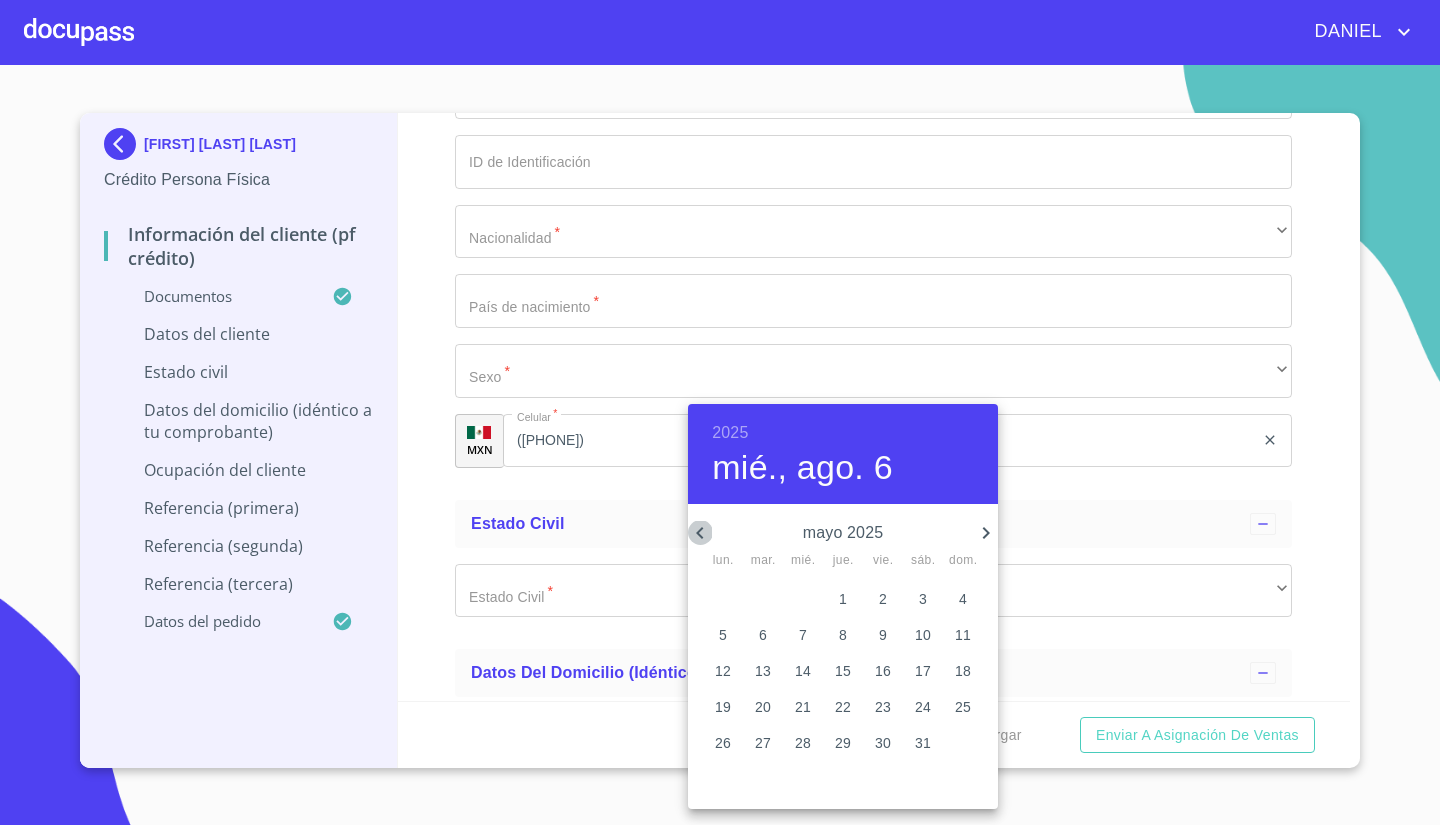 click 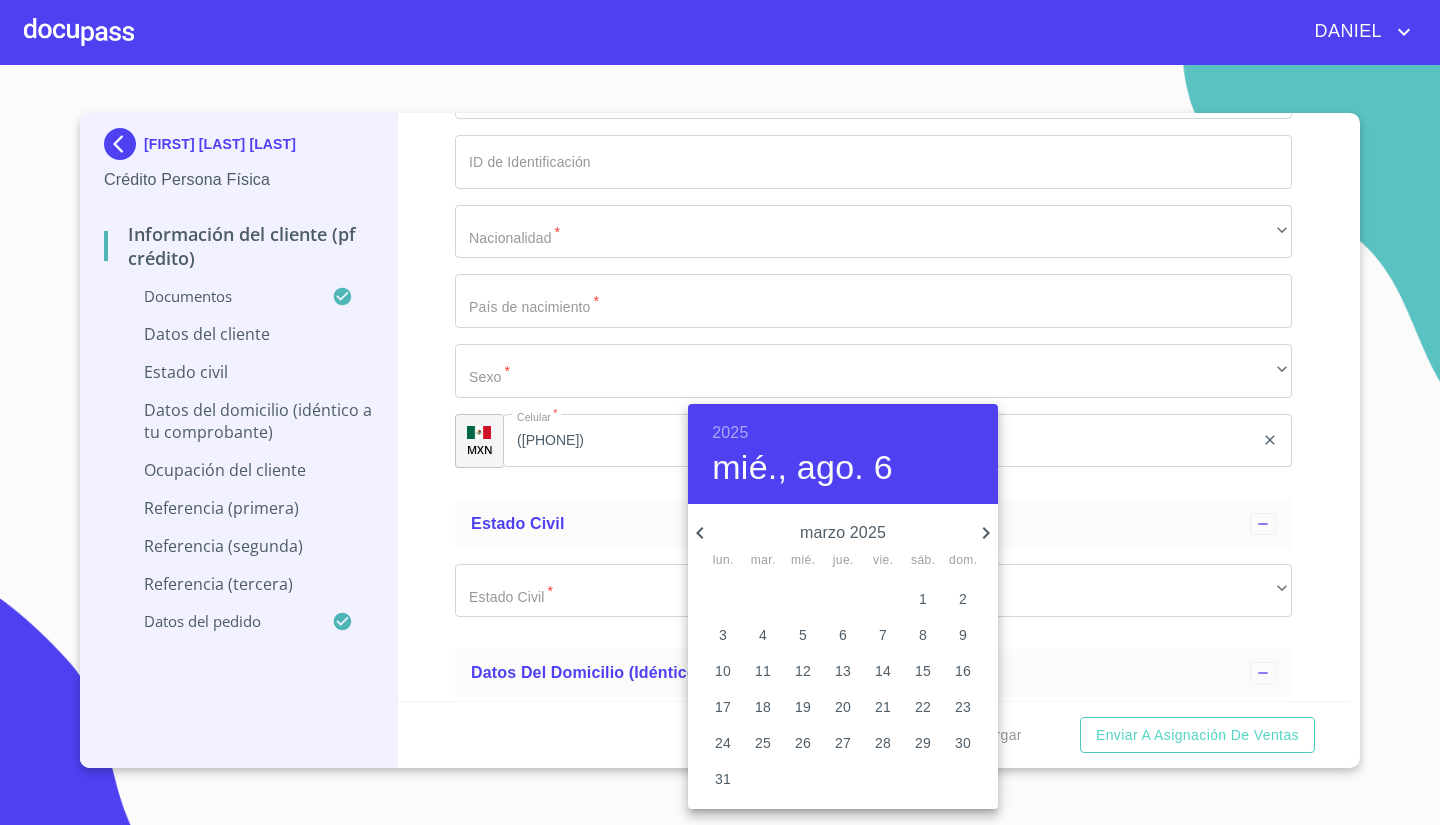 click 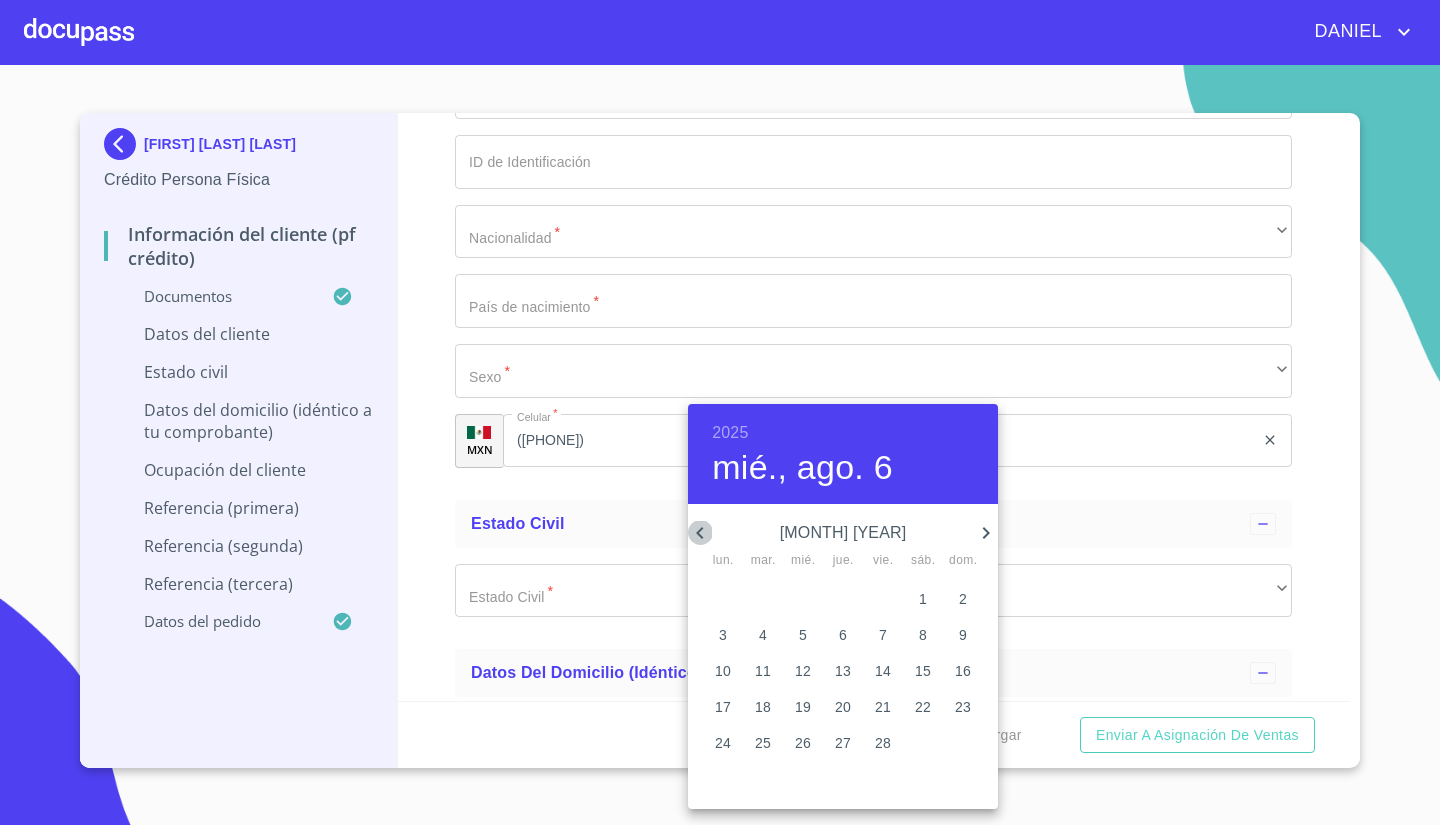 click 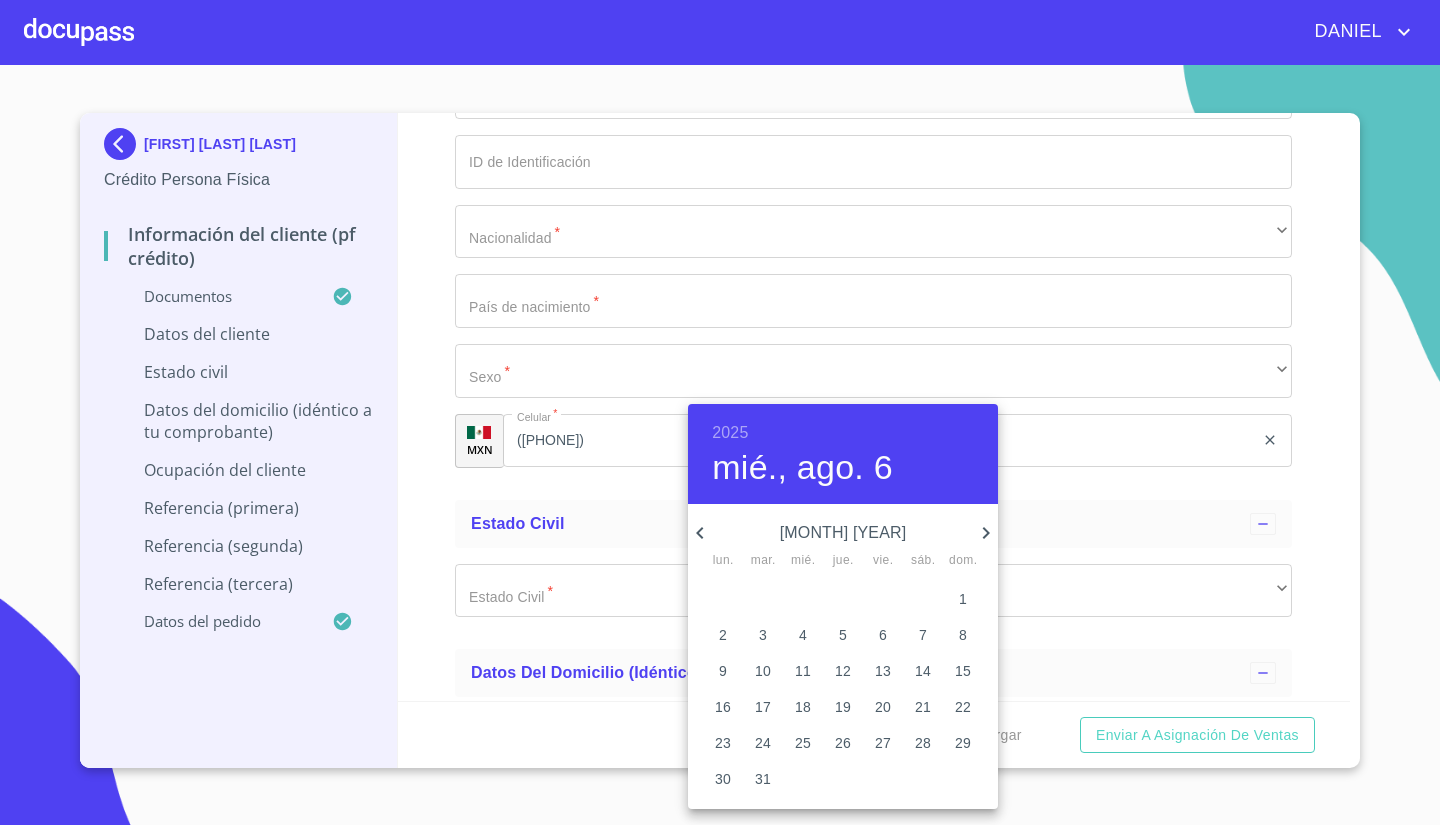 click 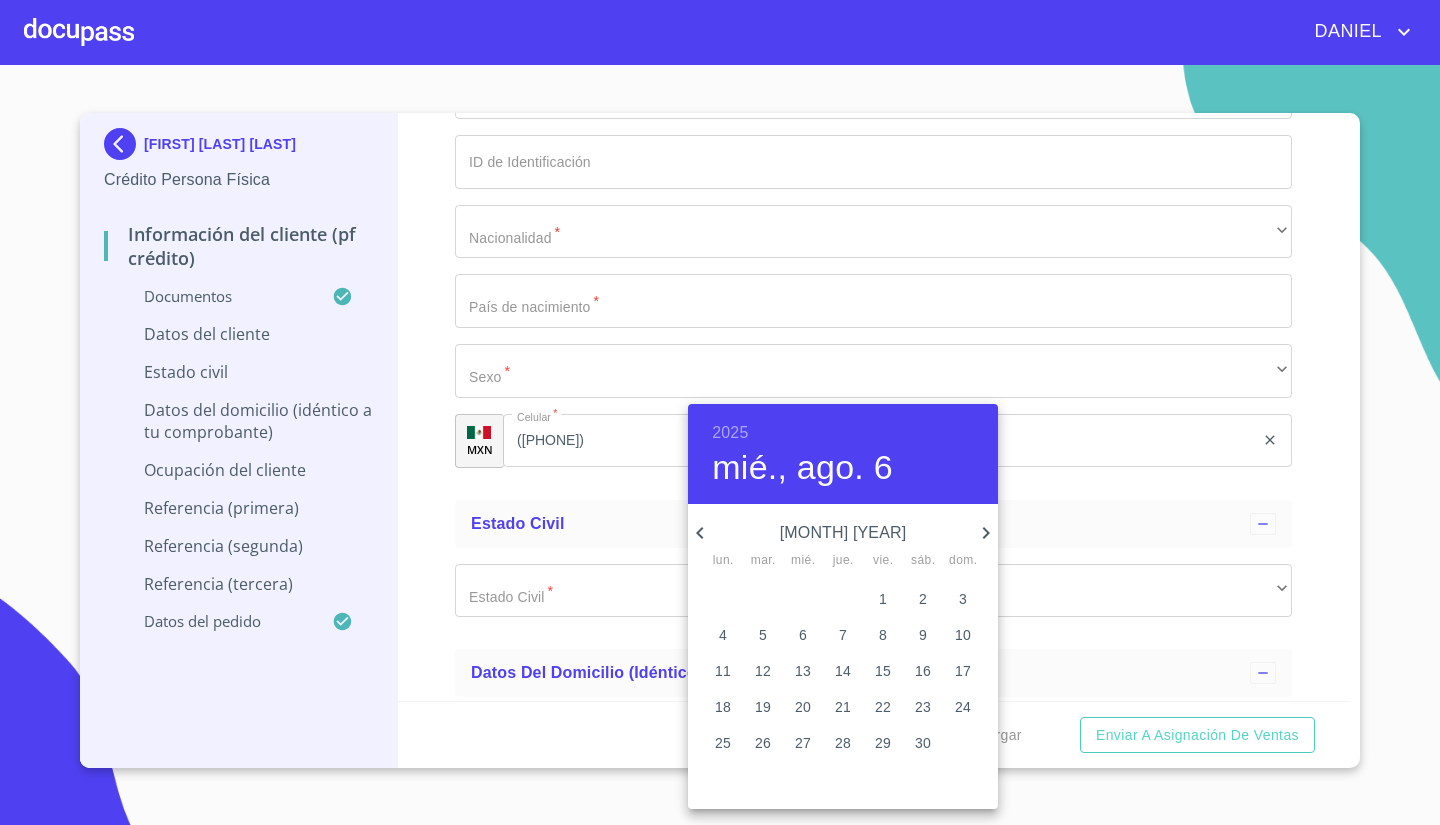 click 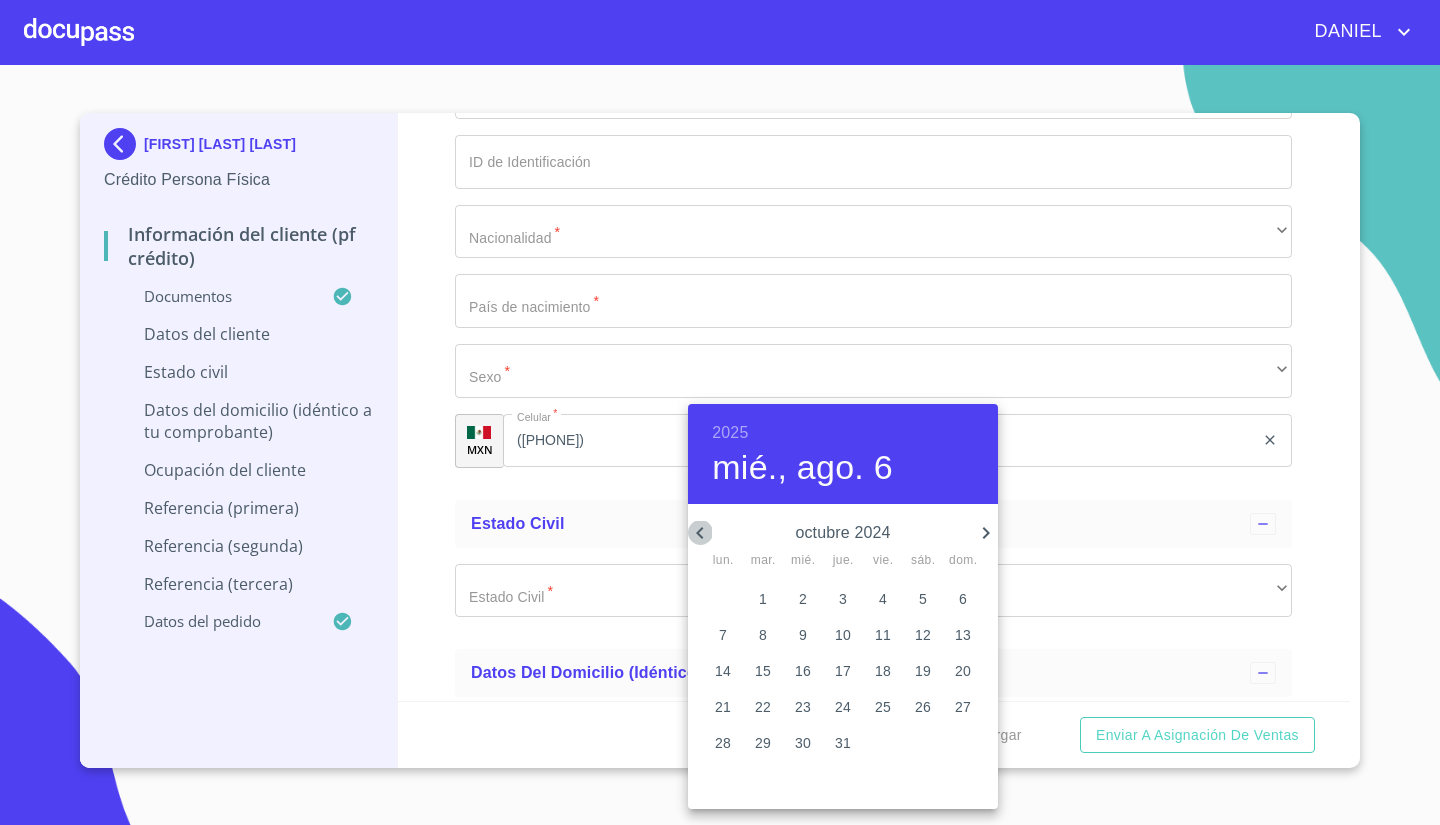 click 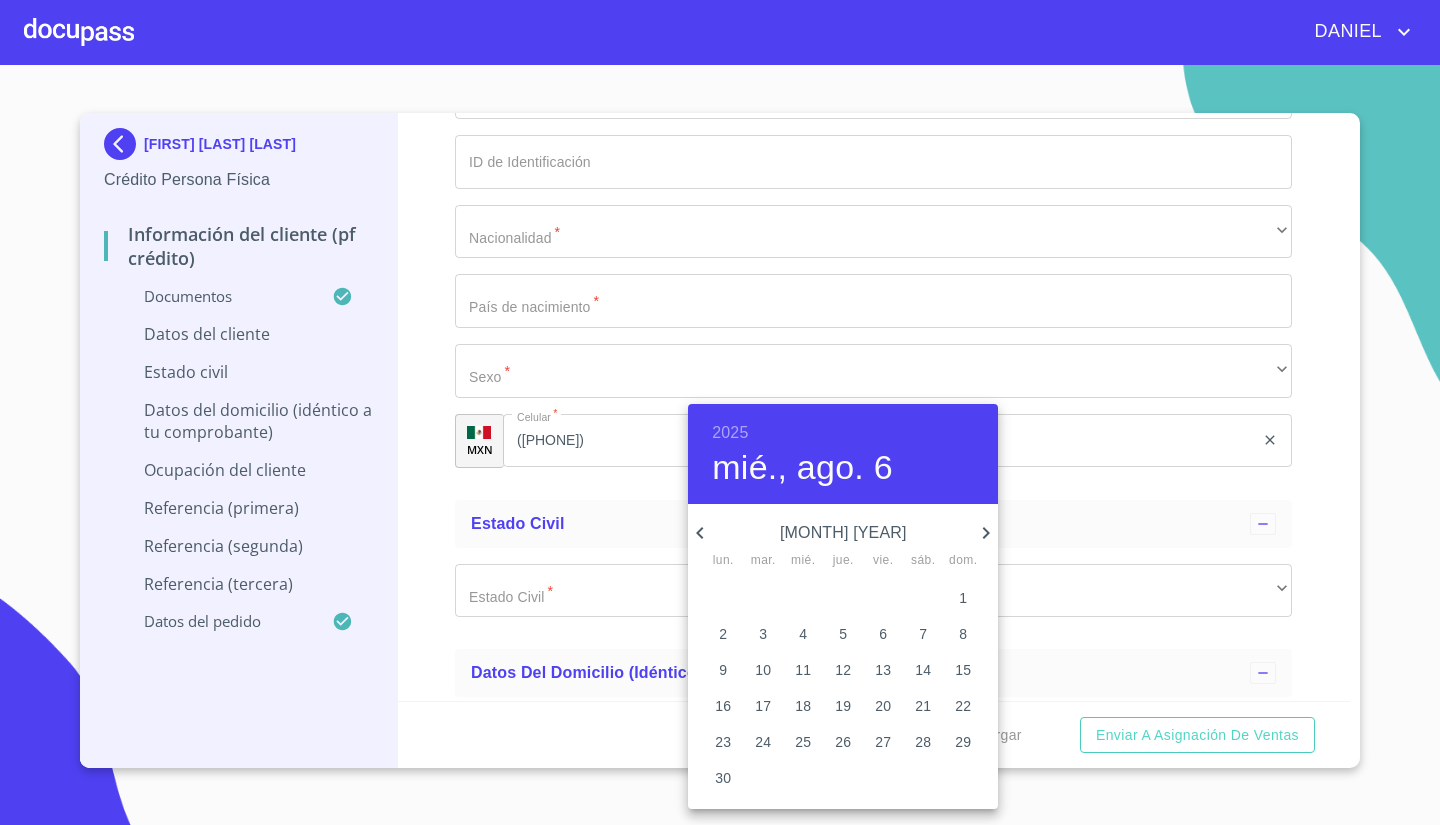 click on "[MONTH] [YEAR]" at bounding box center (843, 533) 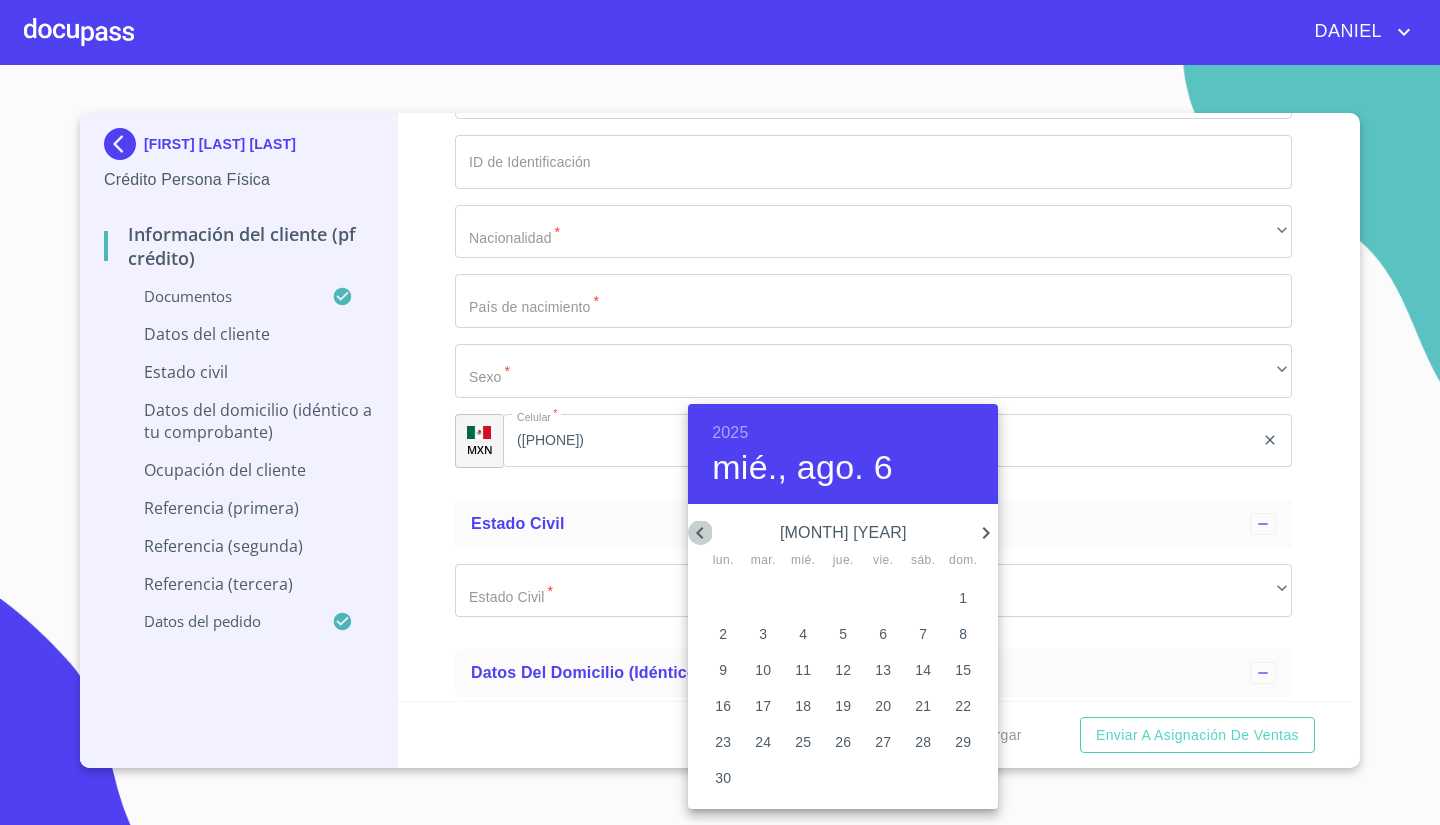 click 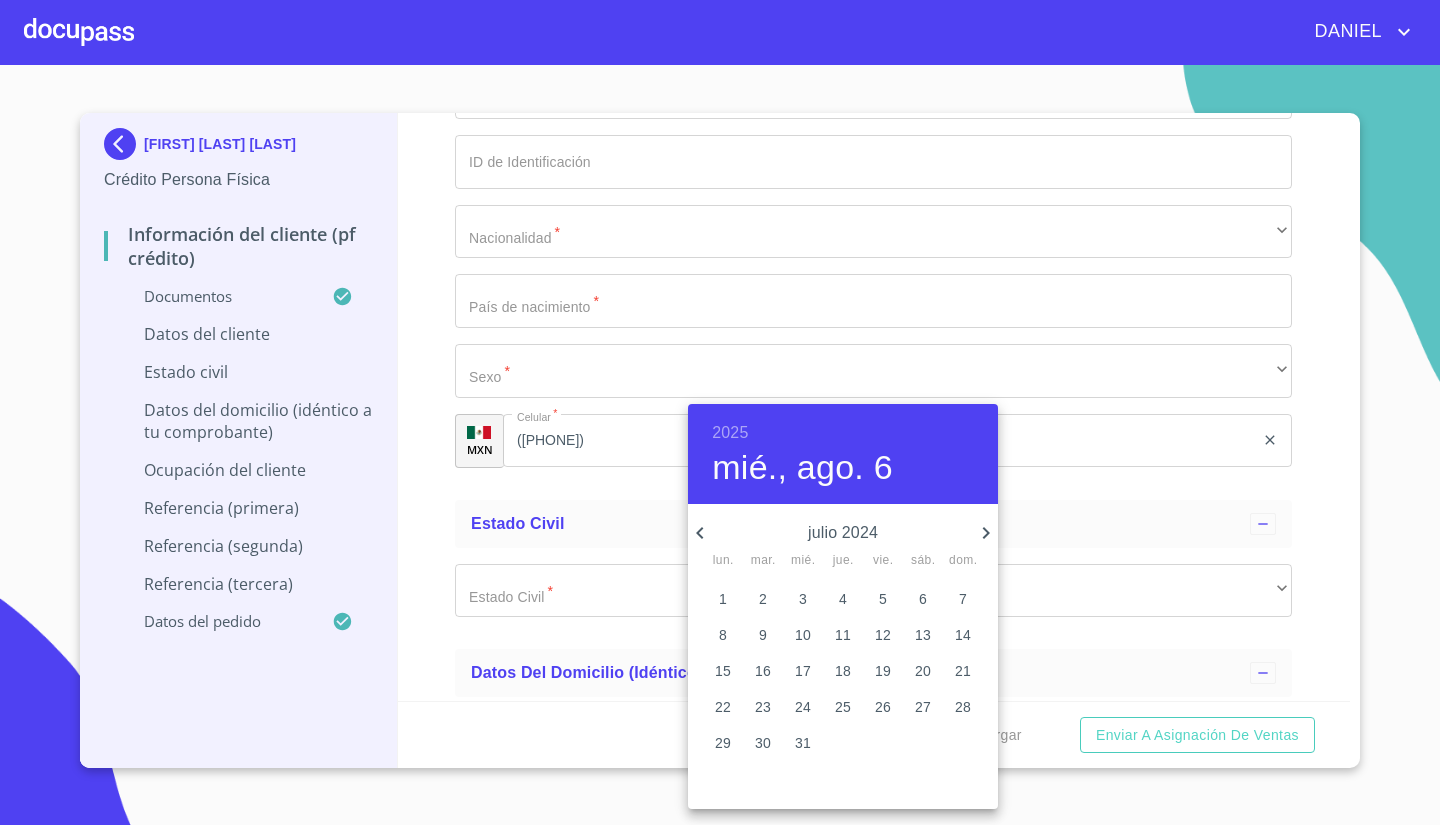click 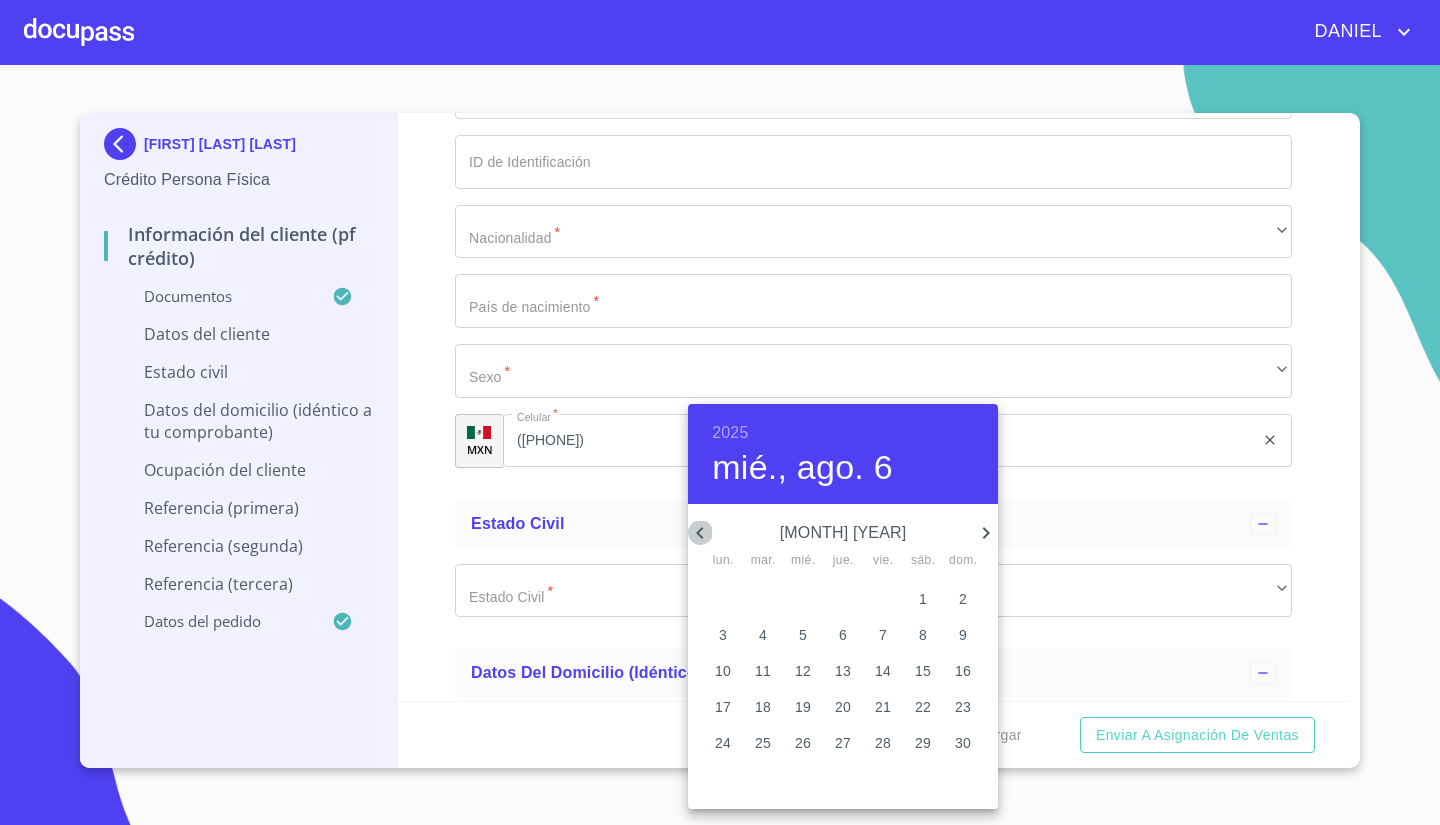 click 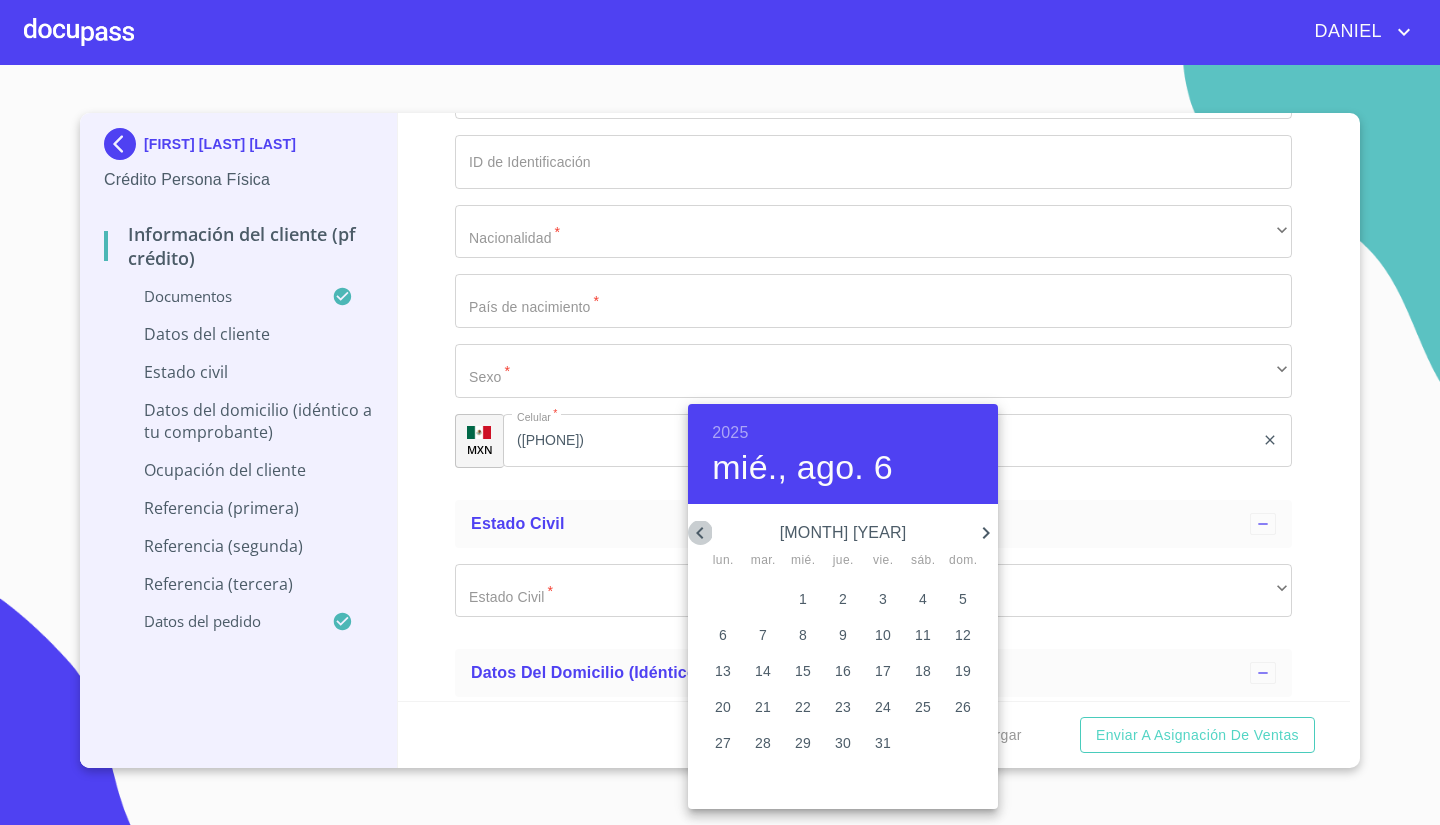 click 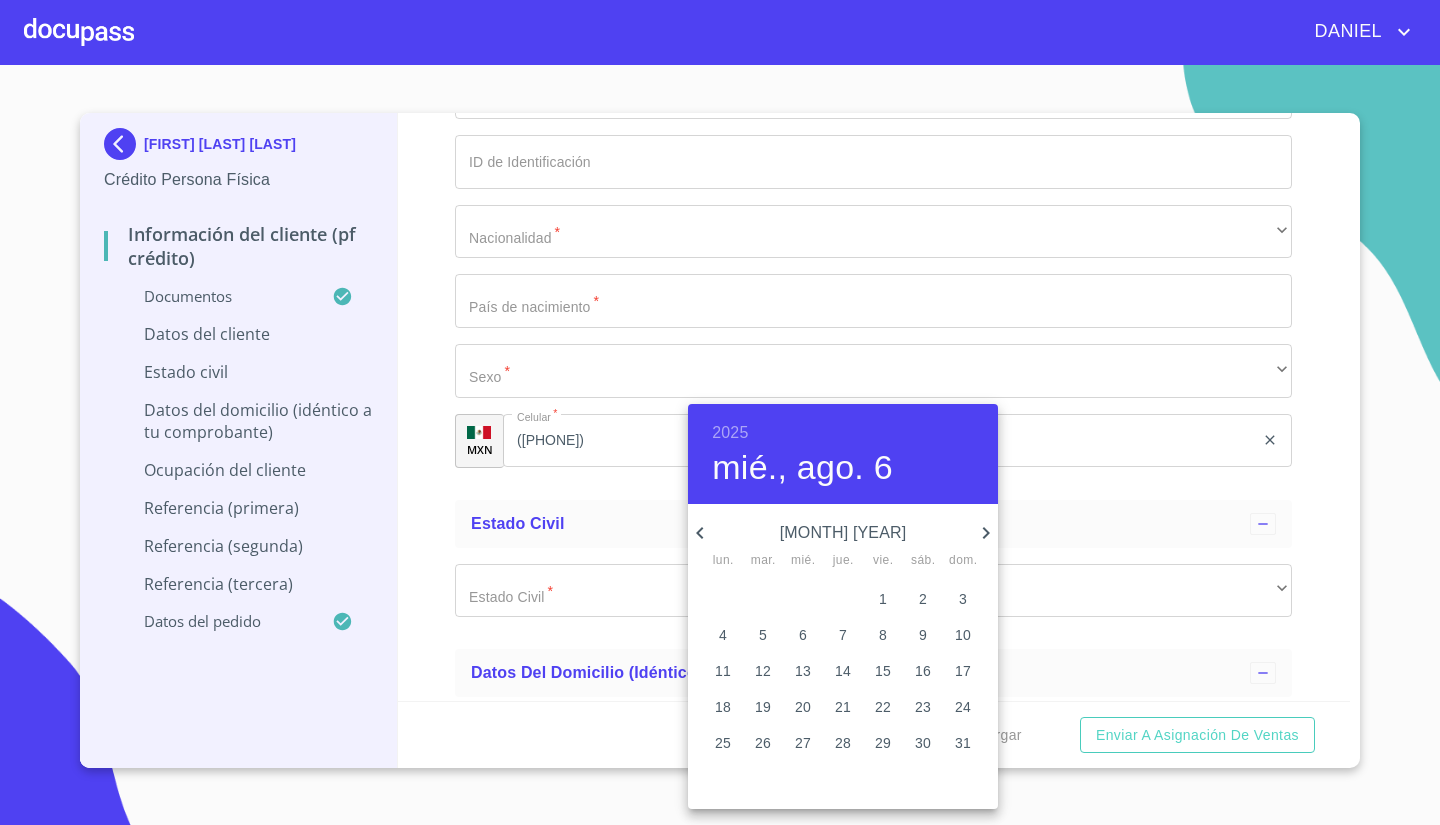 click 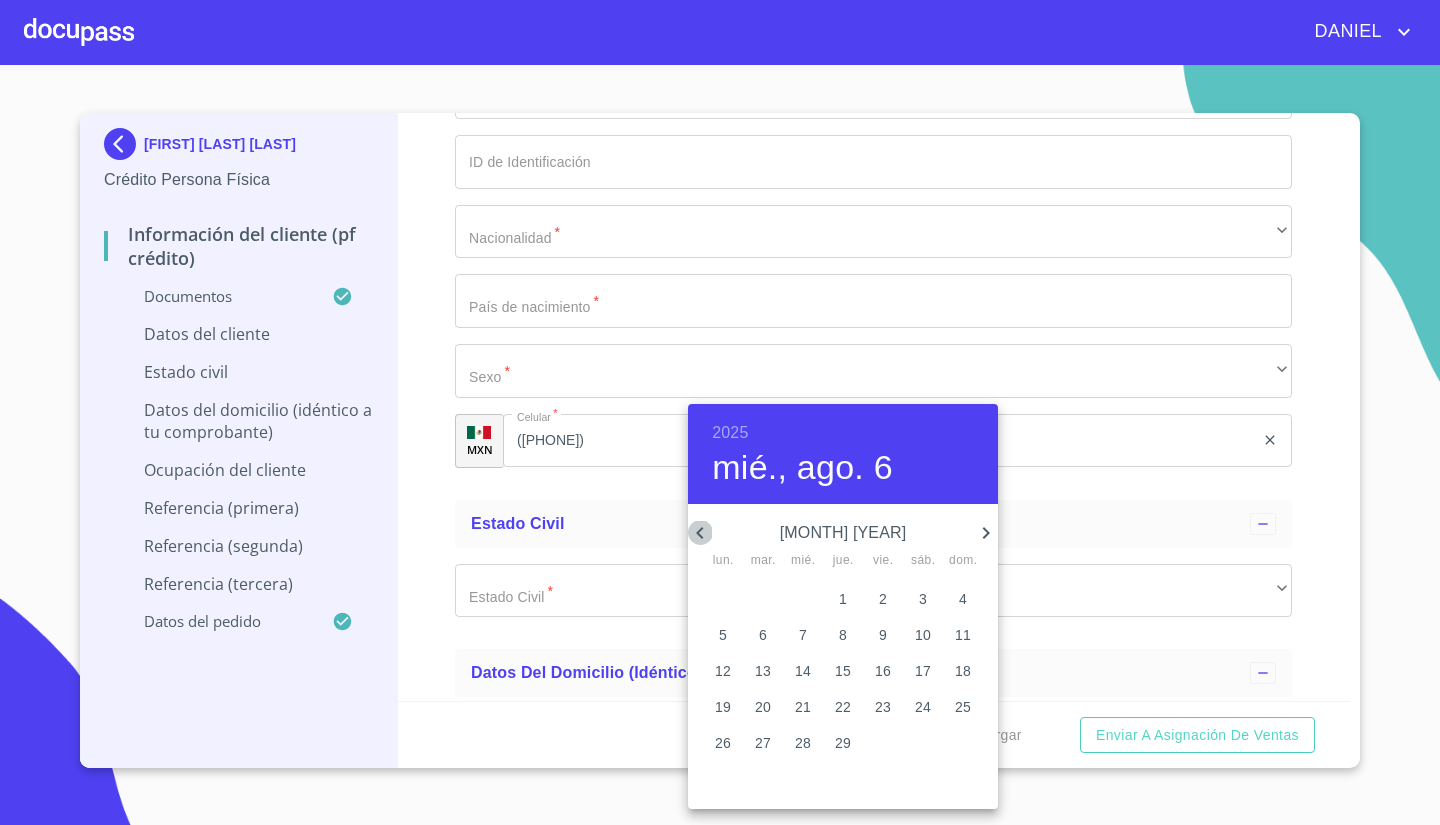 click 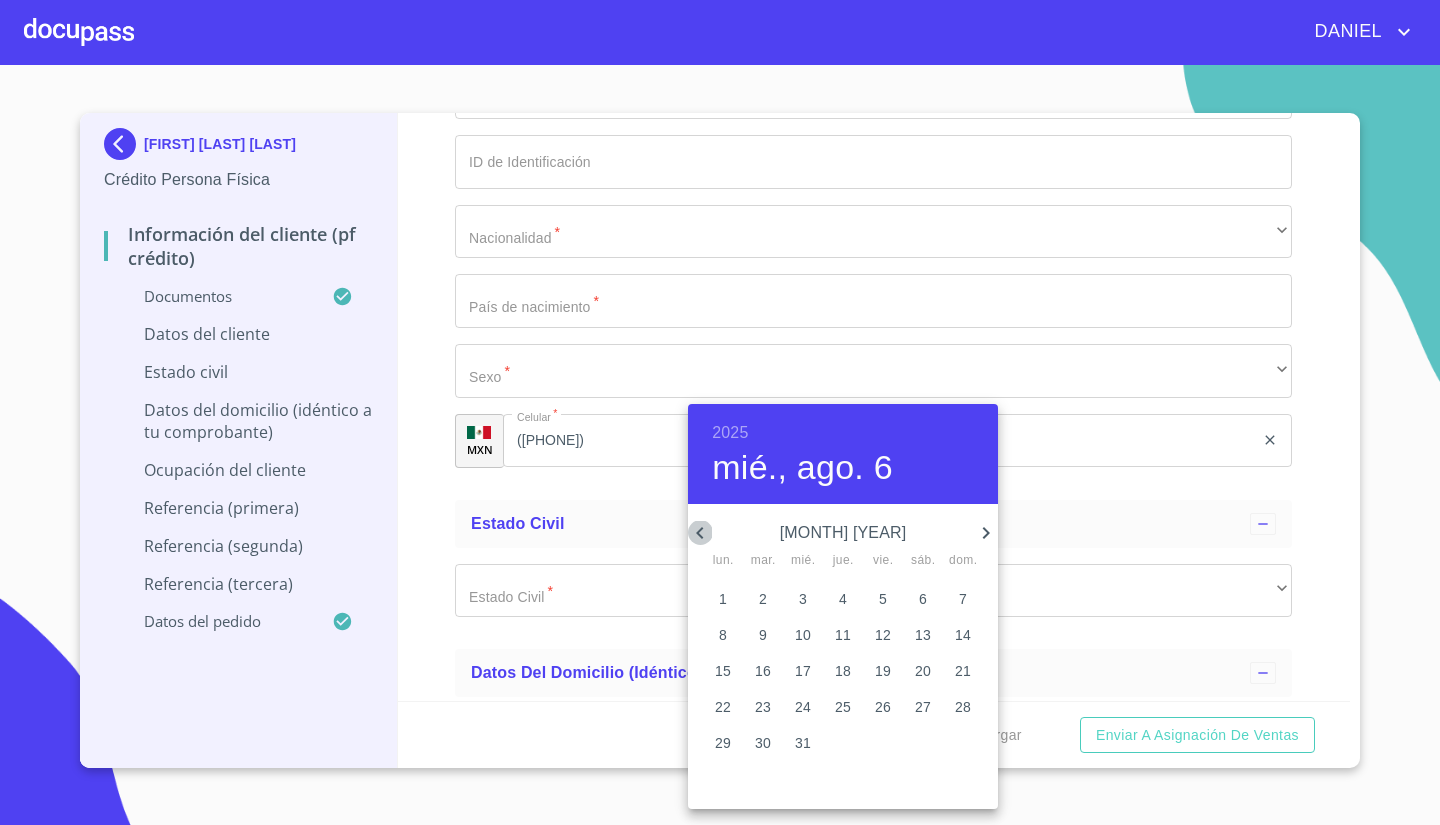click 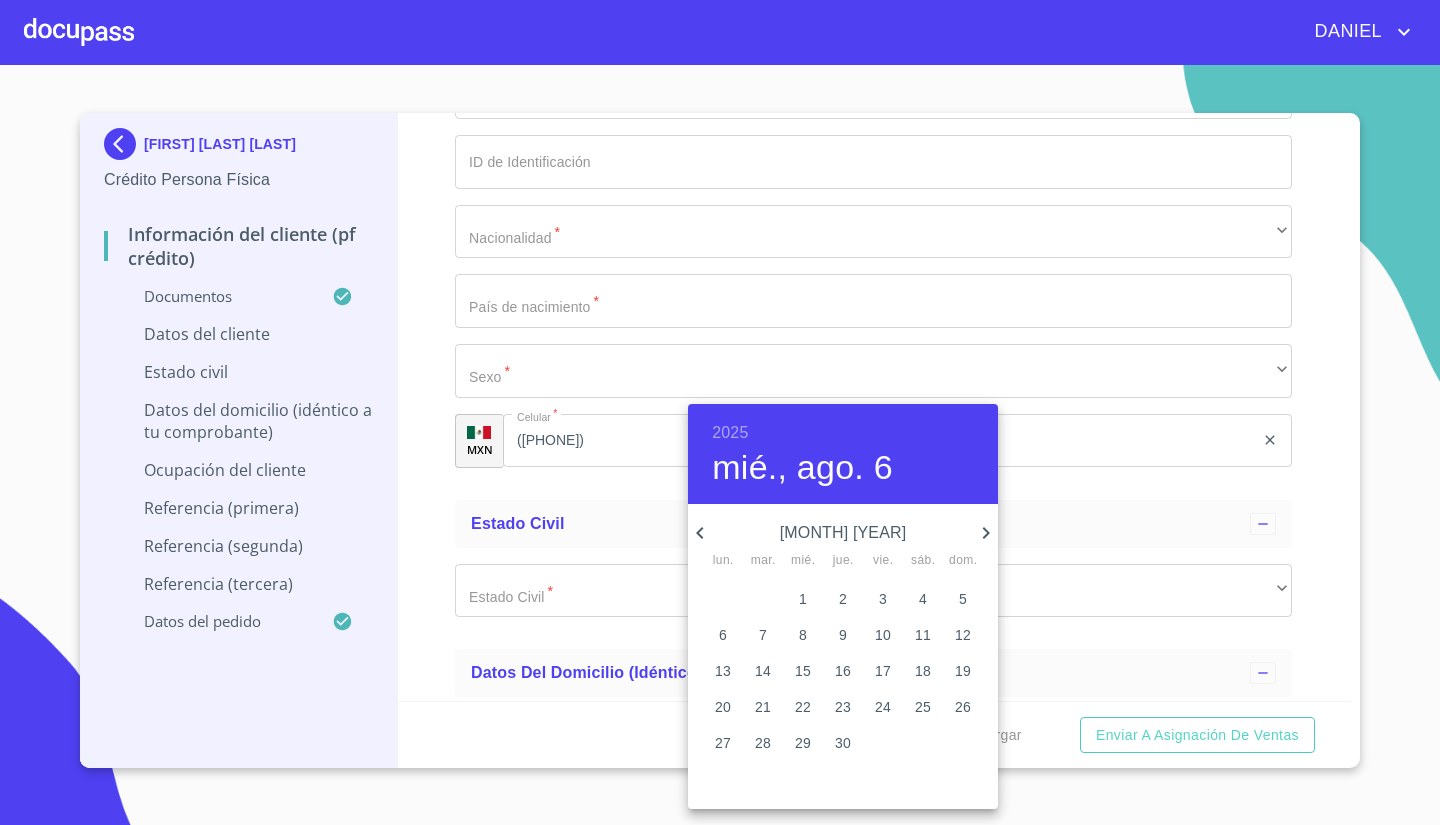 click 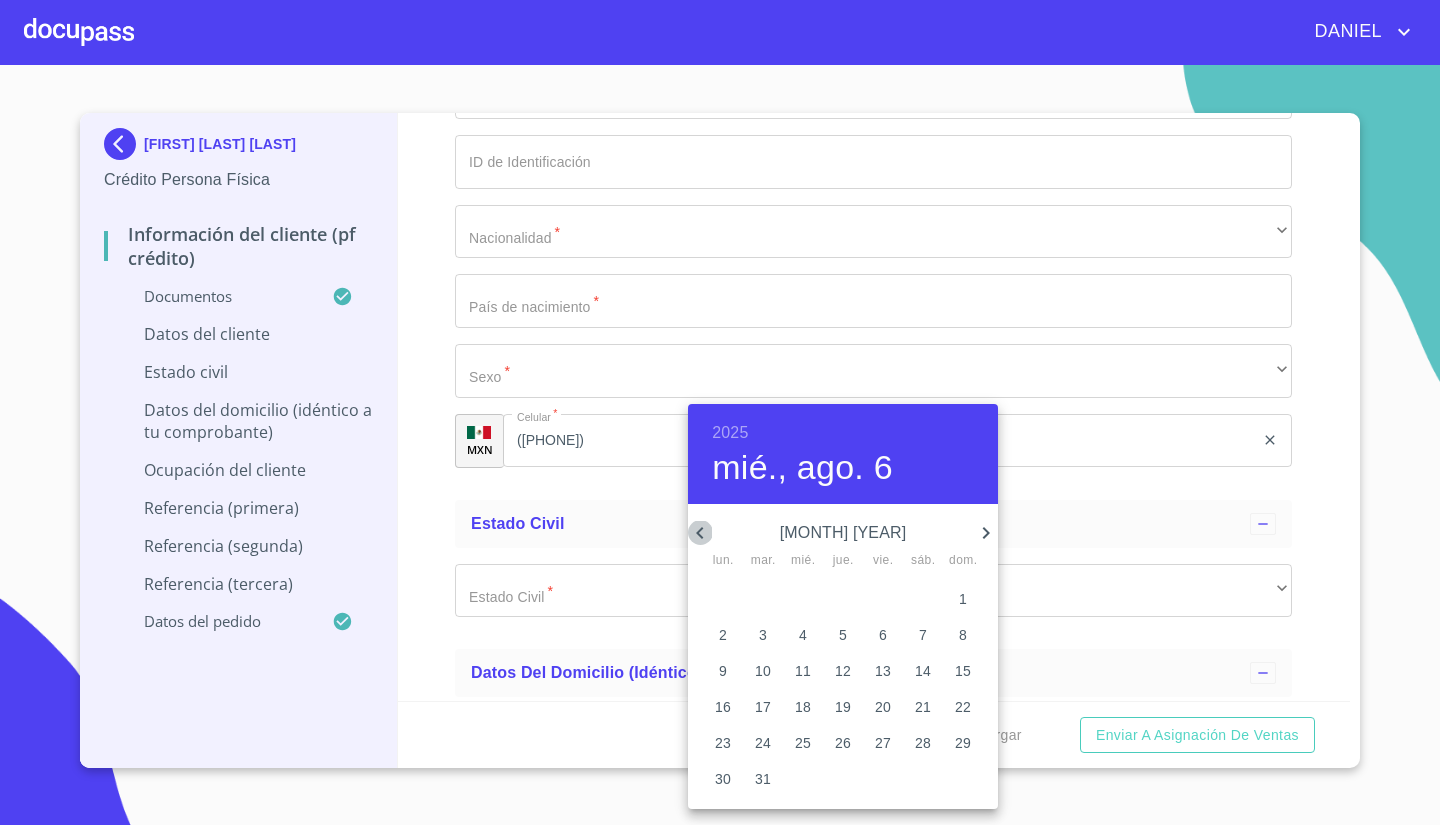 click 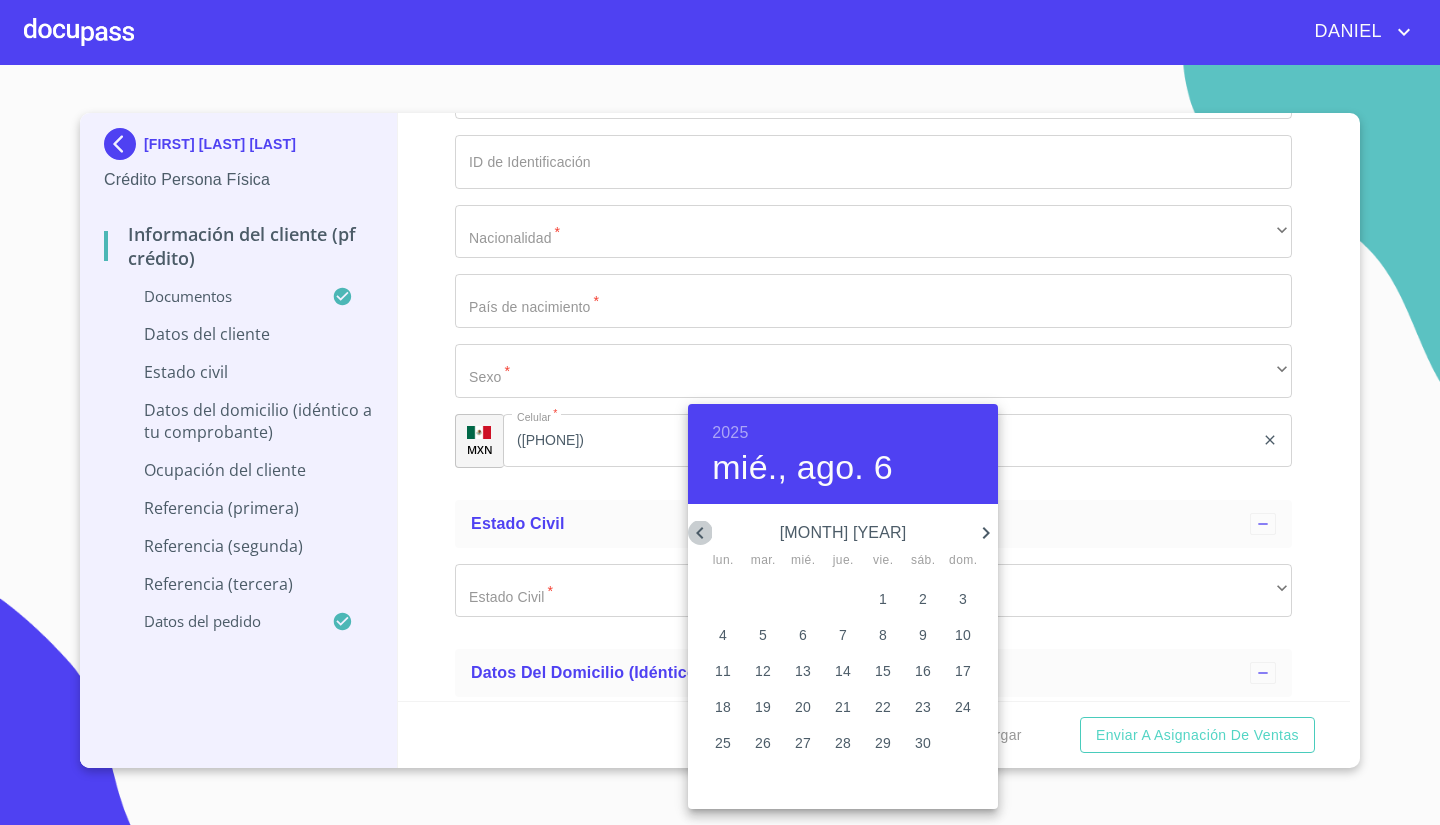 click 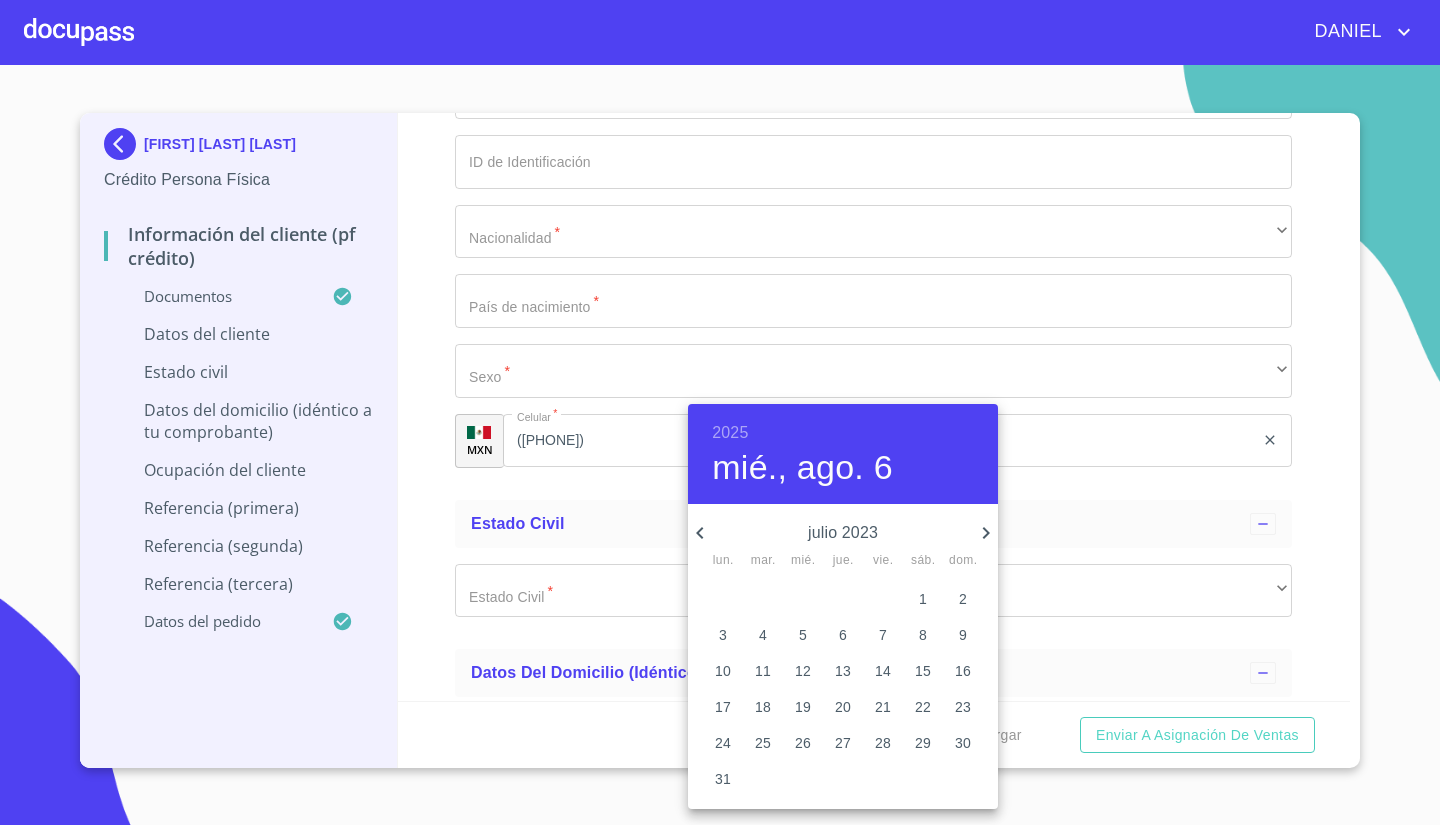 click 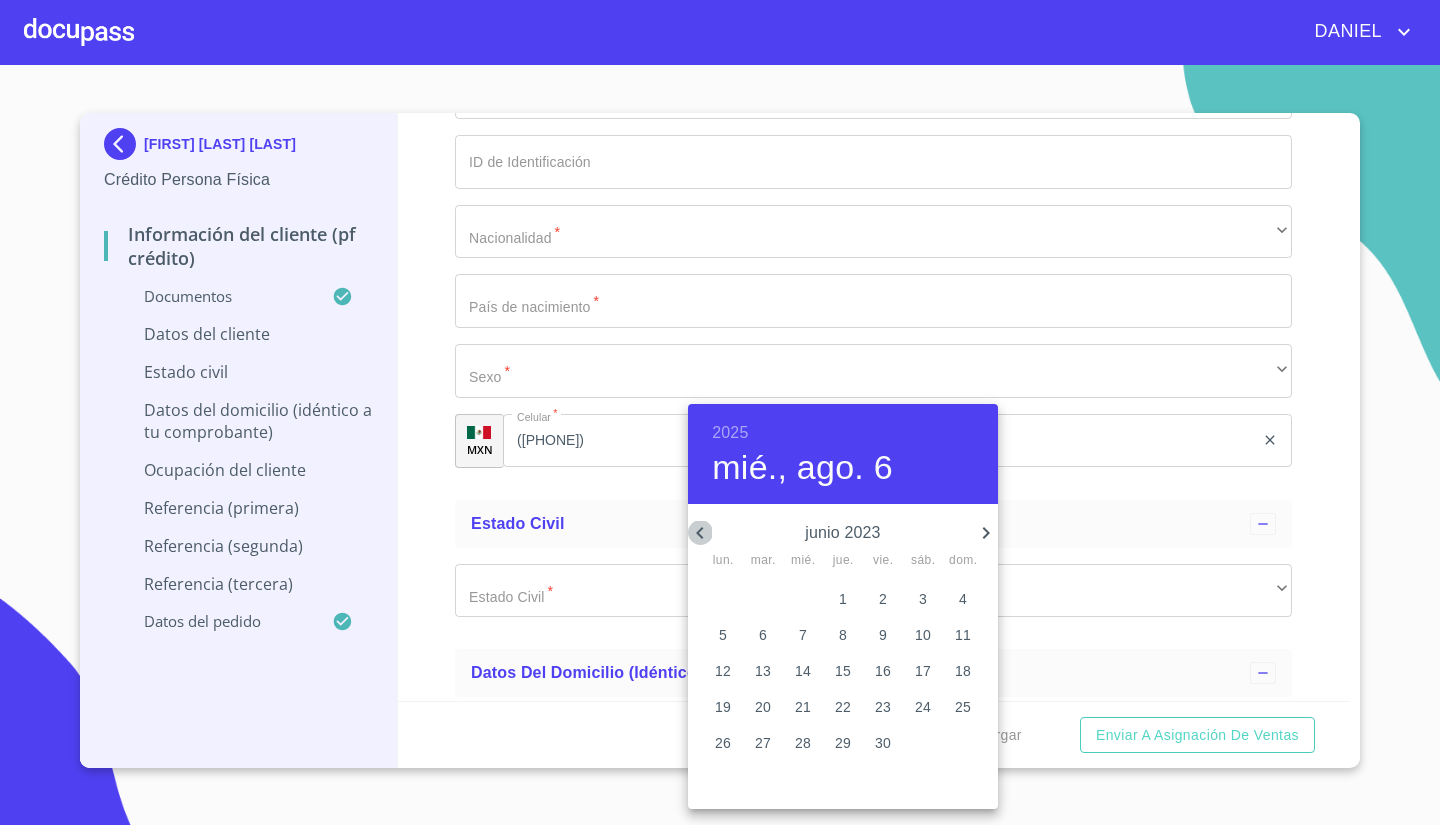 click 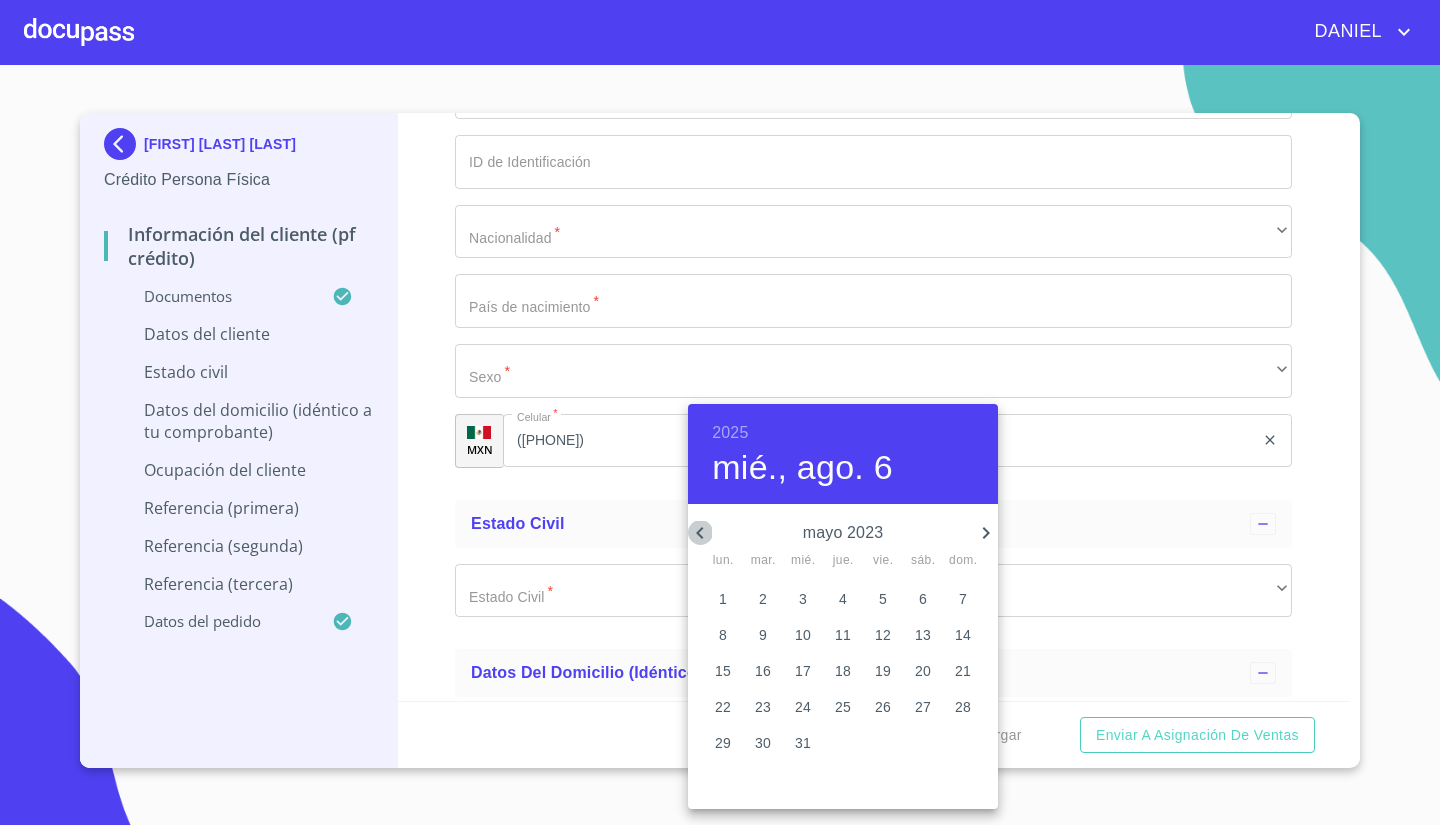 click 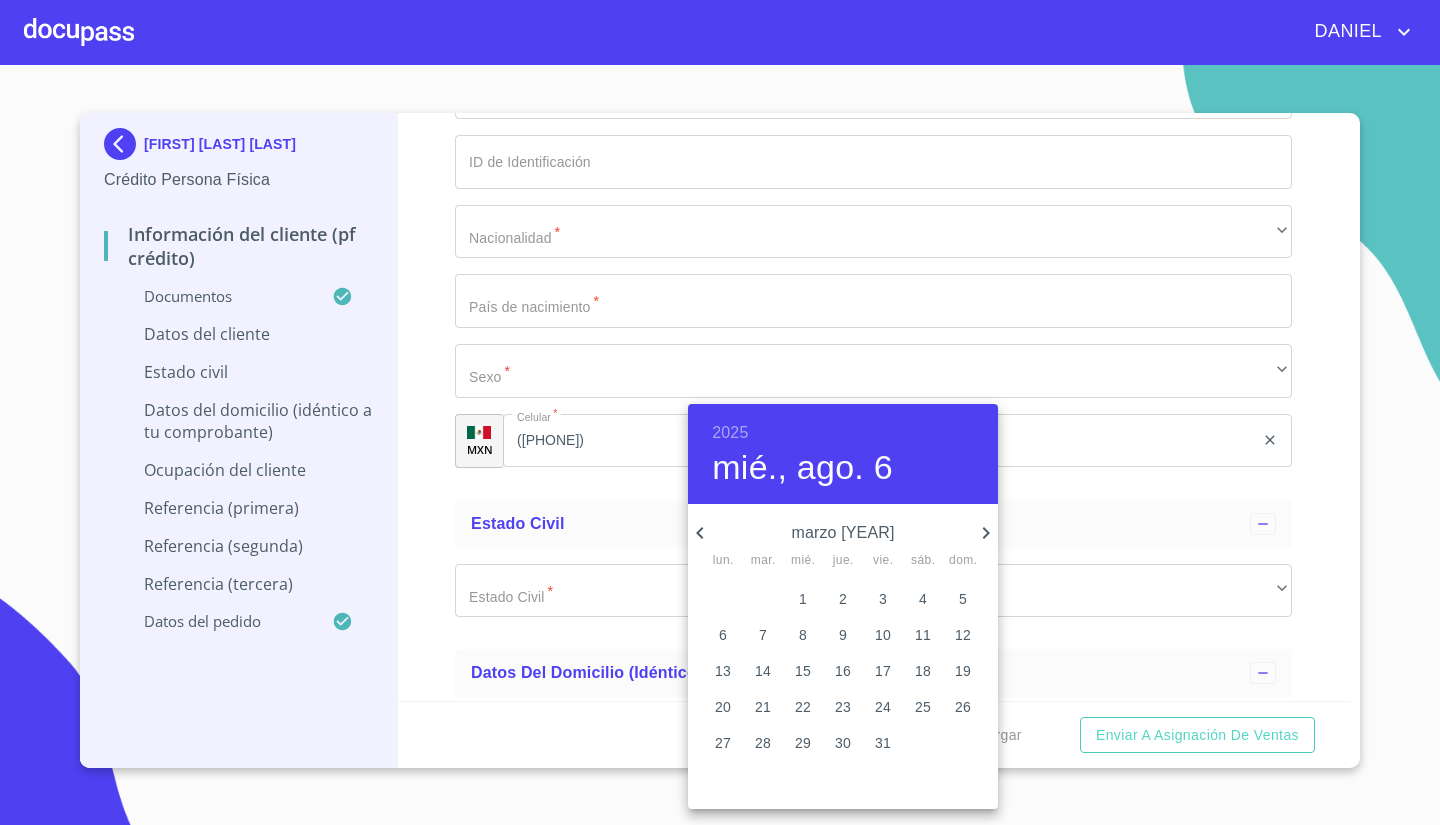 click 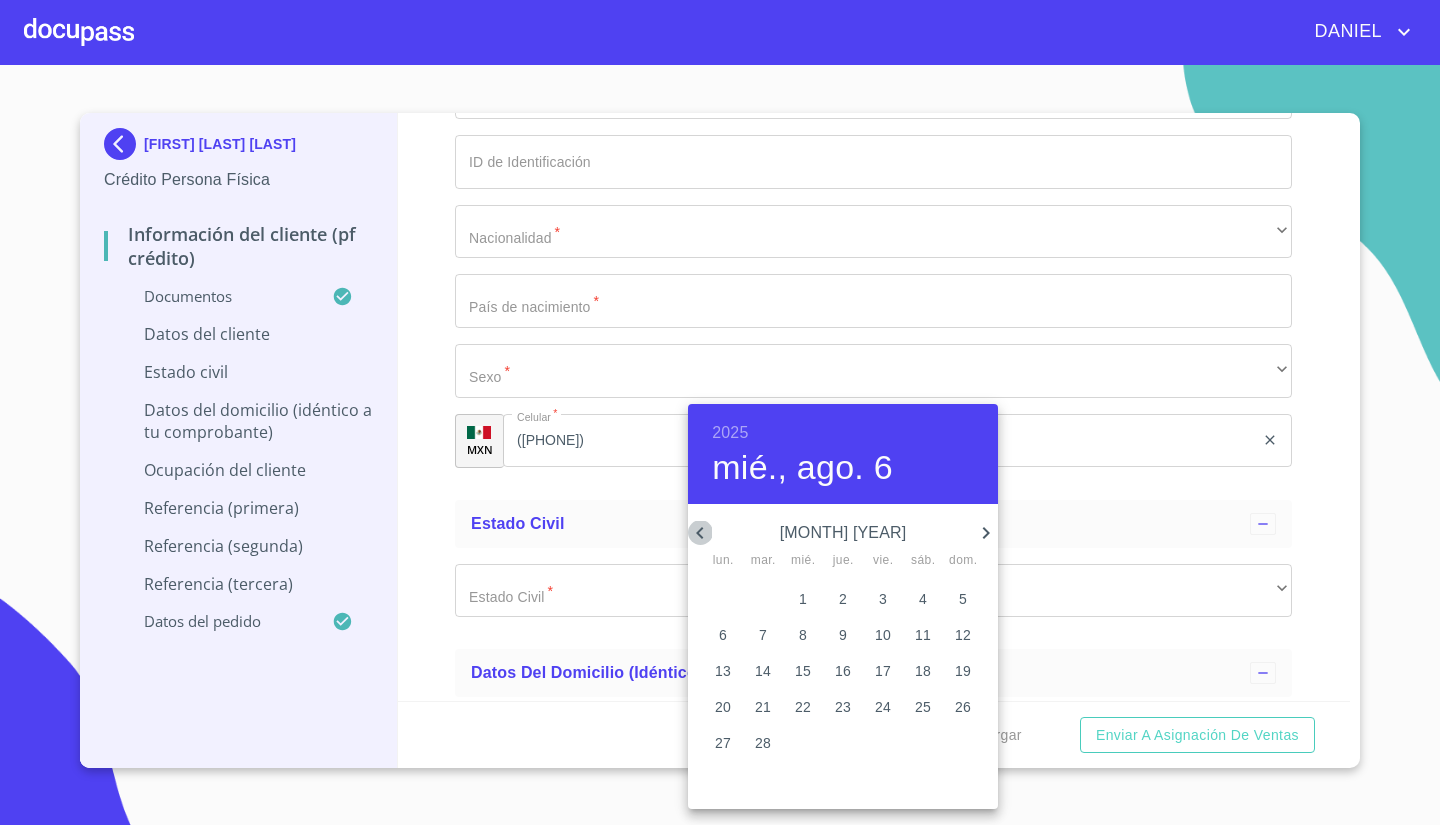 click 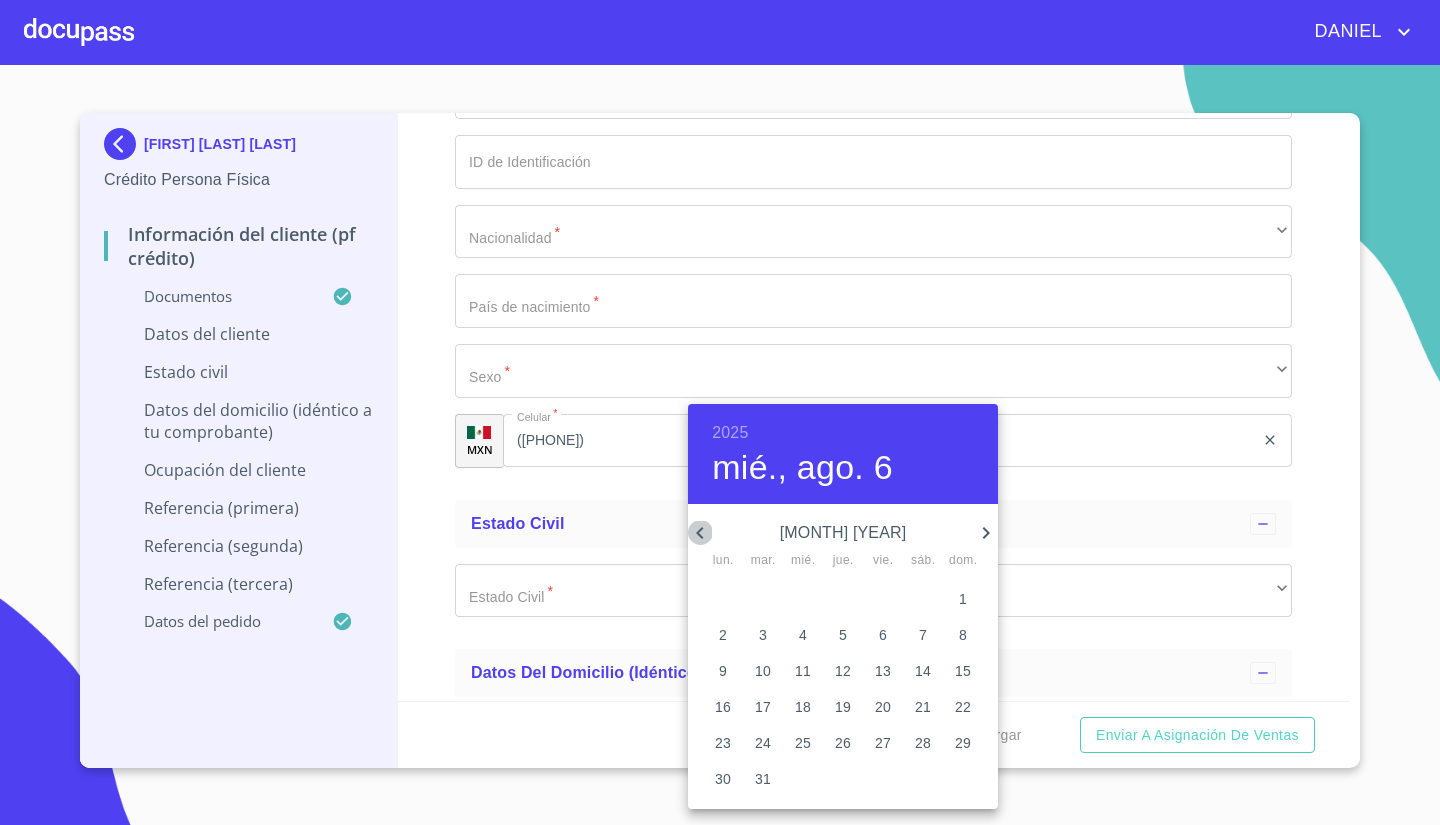 click 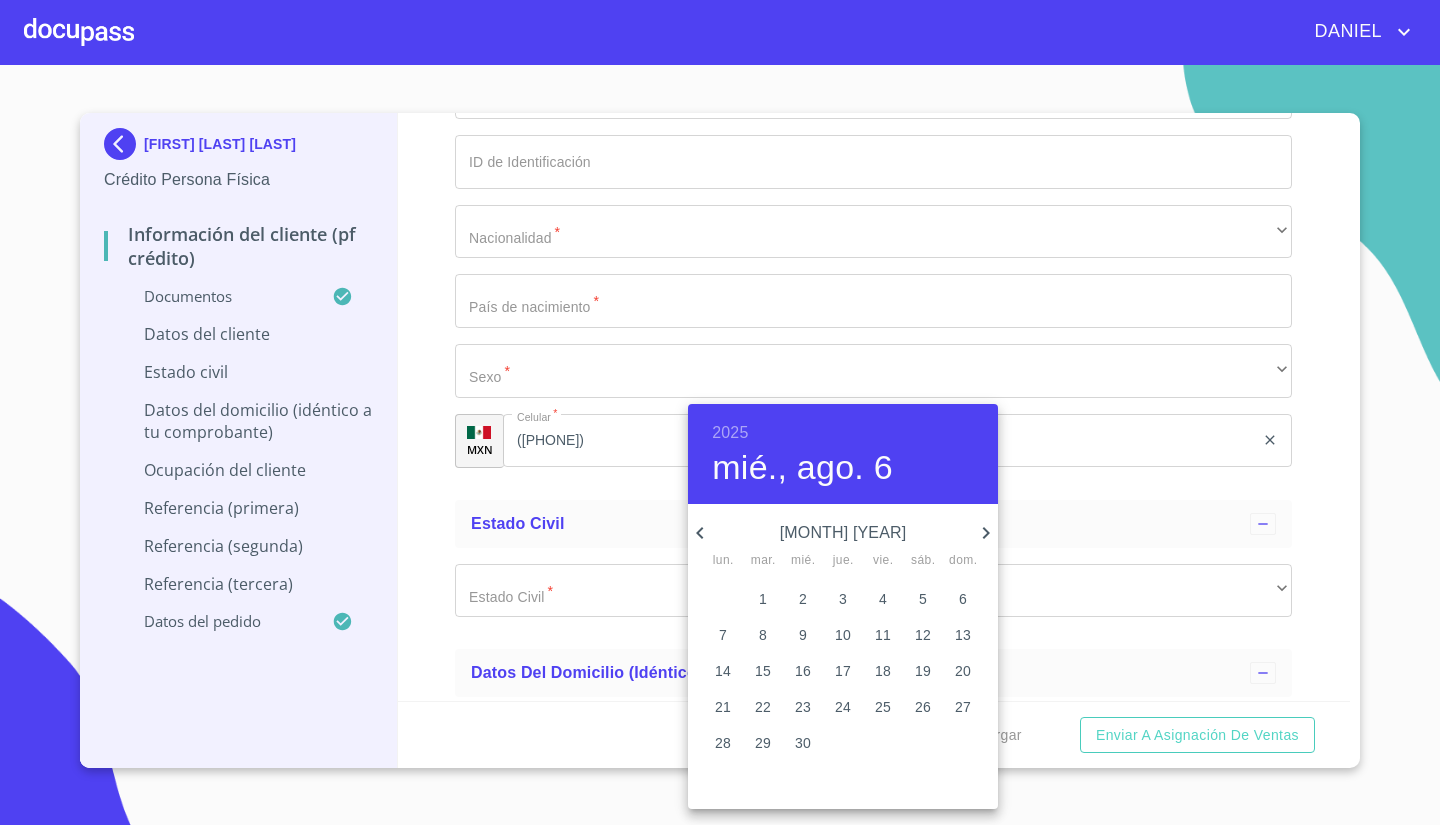 click 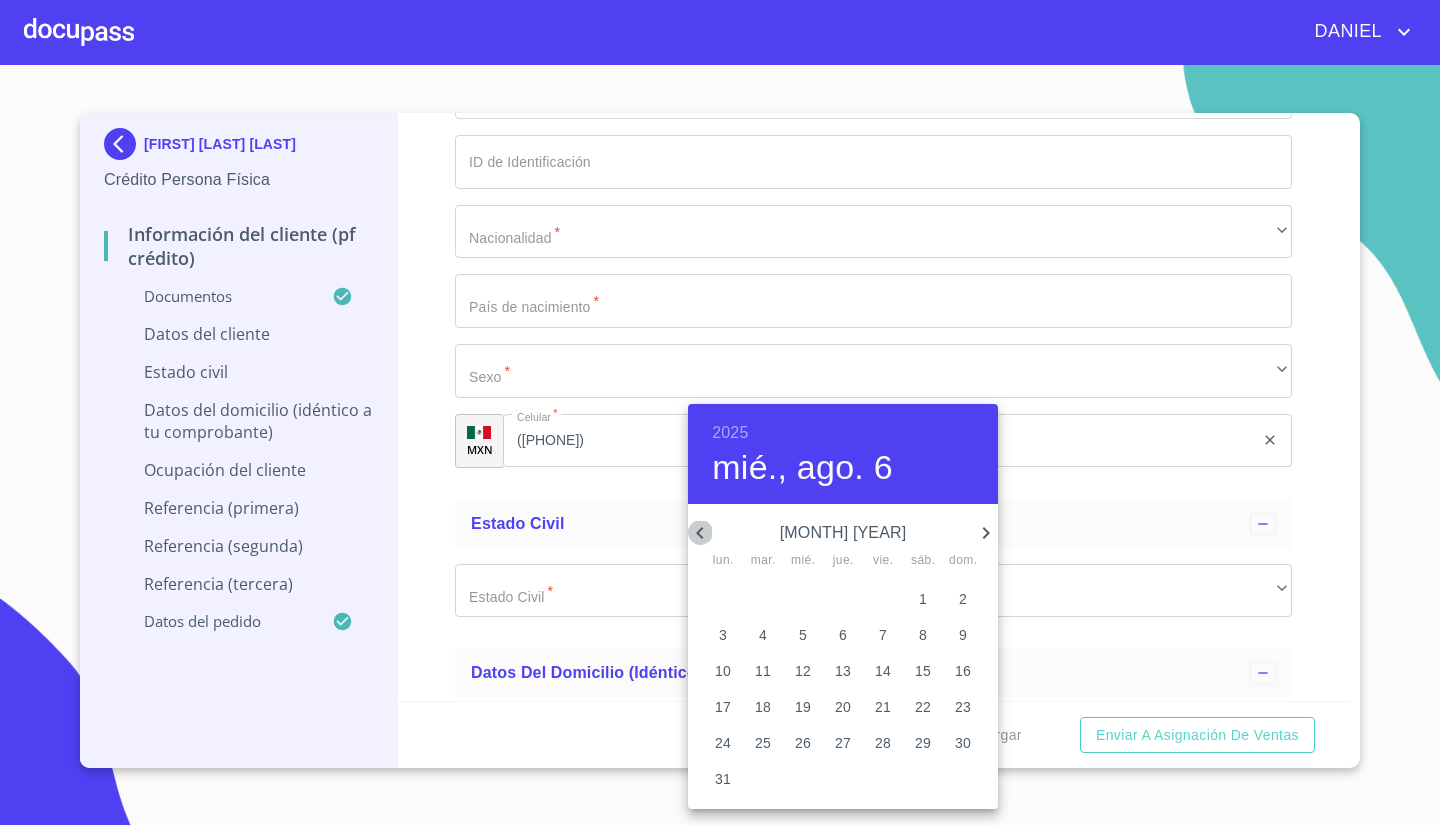 click 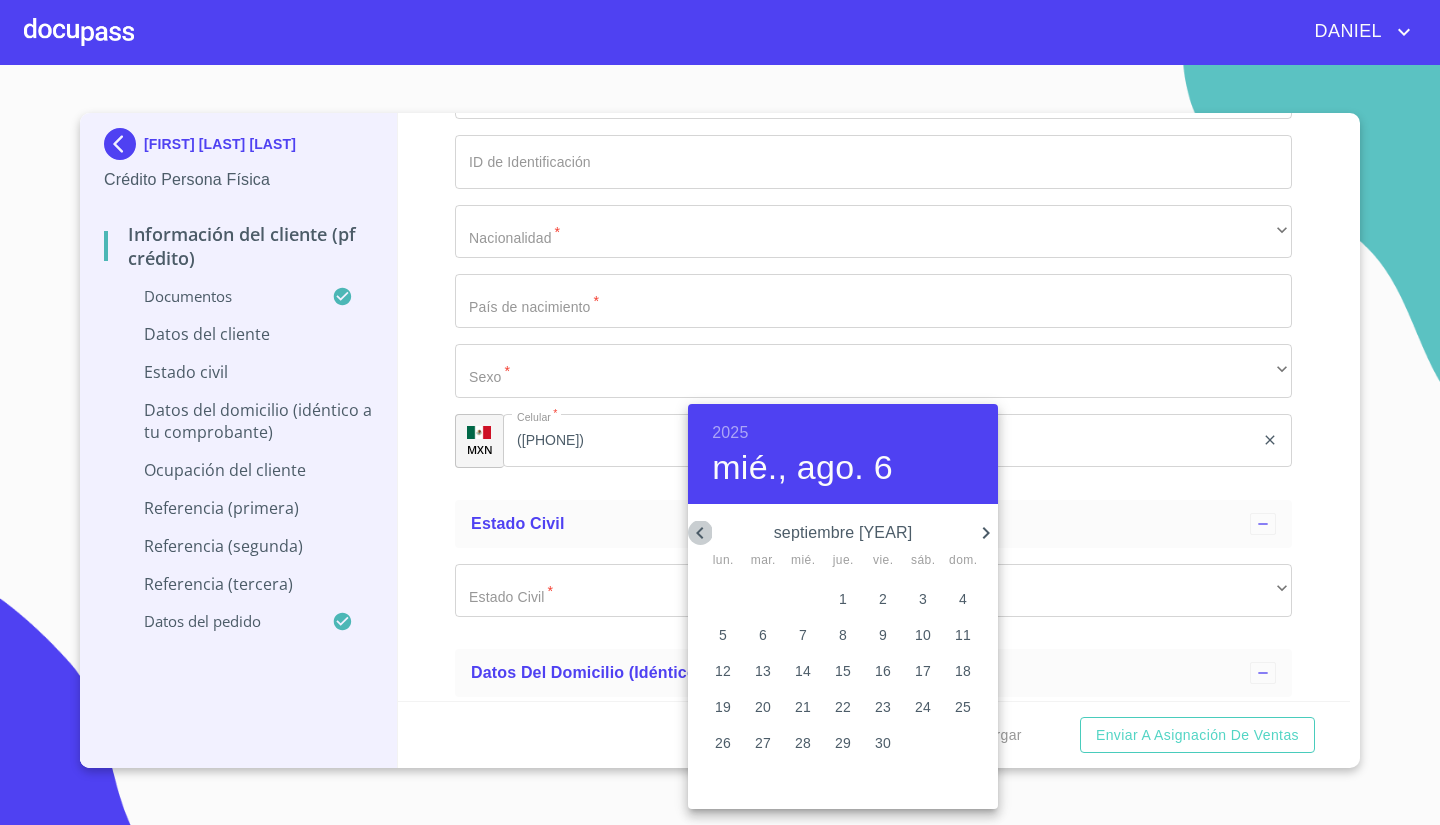 click 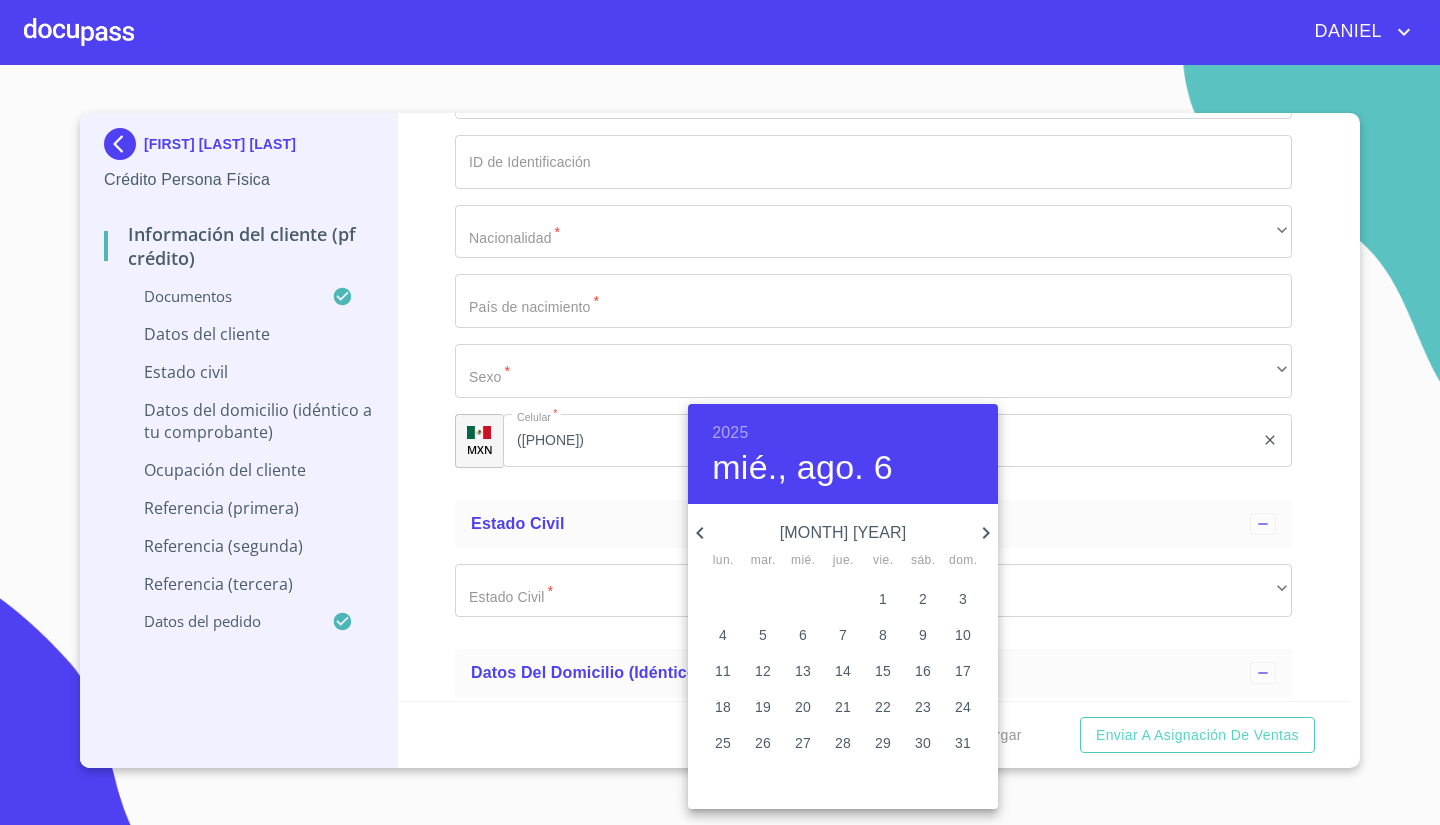 click 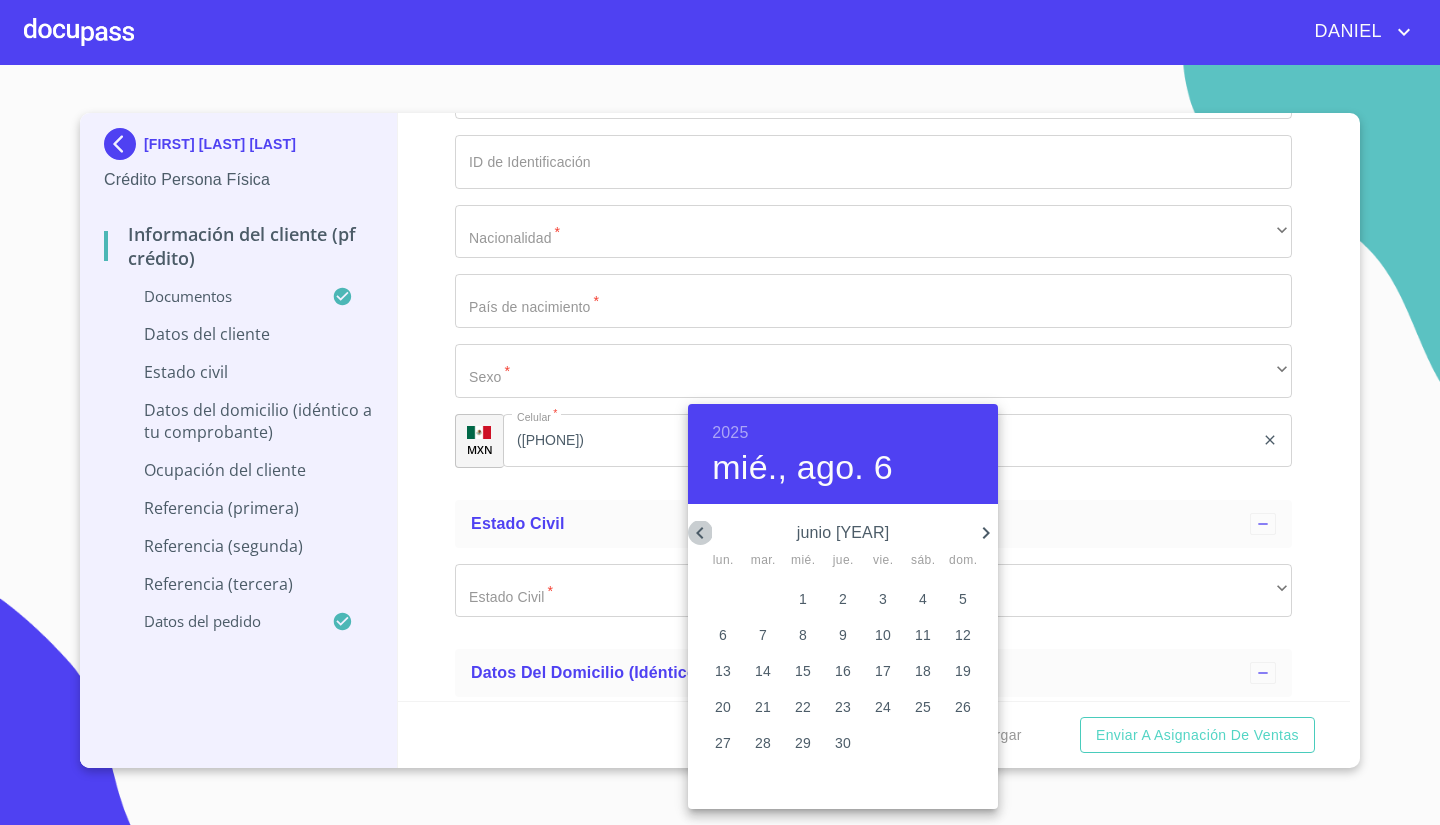 click 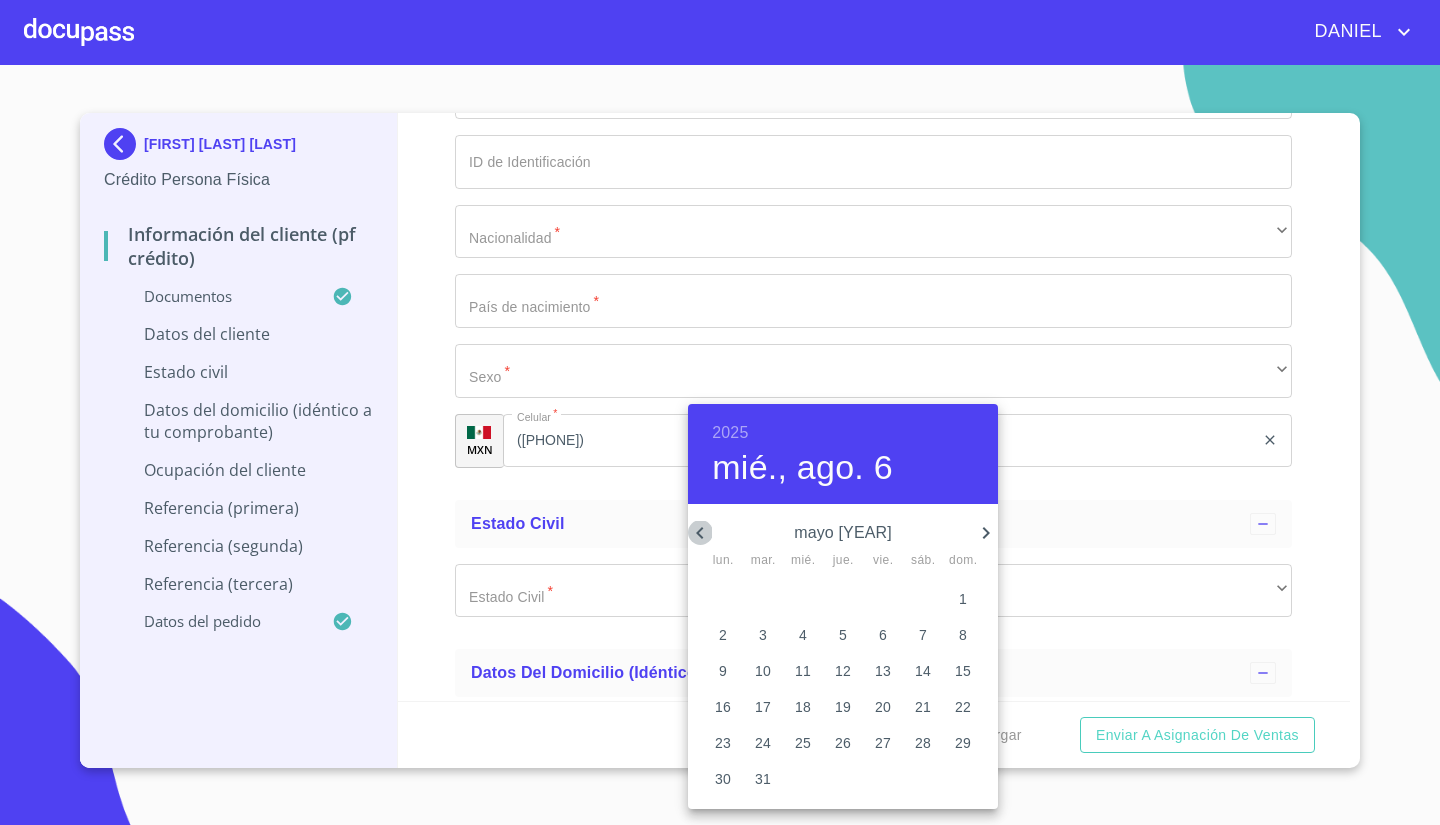 click 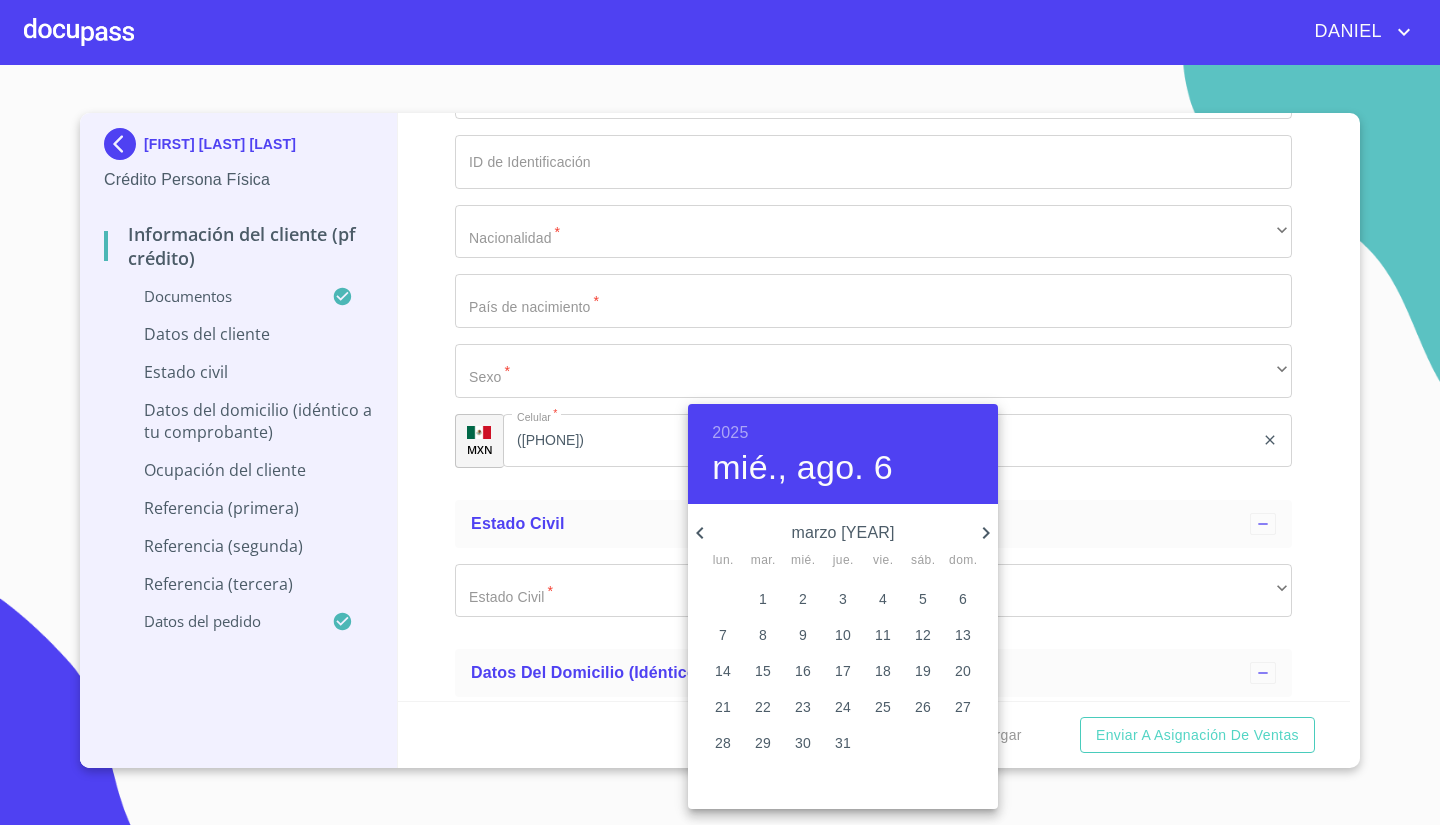 click 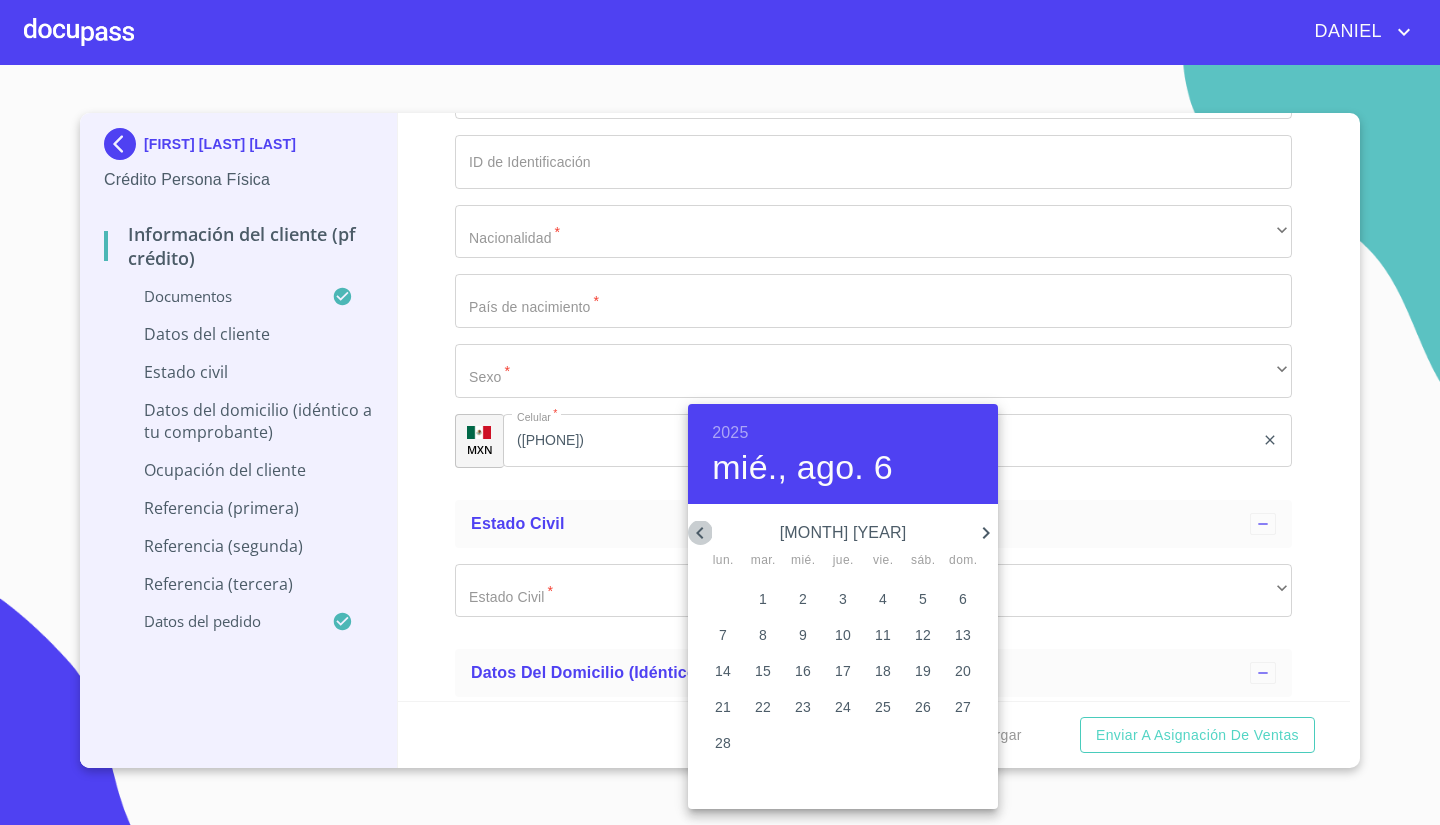click 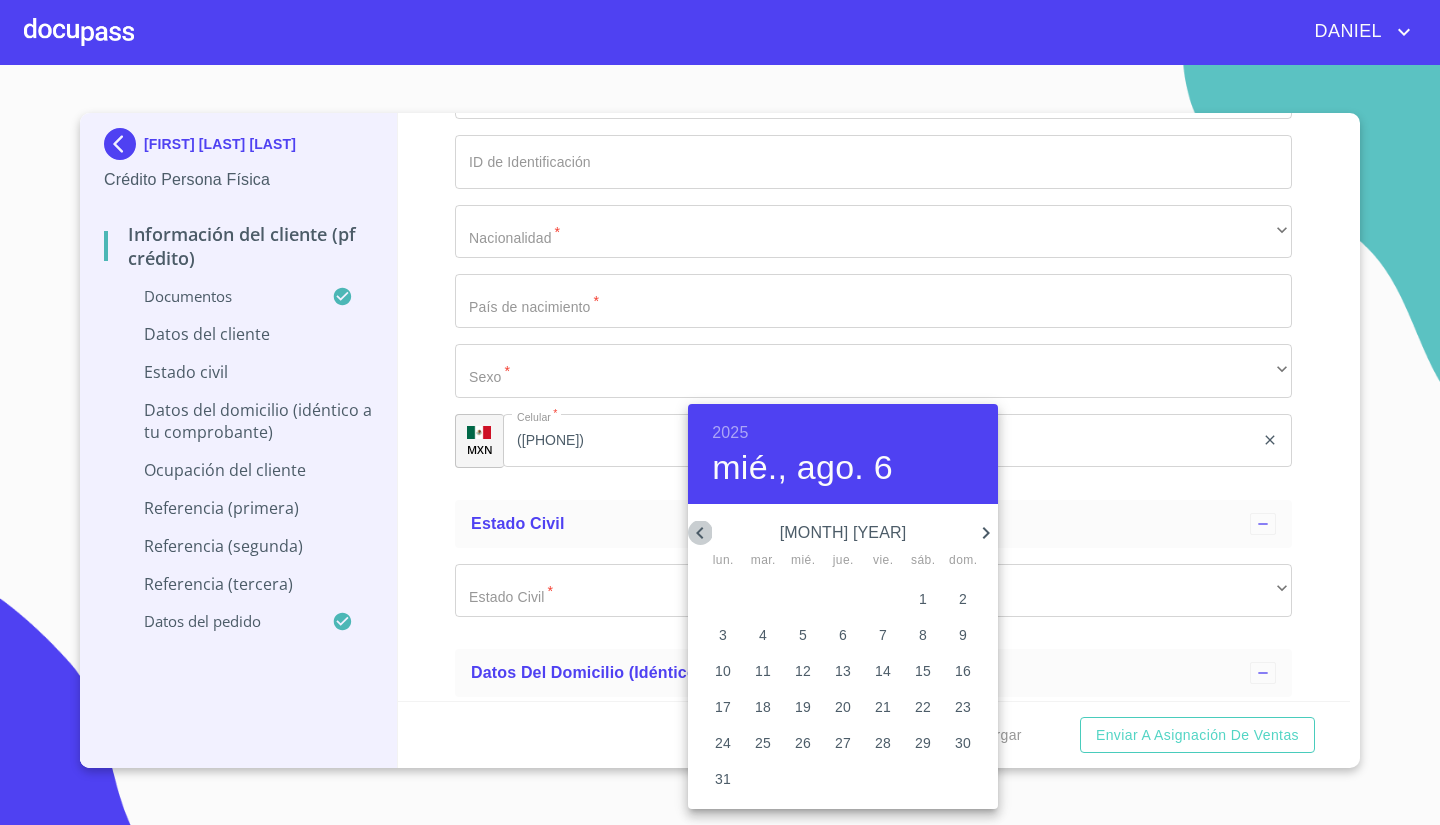 click 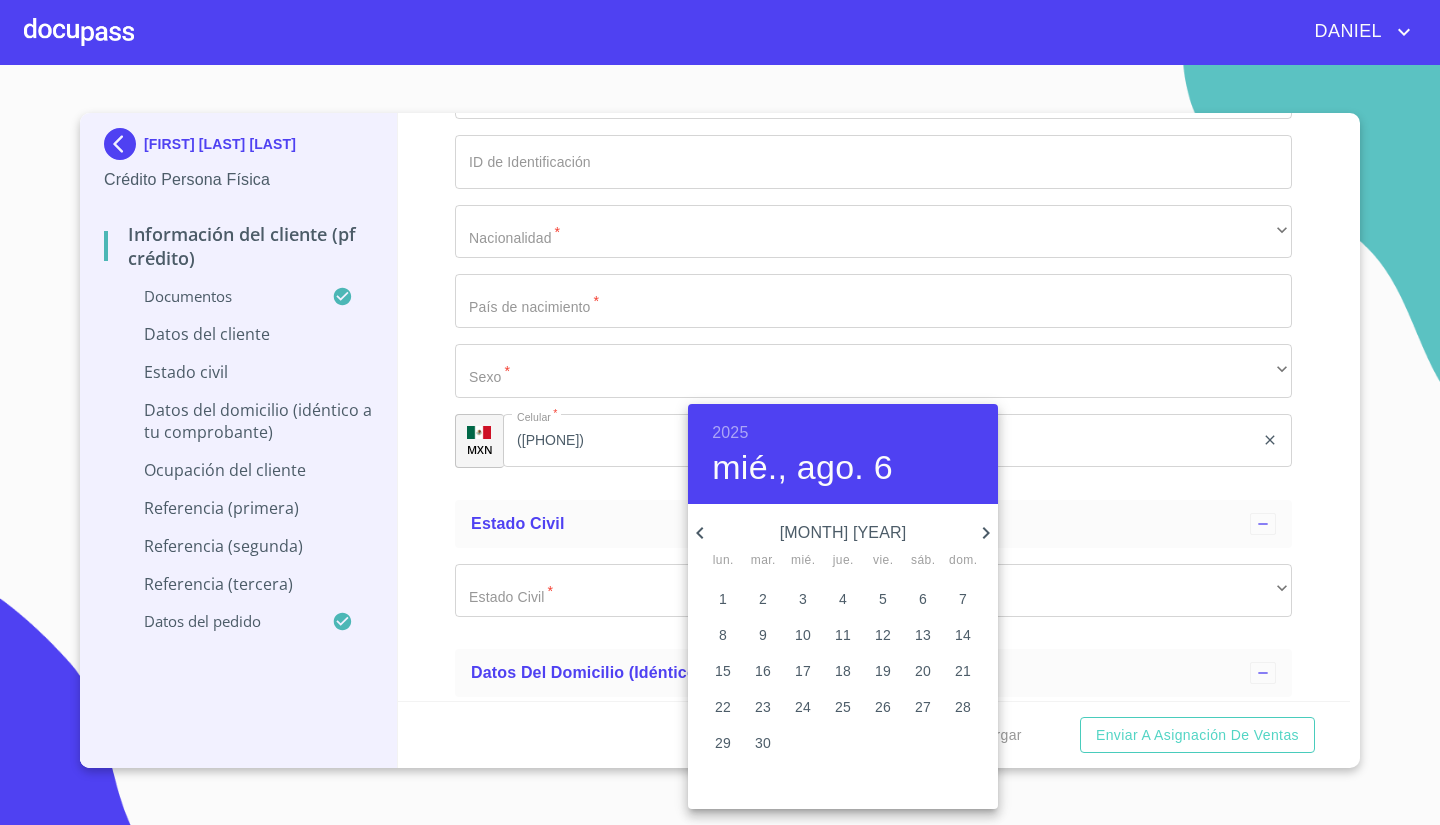 click 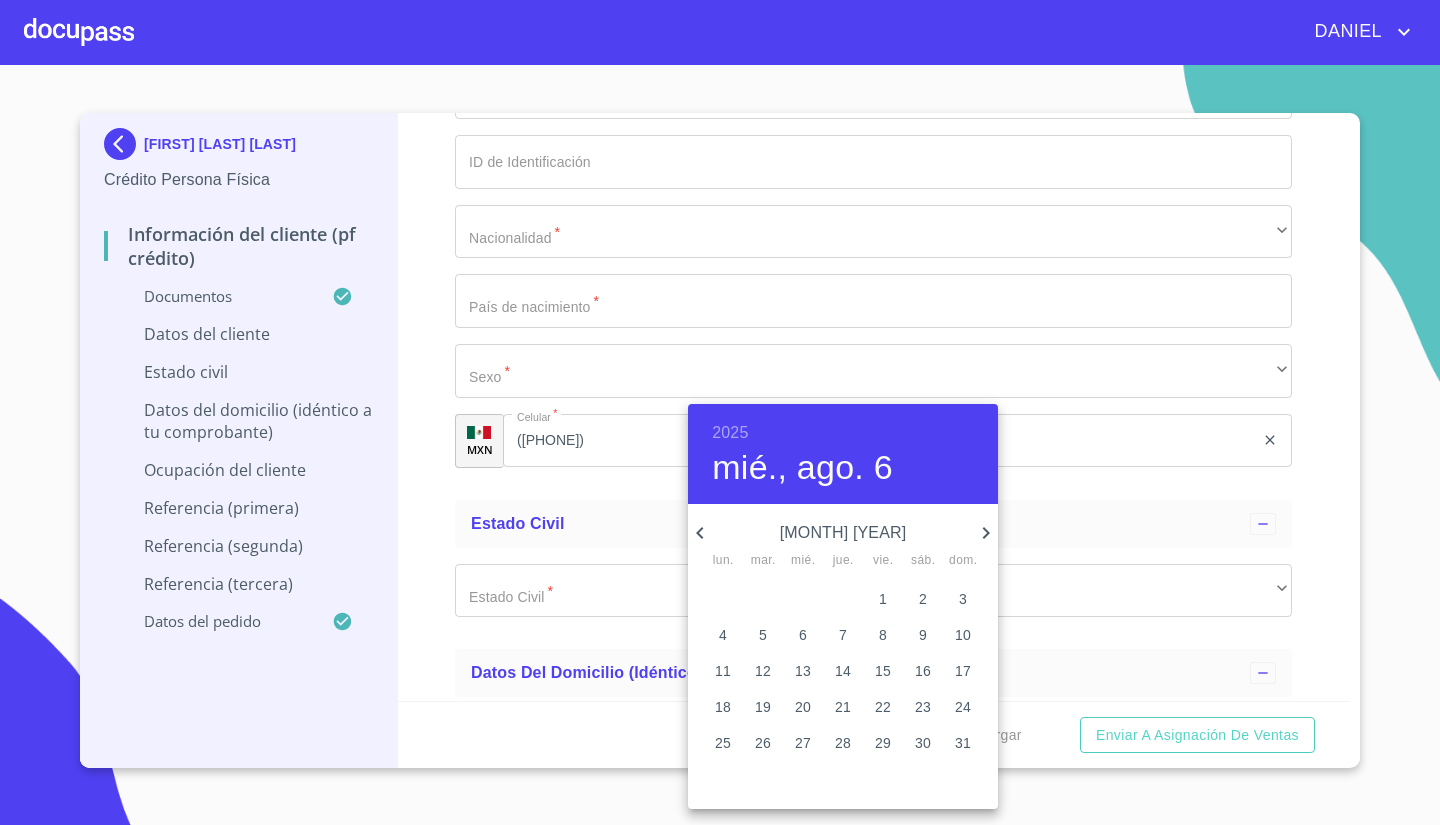 click 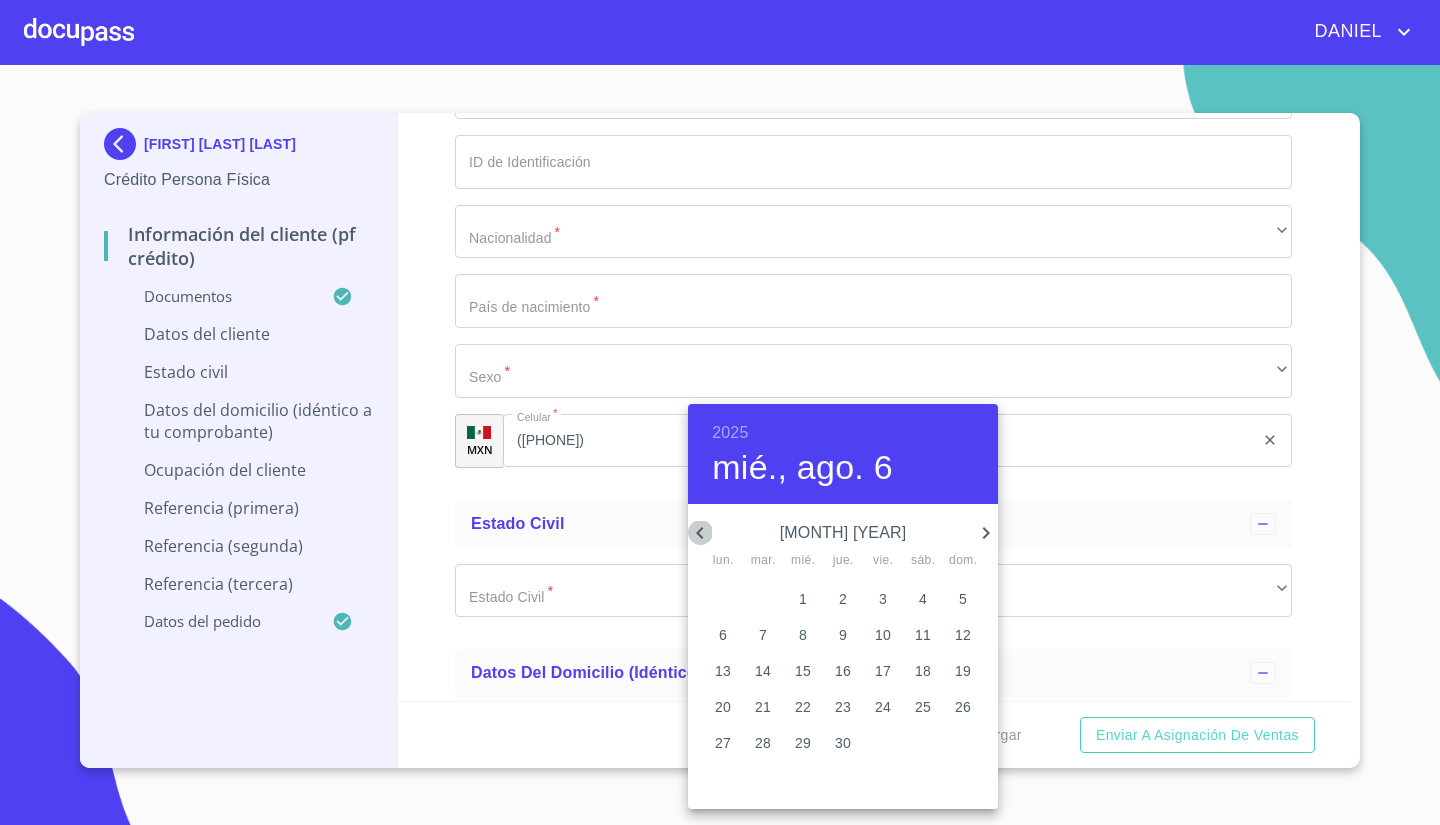 click 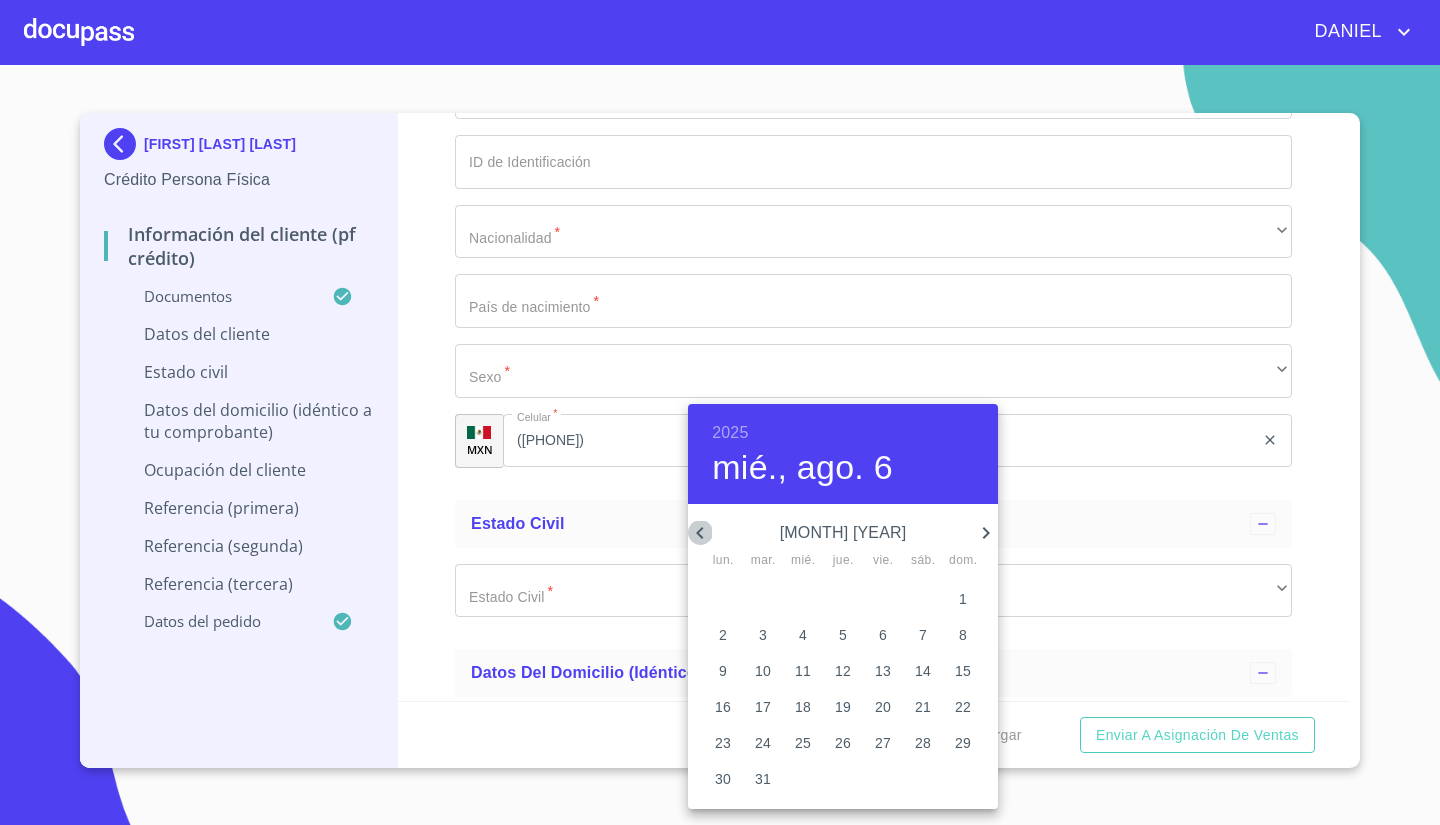 click 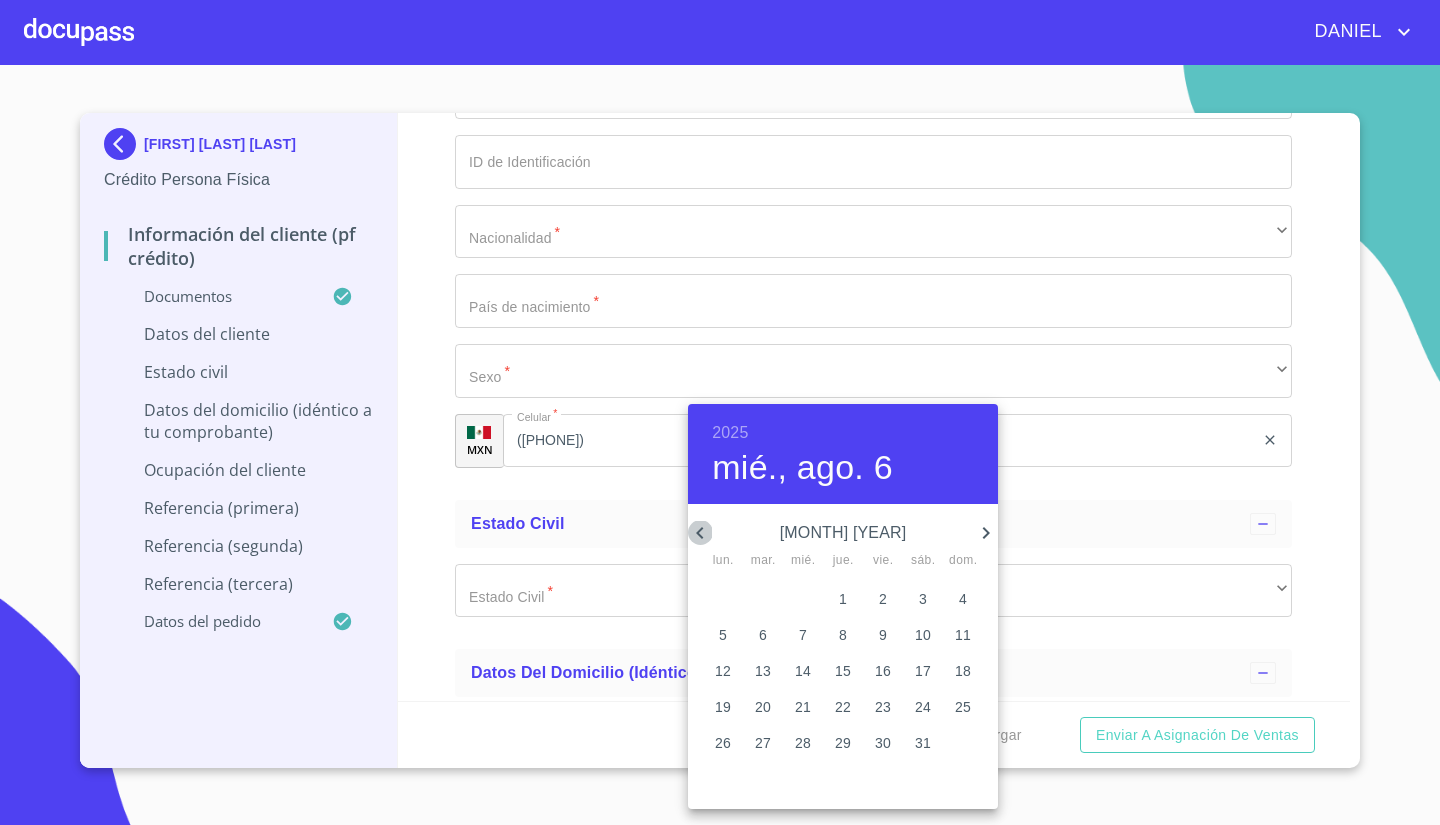 click 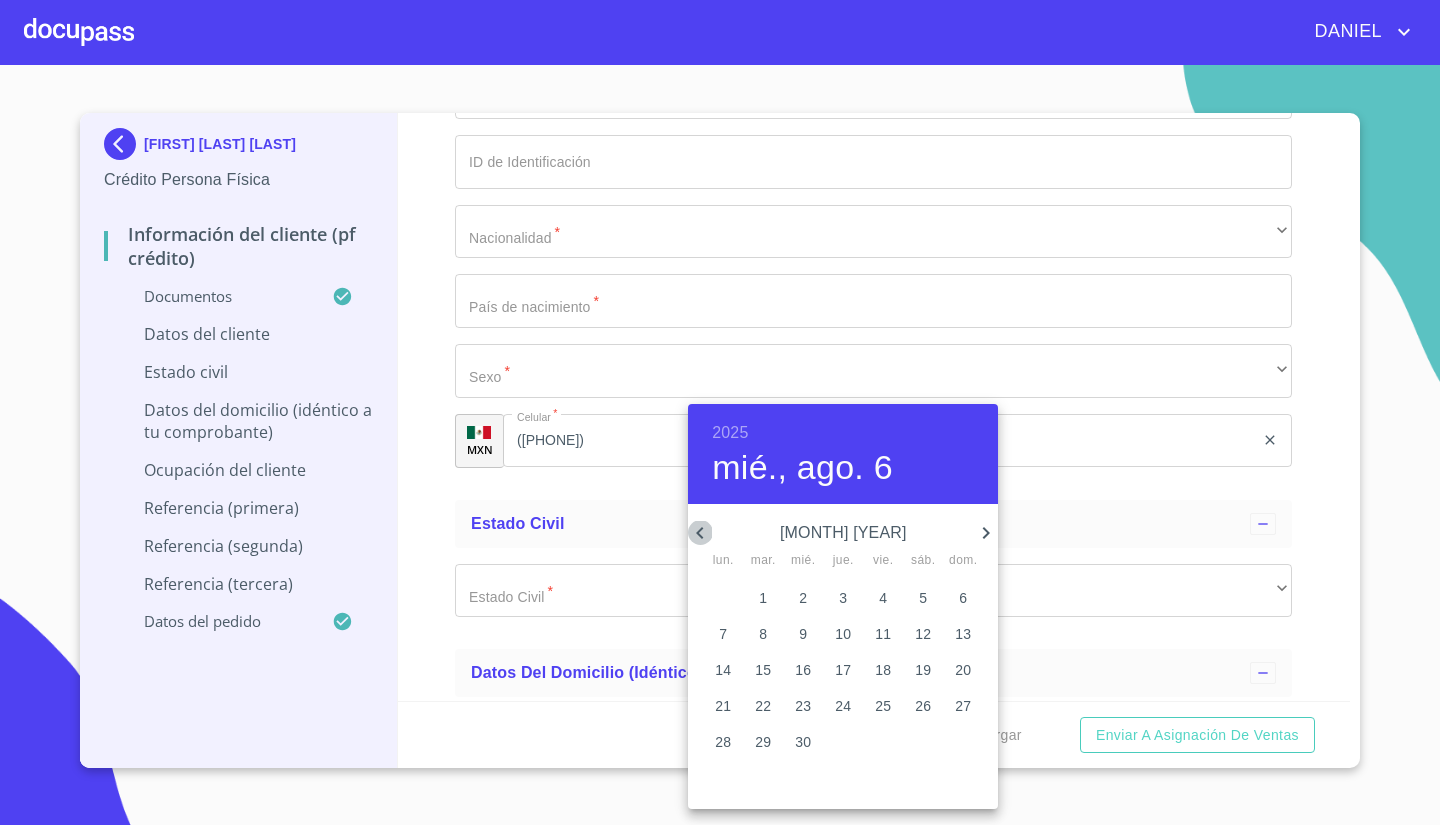 click 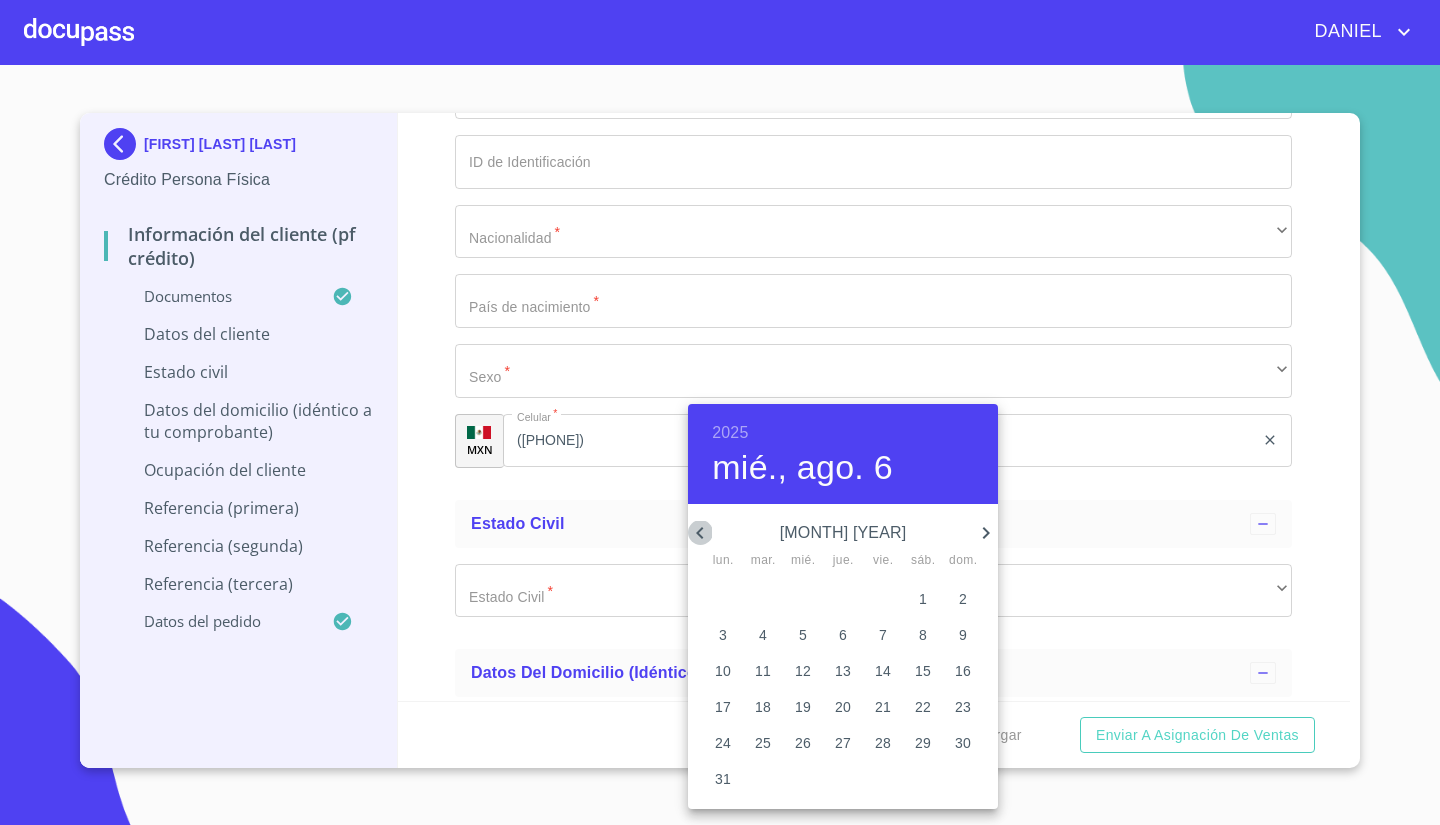 click 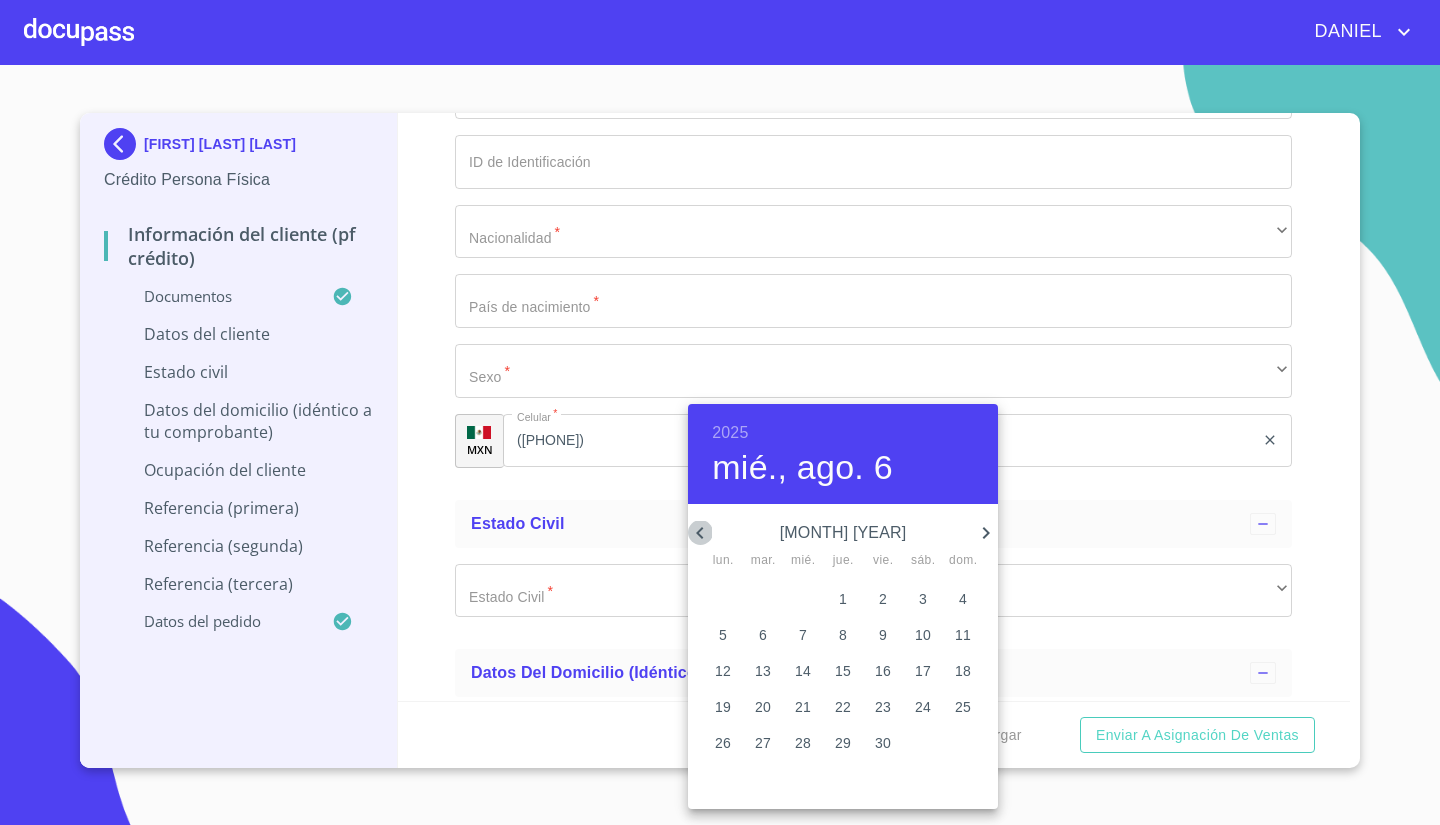 click 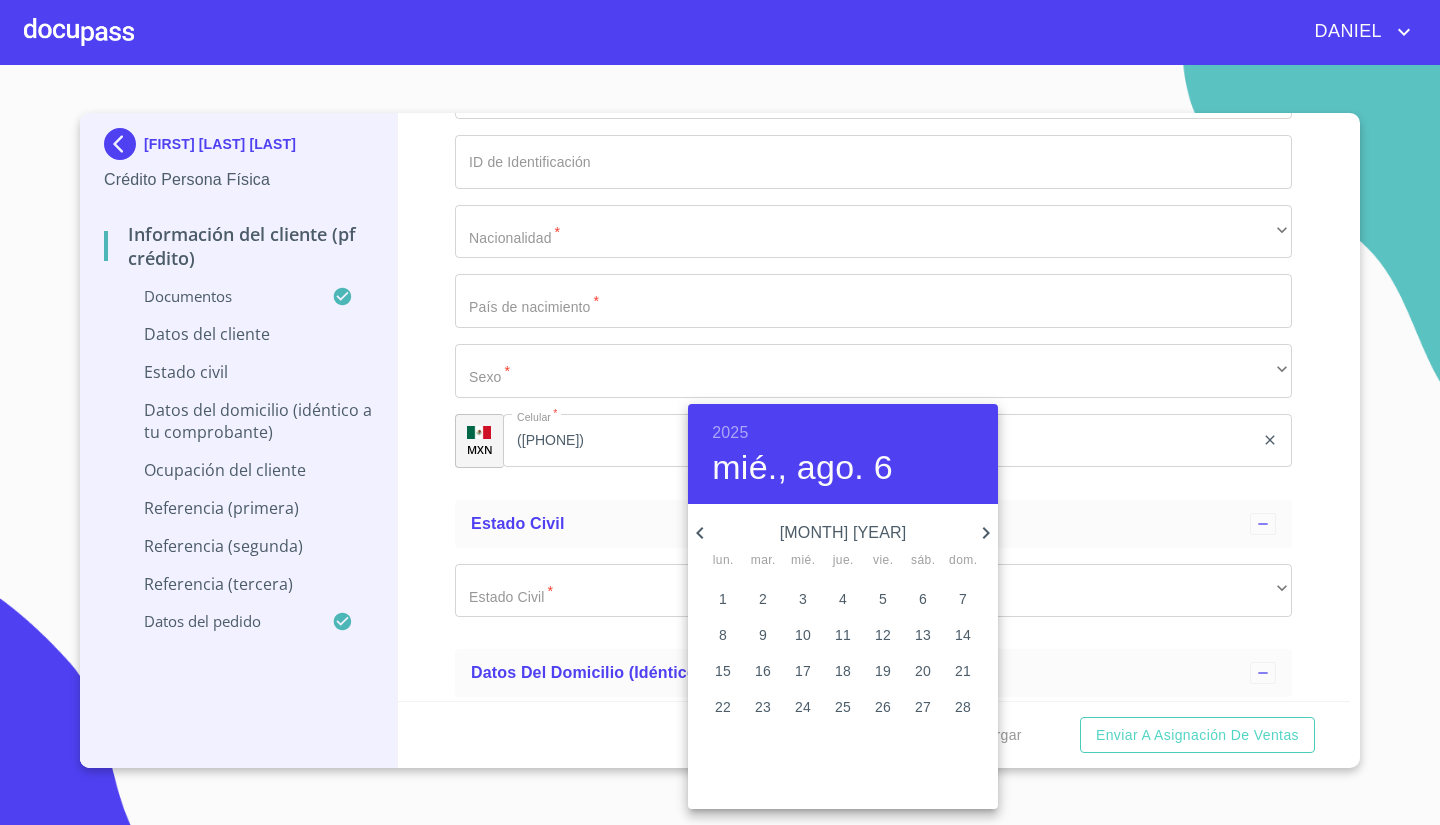 click 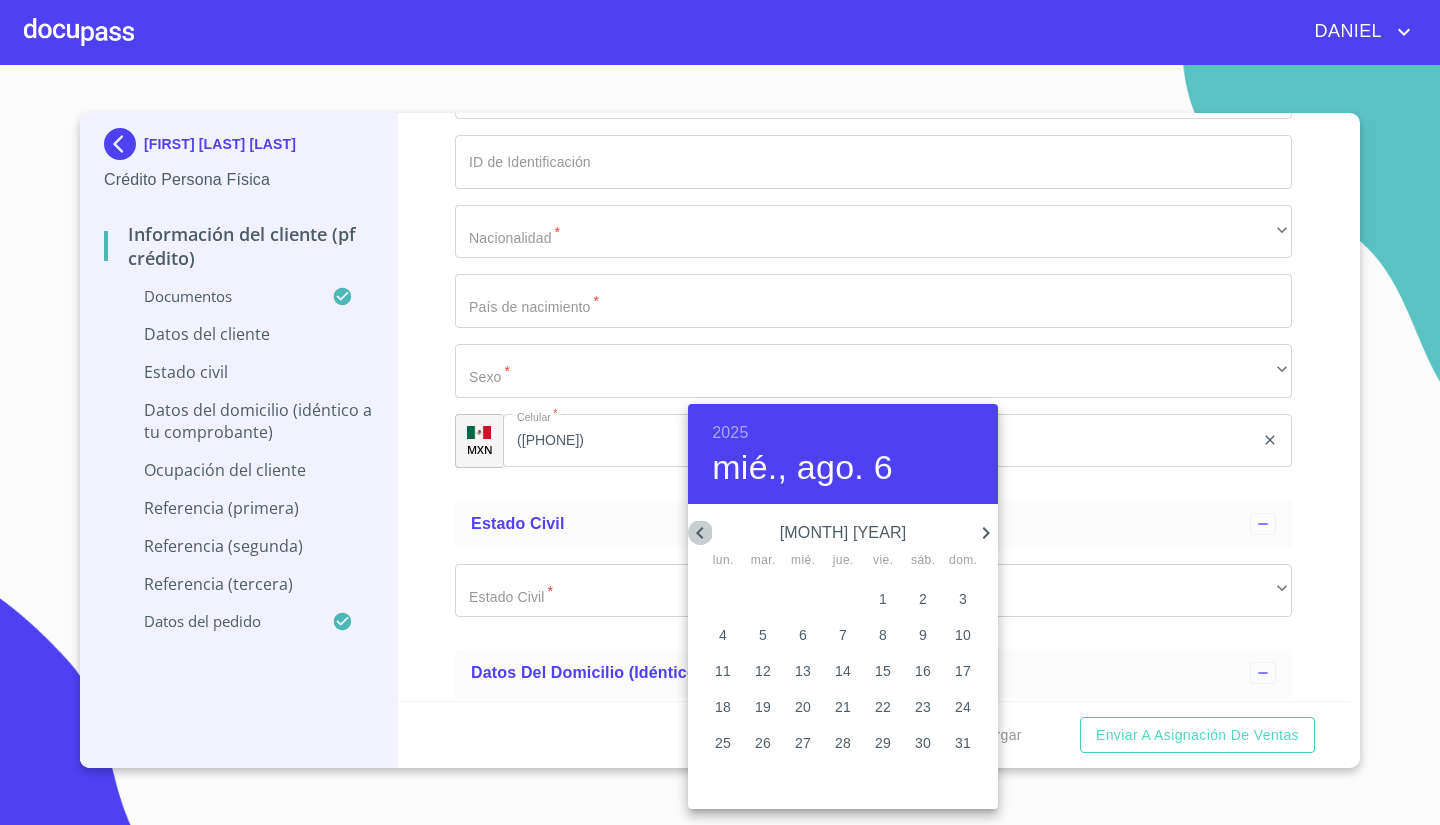 click 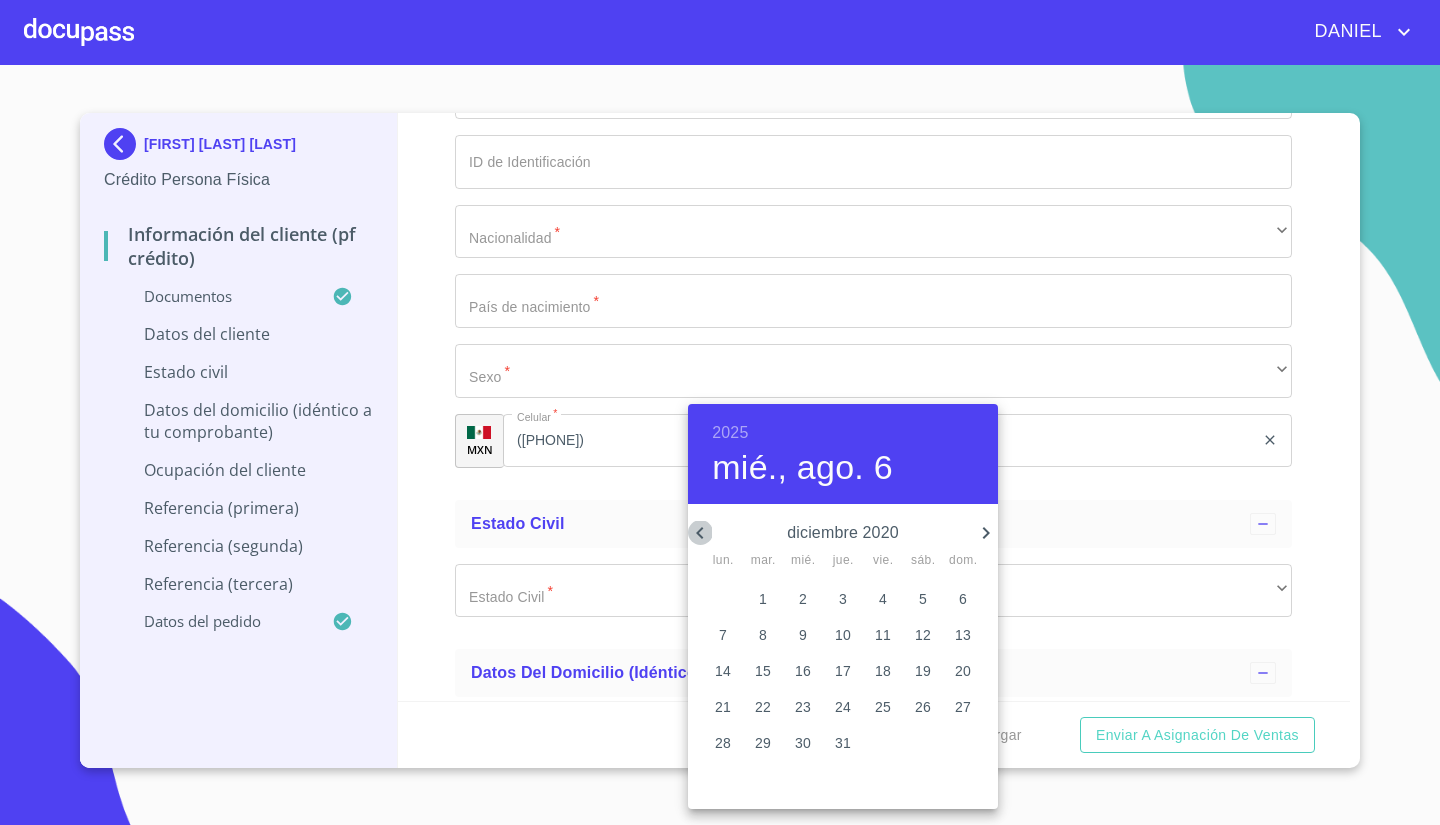 click 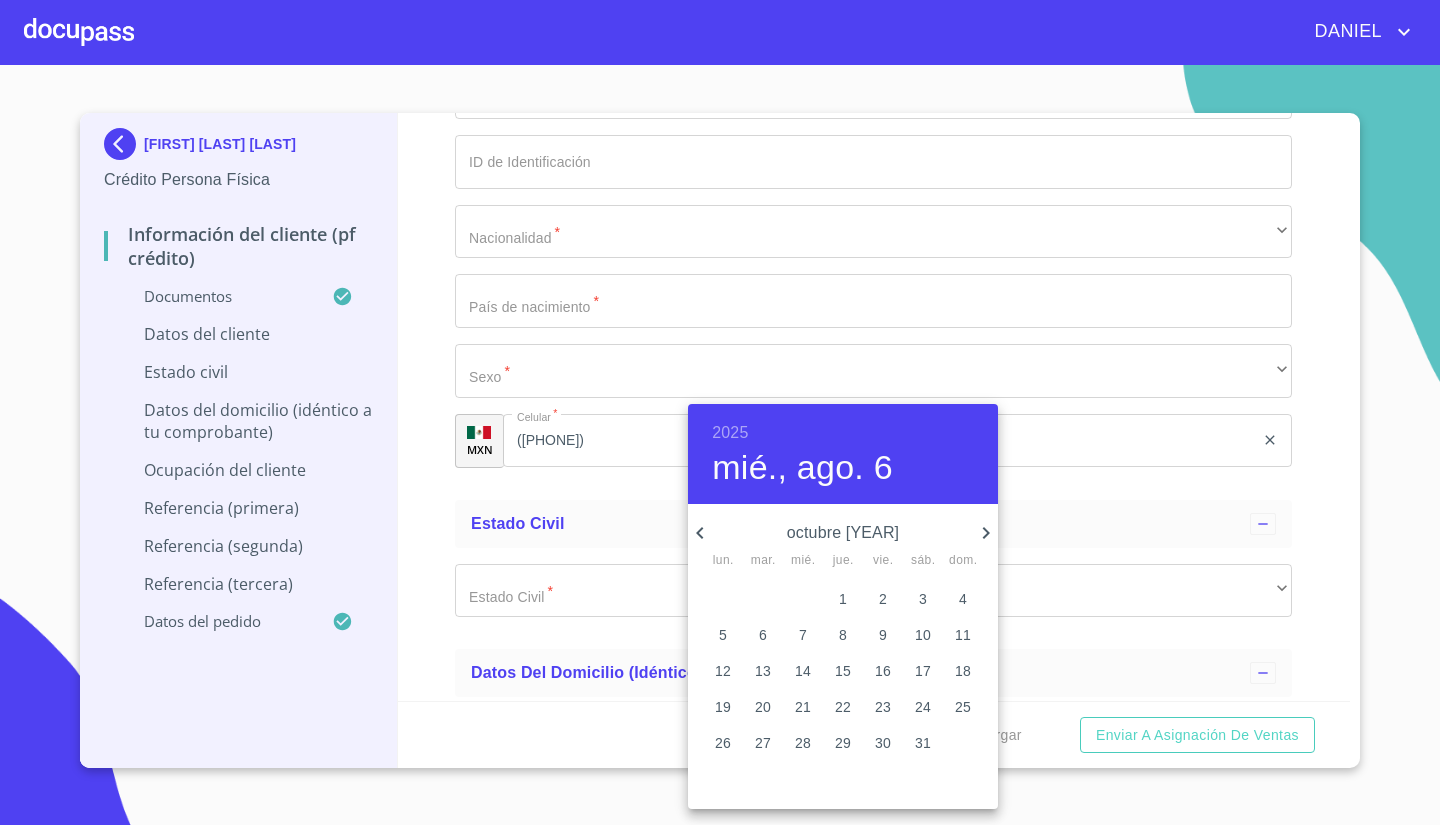 click 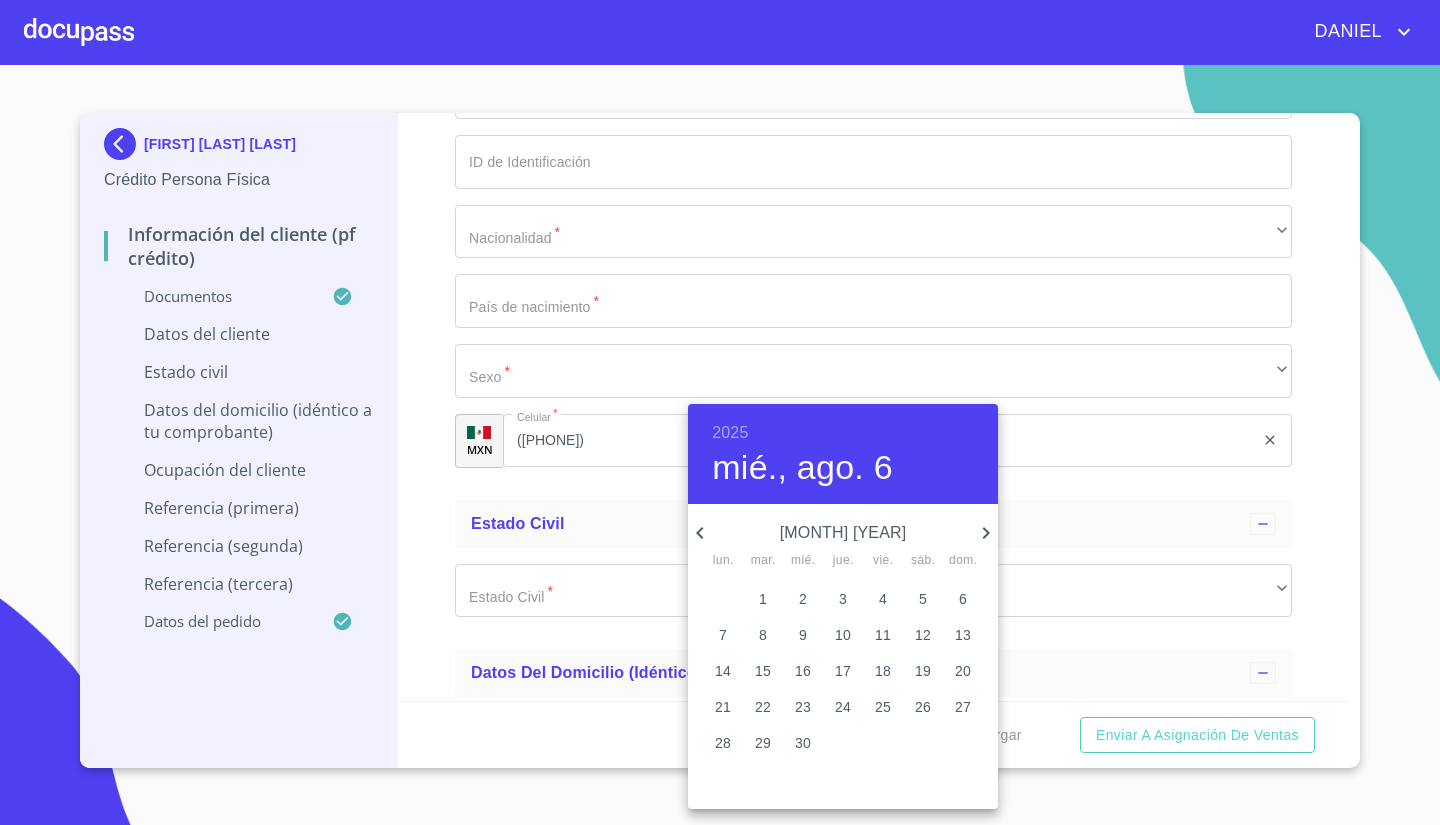 click 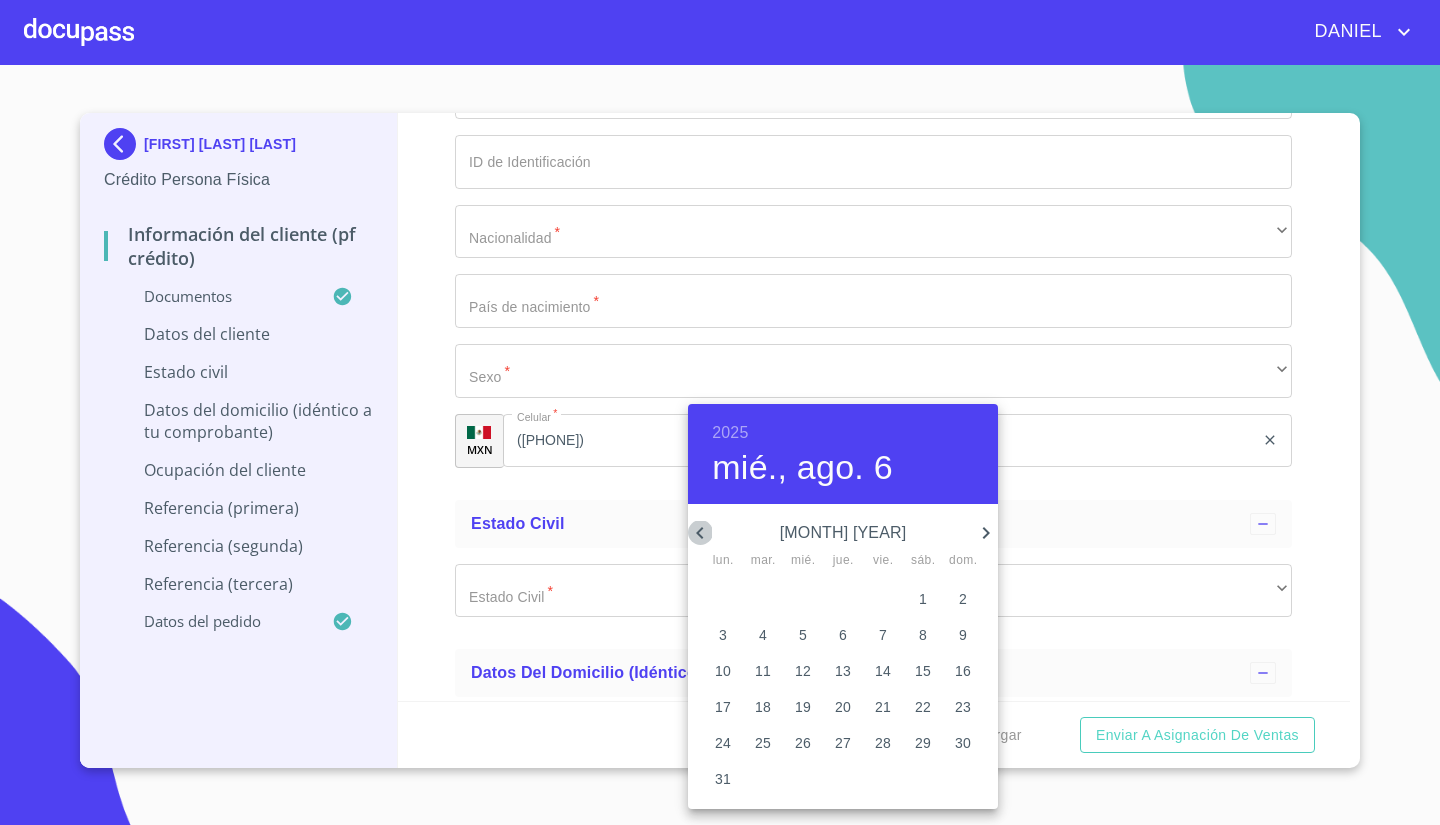 click 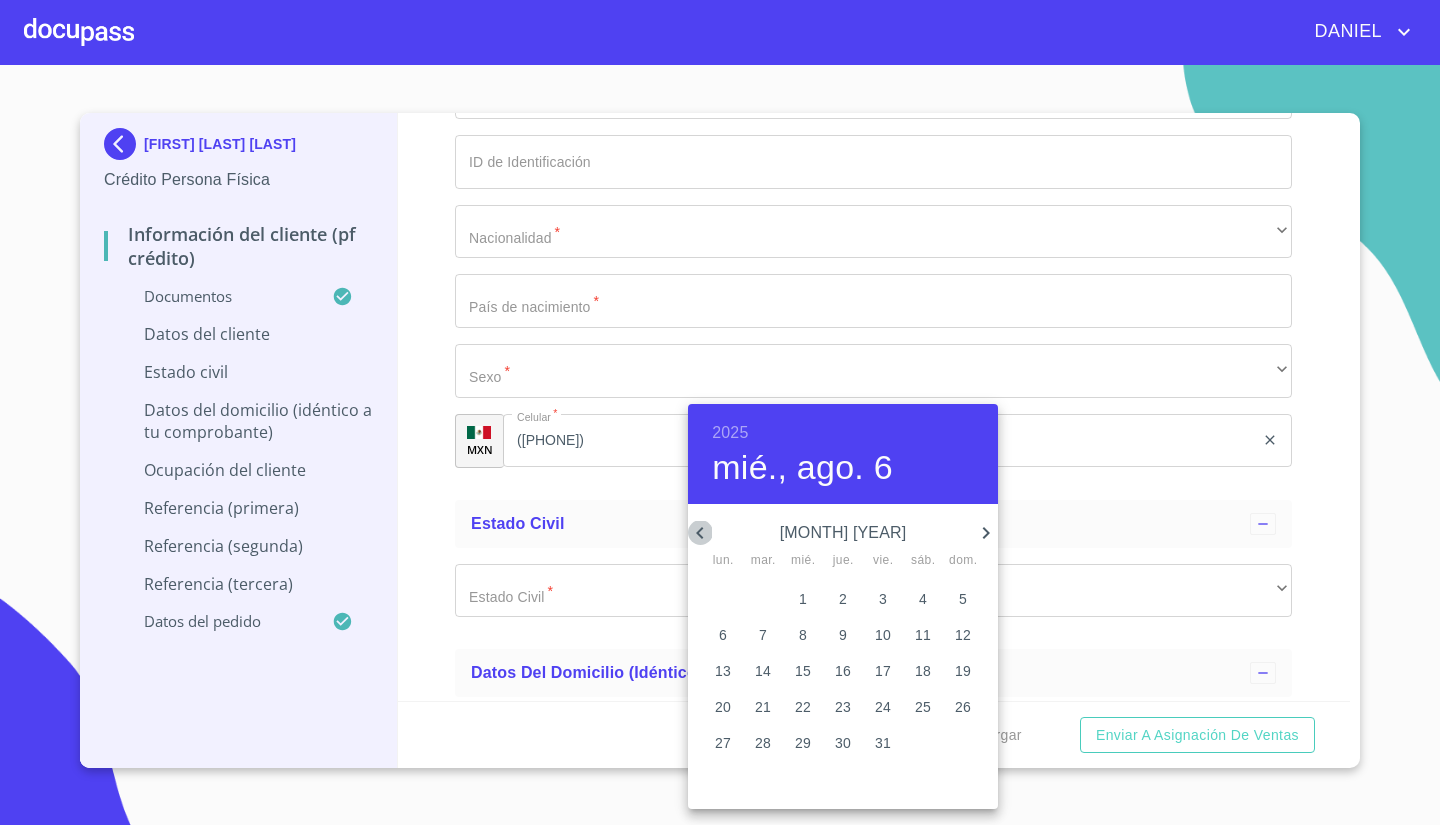 click 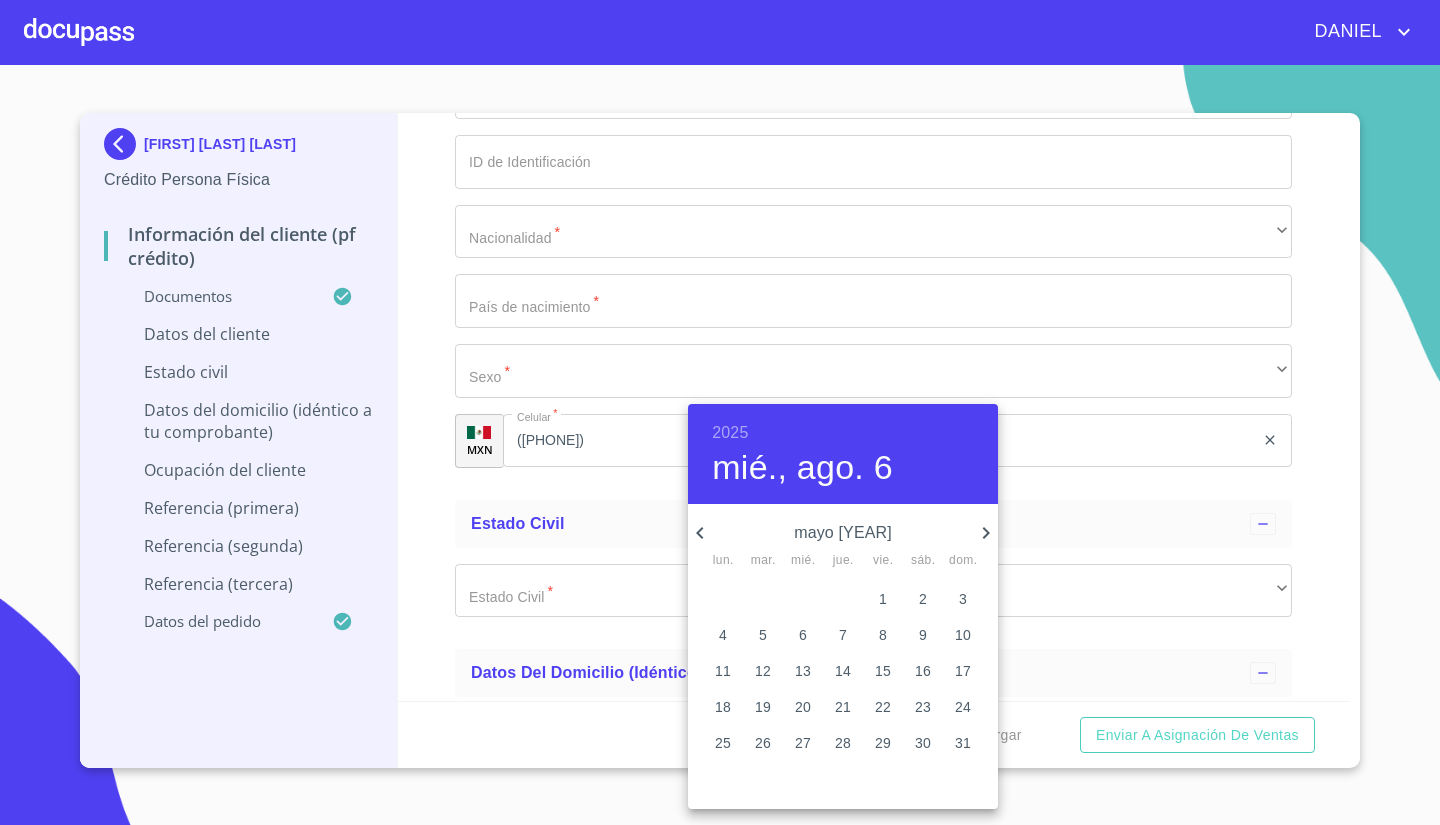 click 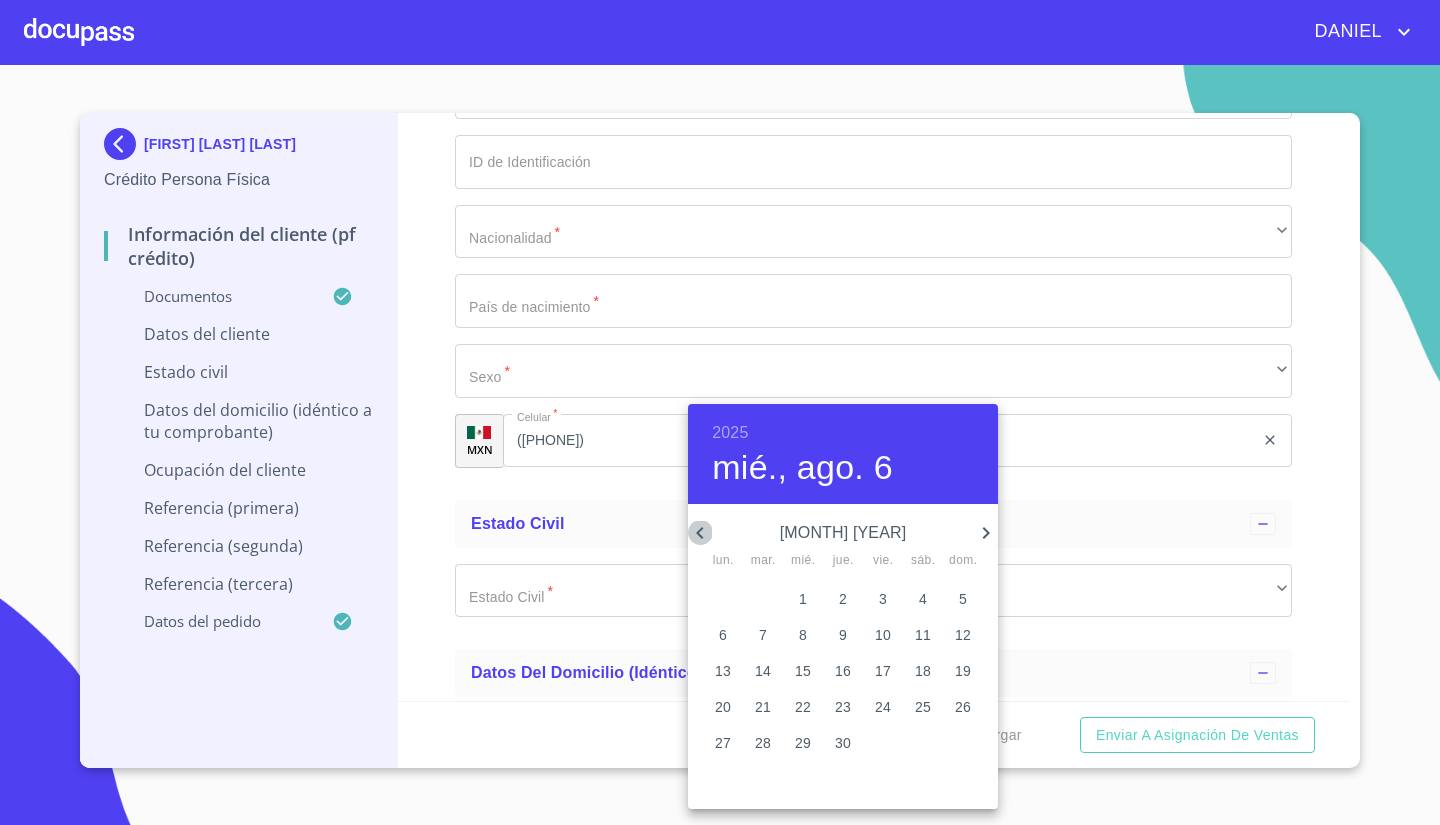 click 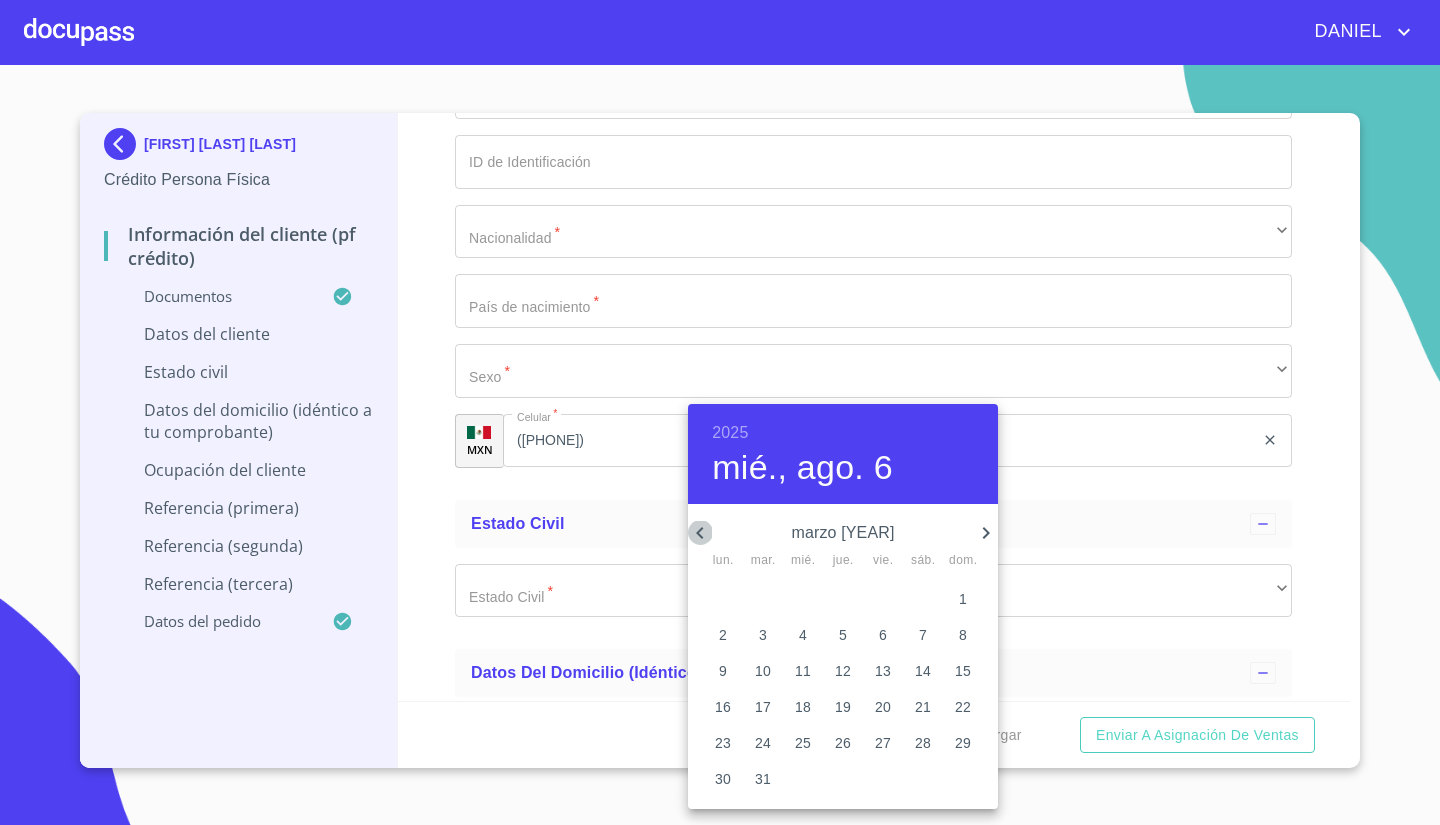 click 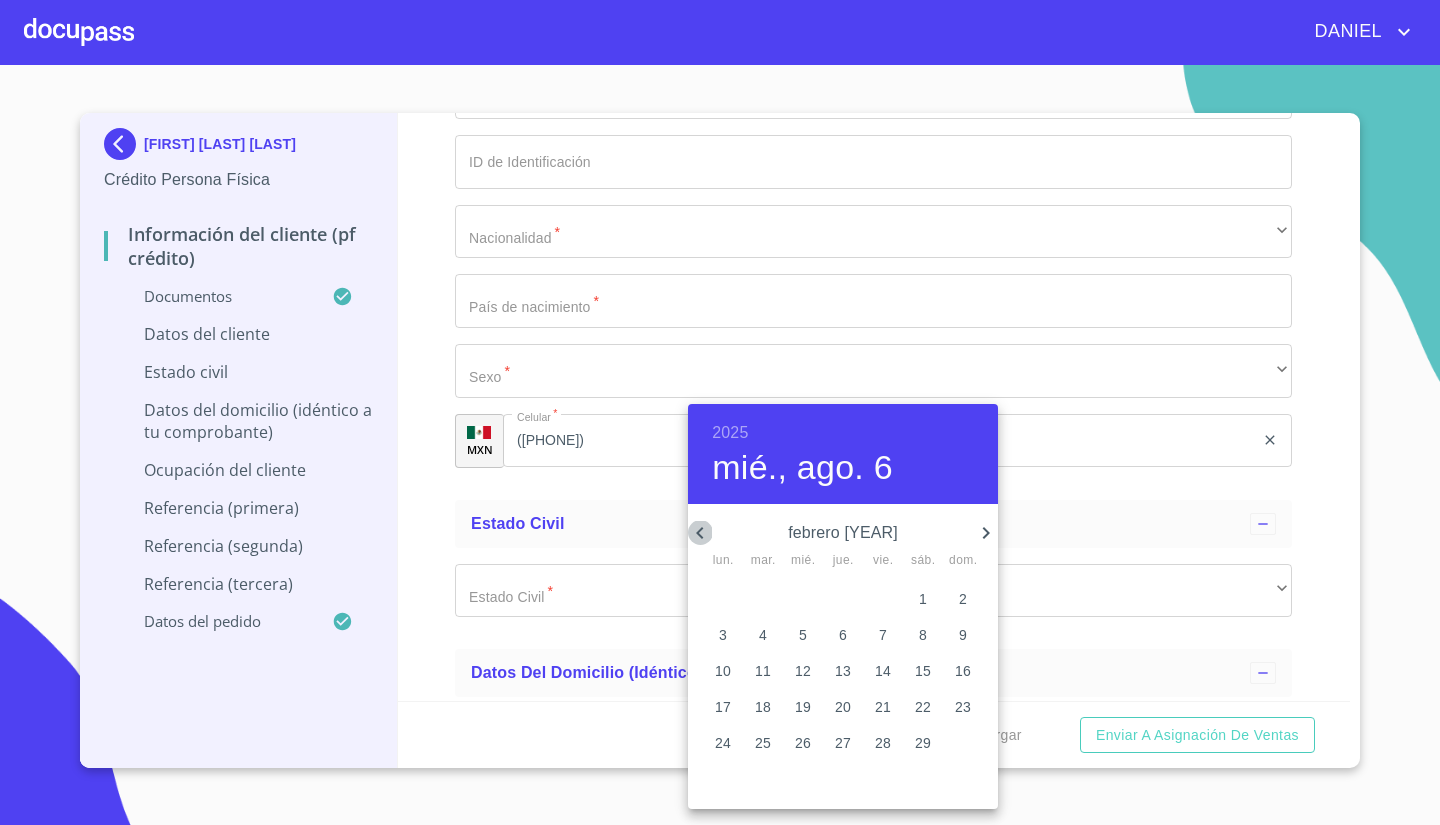 click 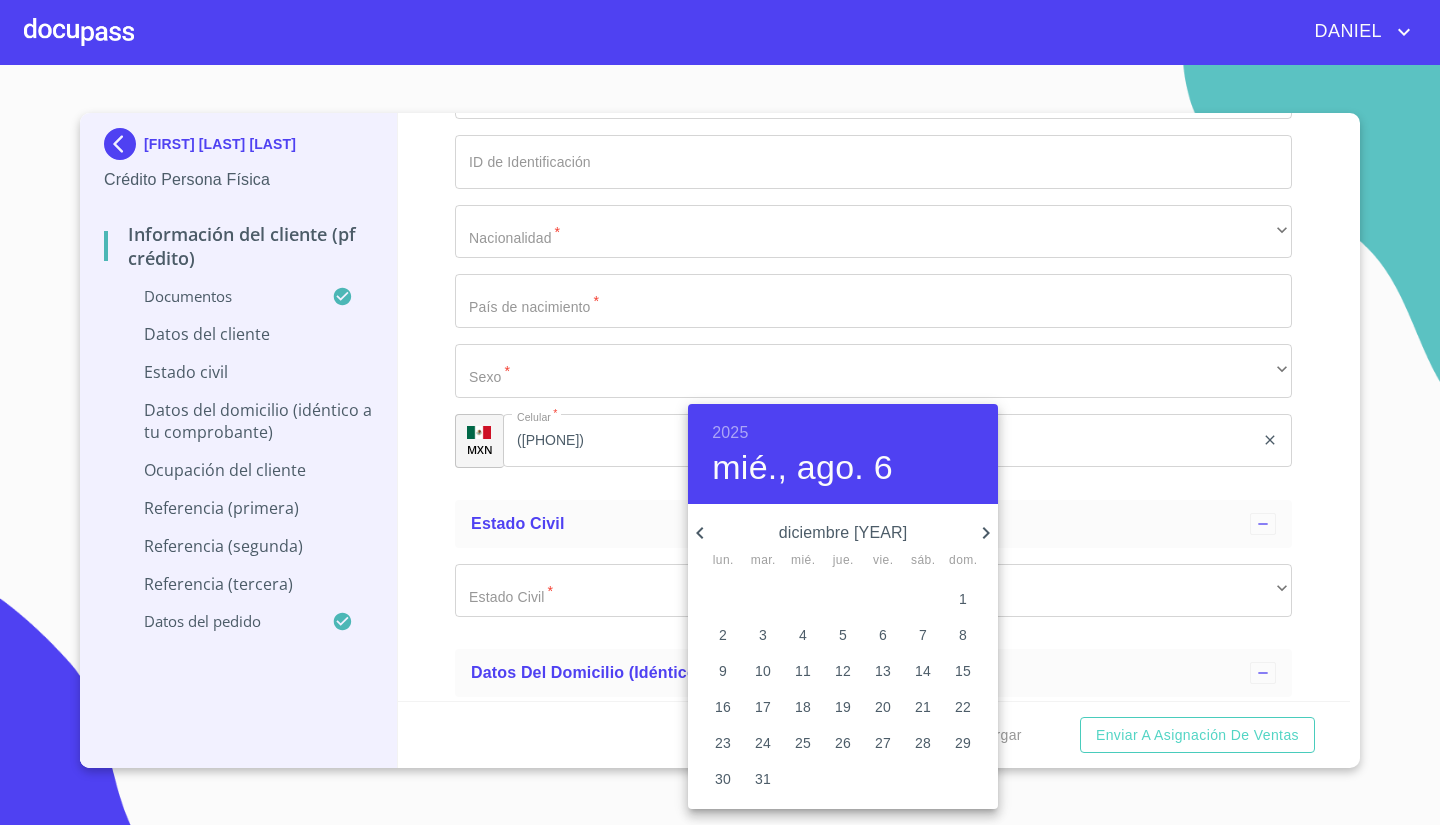 click 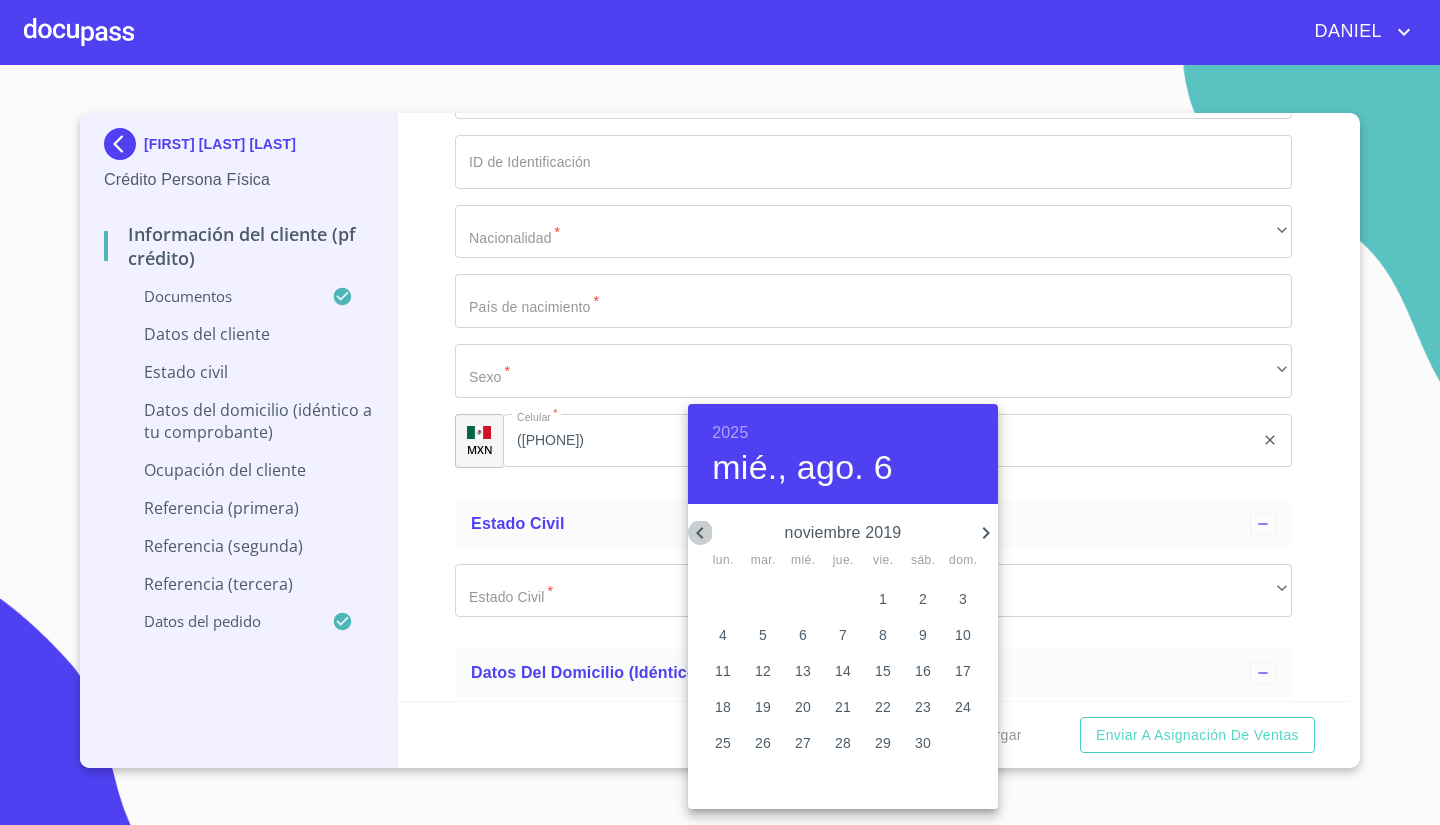 click 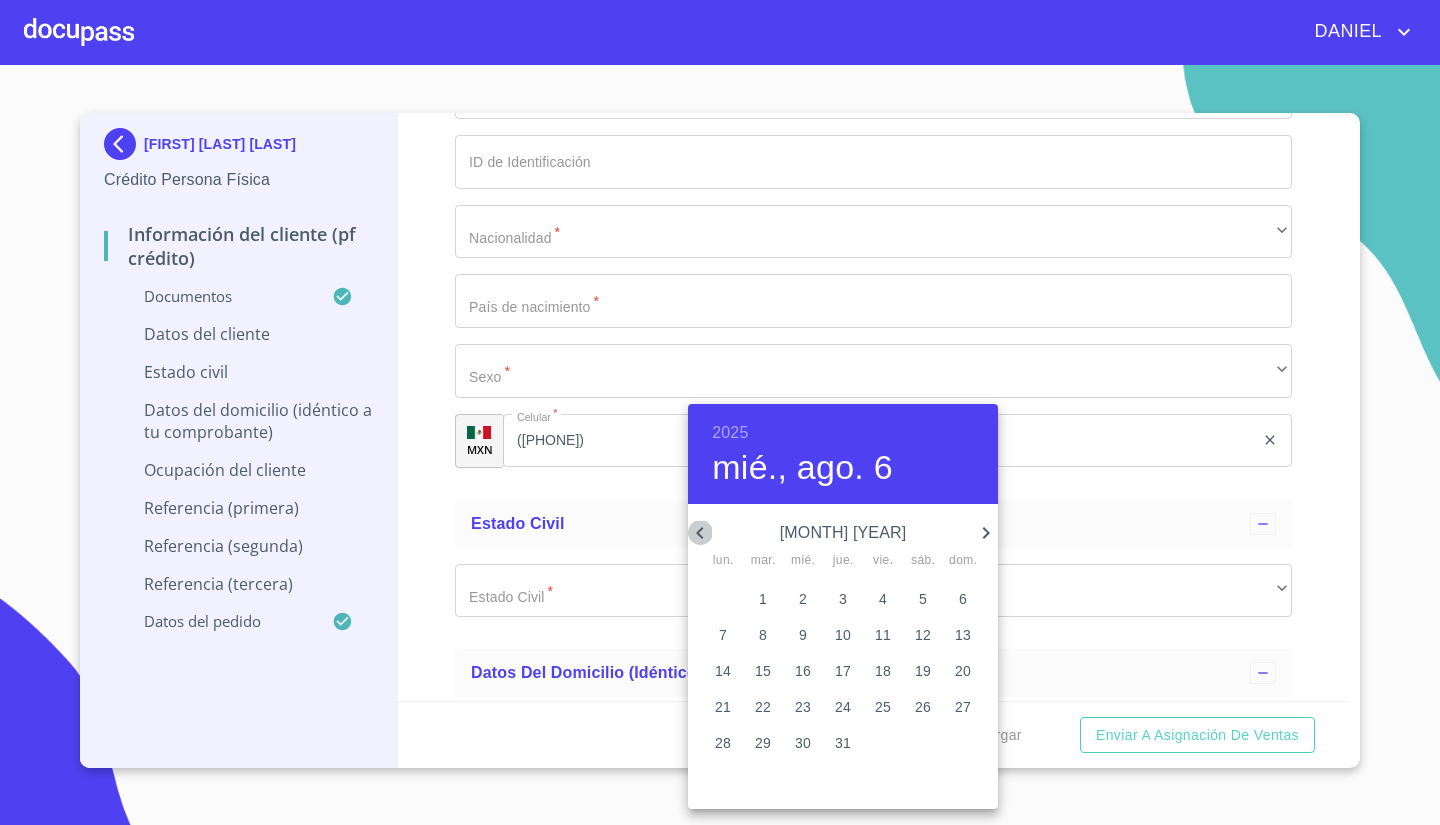 click 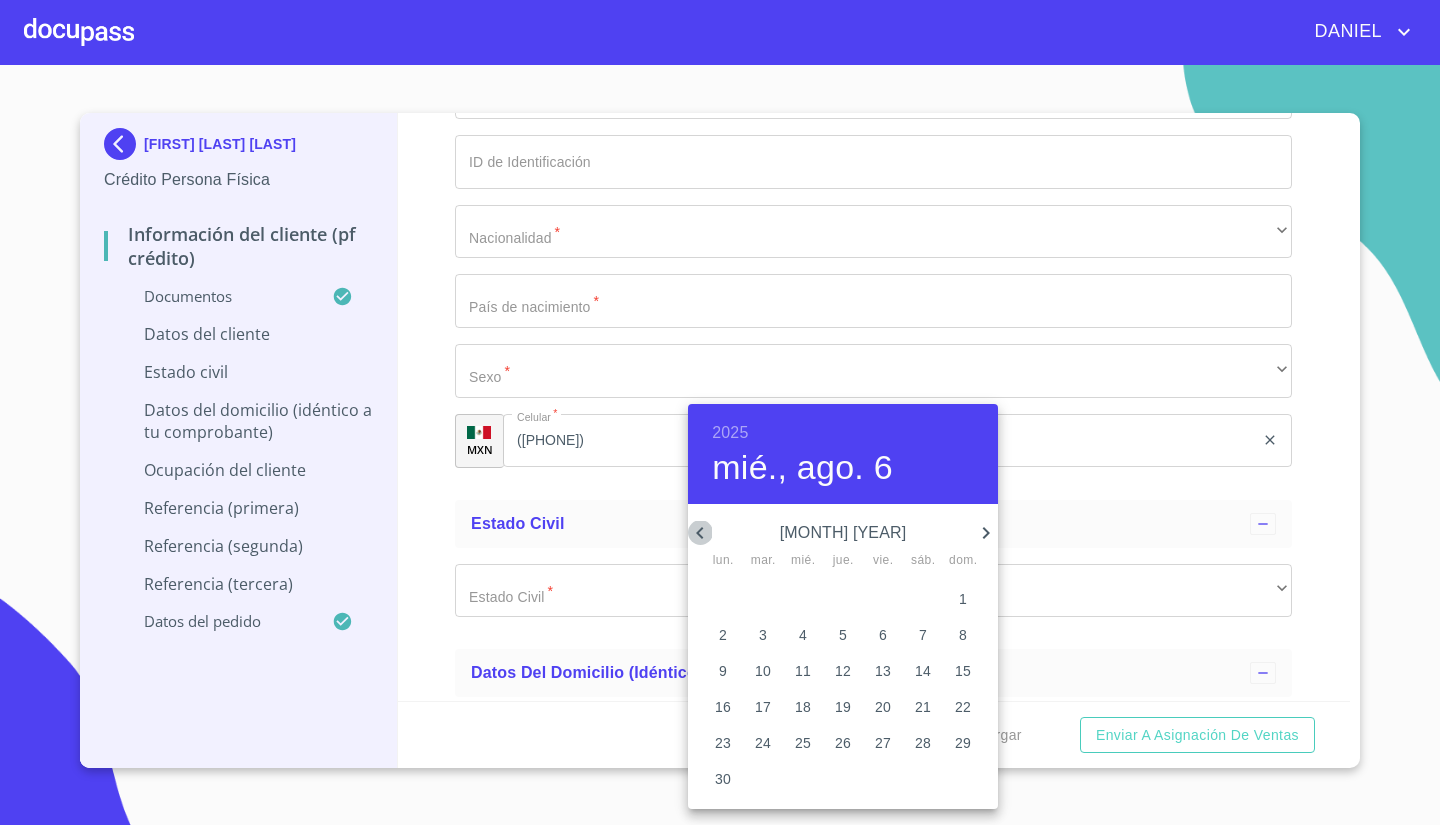click 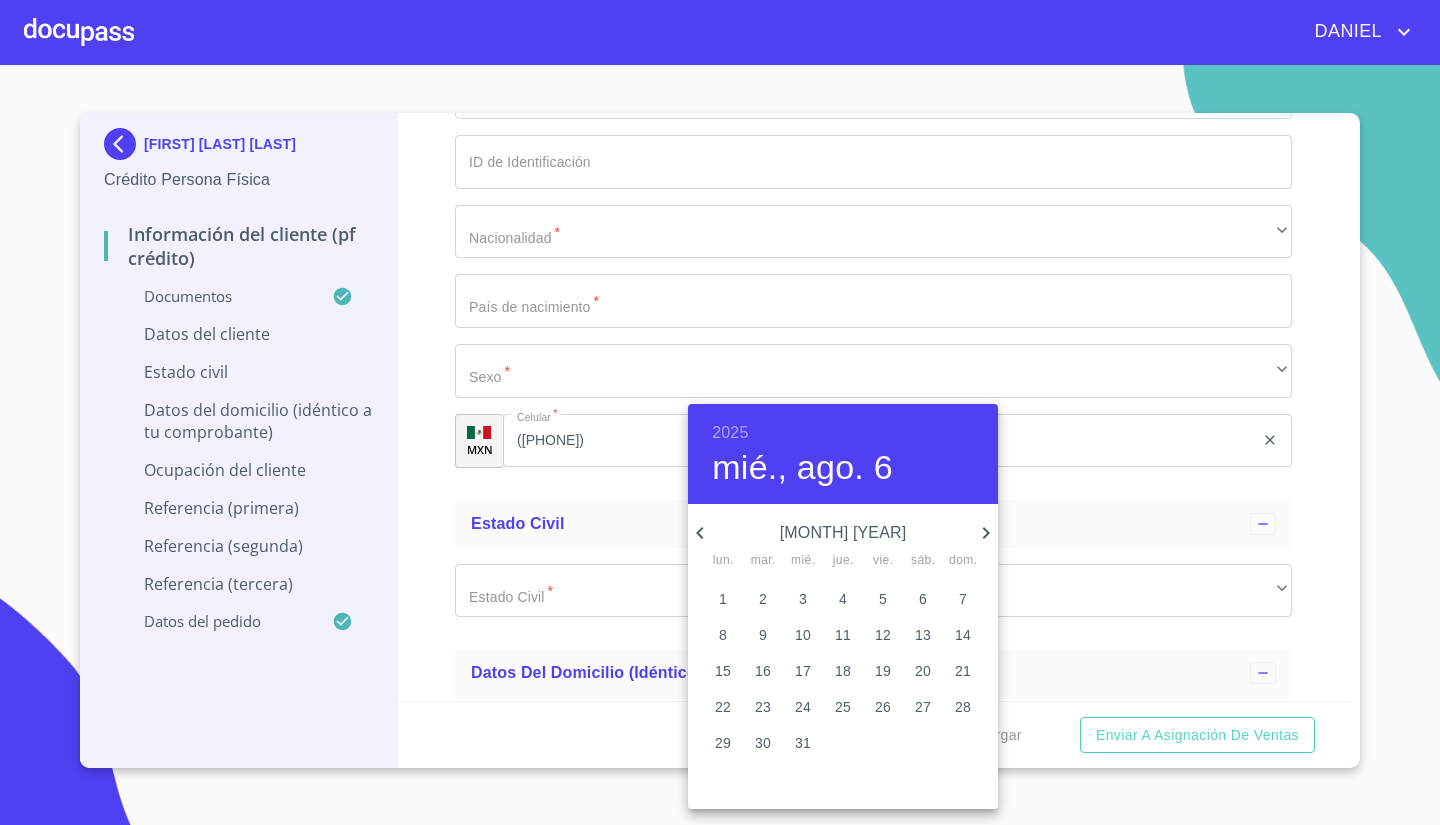 click 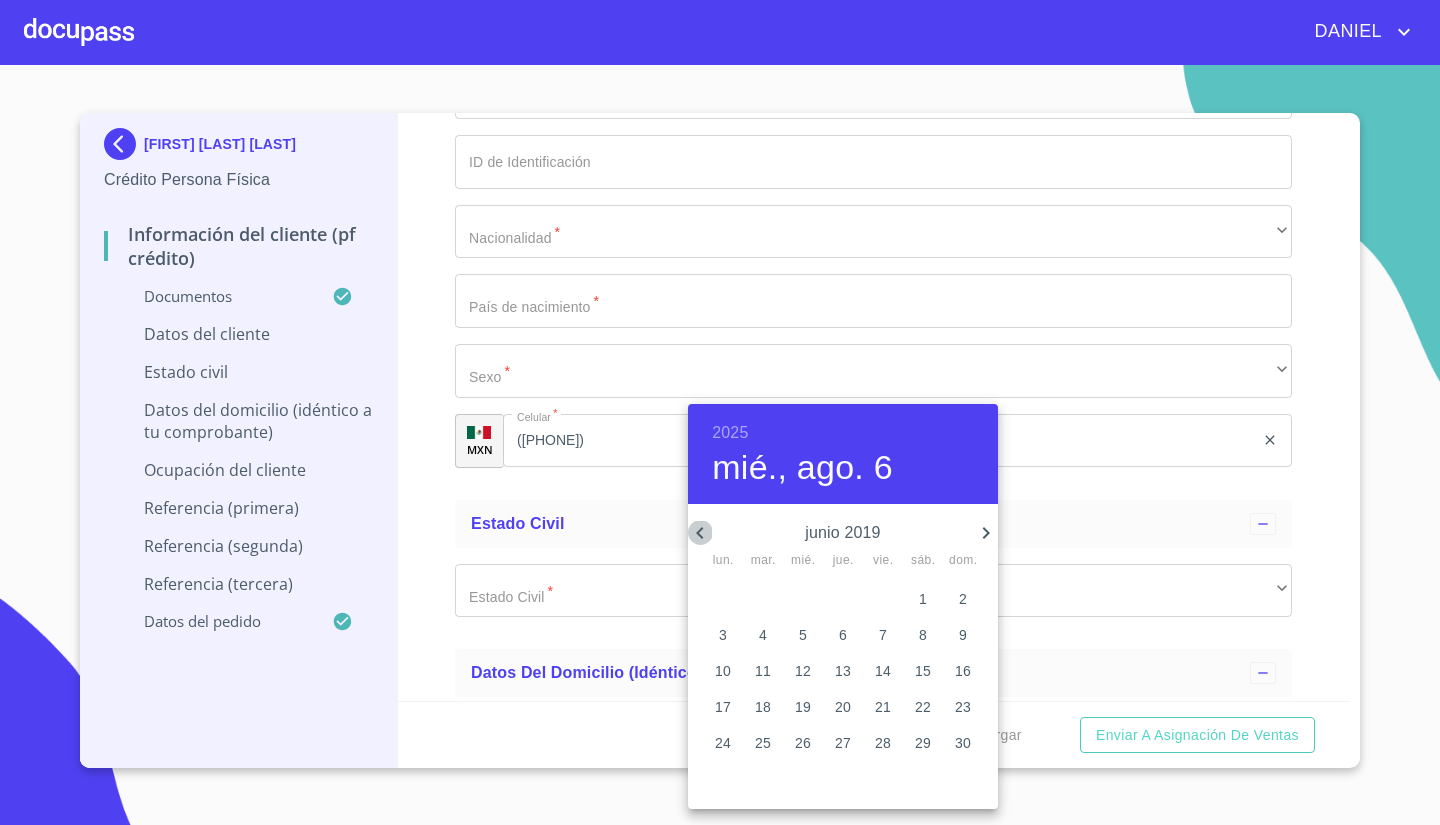 click 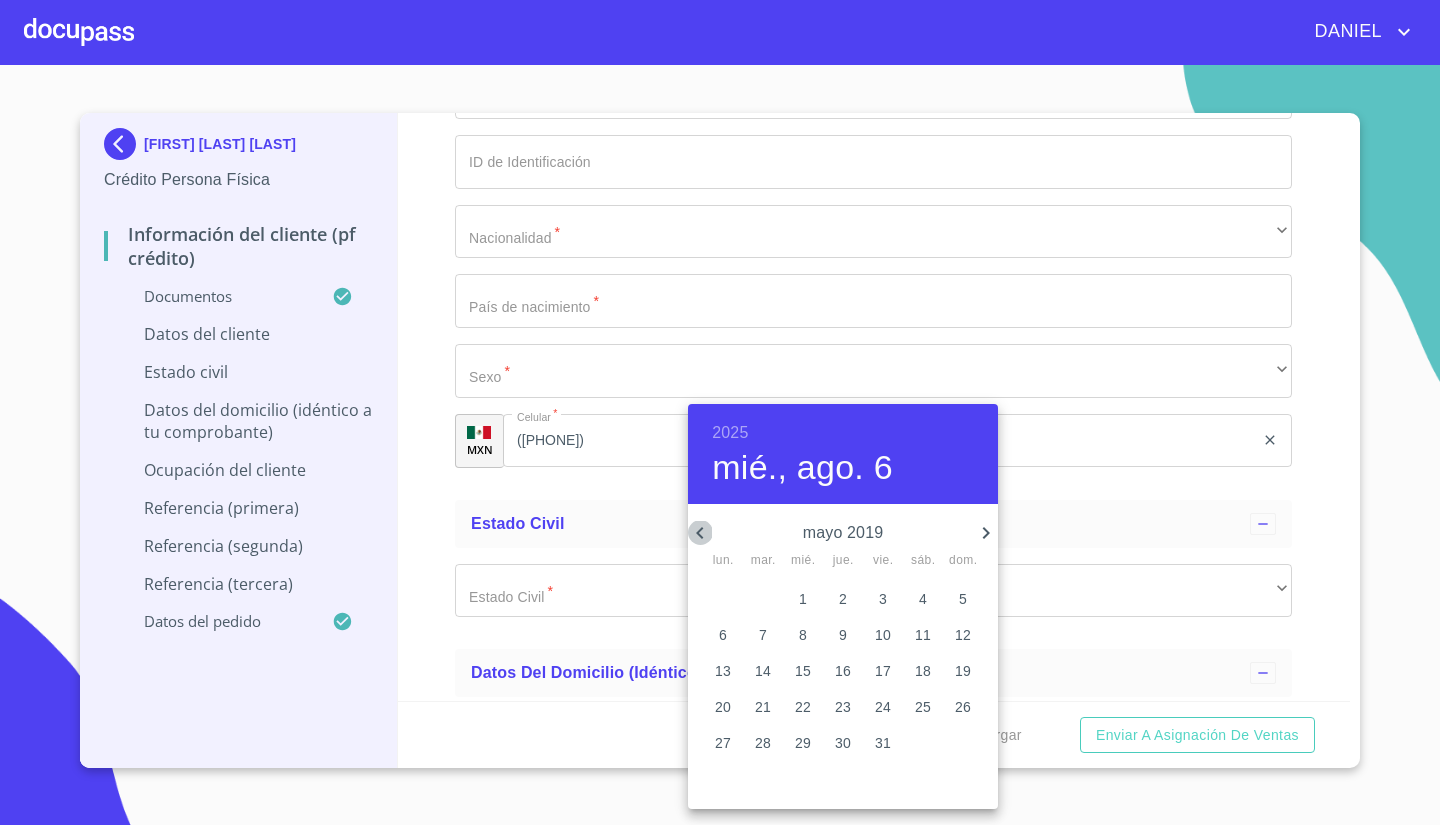 click 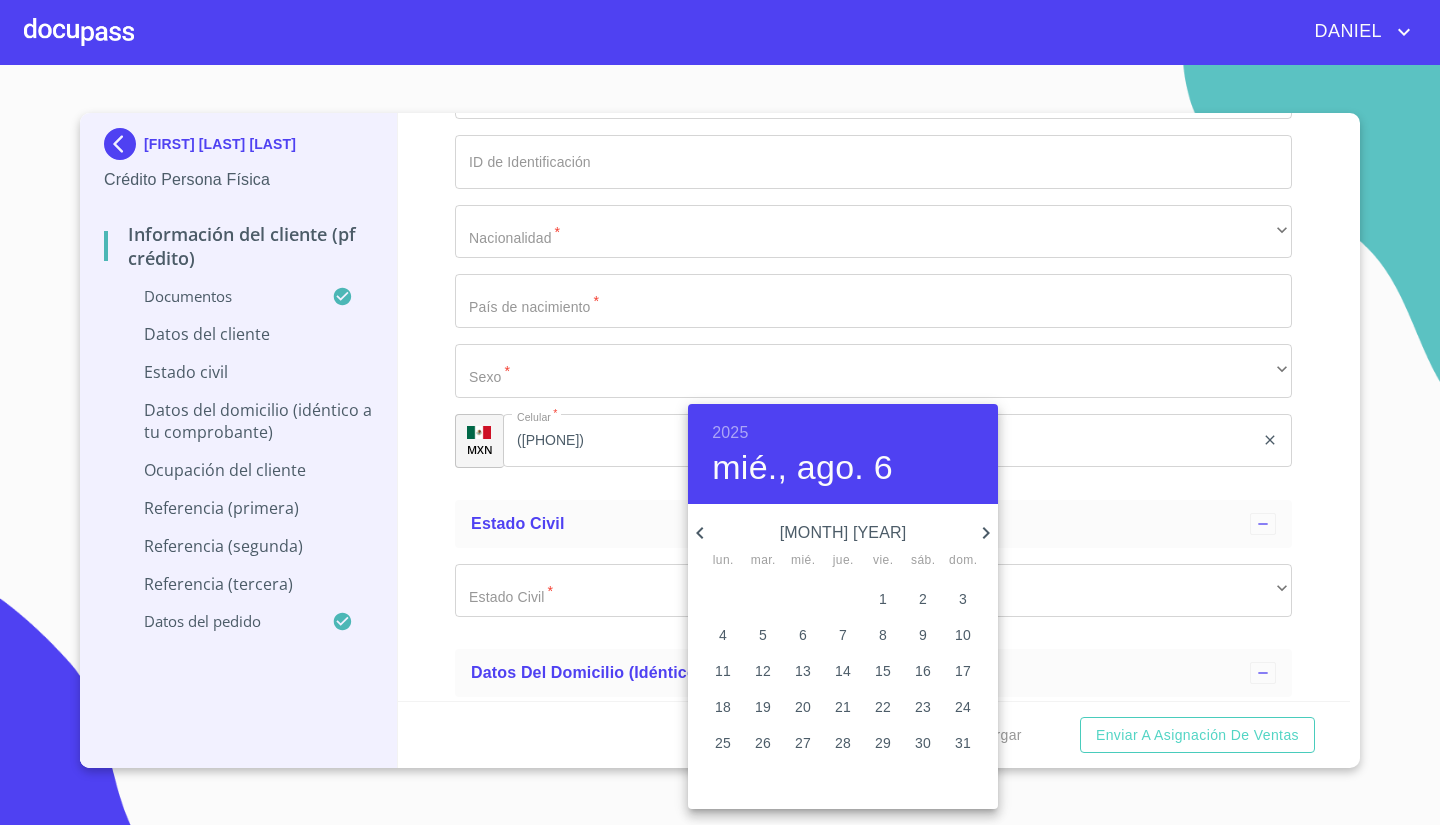 click 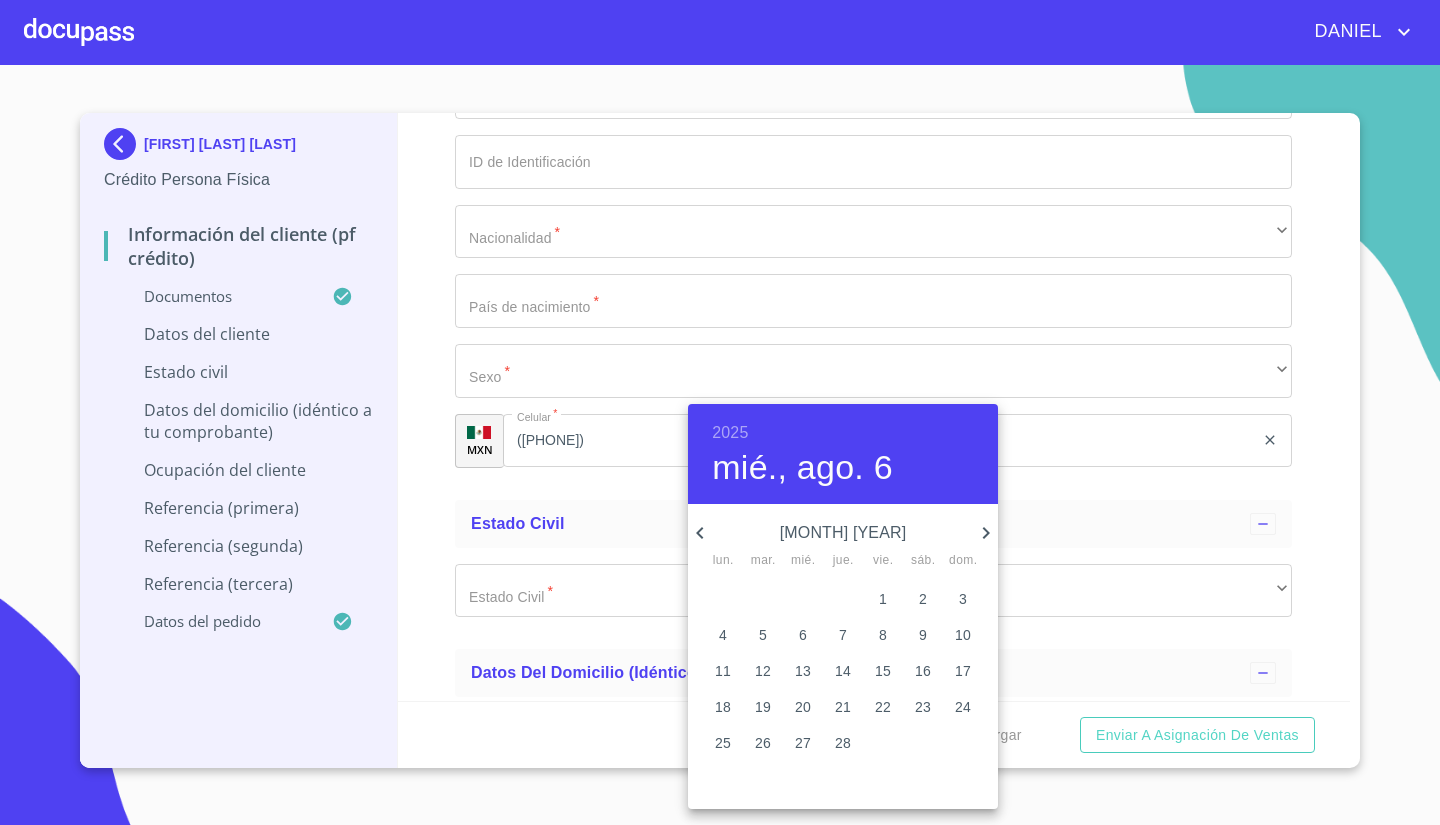 click 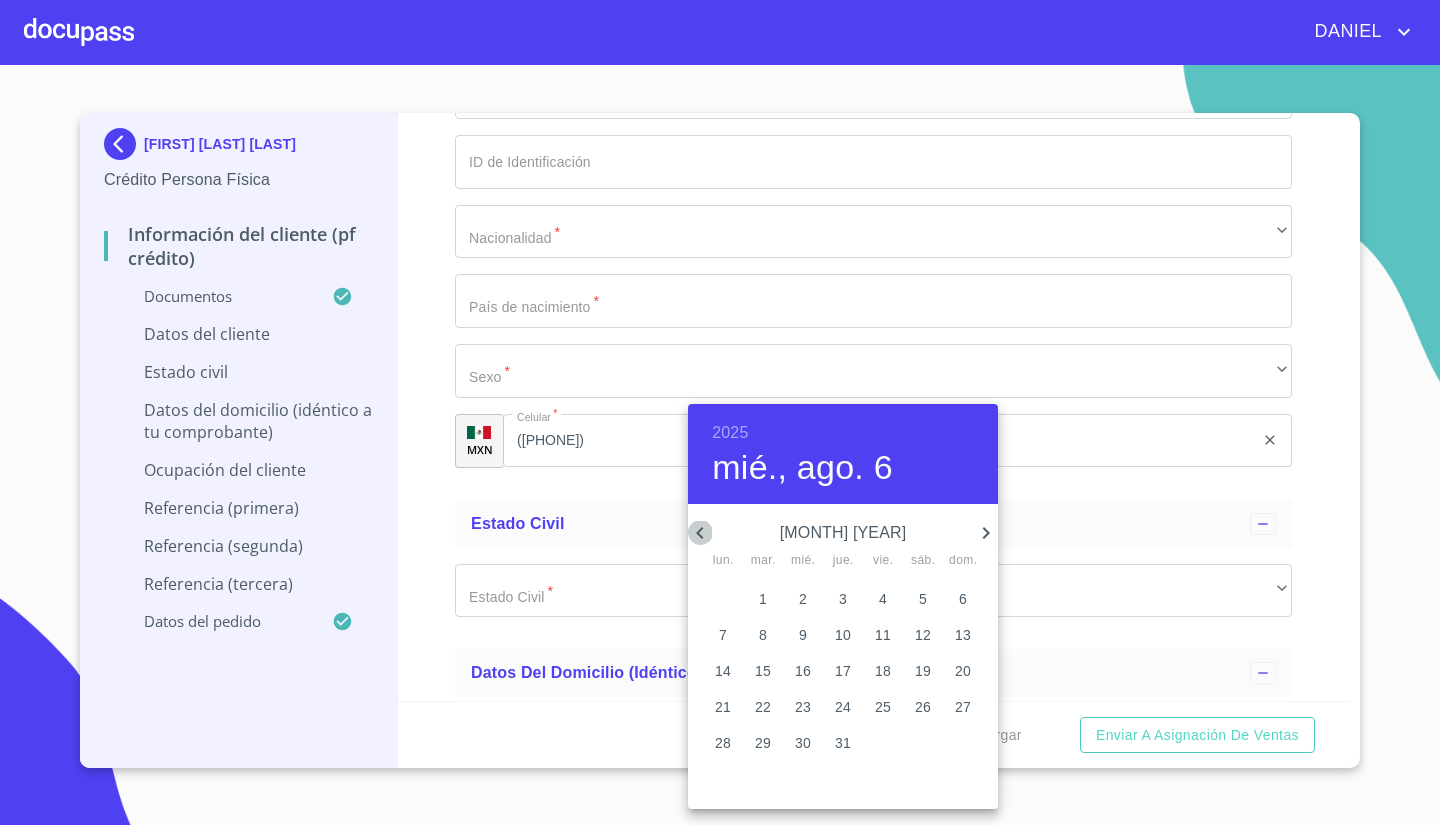 click 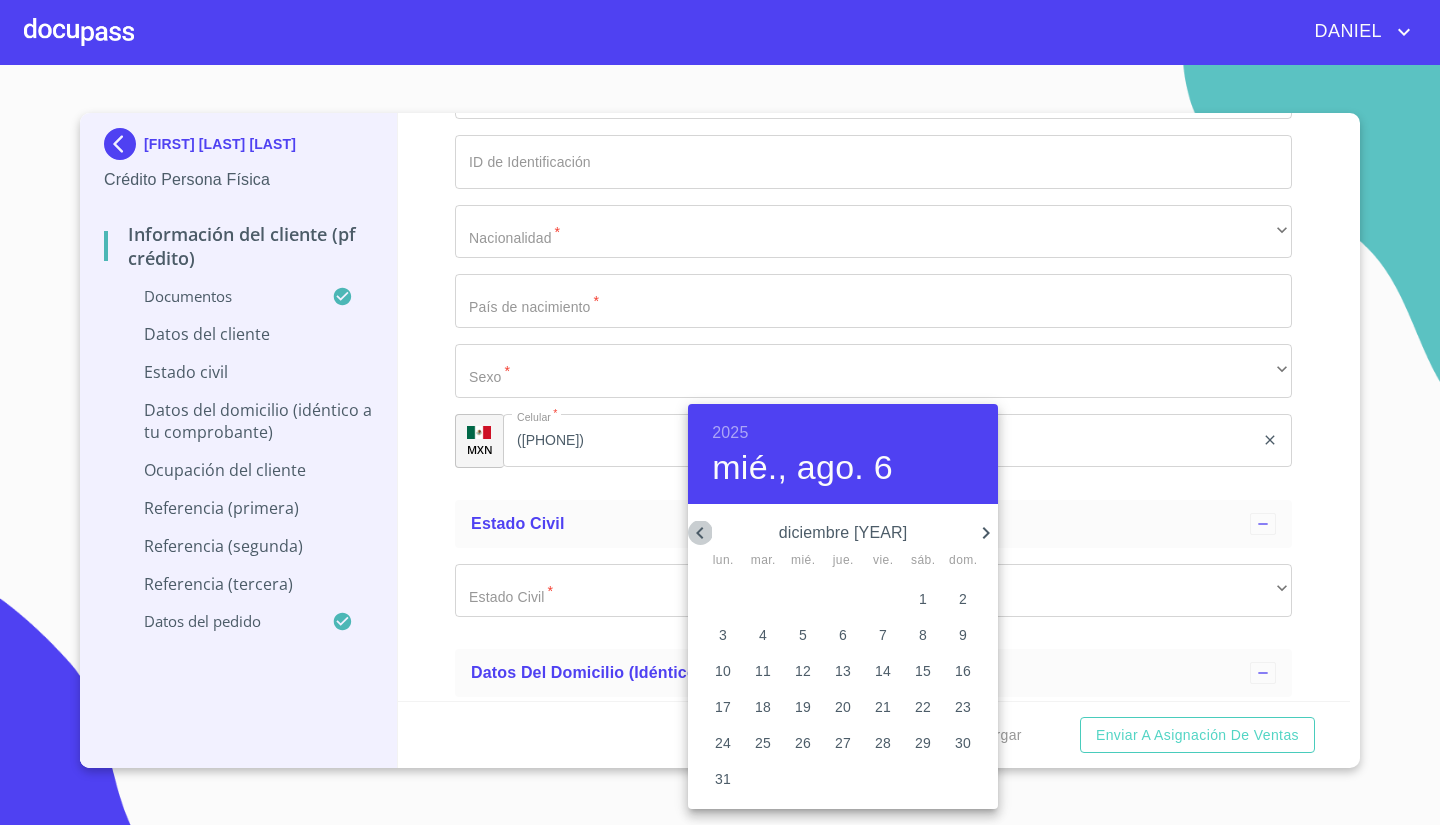 click 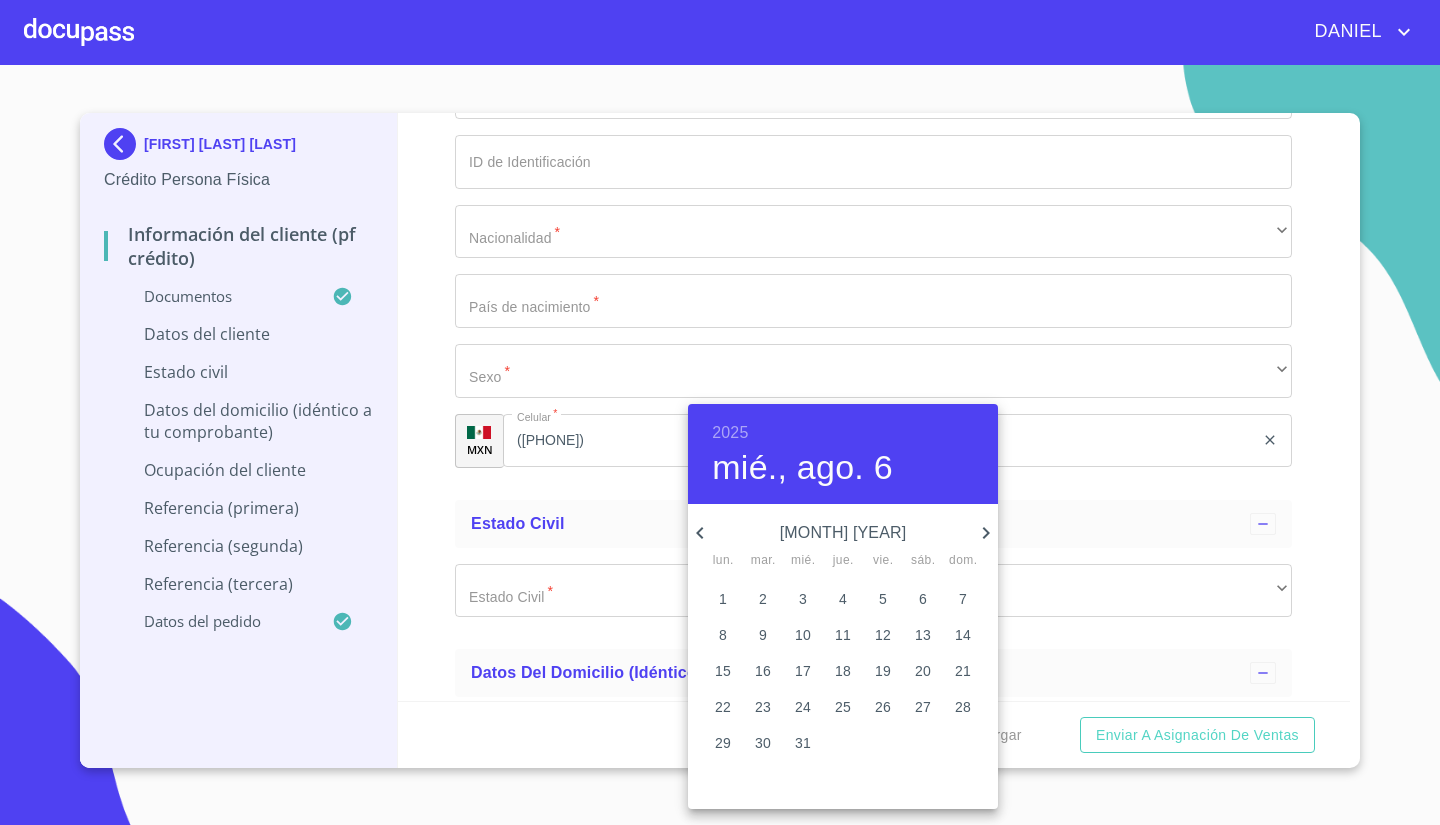 click 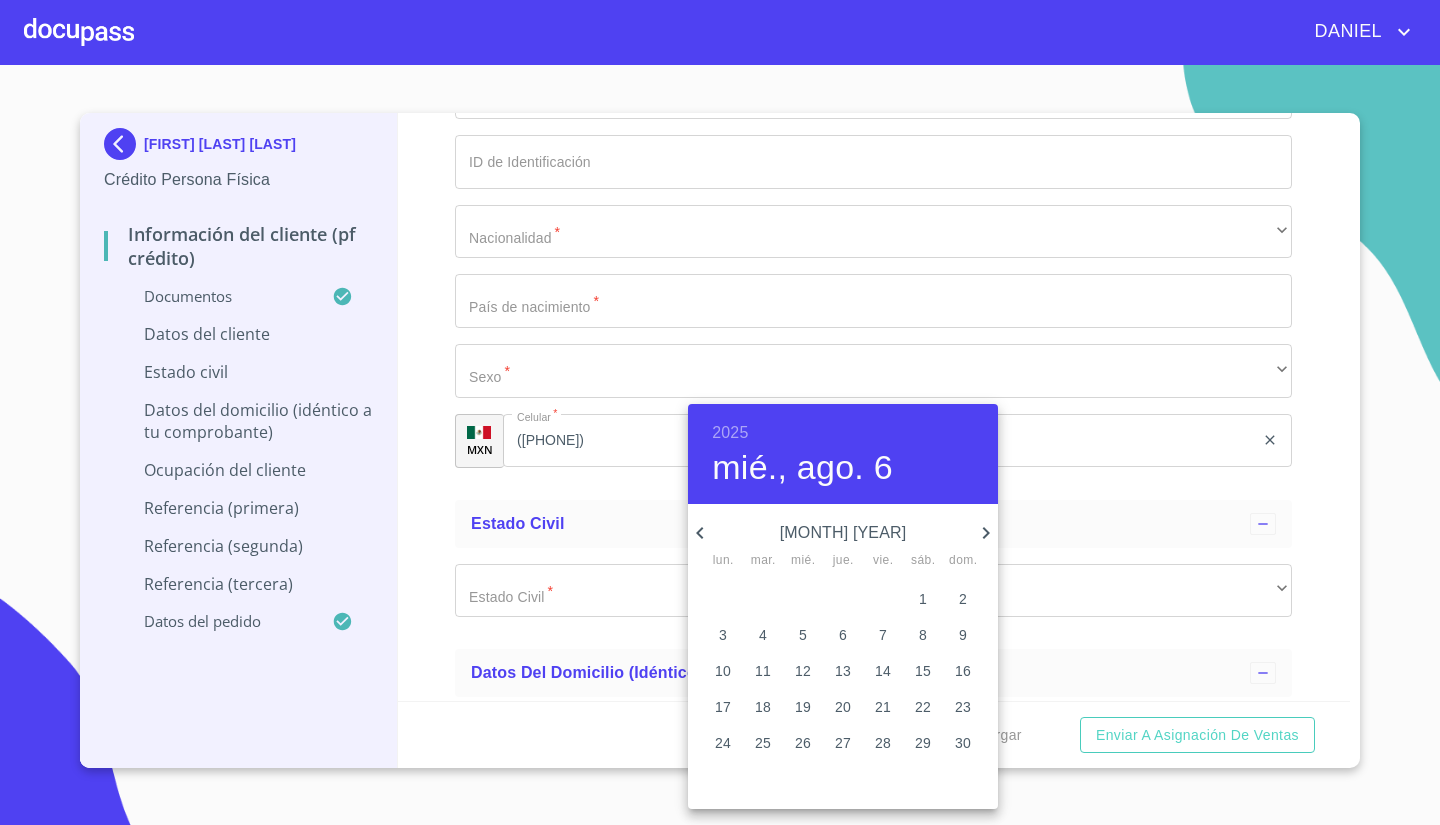click 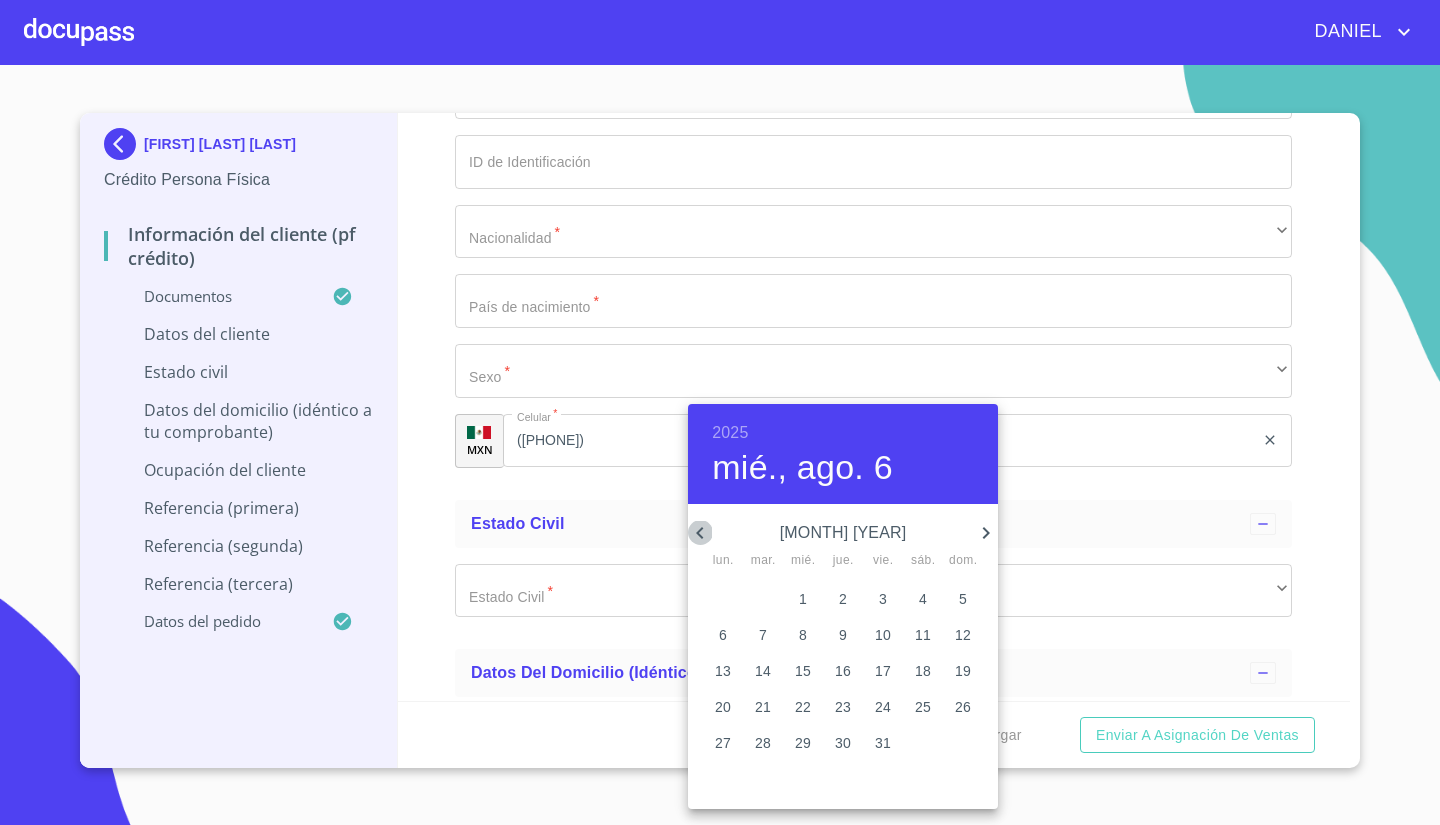 click 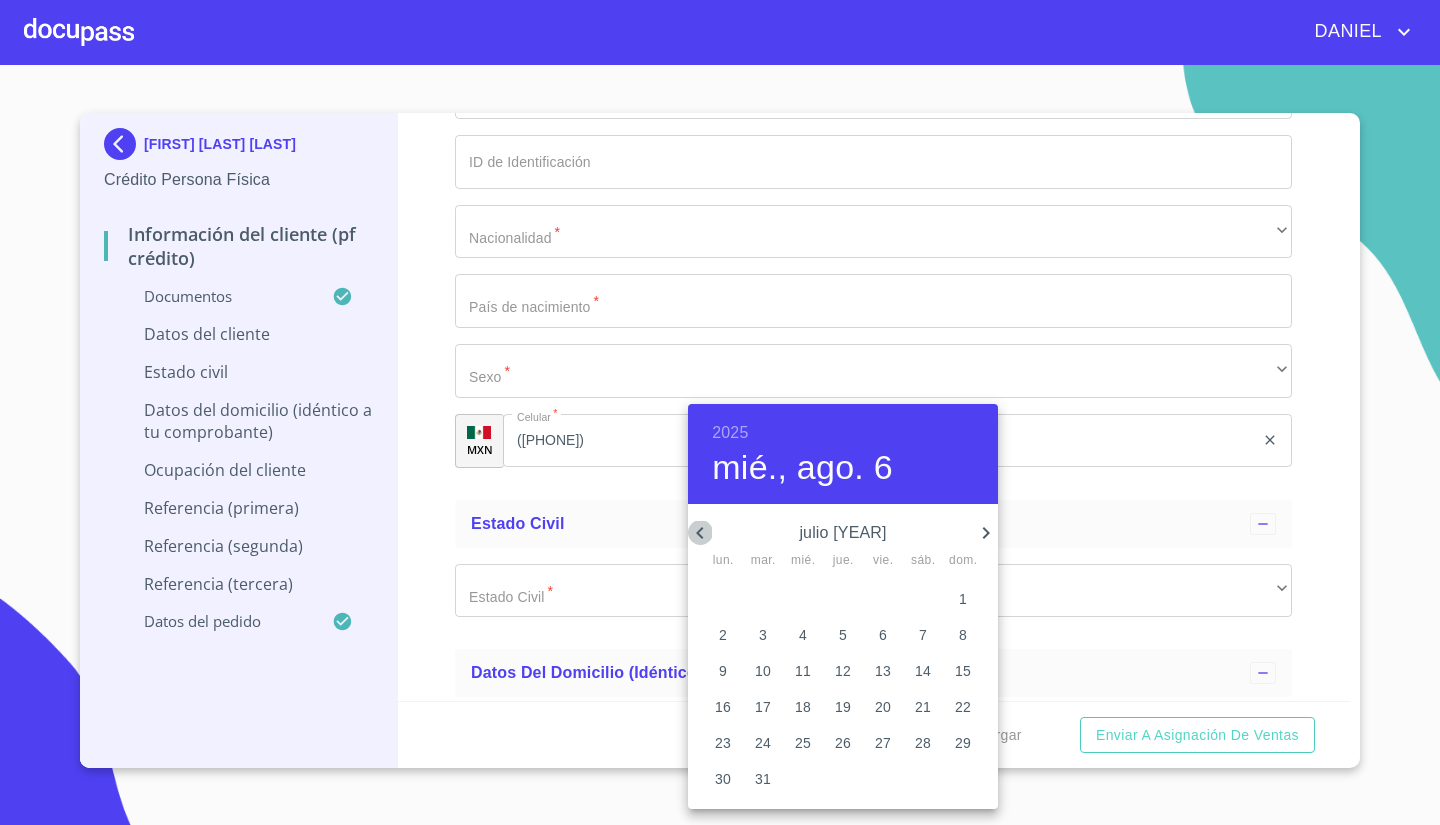 click 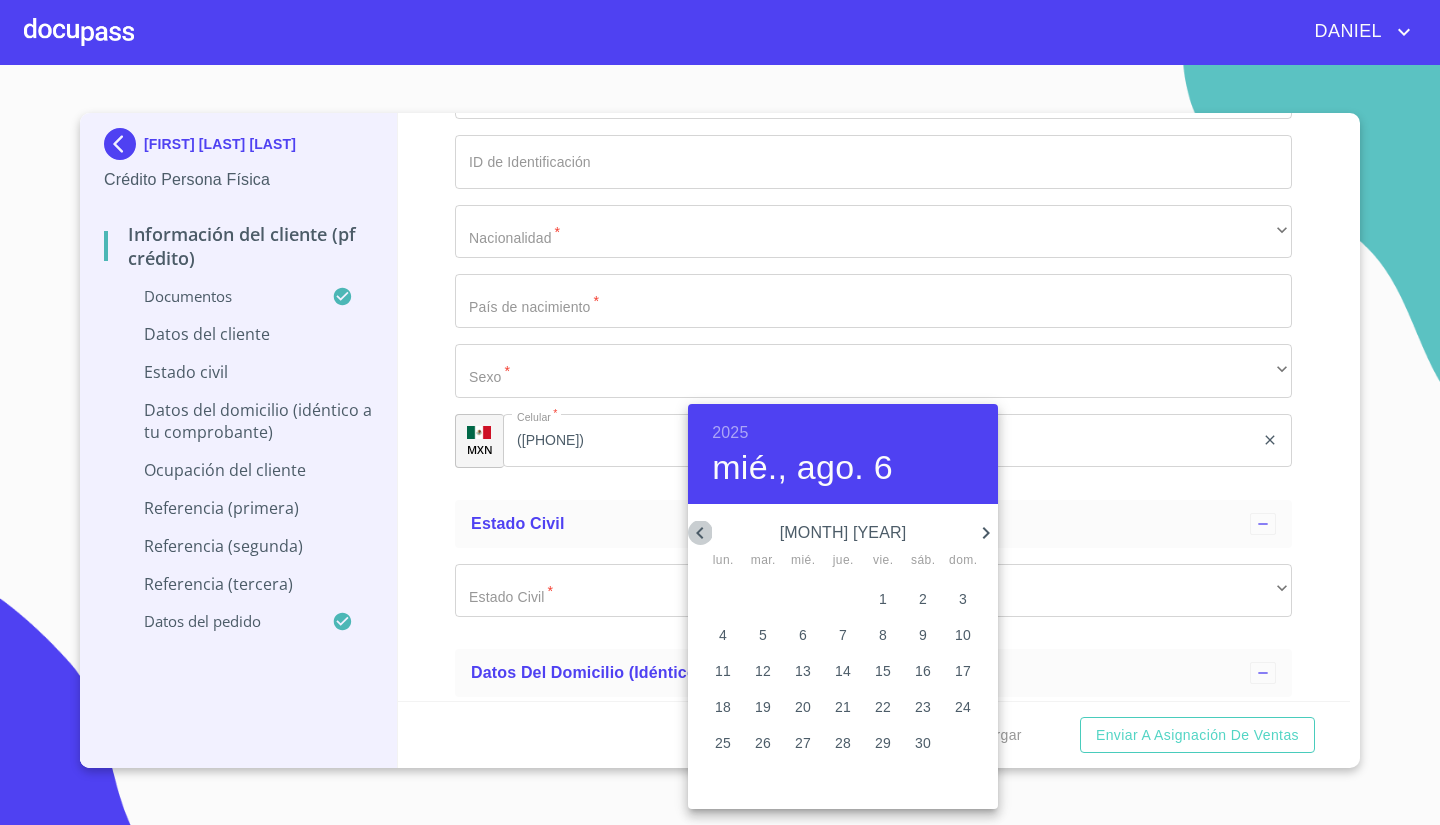 click 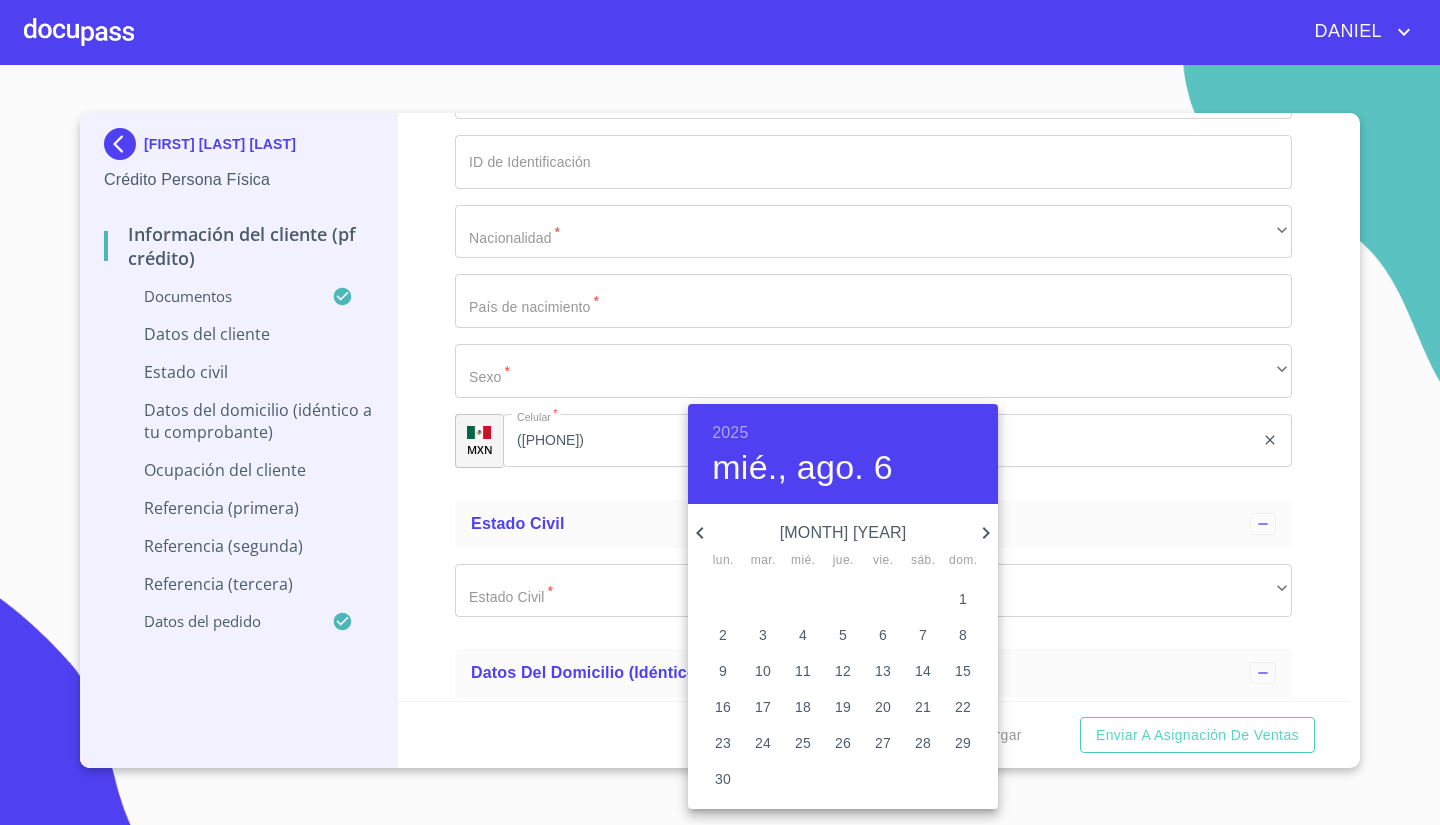 click 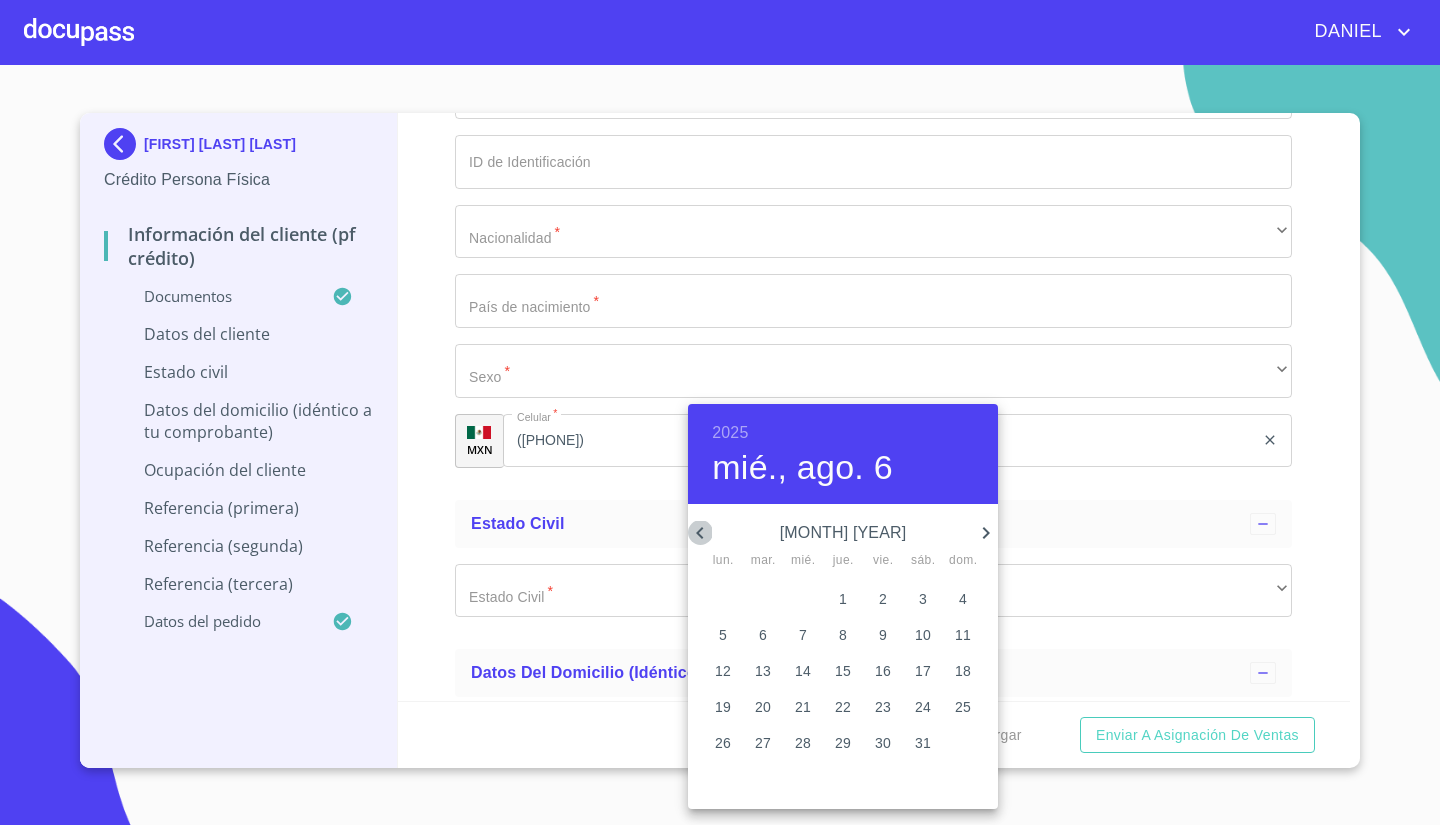 click 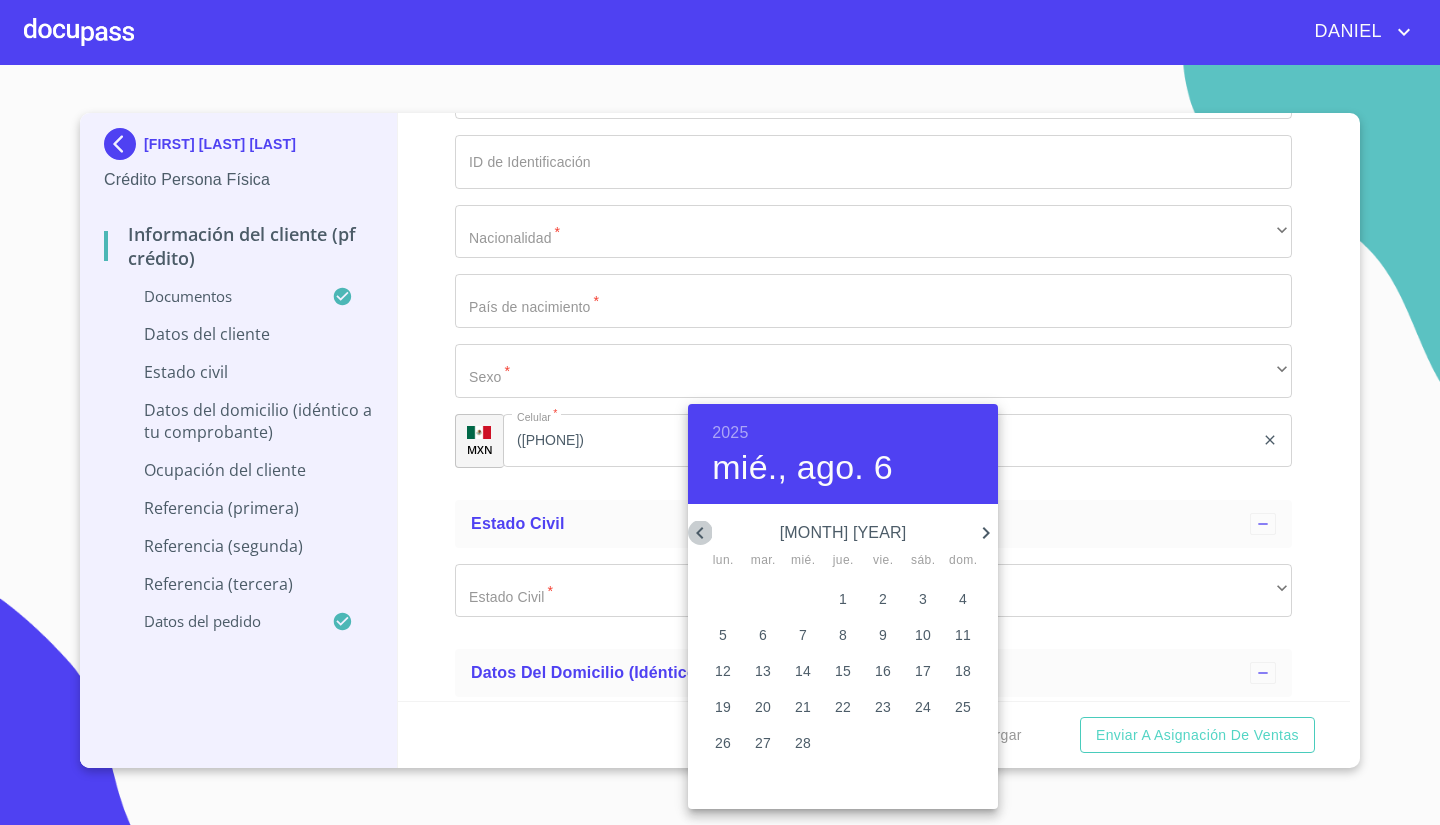 click 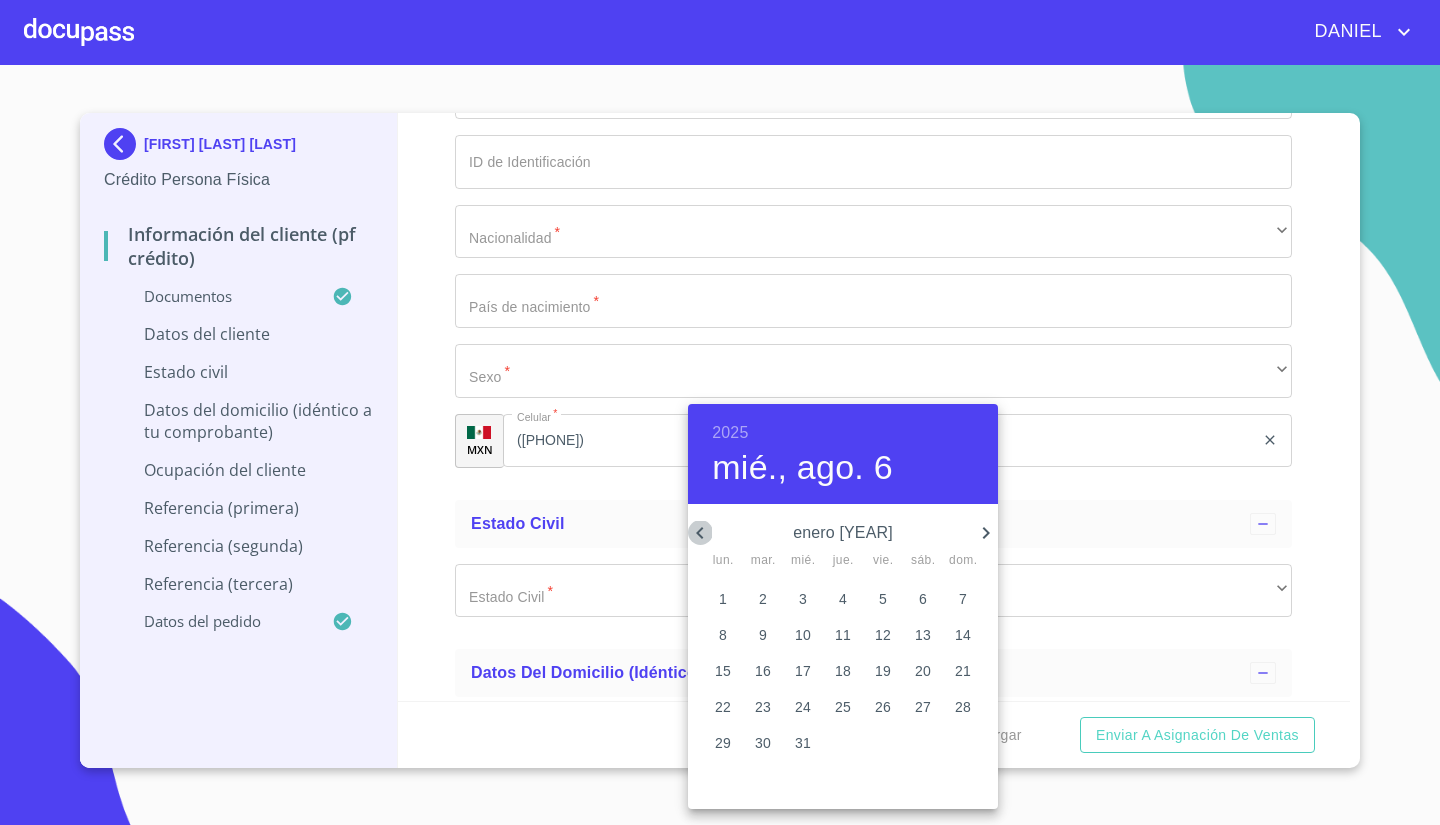 click 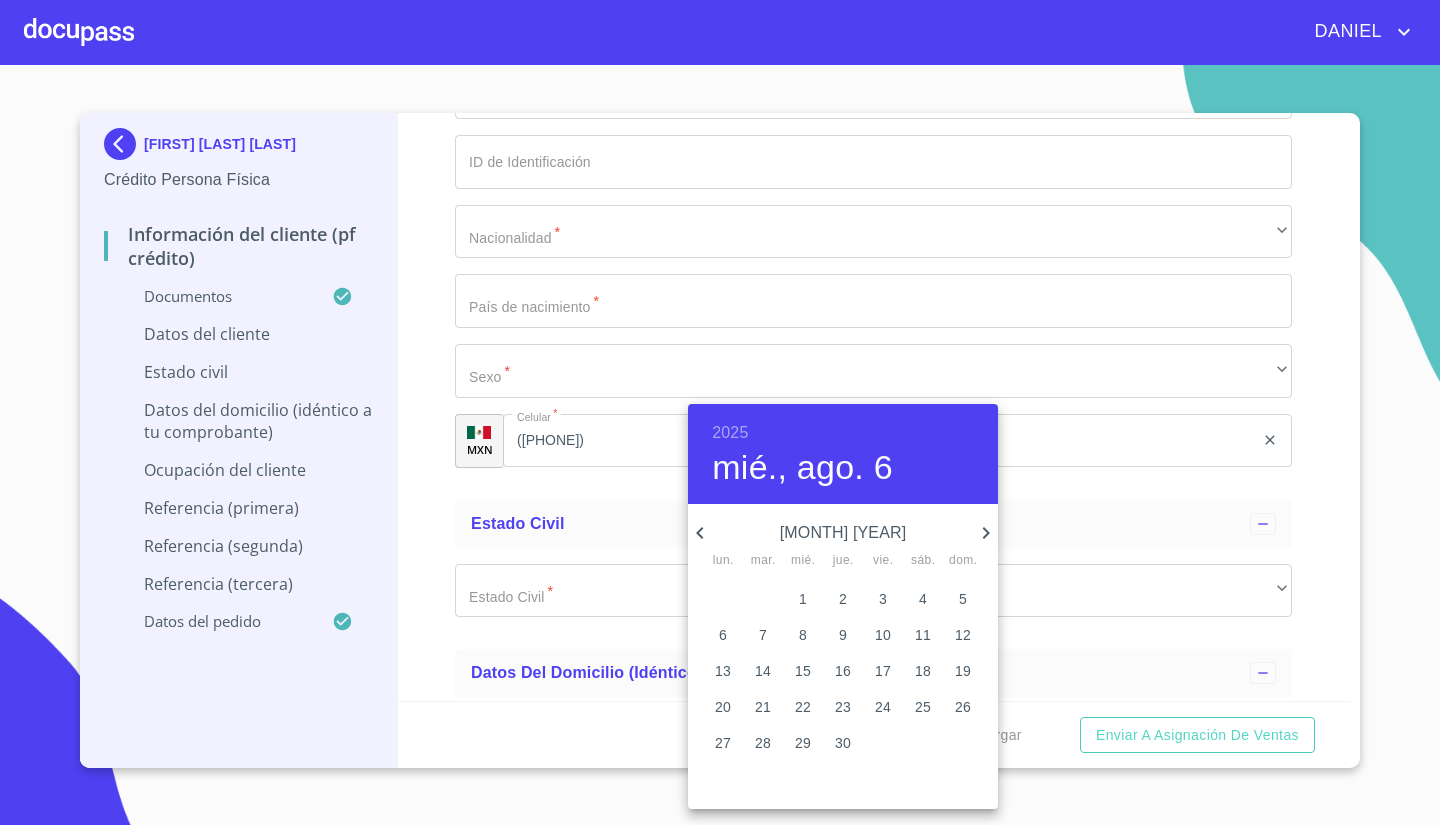 click 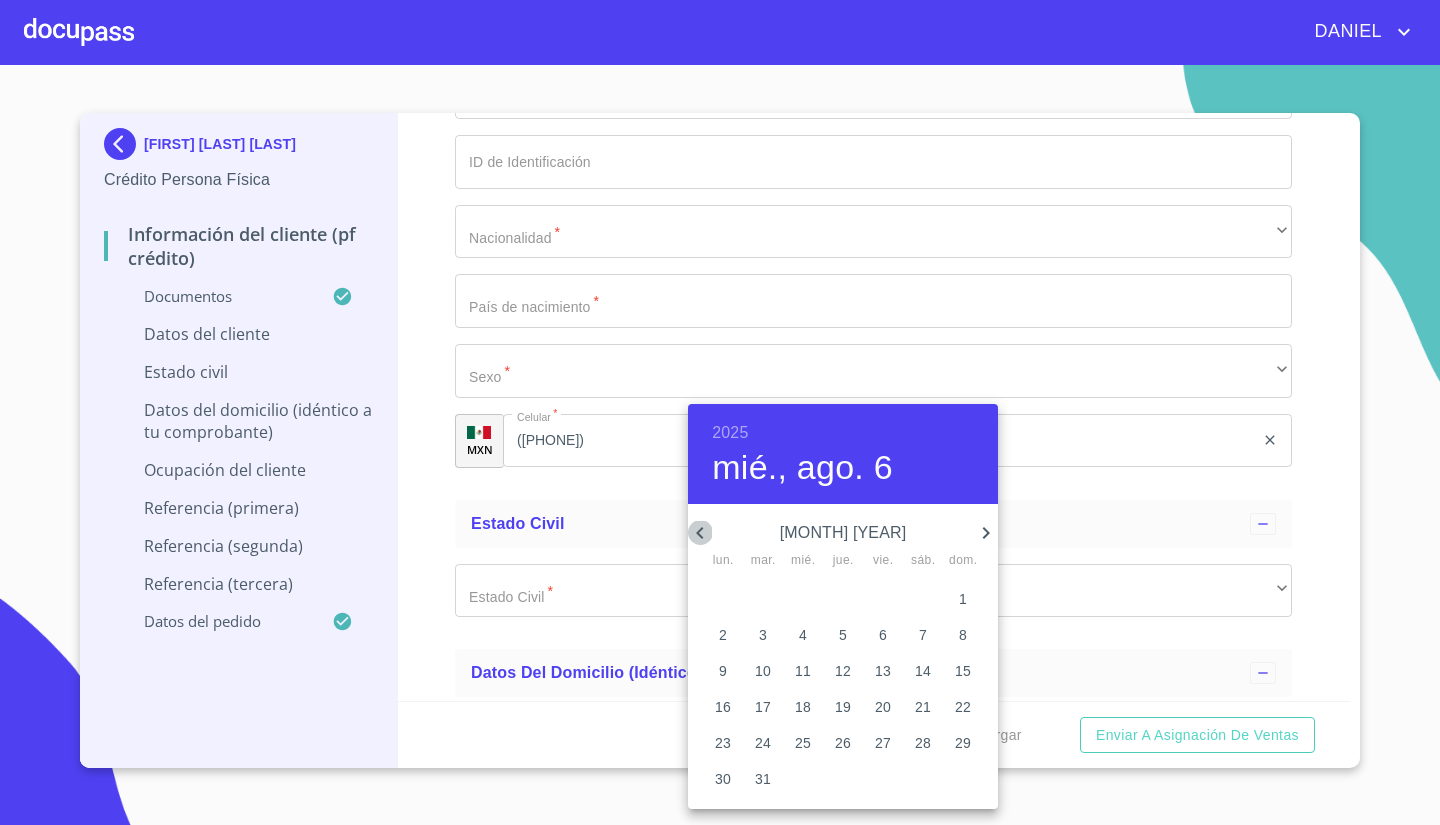 click 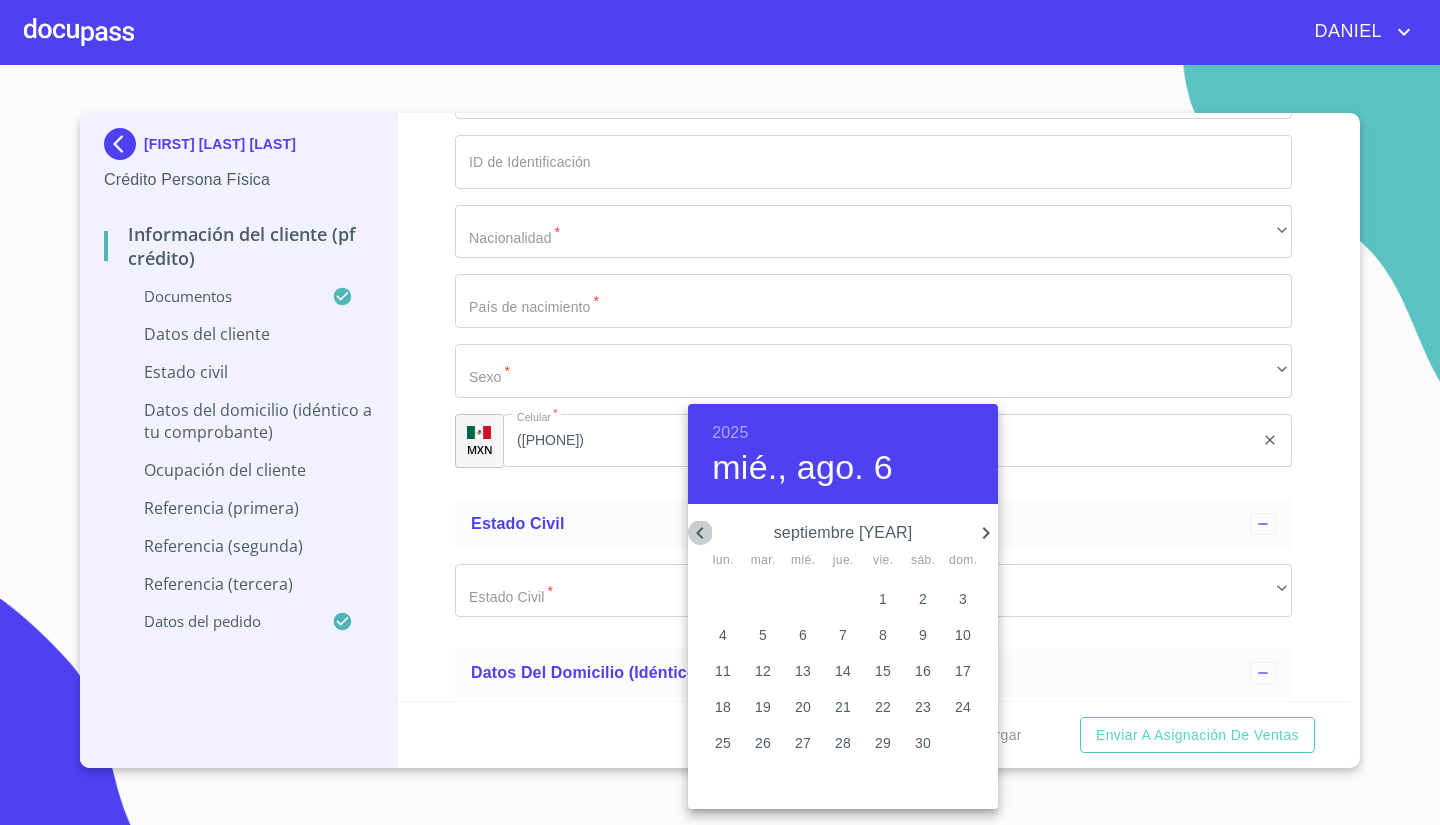 click 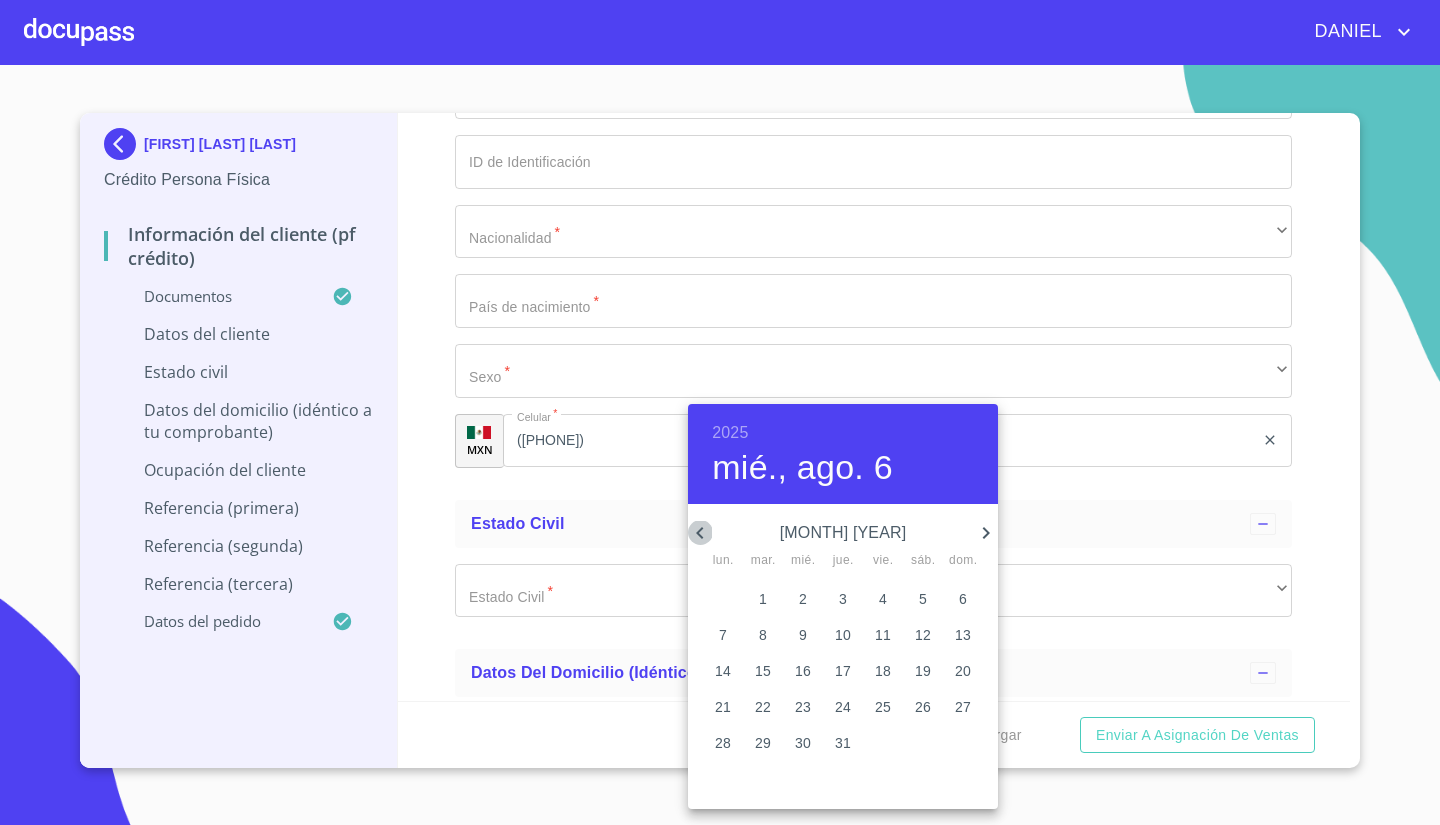 click 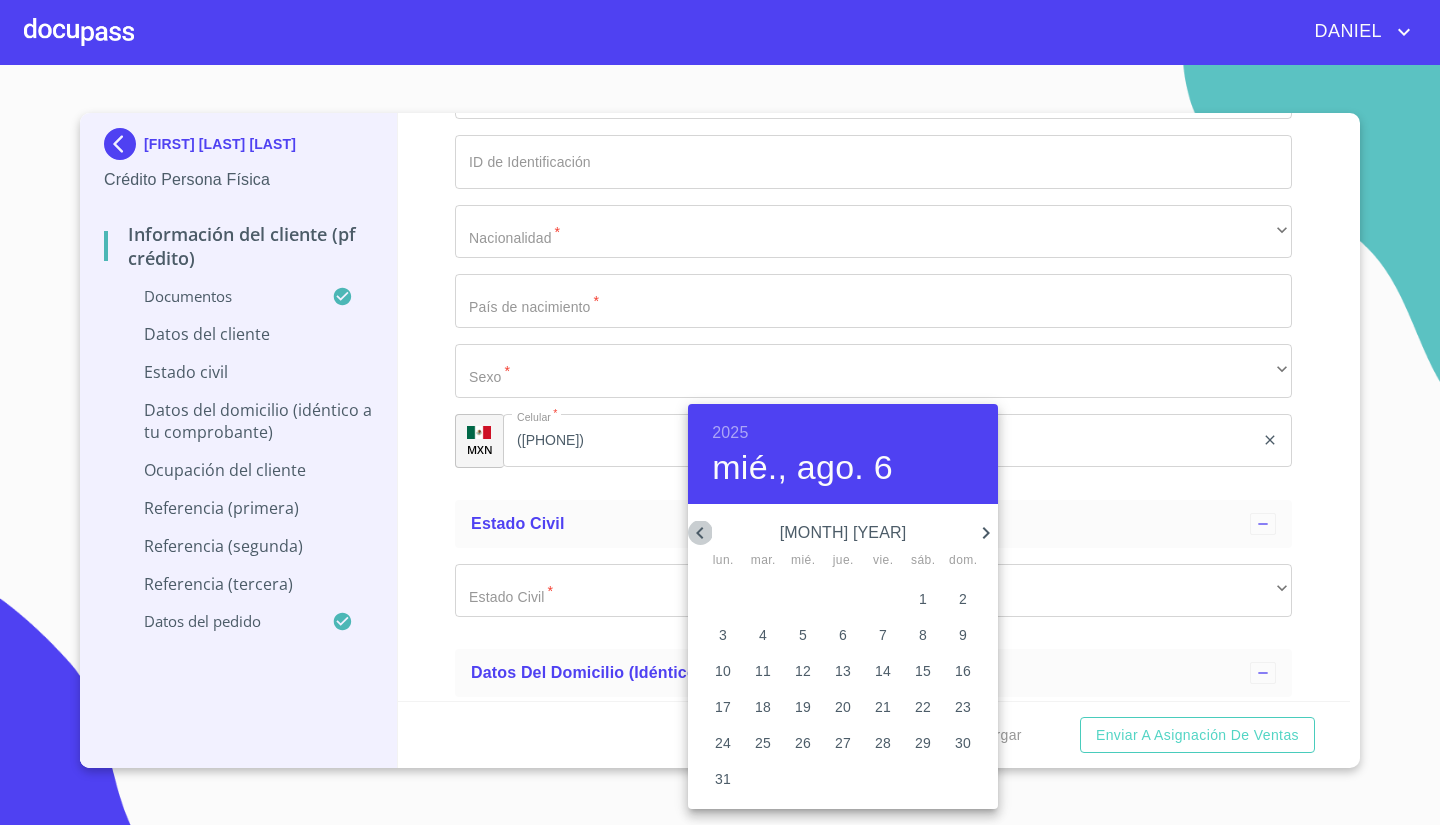 click 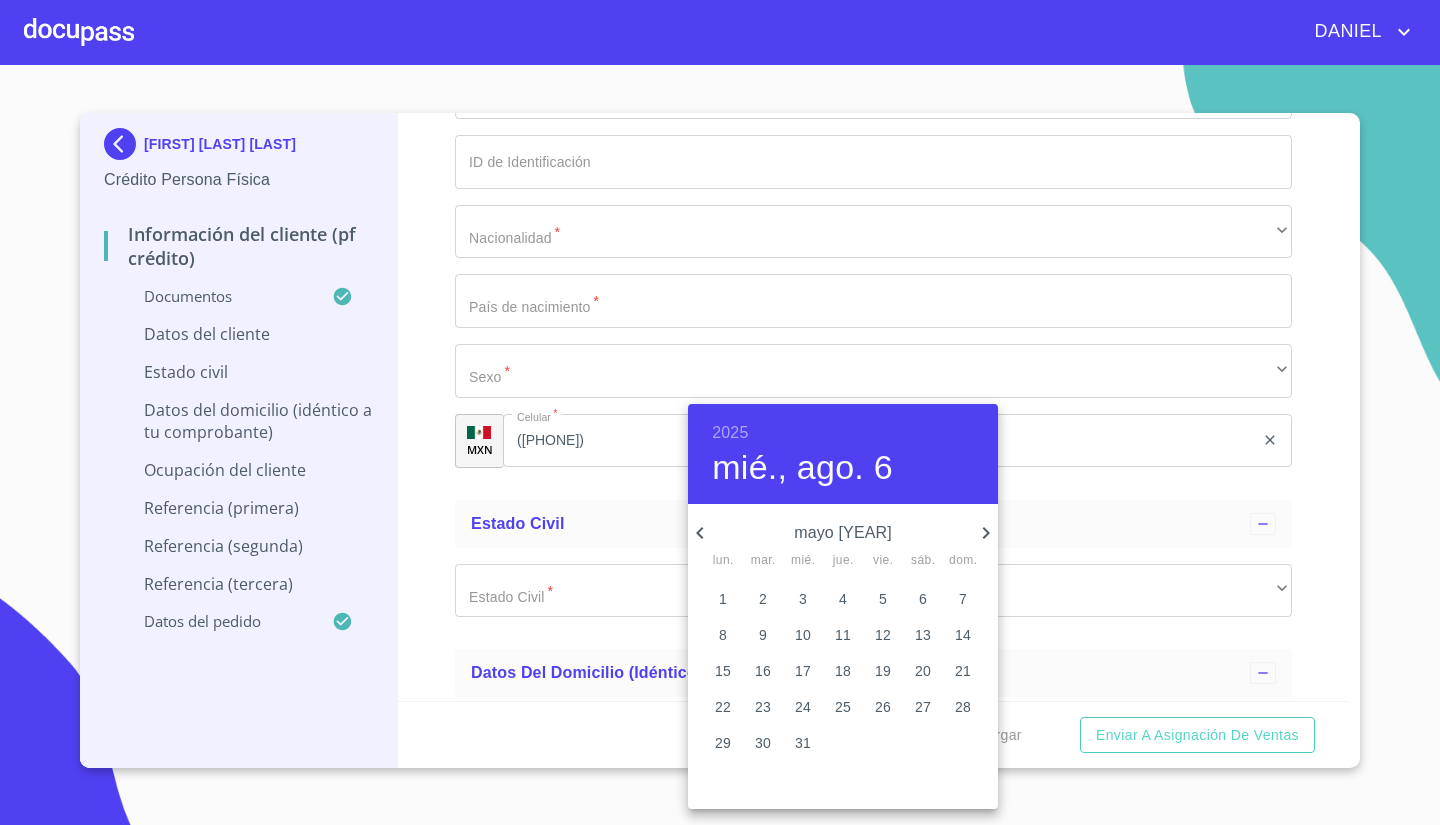 click 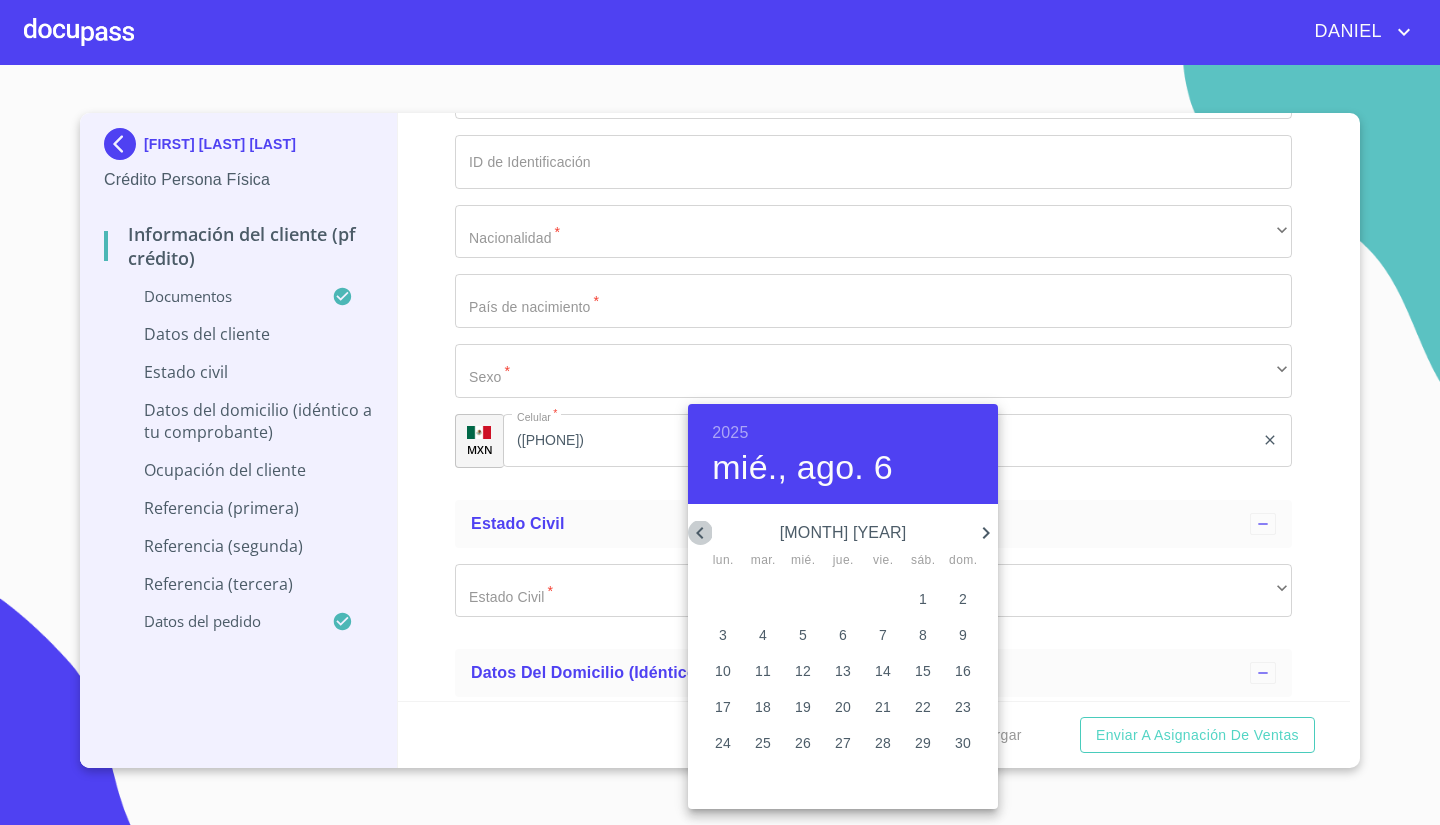 click 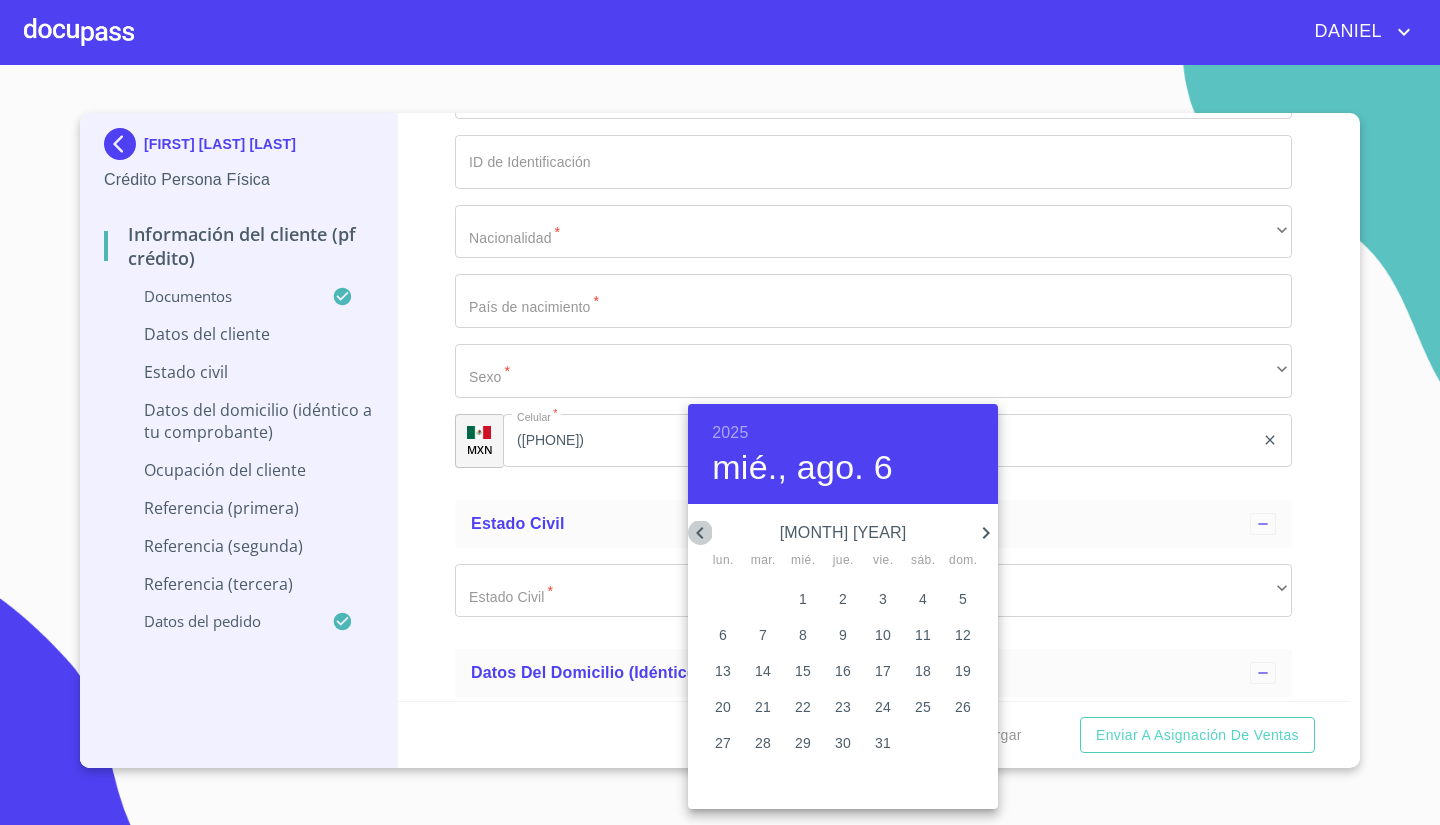 click 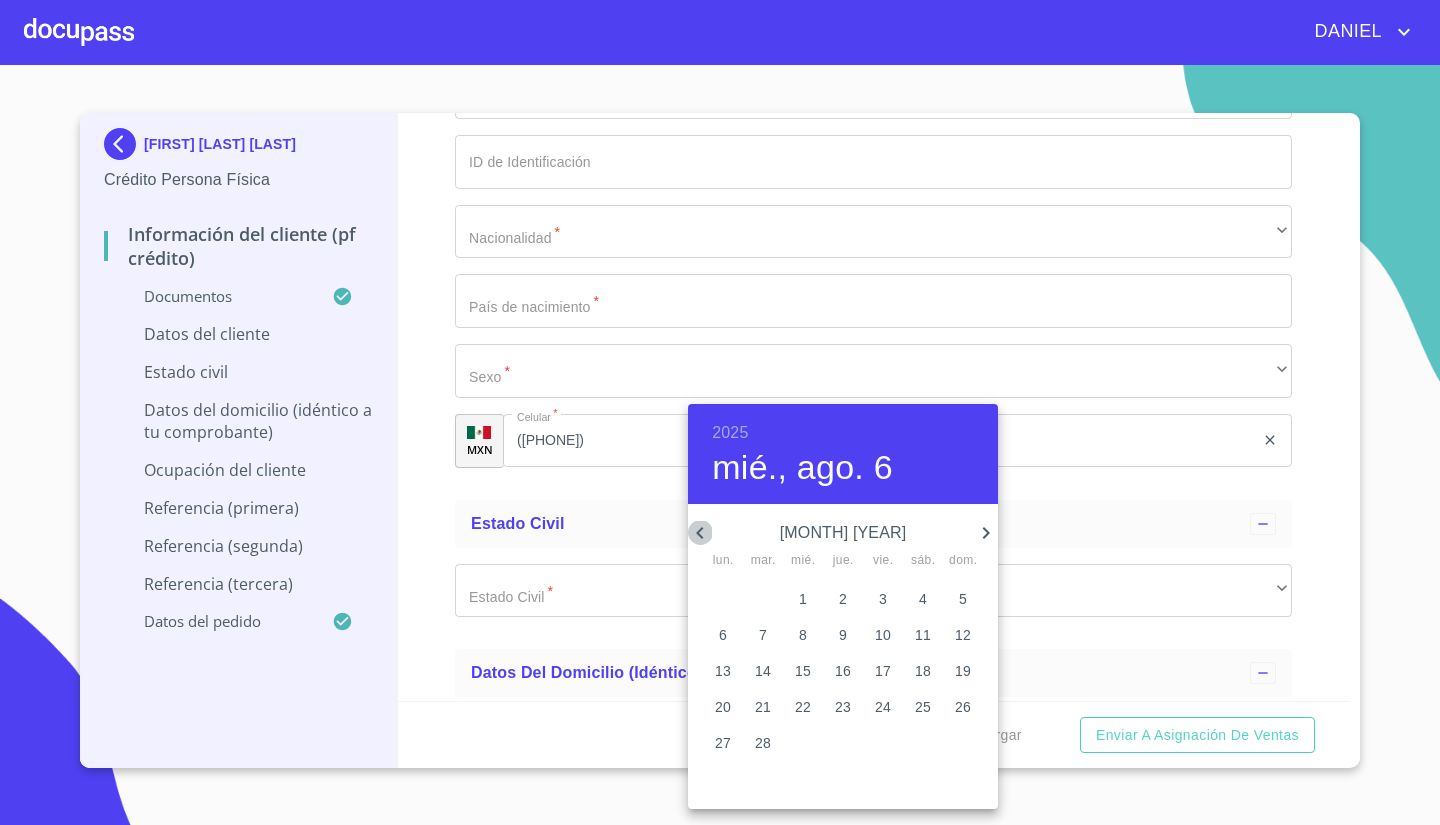 click 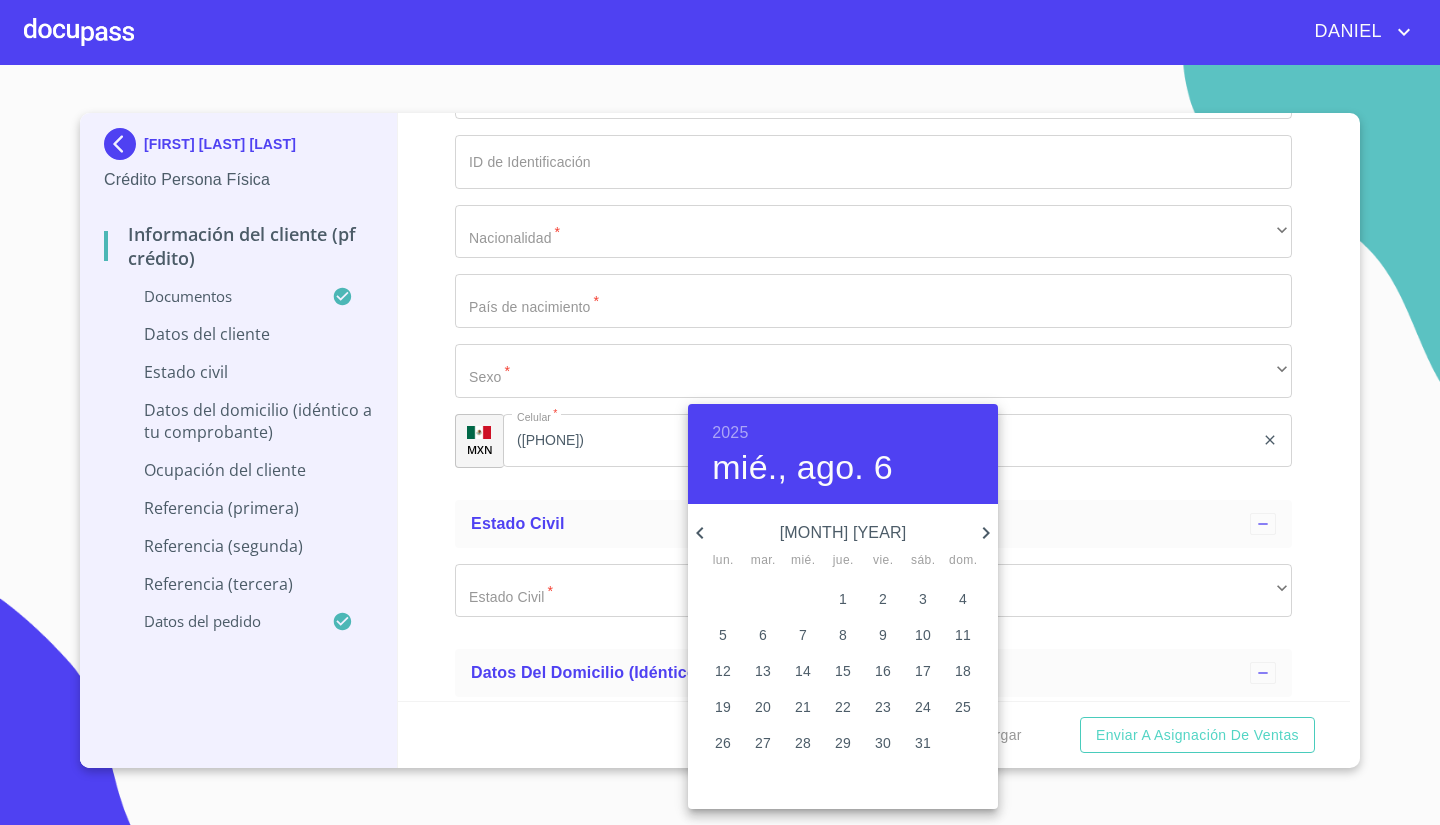 click 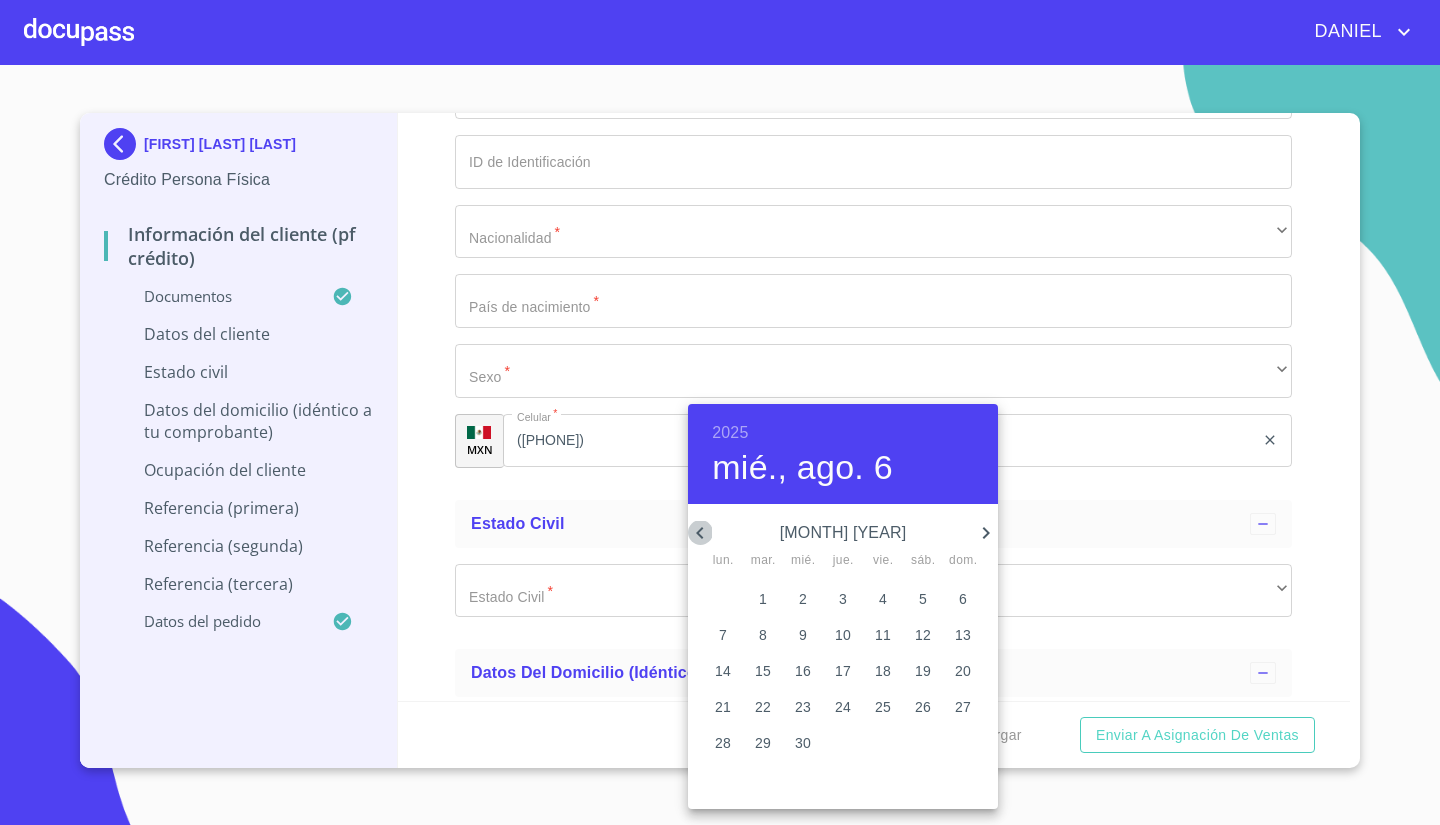 click 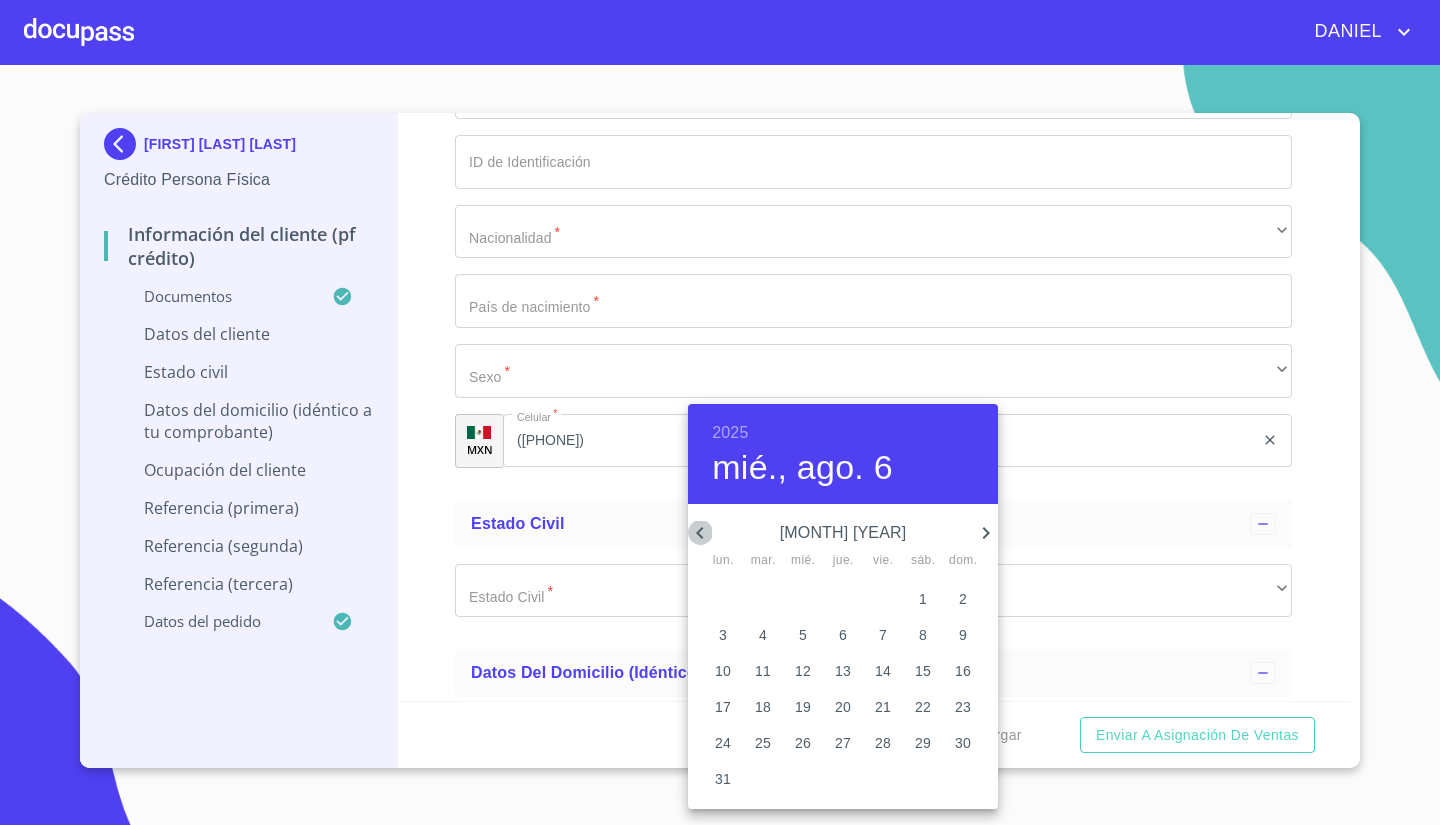 click 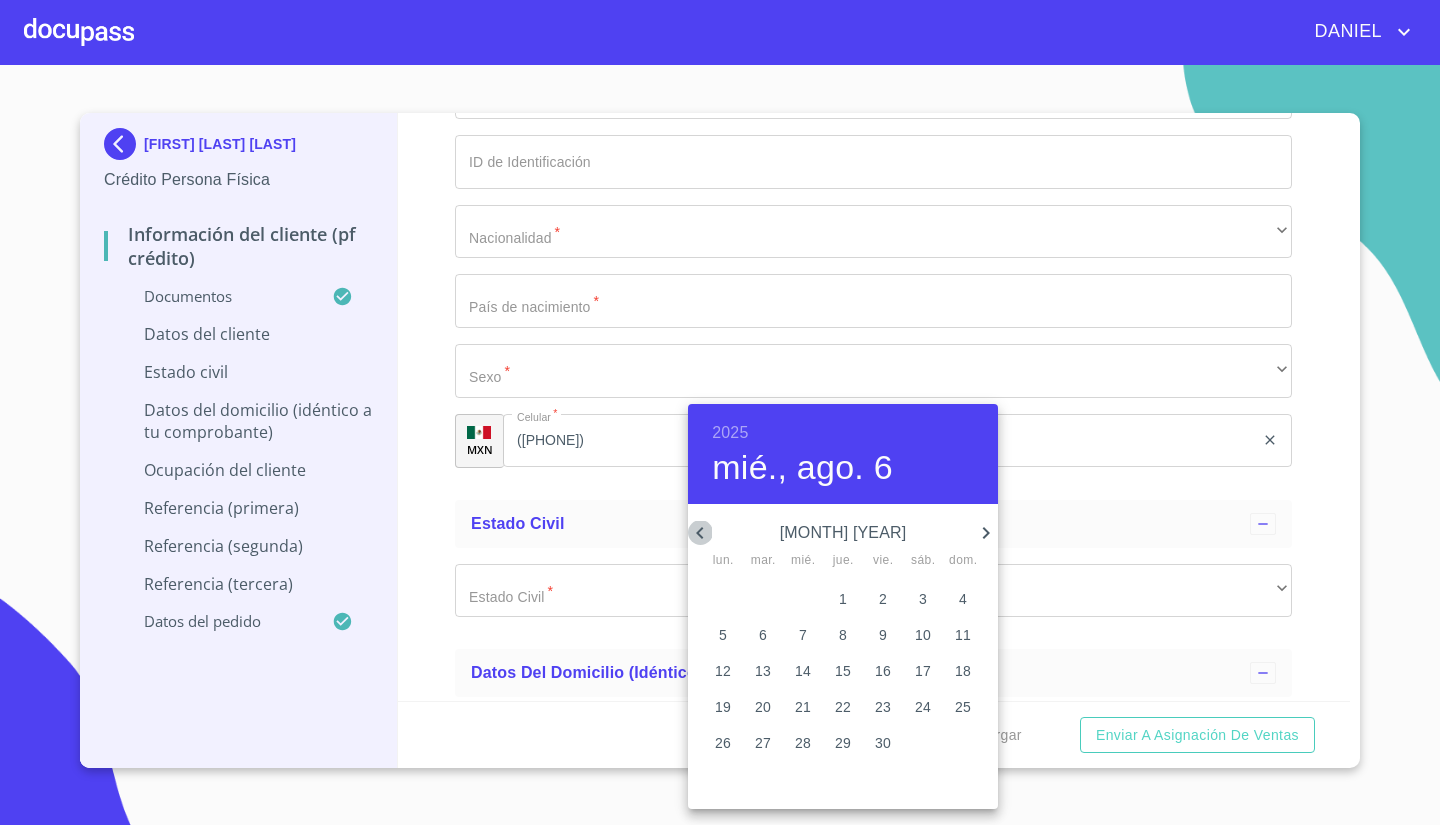 click 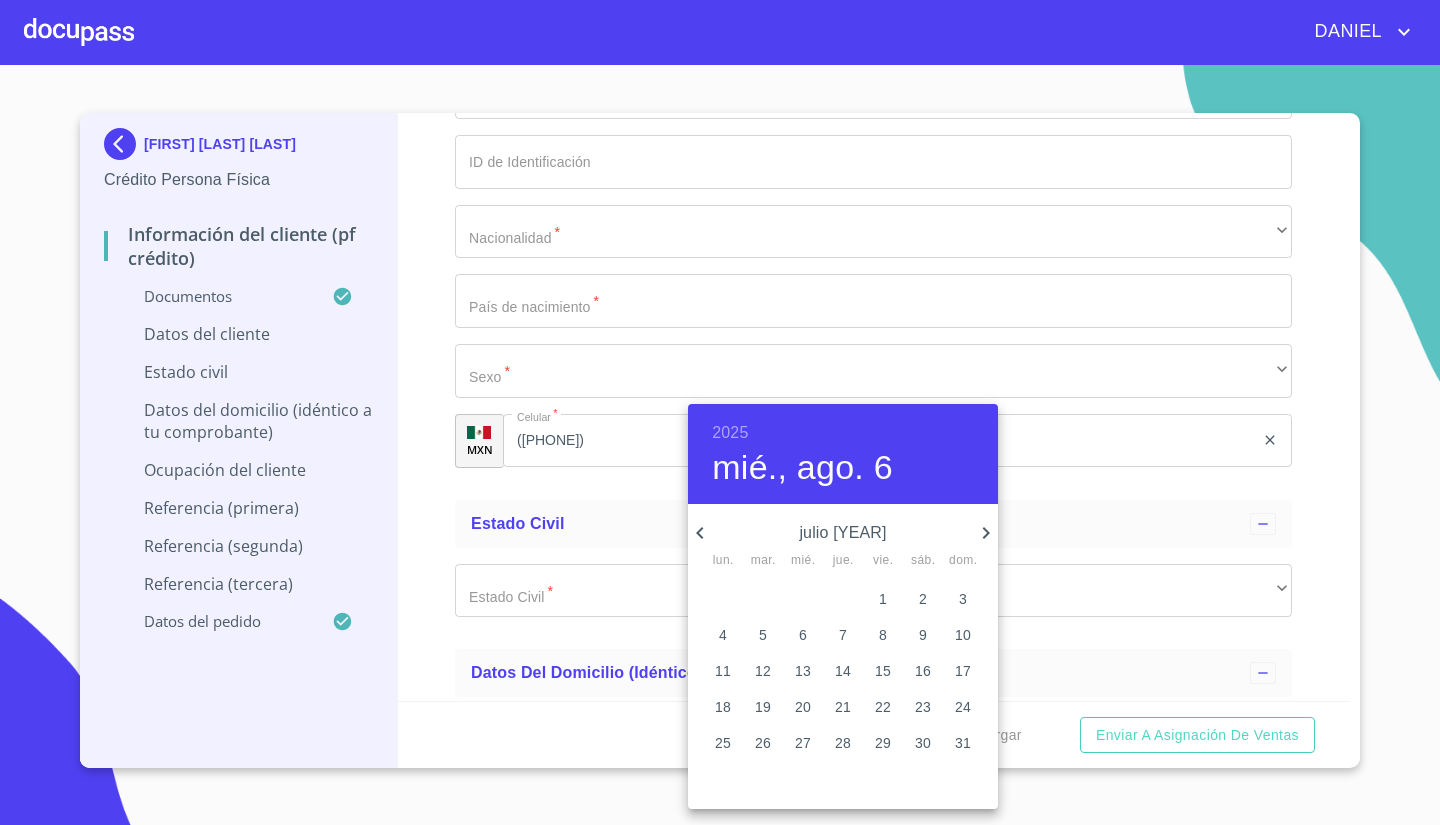 click 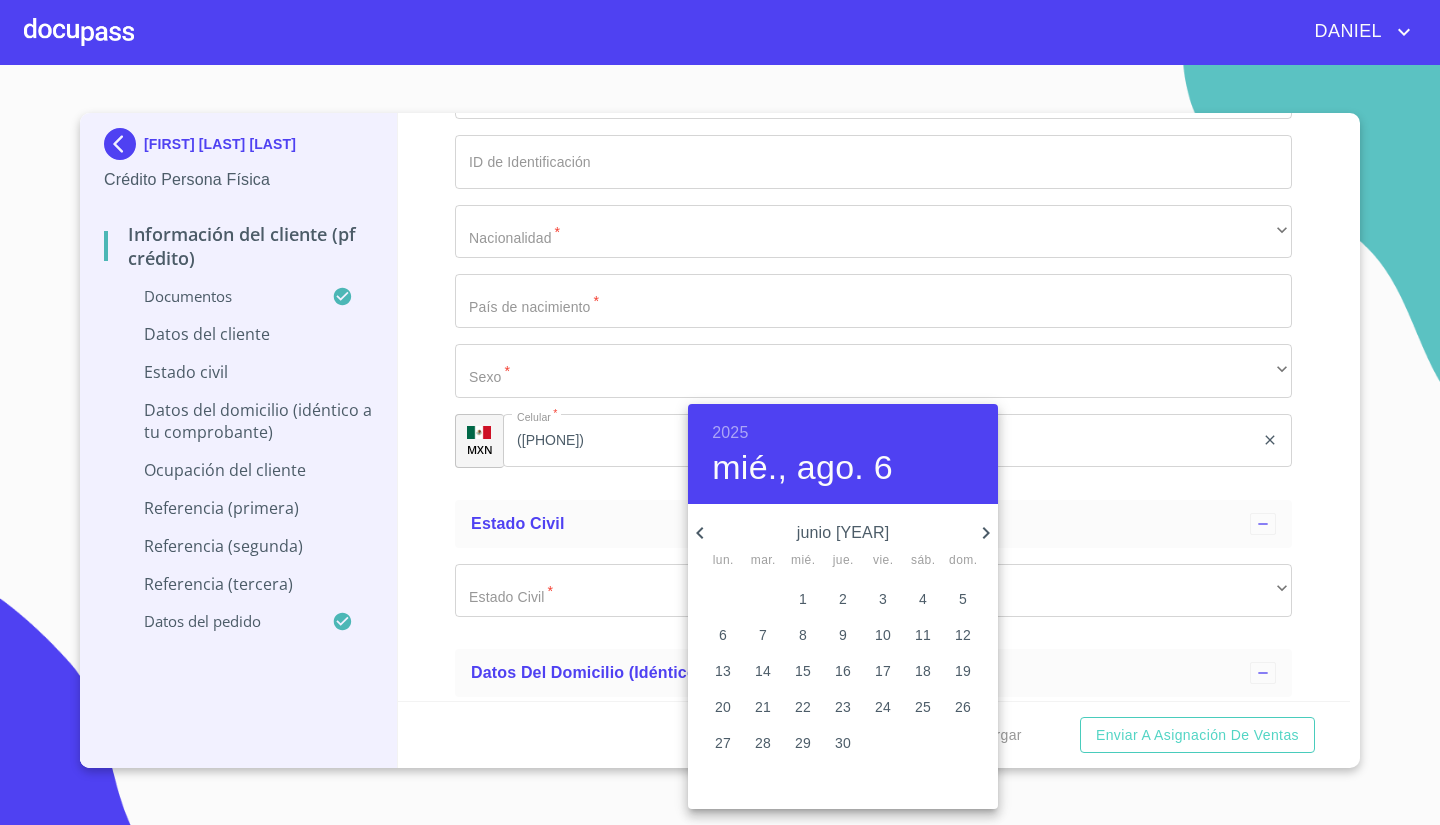 click 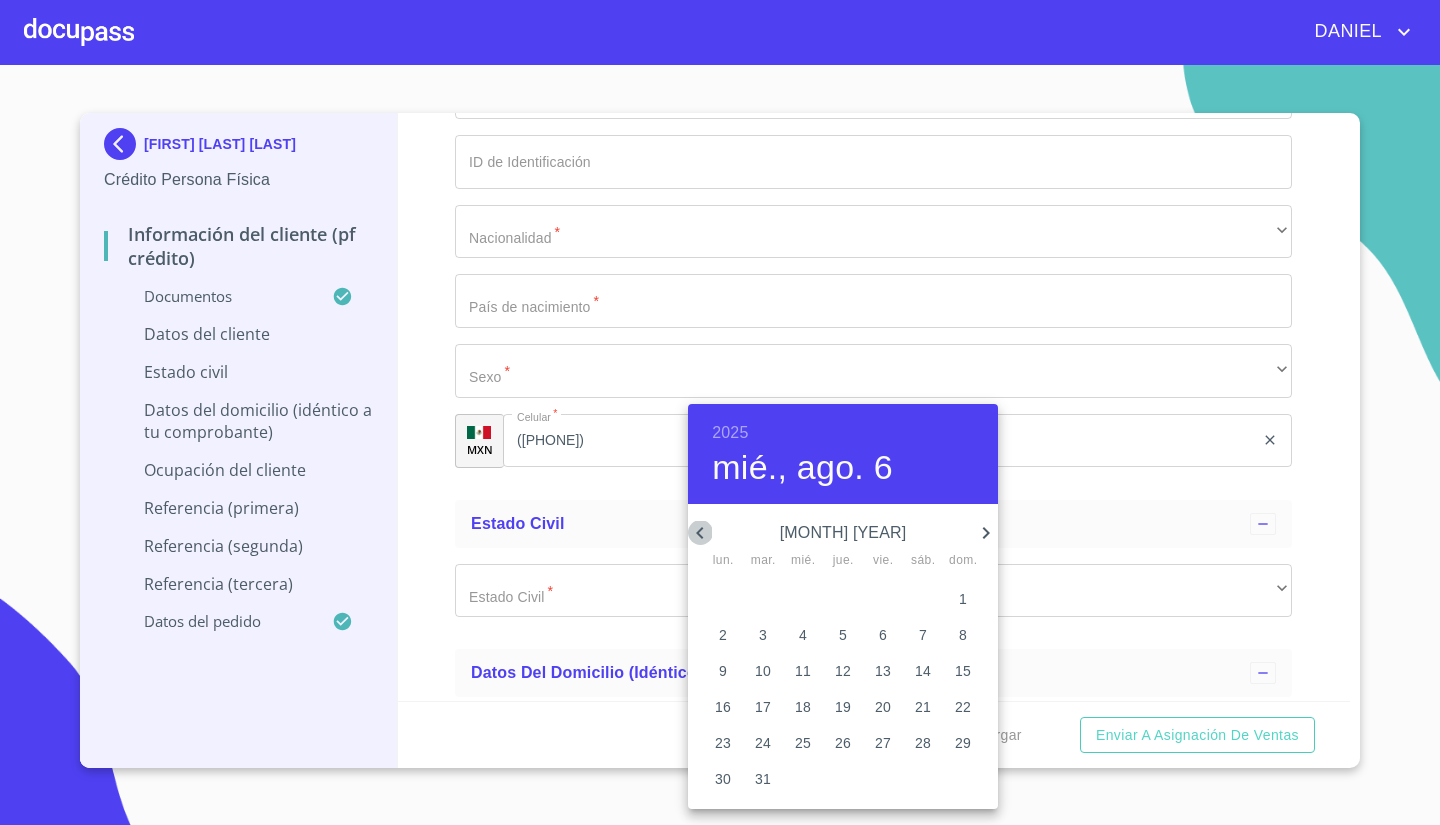 click 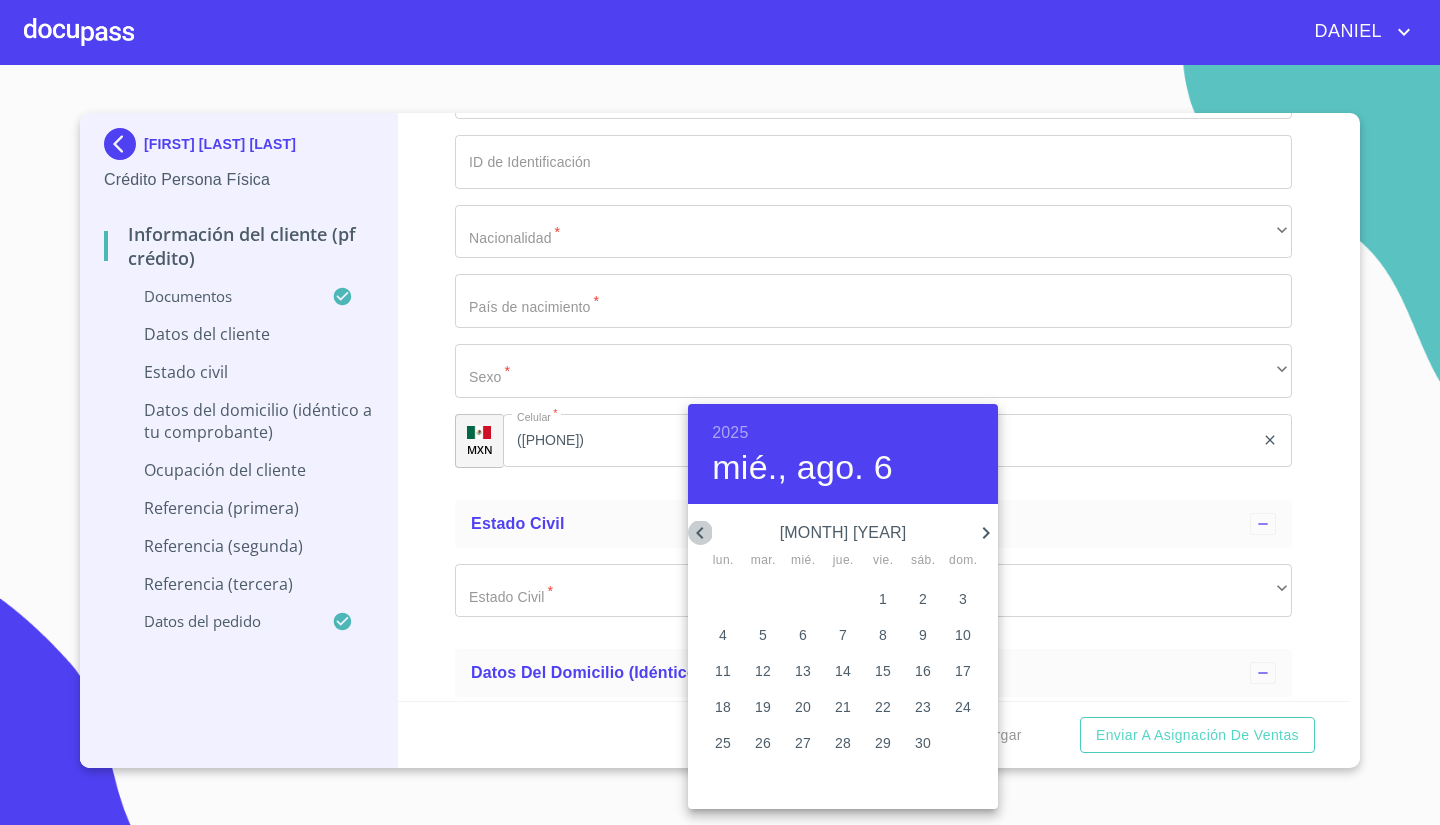 click 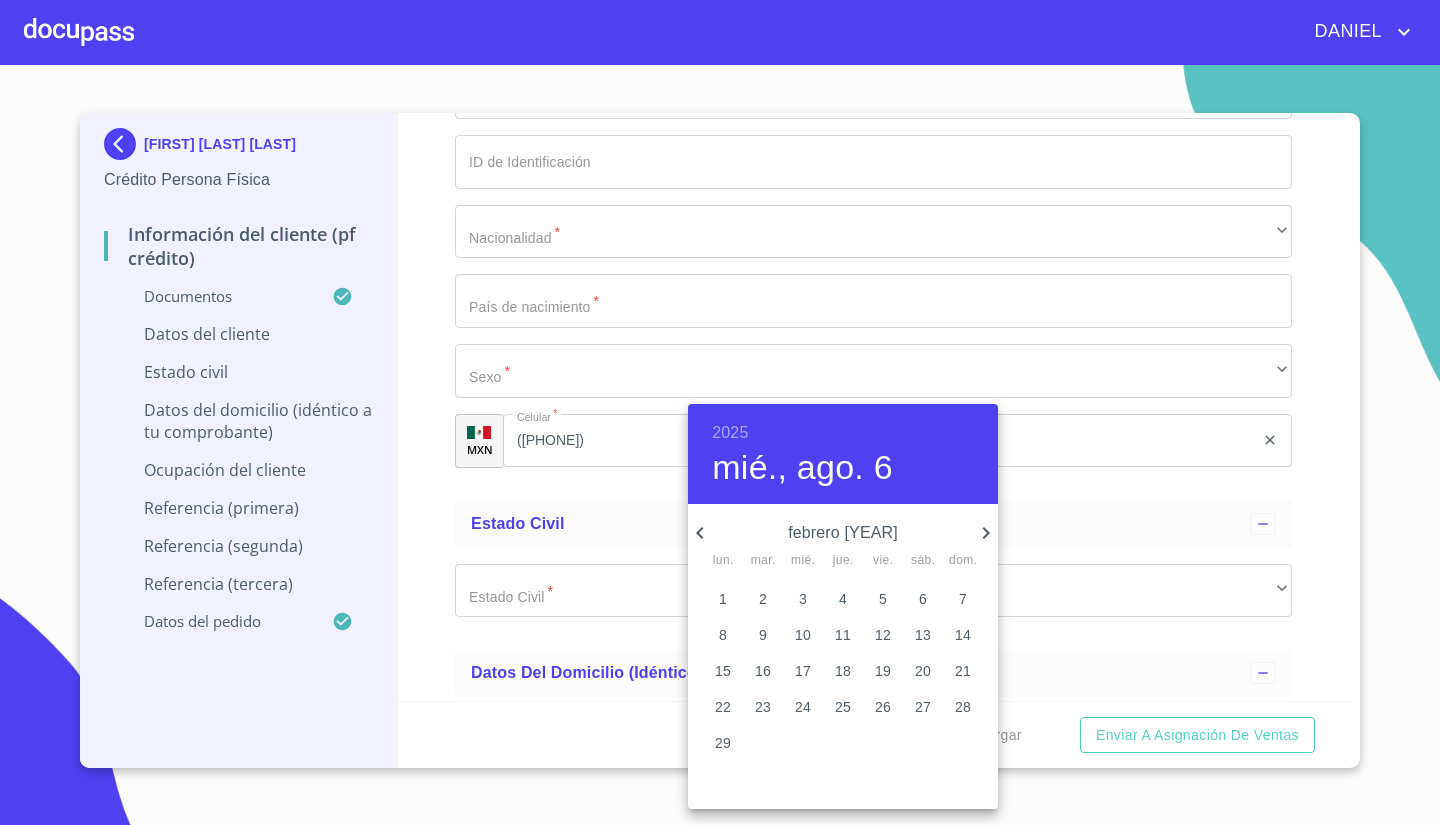 click 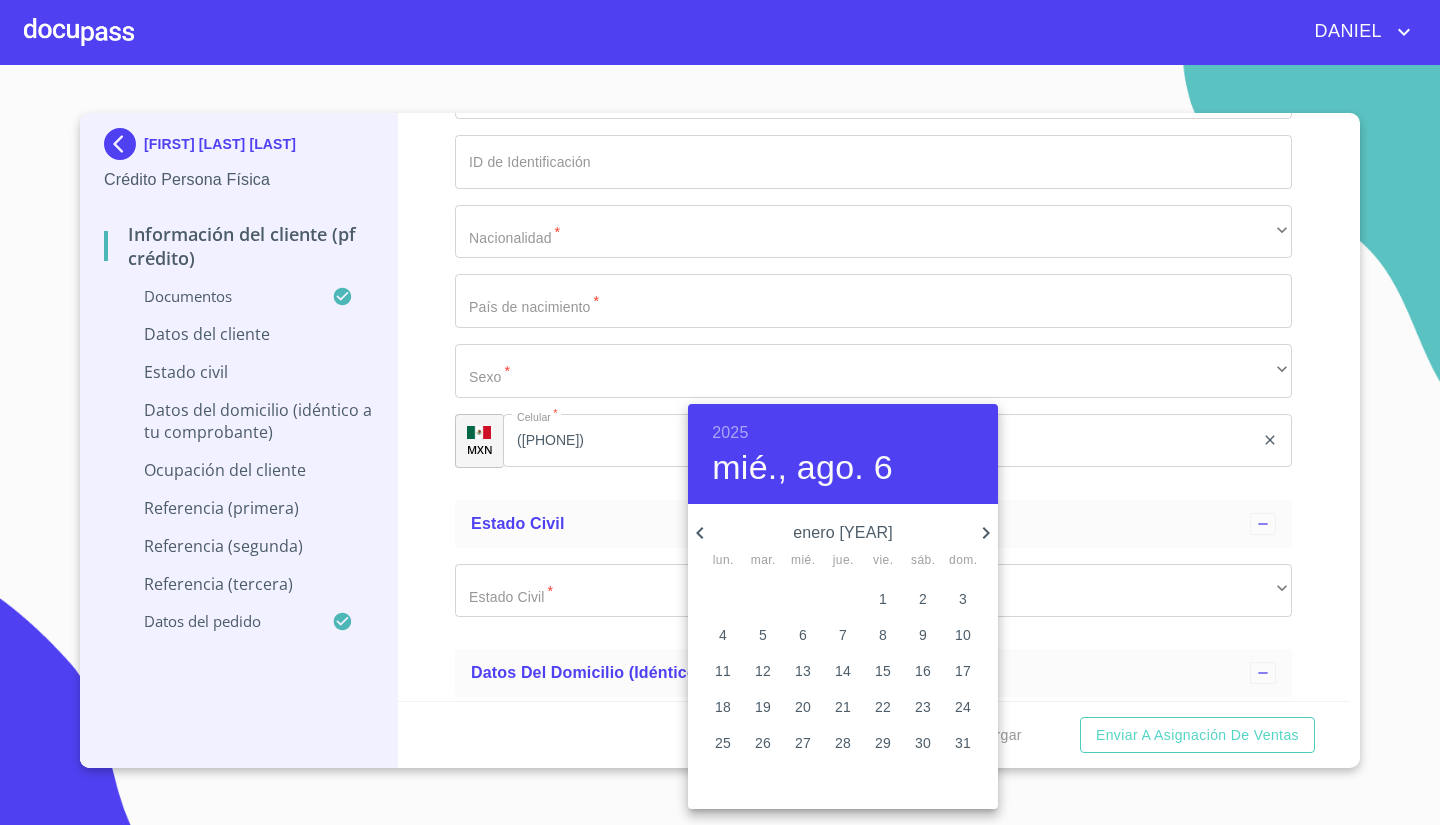 click 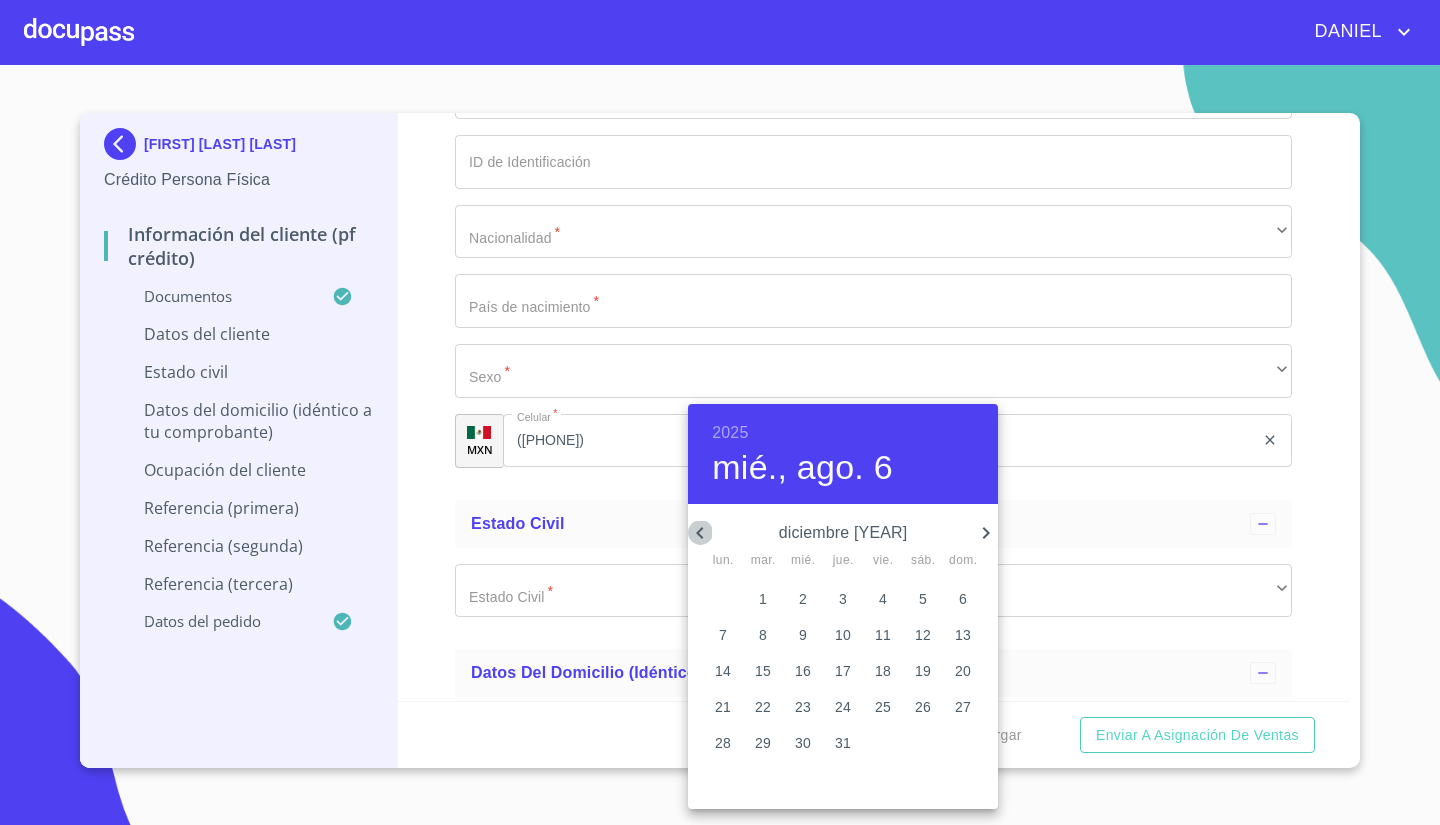 click 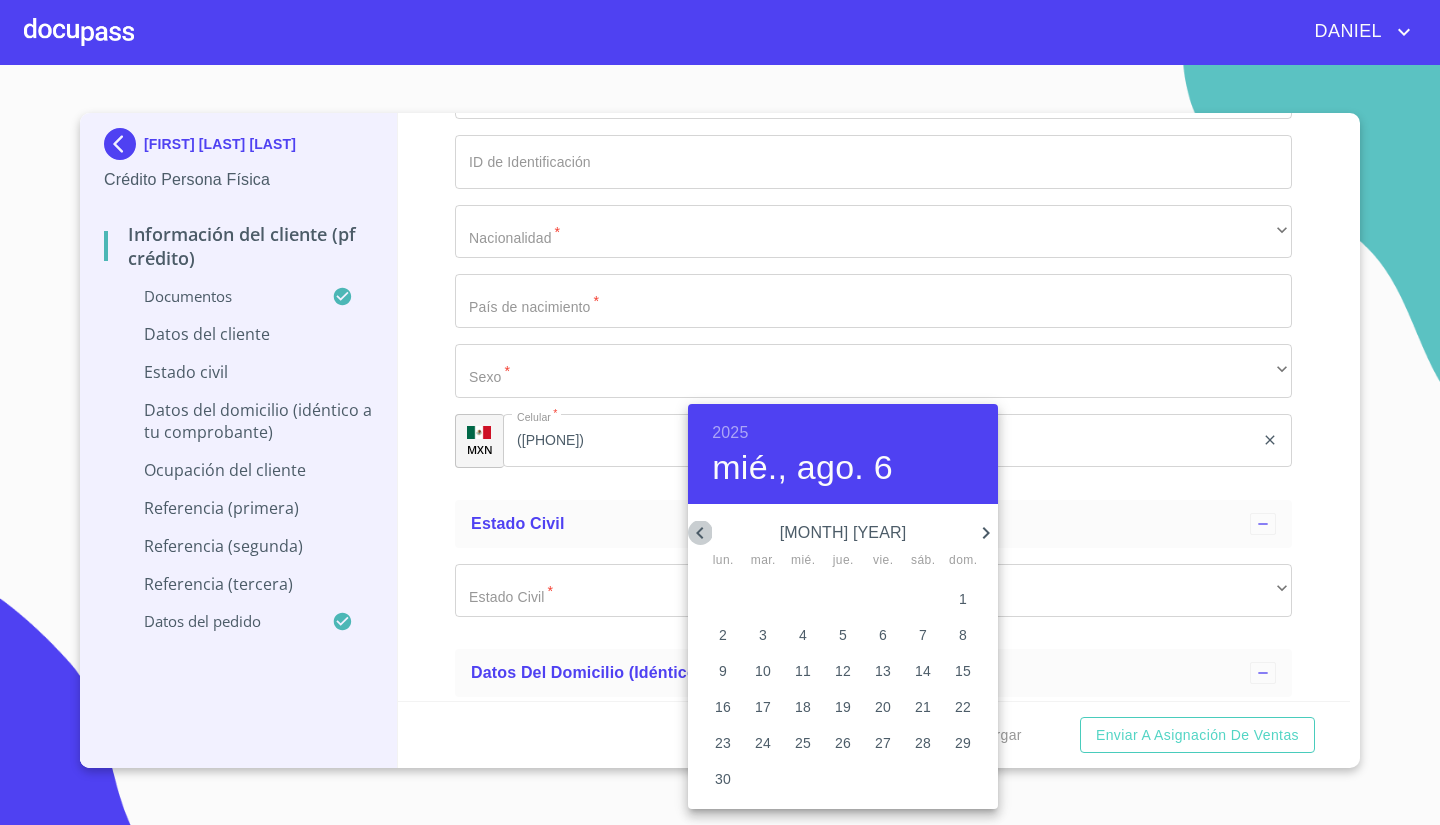 click 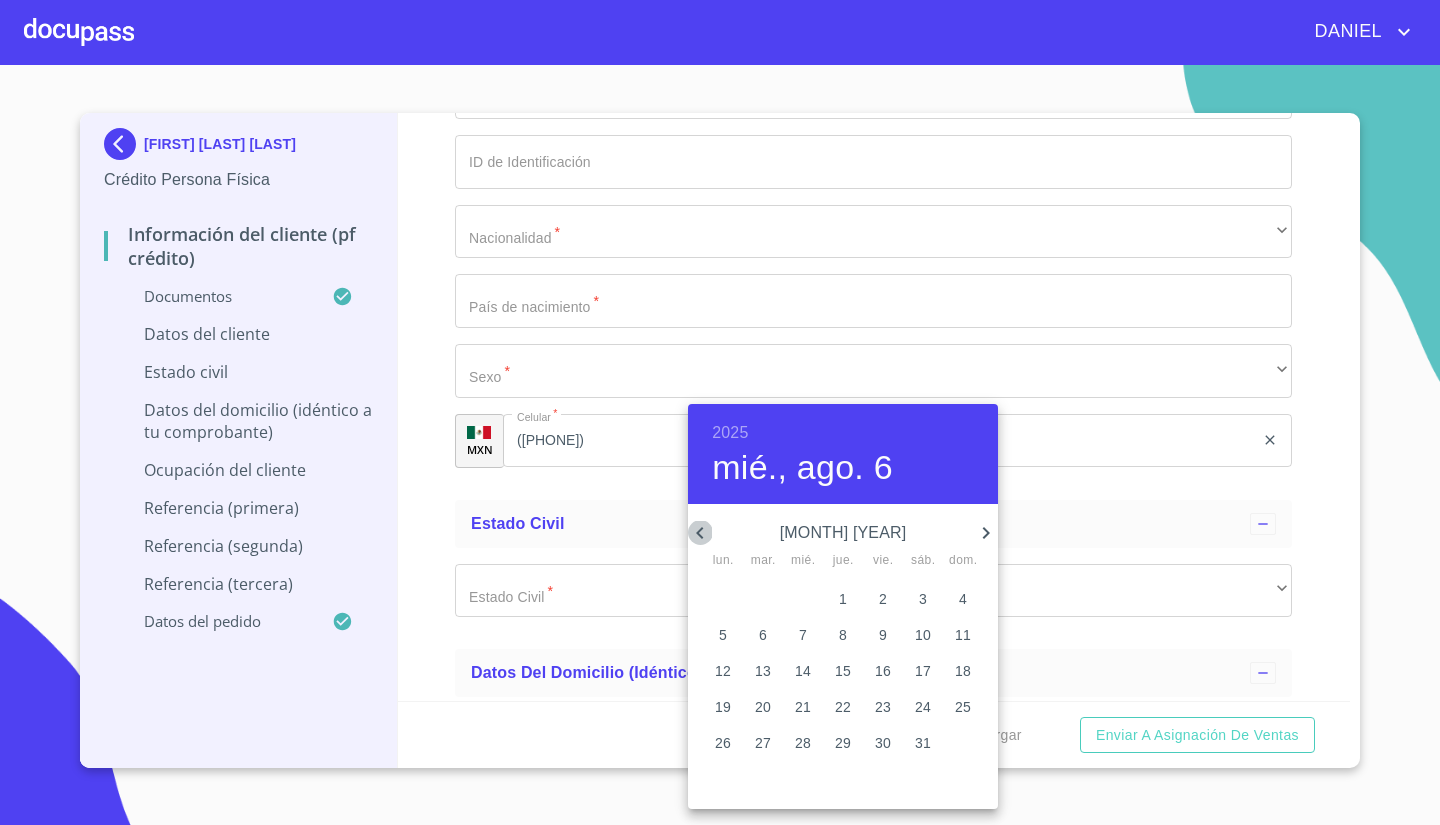 click 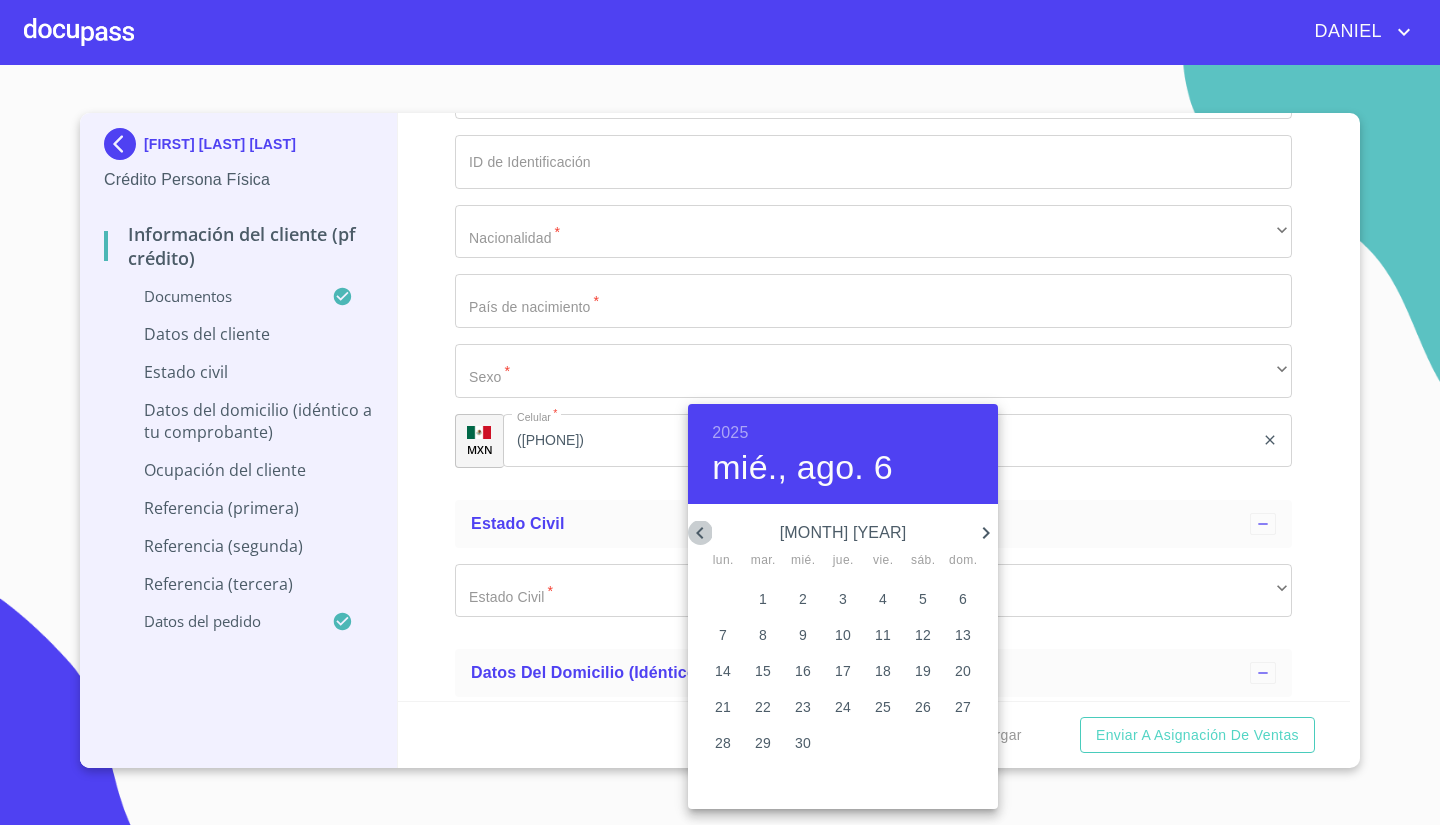 click 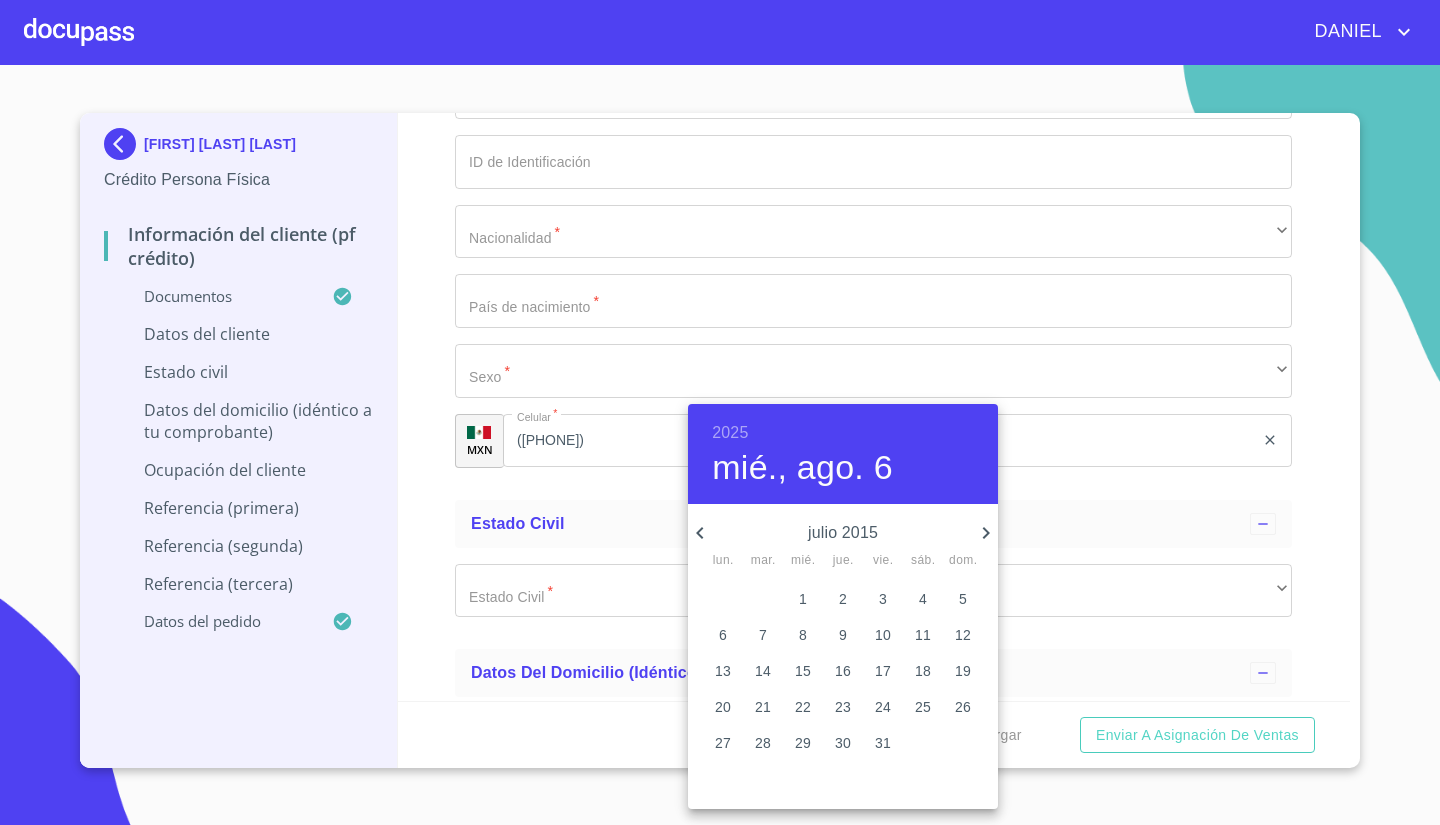 click 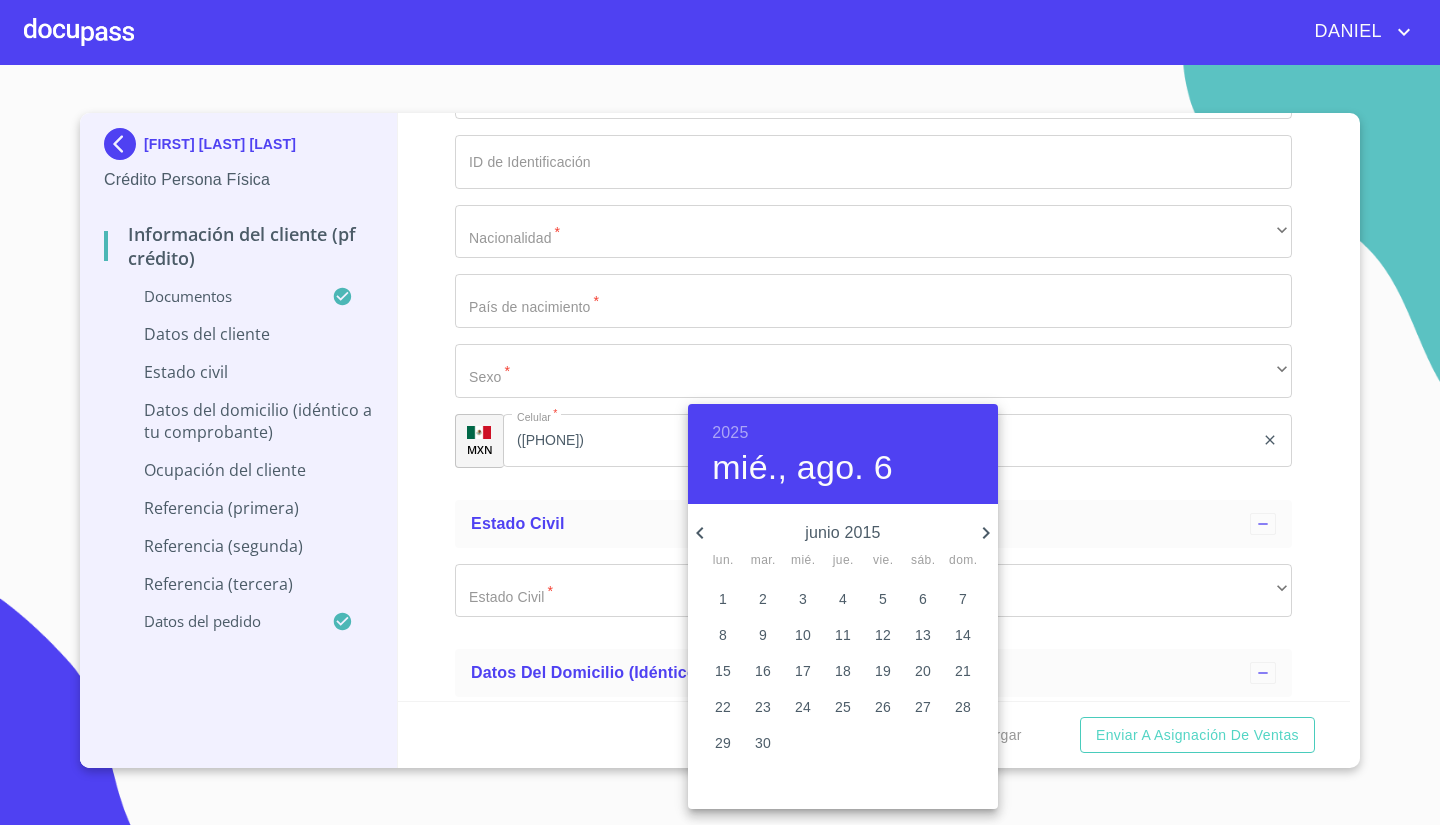 click 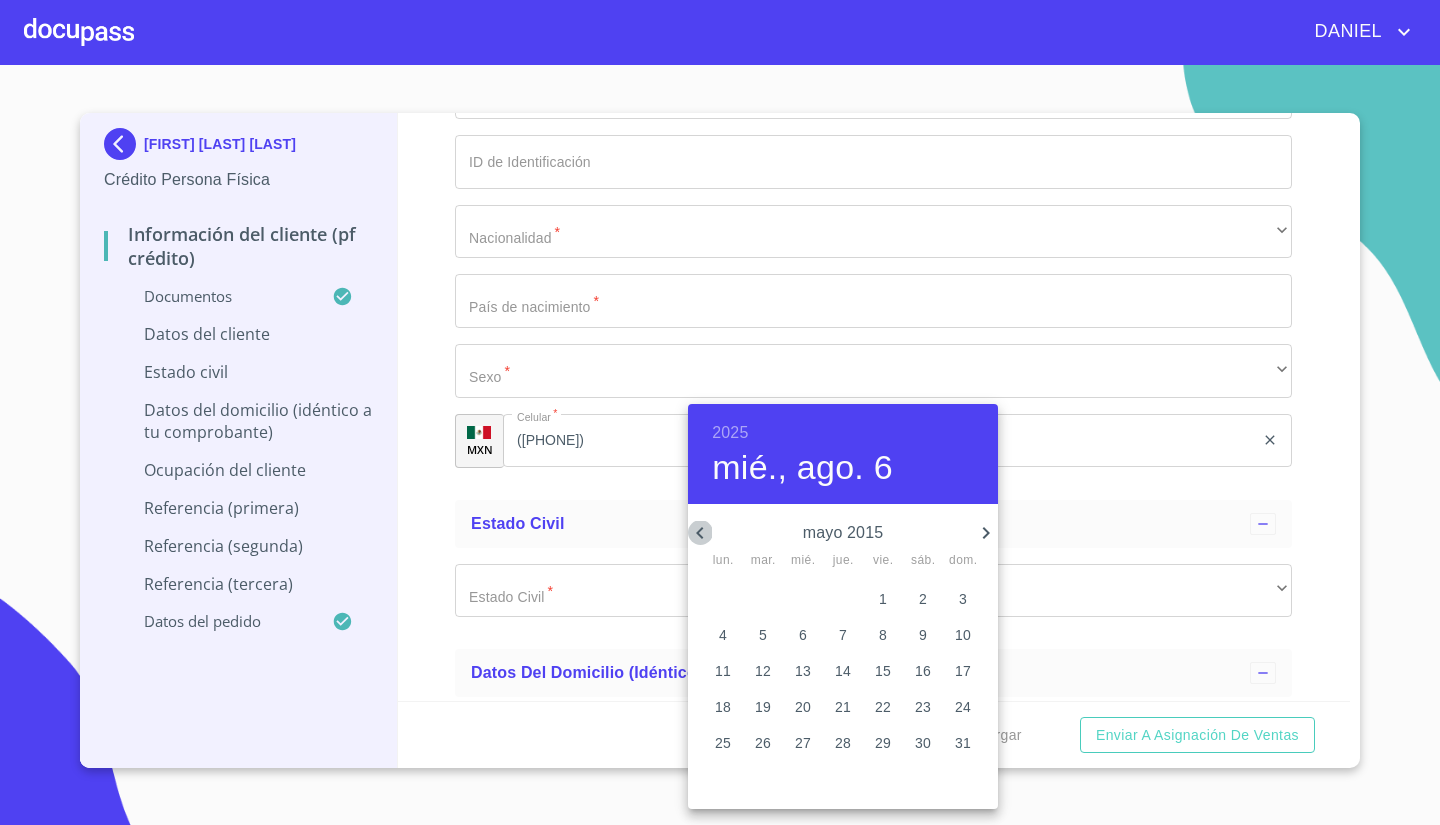 click 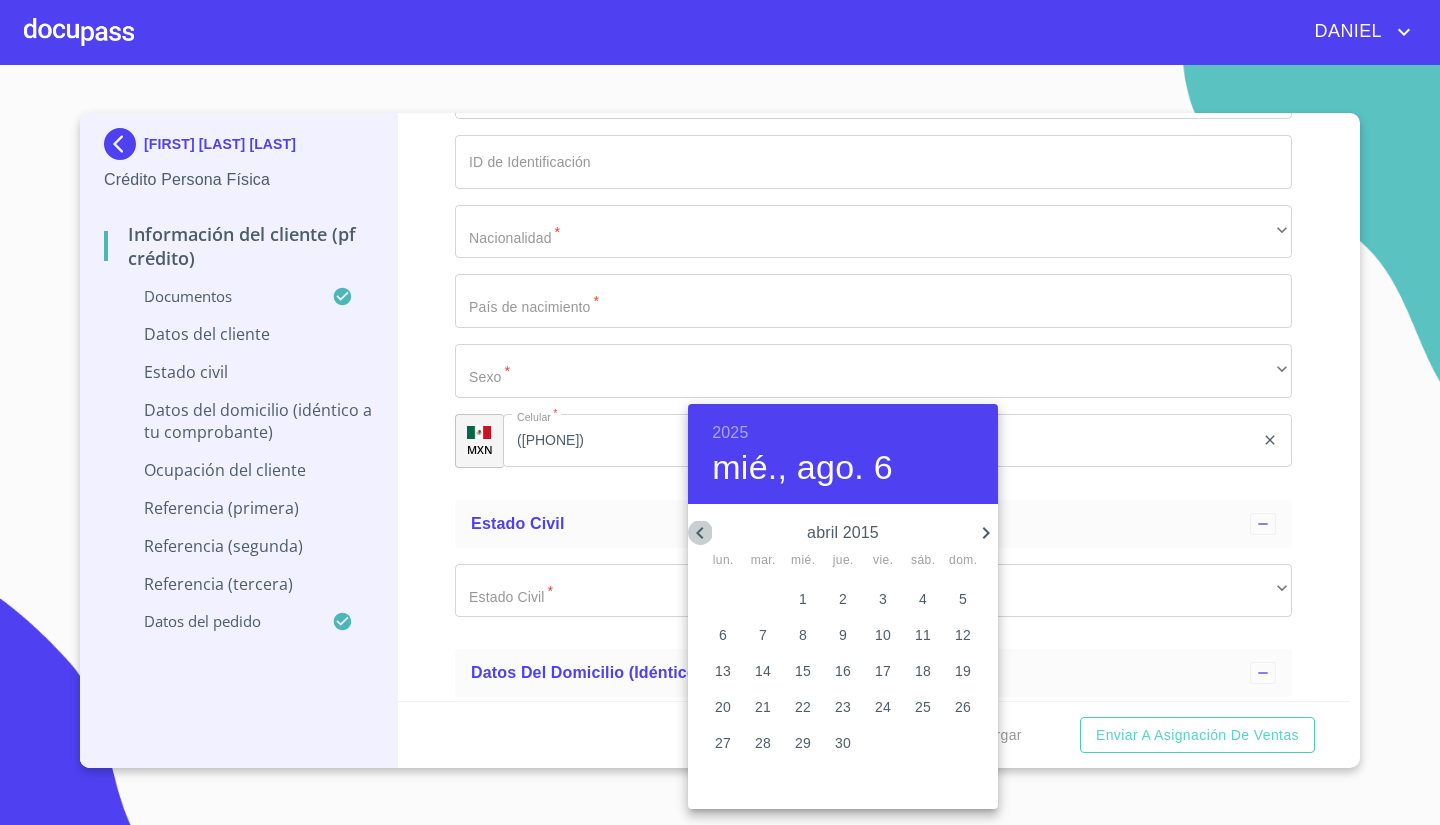 click 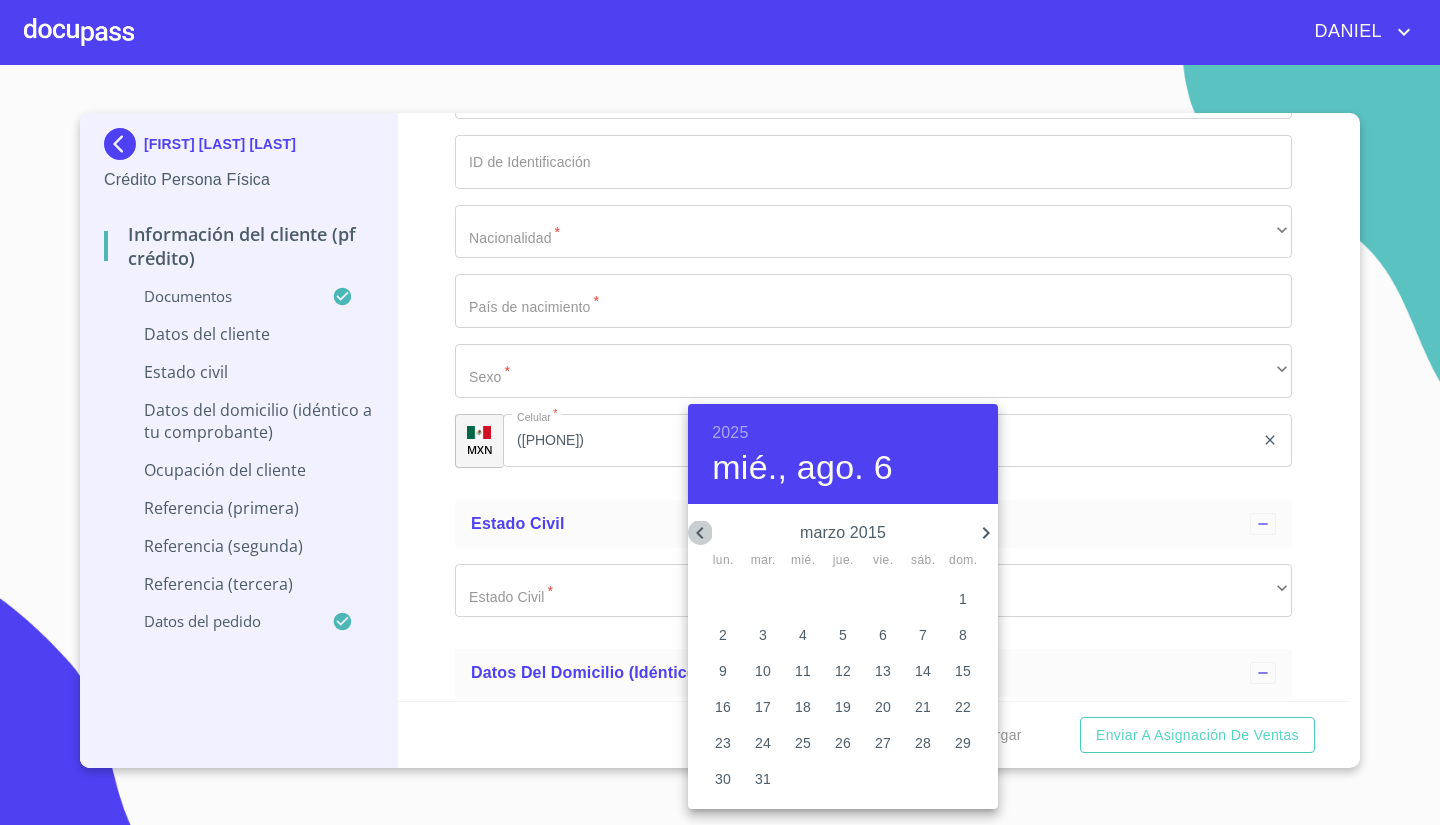 click 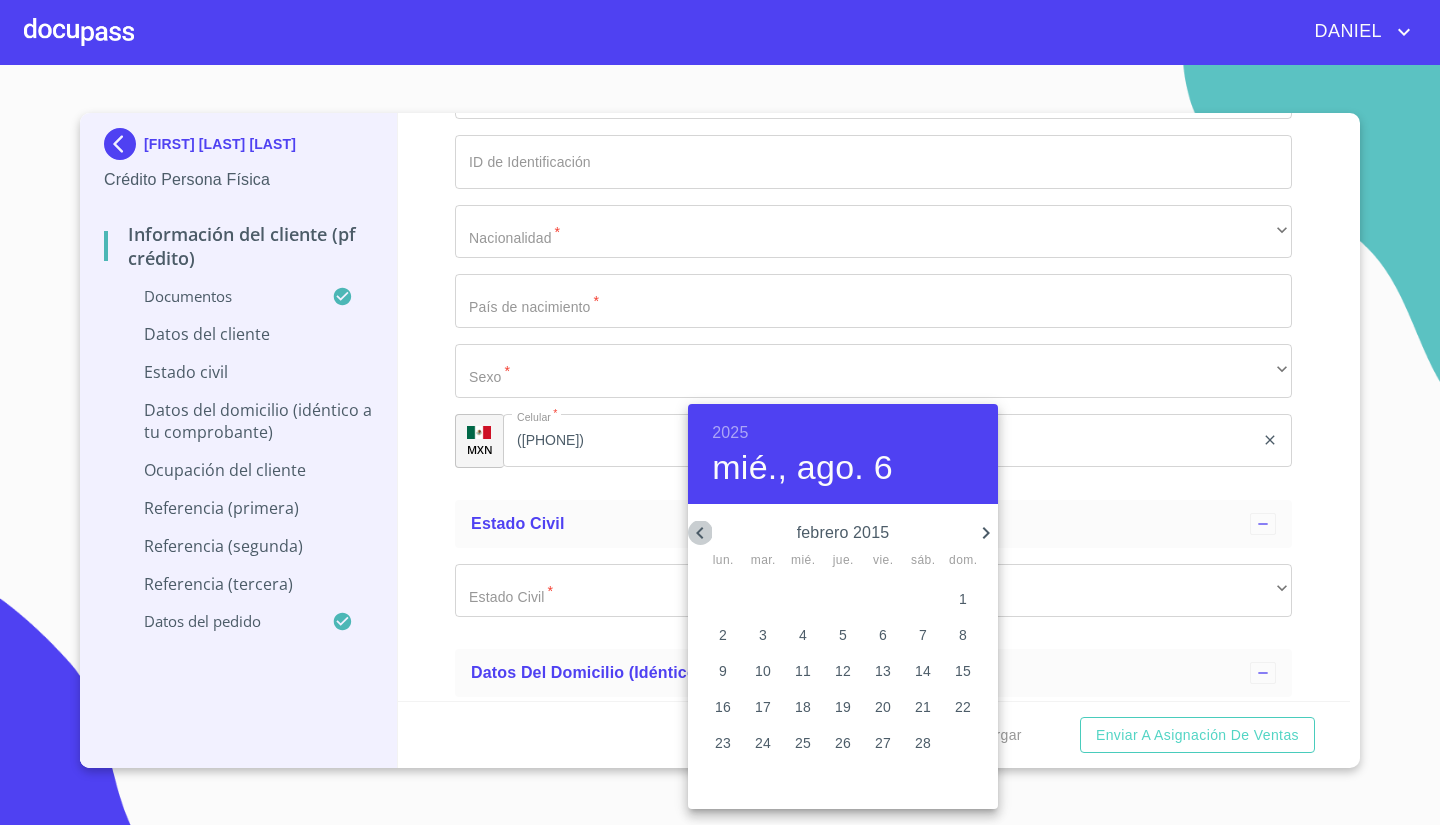 click 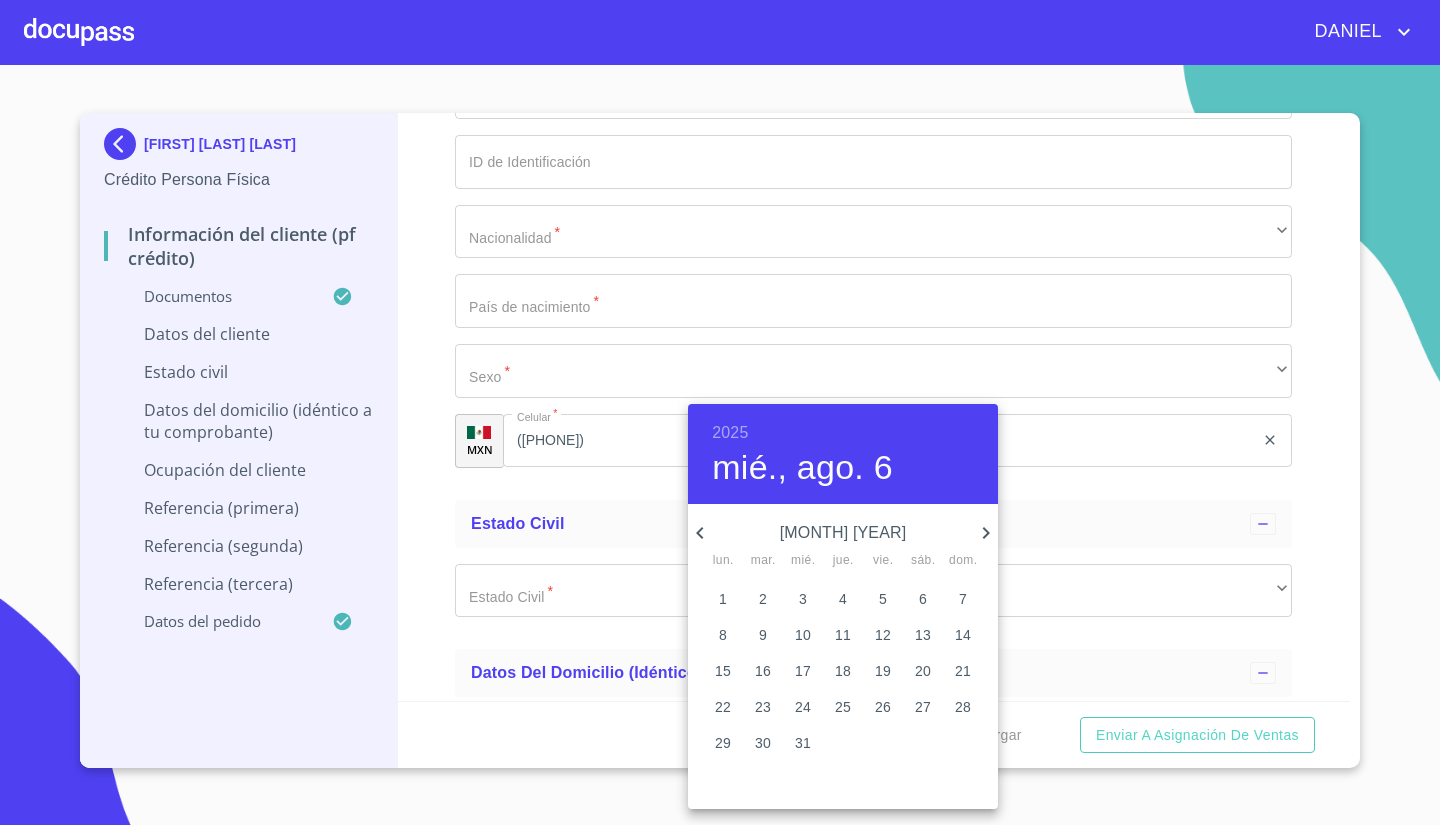 click 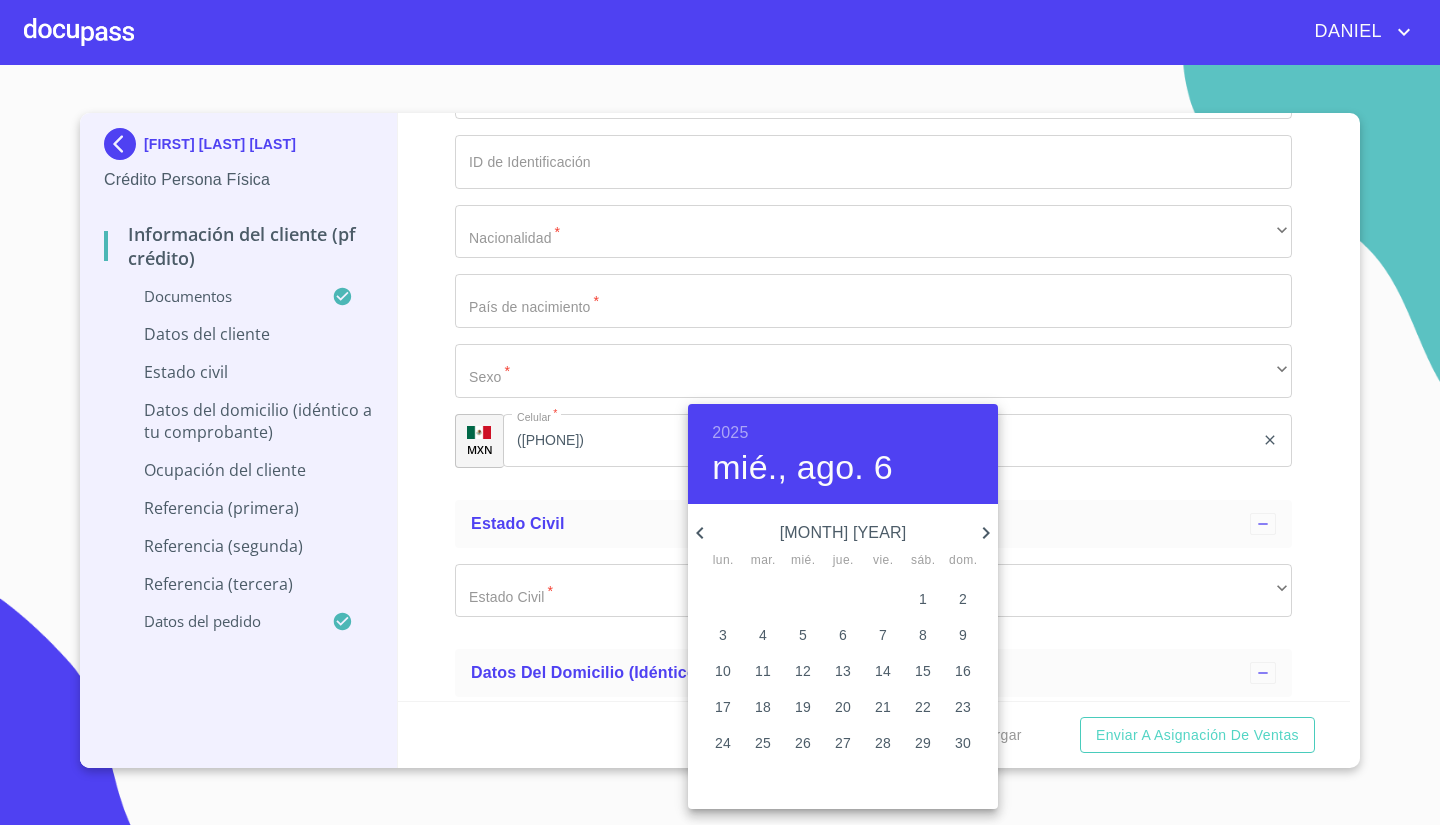 click 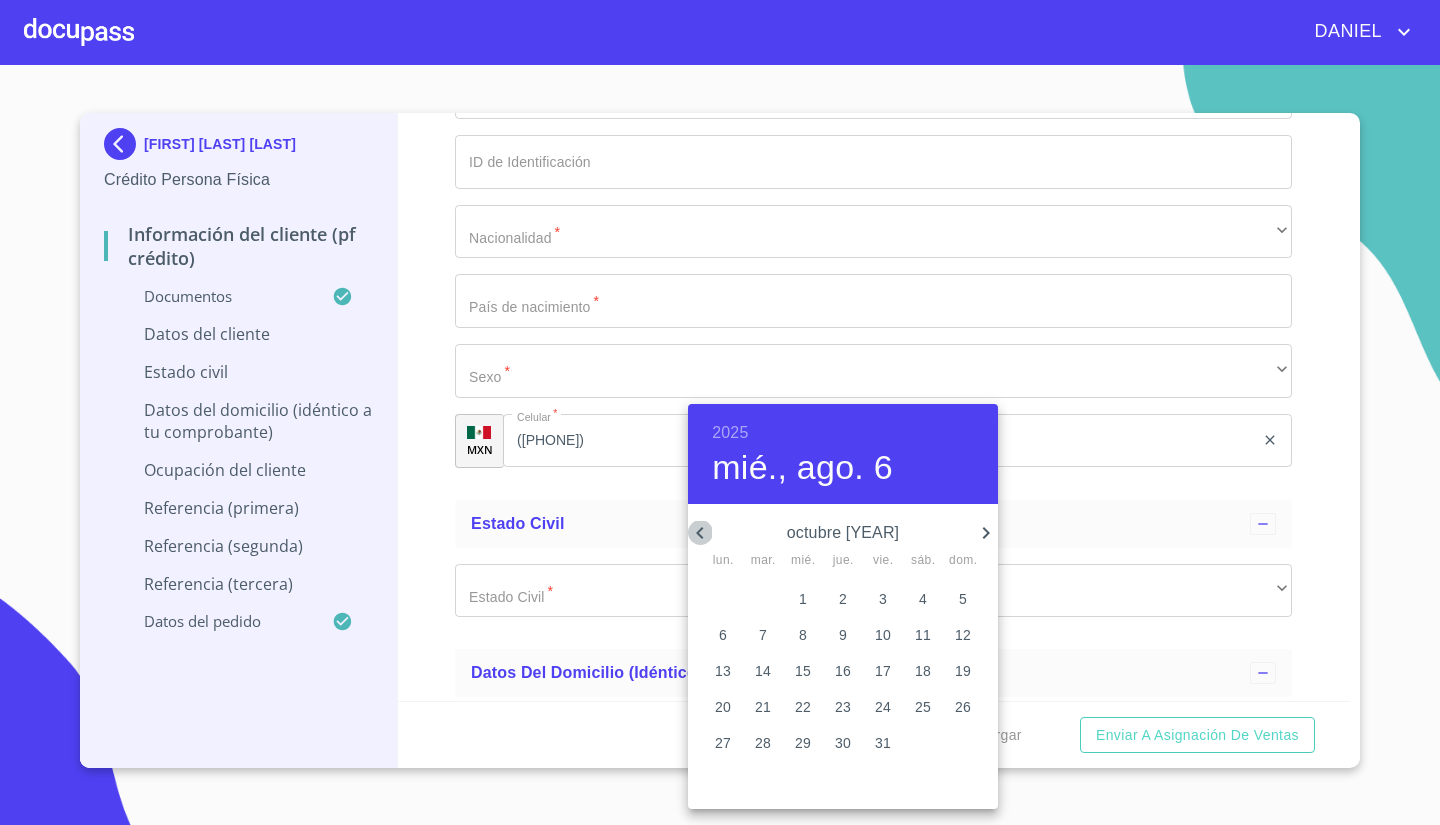 click 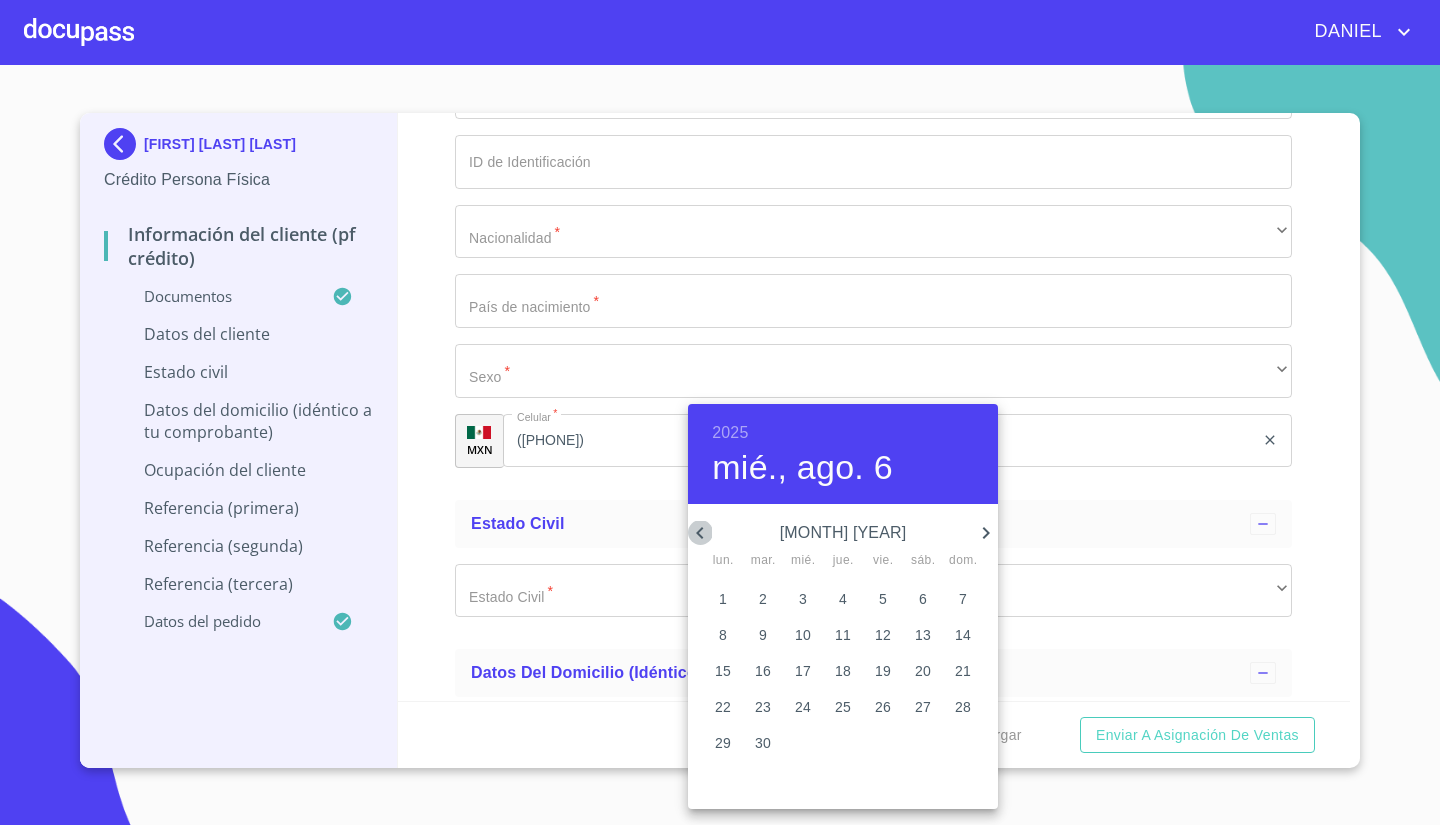 click 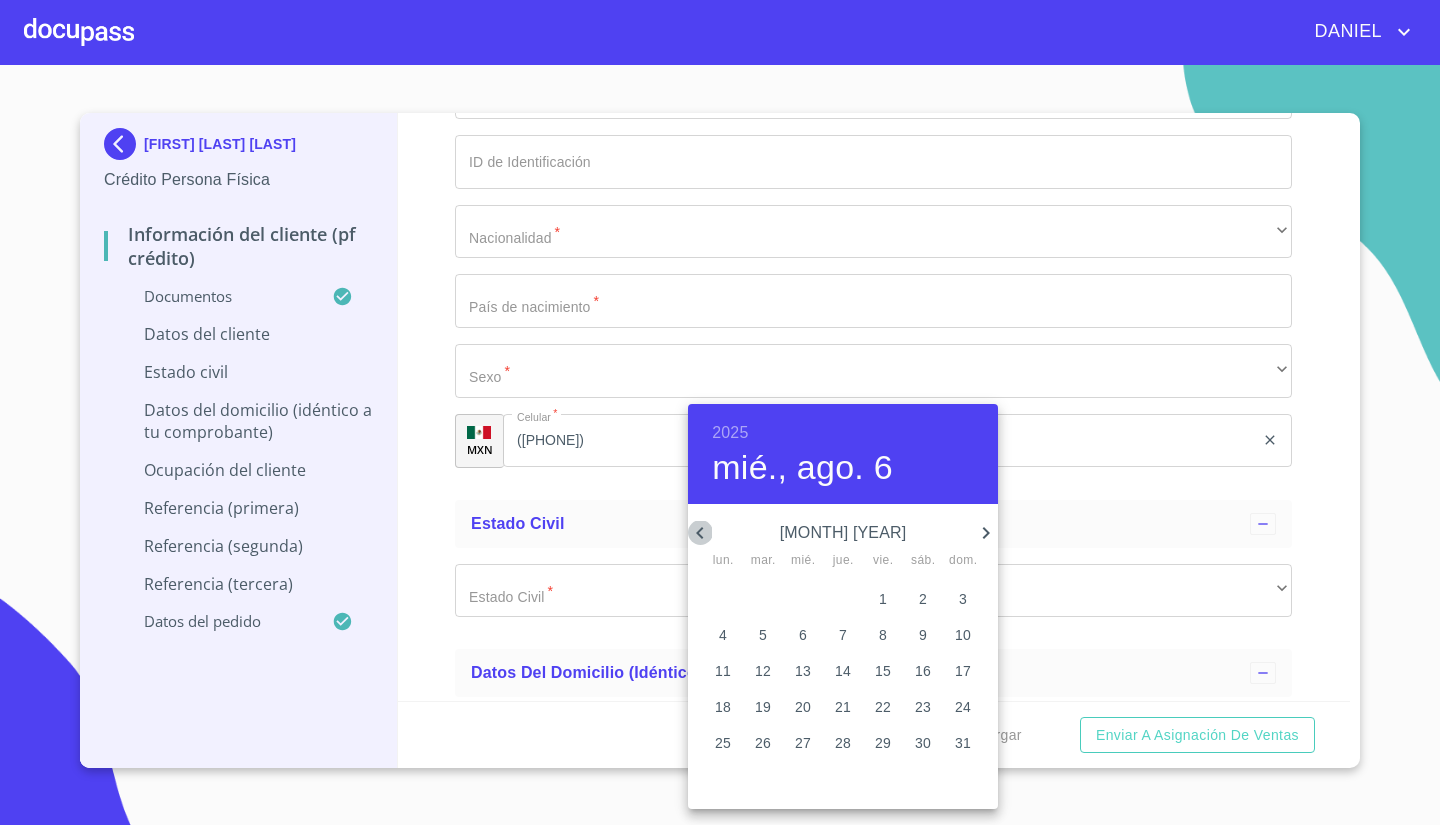 click 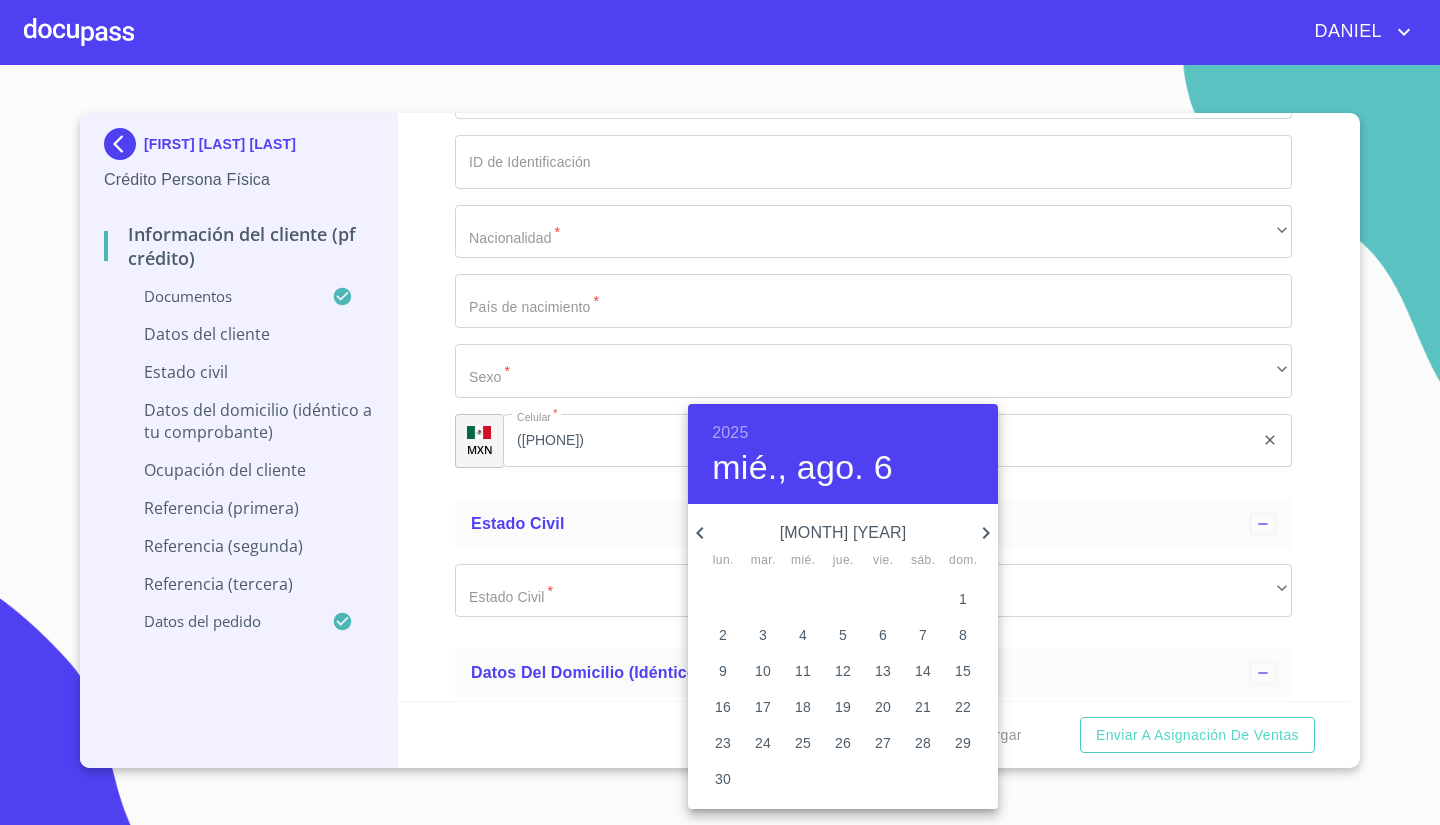 click 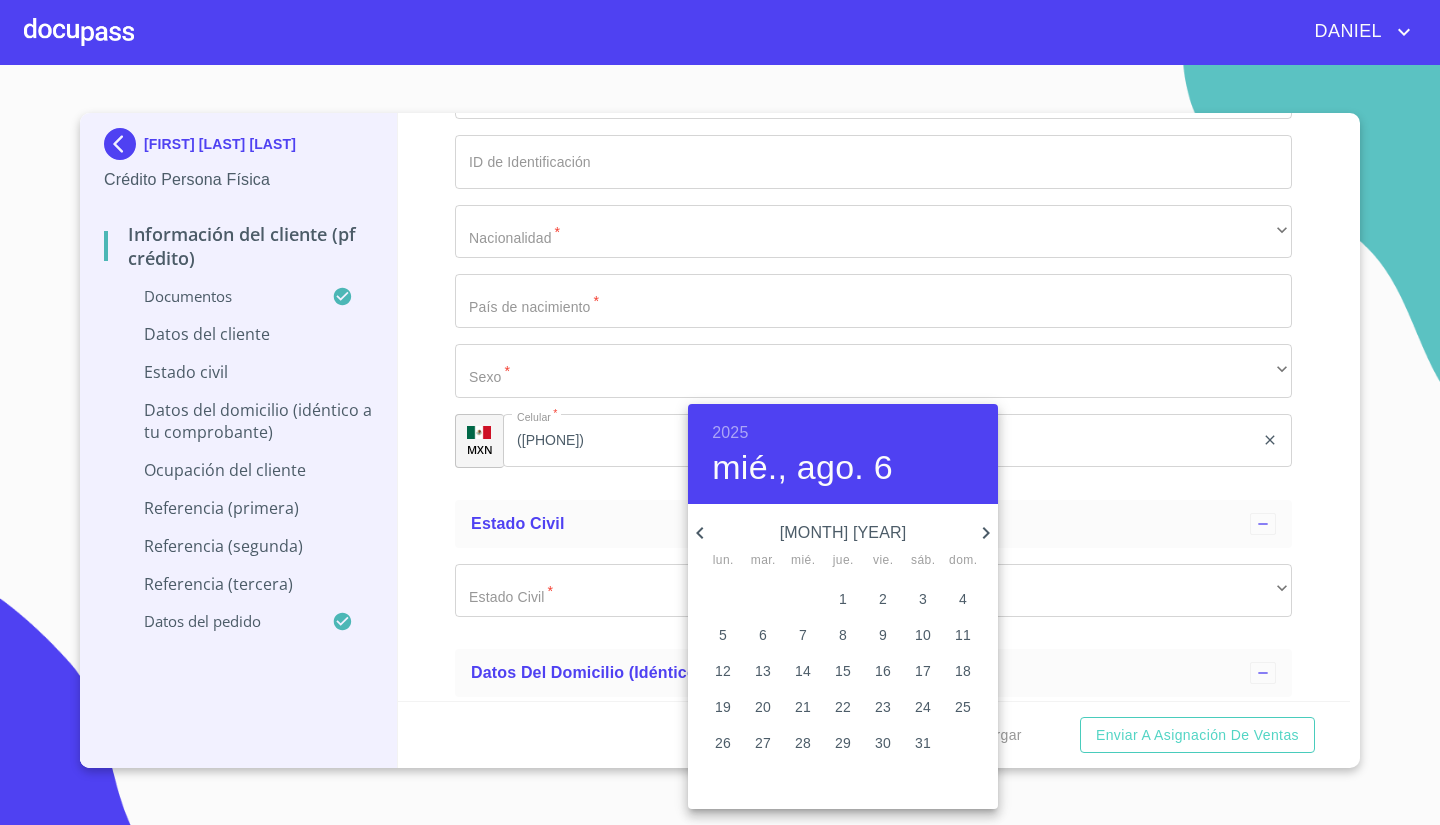 click 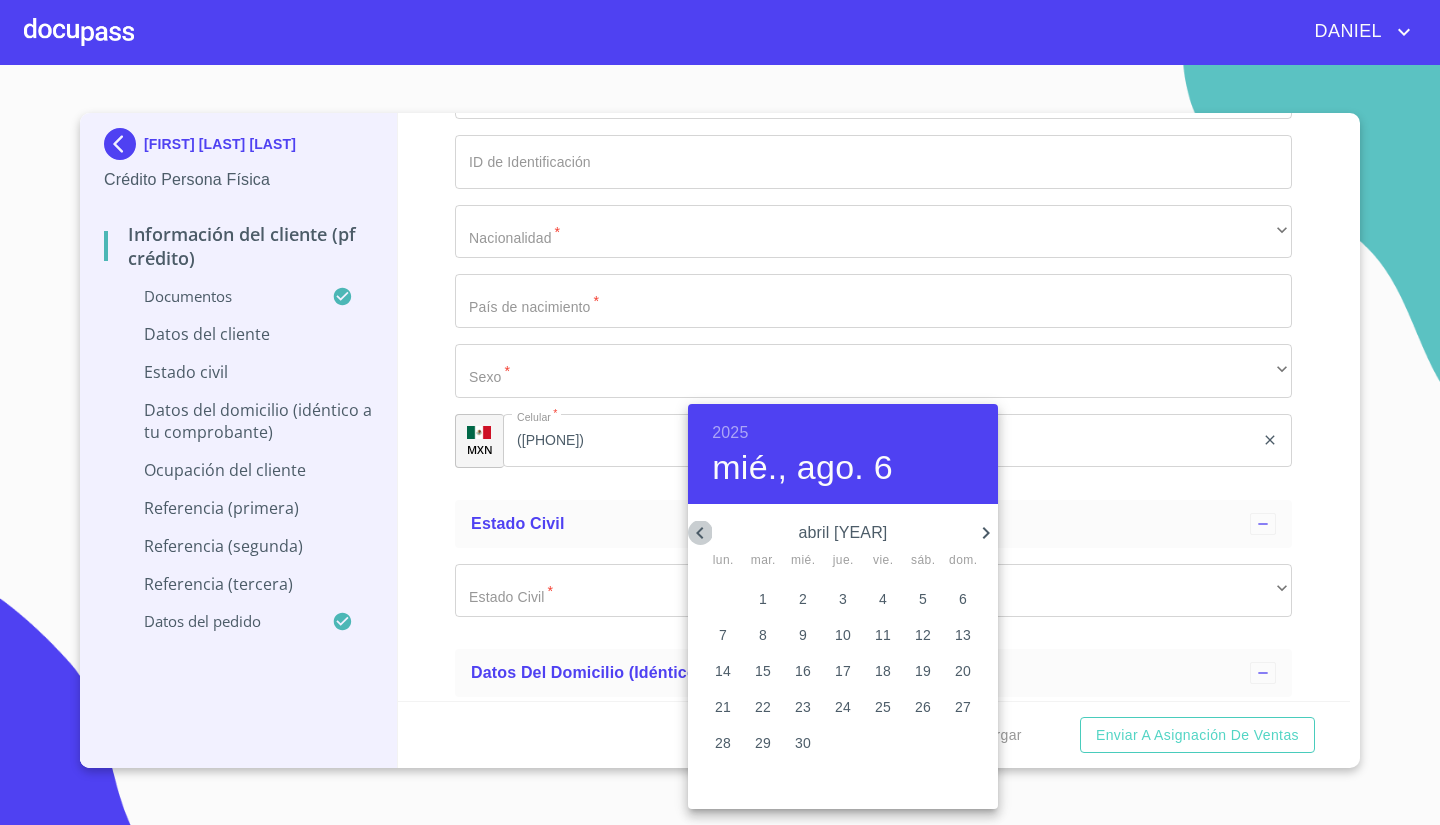 click 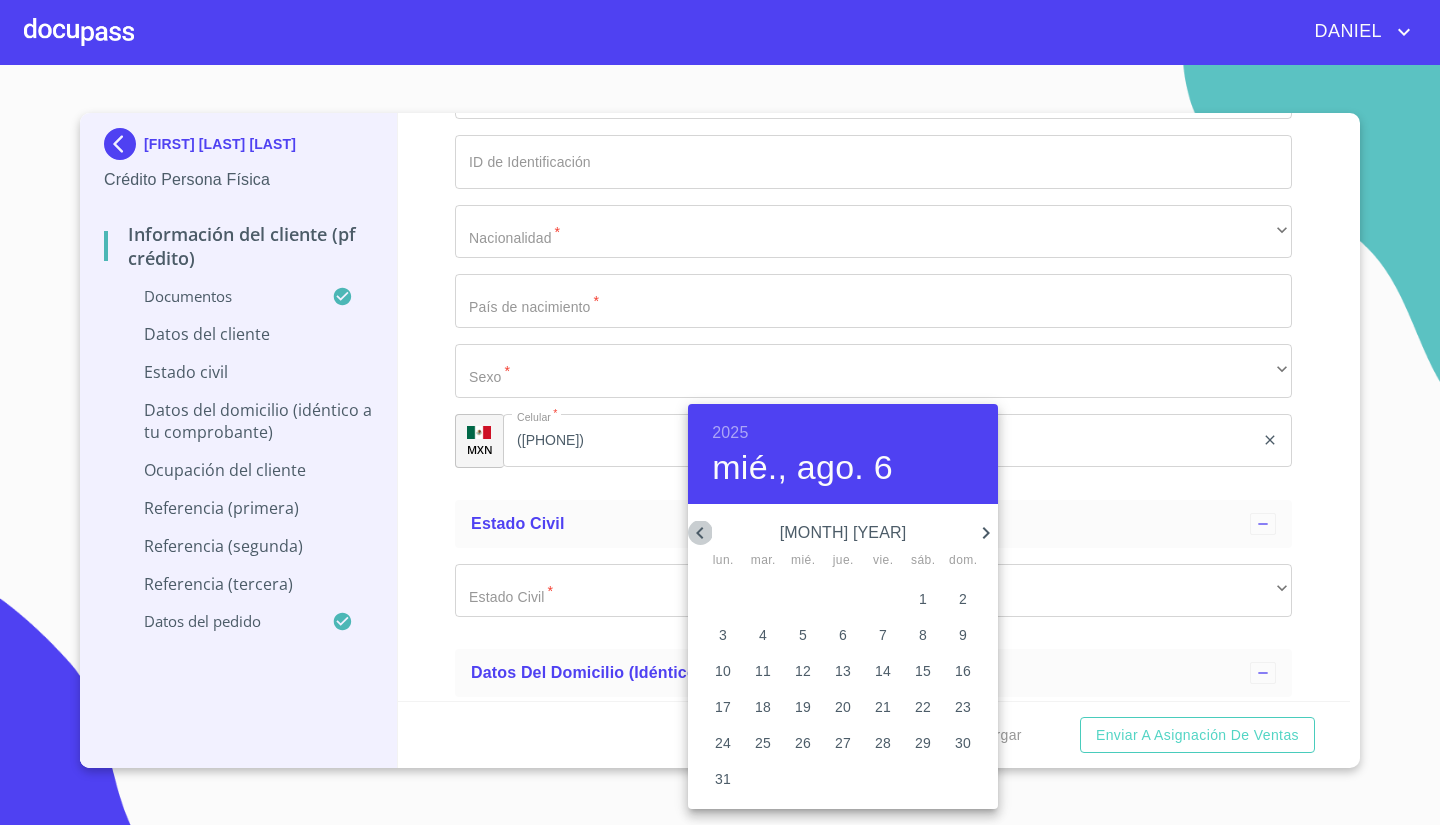 click 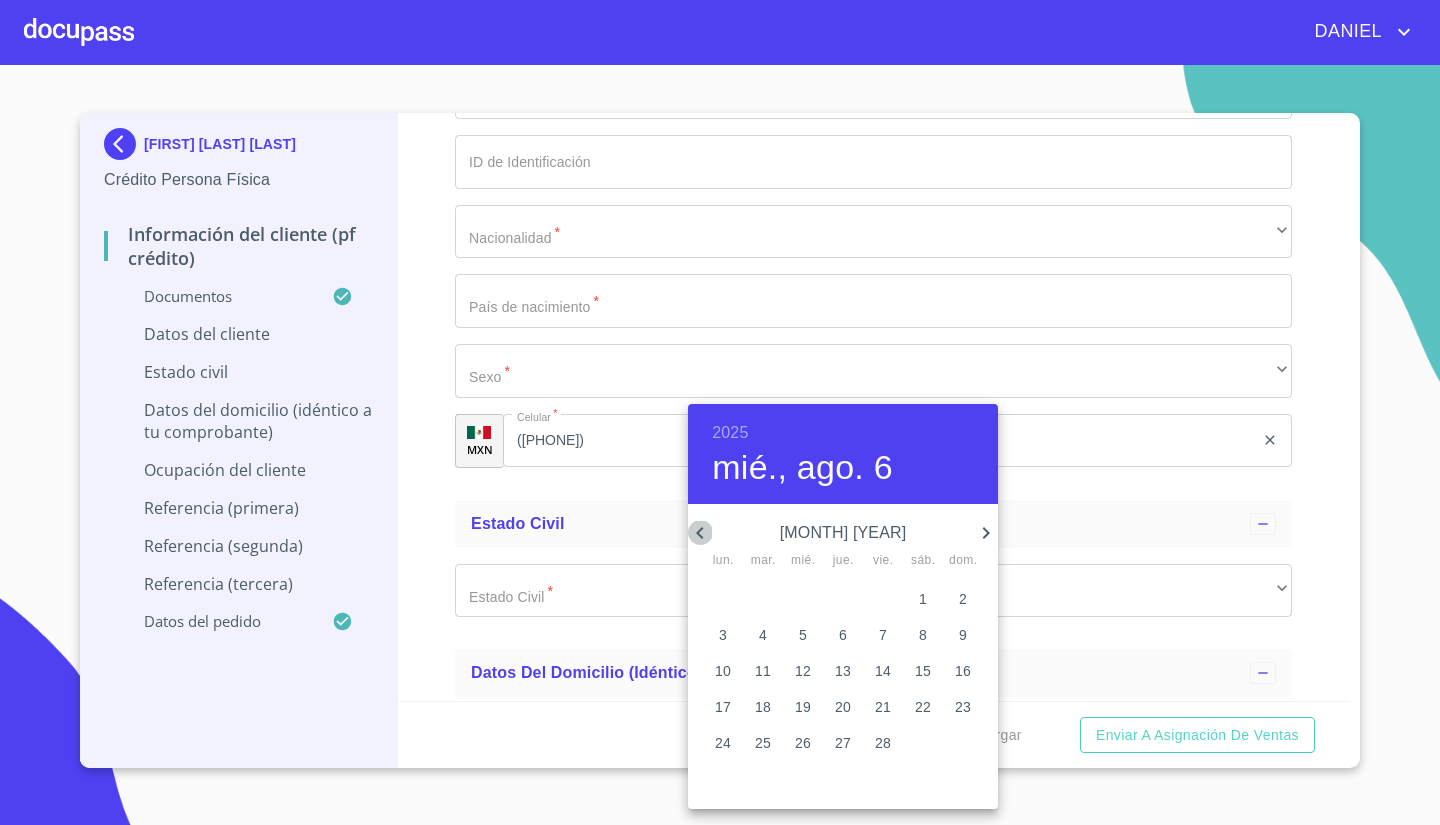click 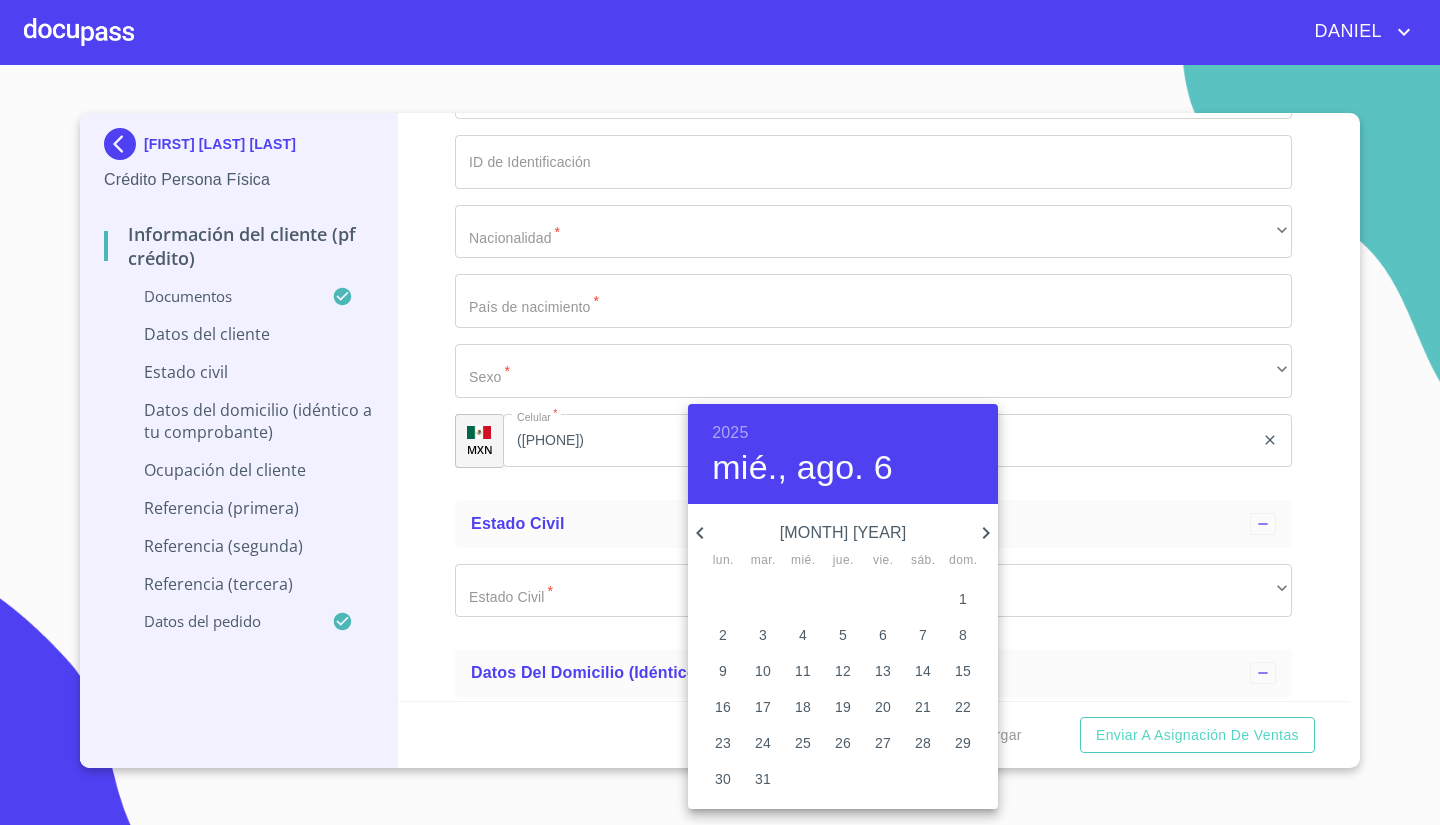 click 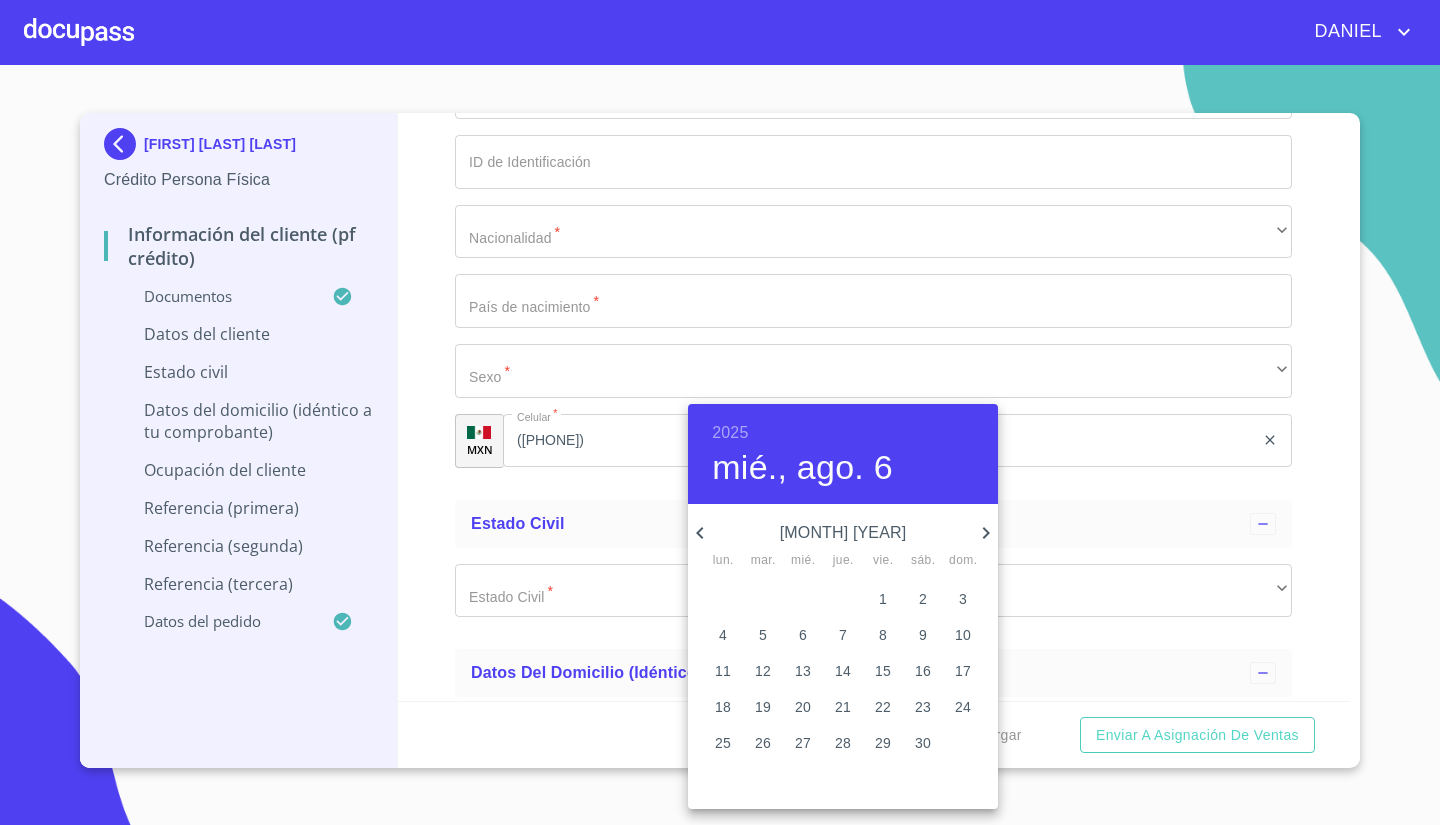 click 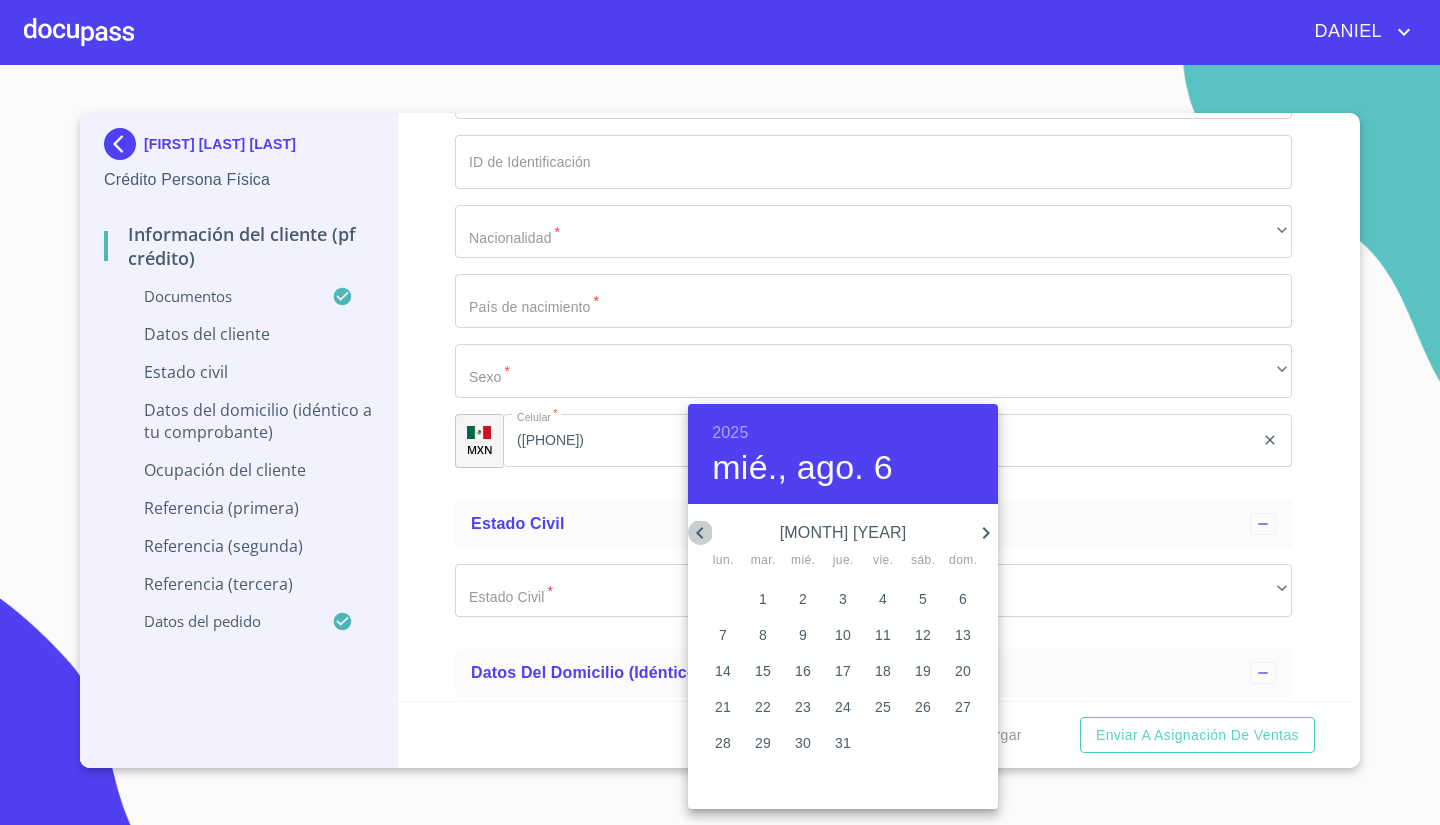 click 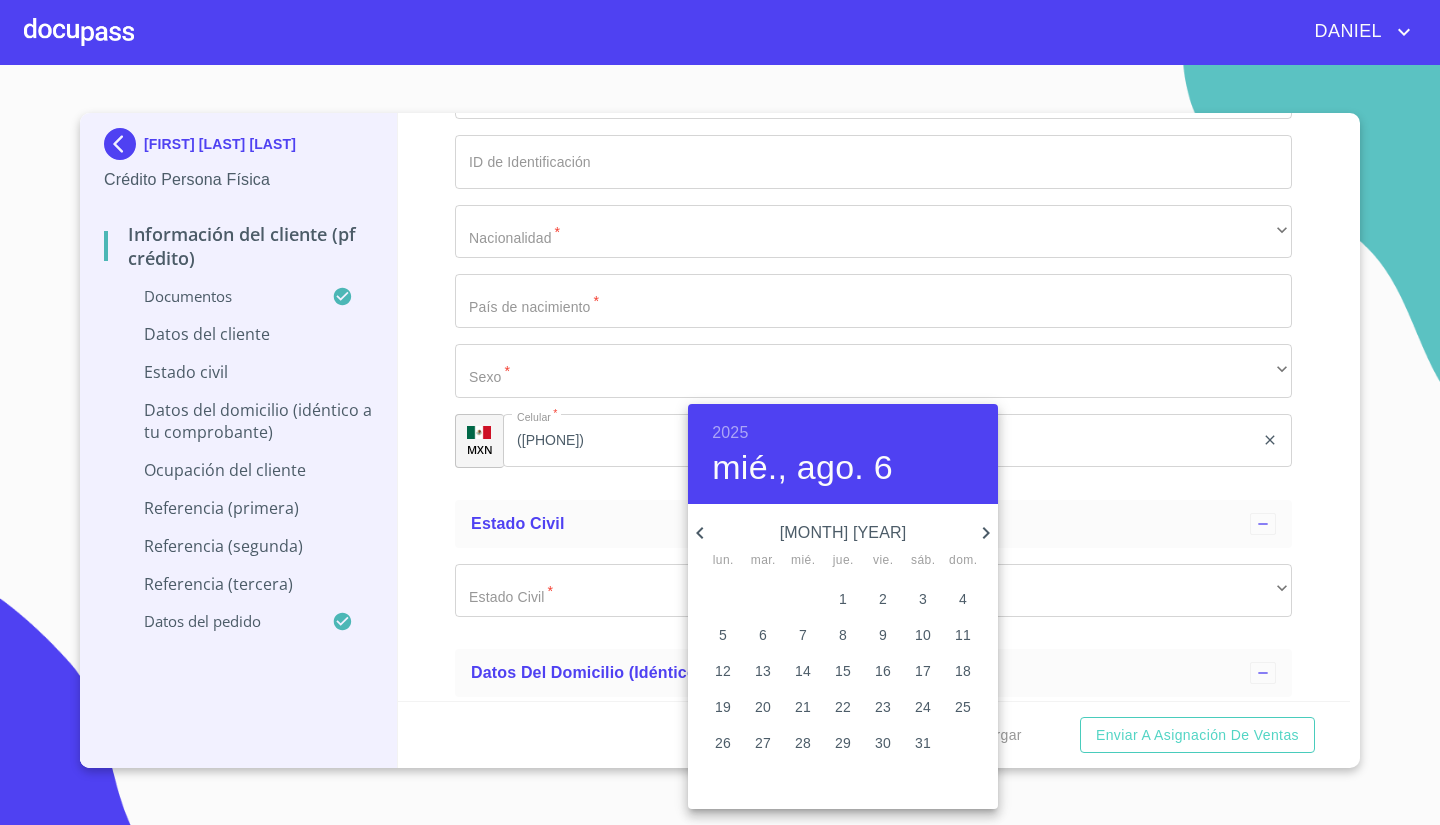 click 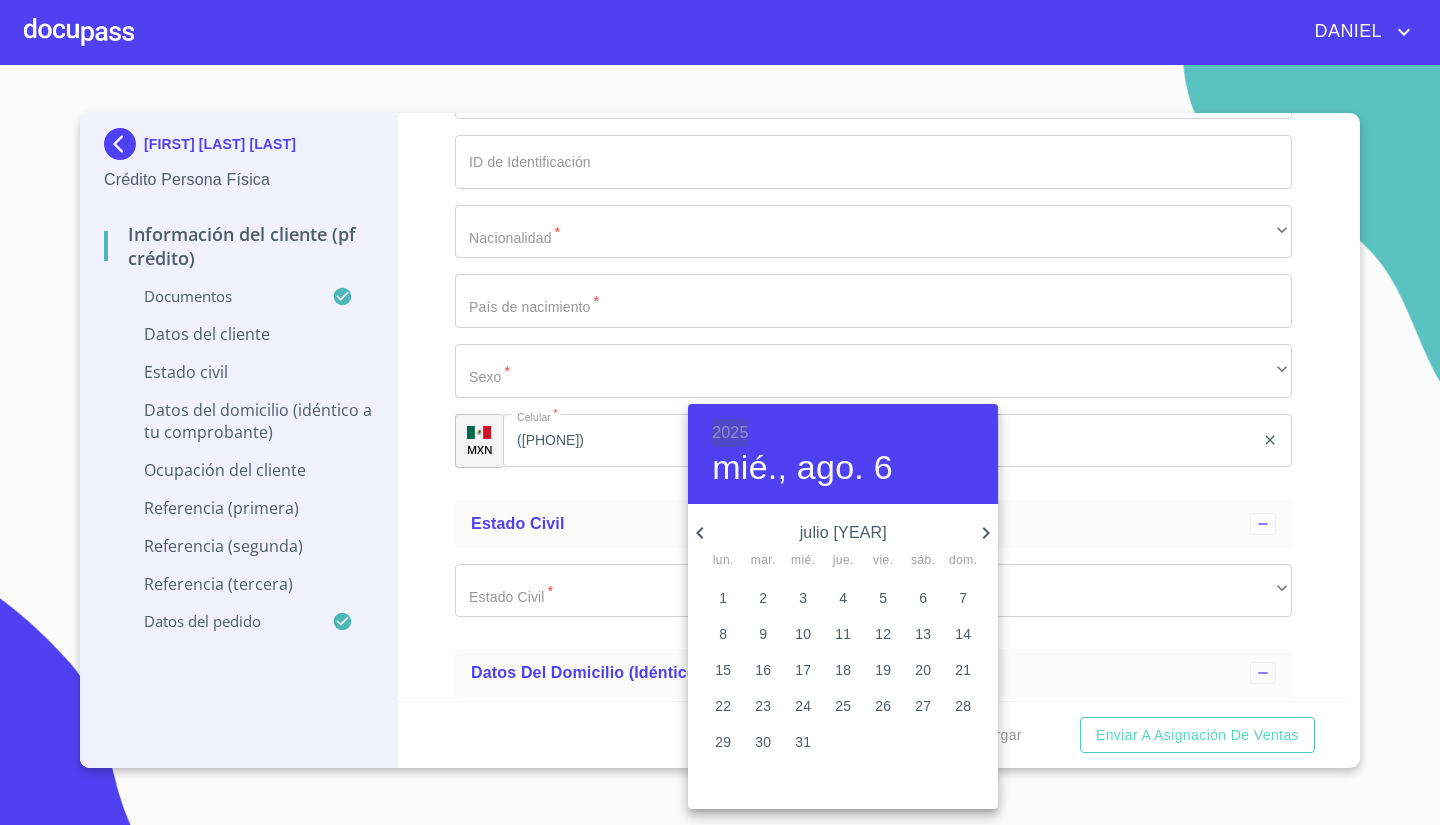 click on "2025" at bounding box center [730, 433] 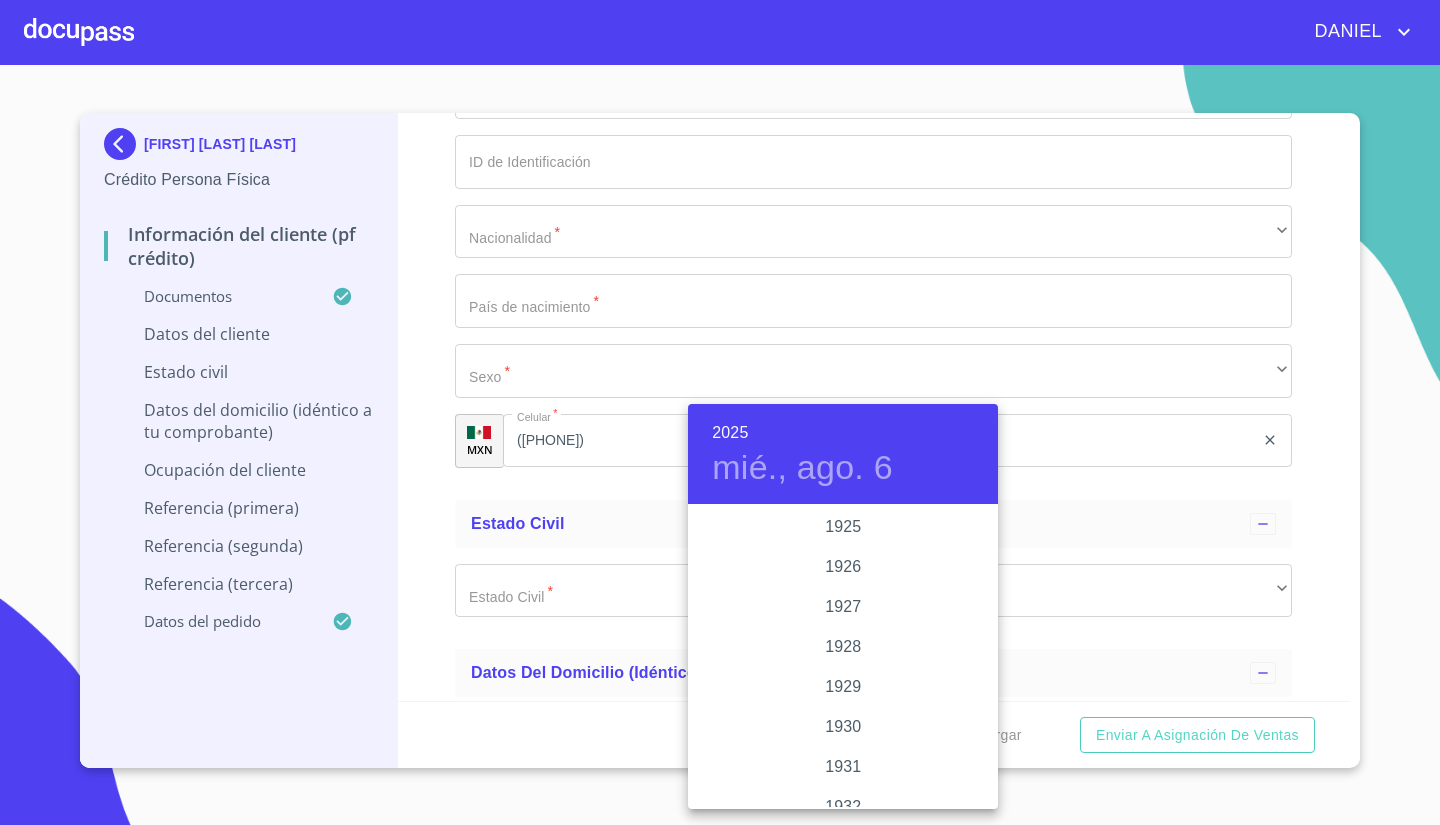scroll, scrollTop: 3880, scrollLeft: 0, axis: vertical 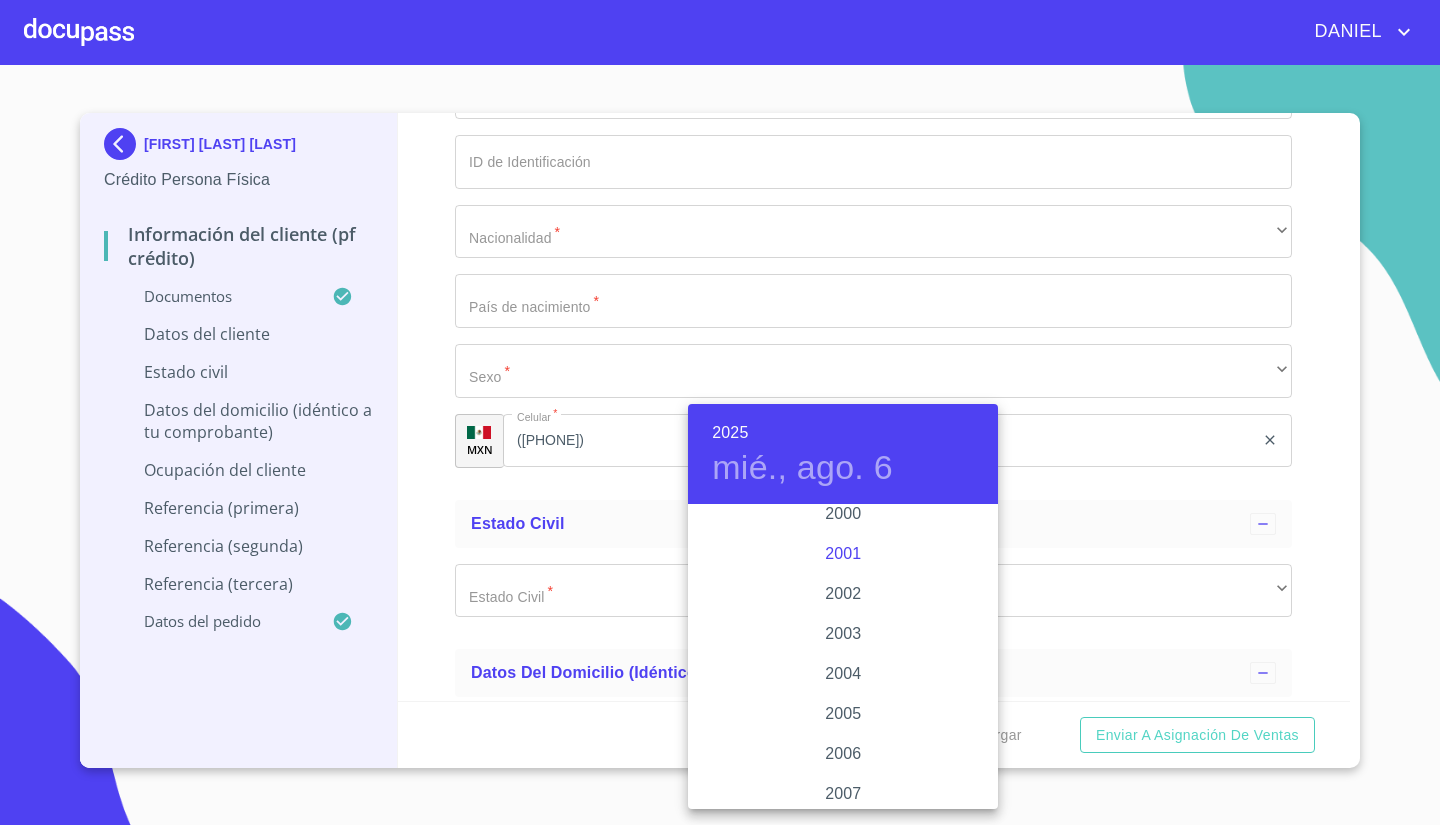 click on "2001" at bounding box center (843, 554) 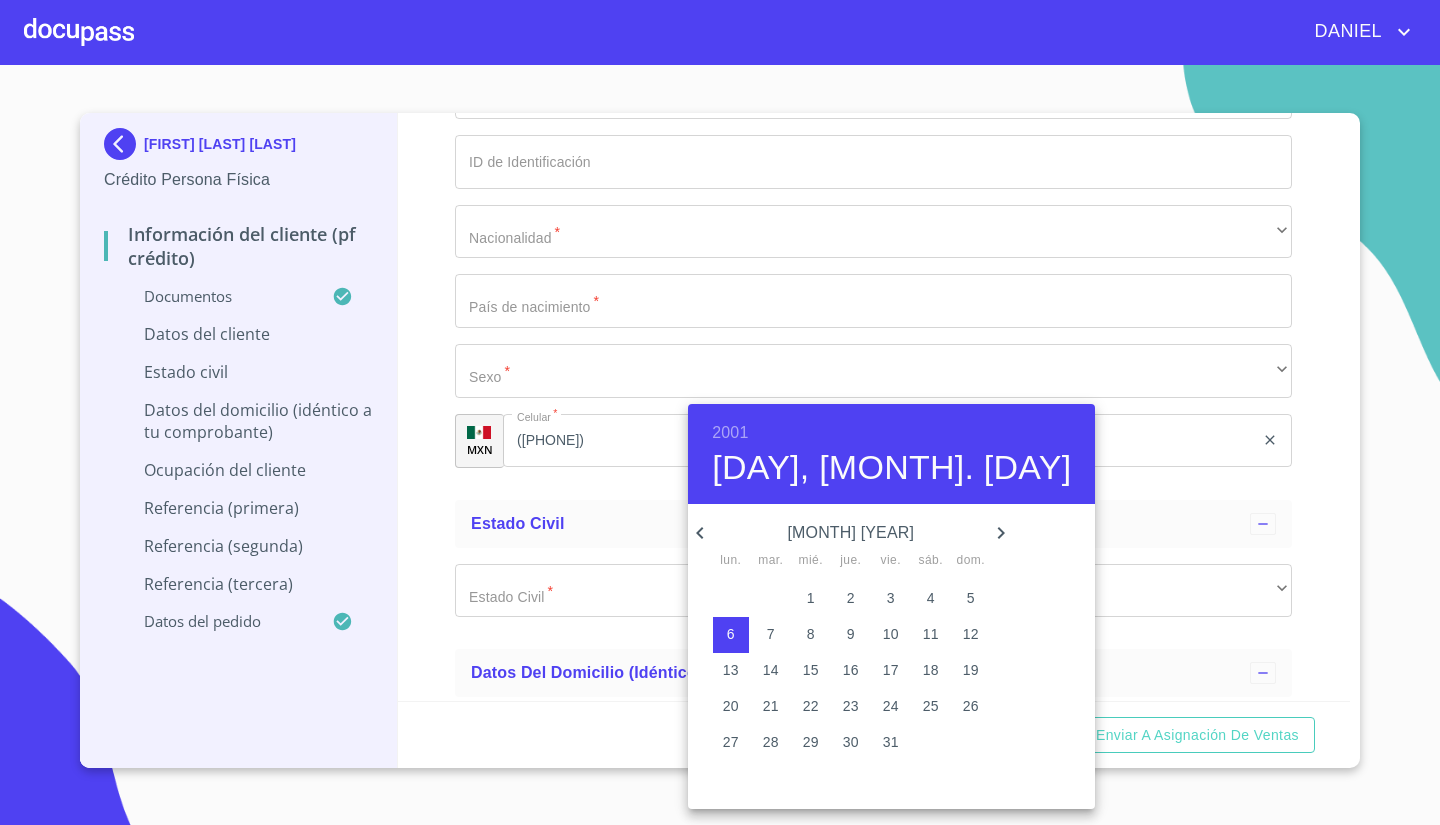 click on "[MONTH] [YEAR]" at bounding box center [850, 533] 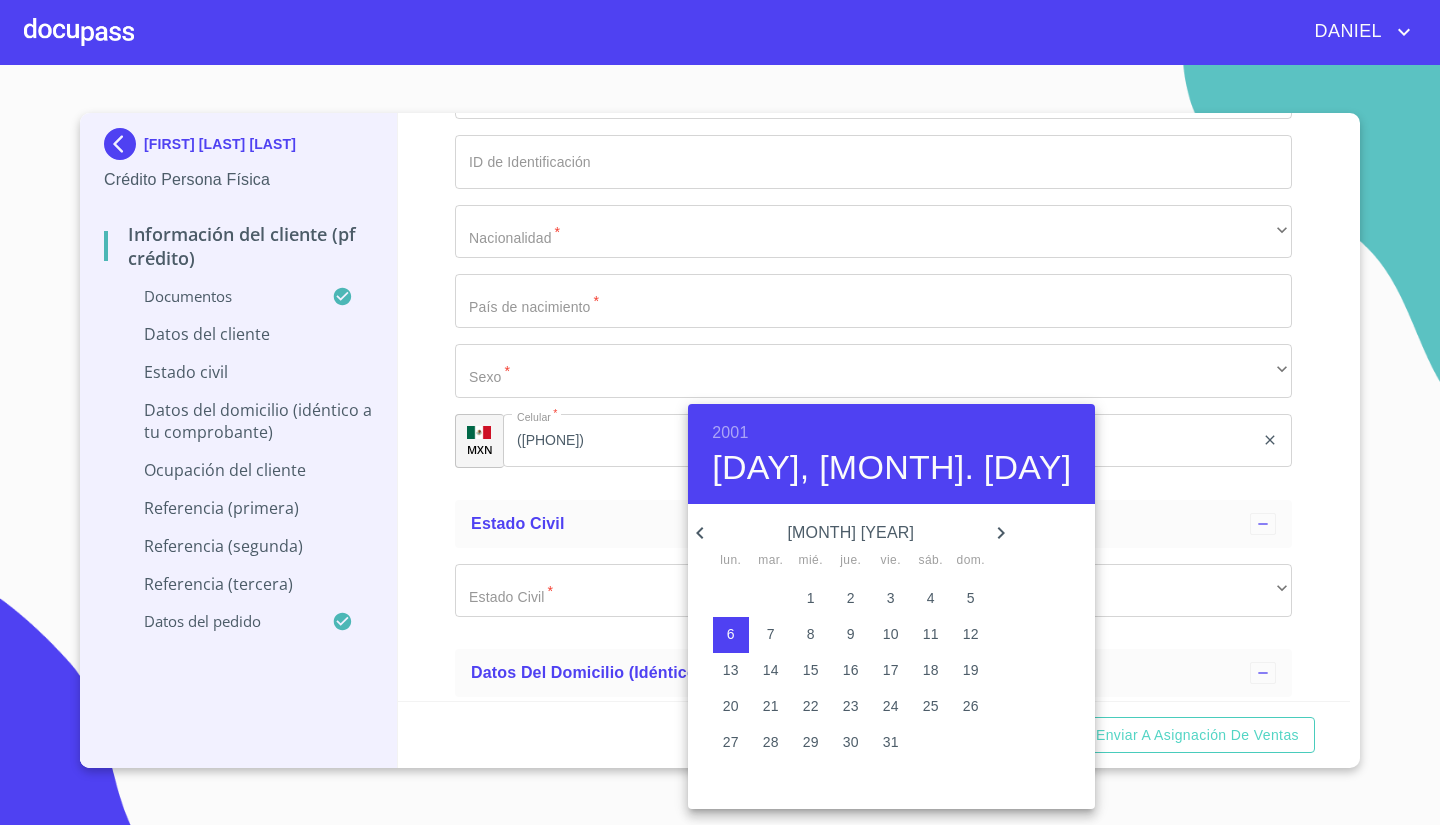 click 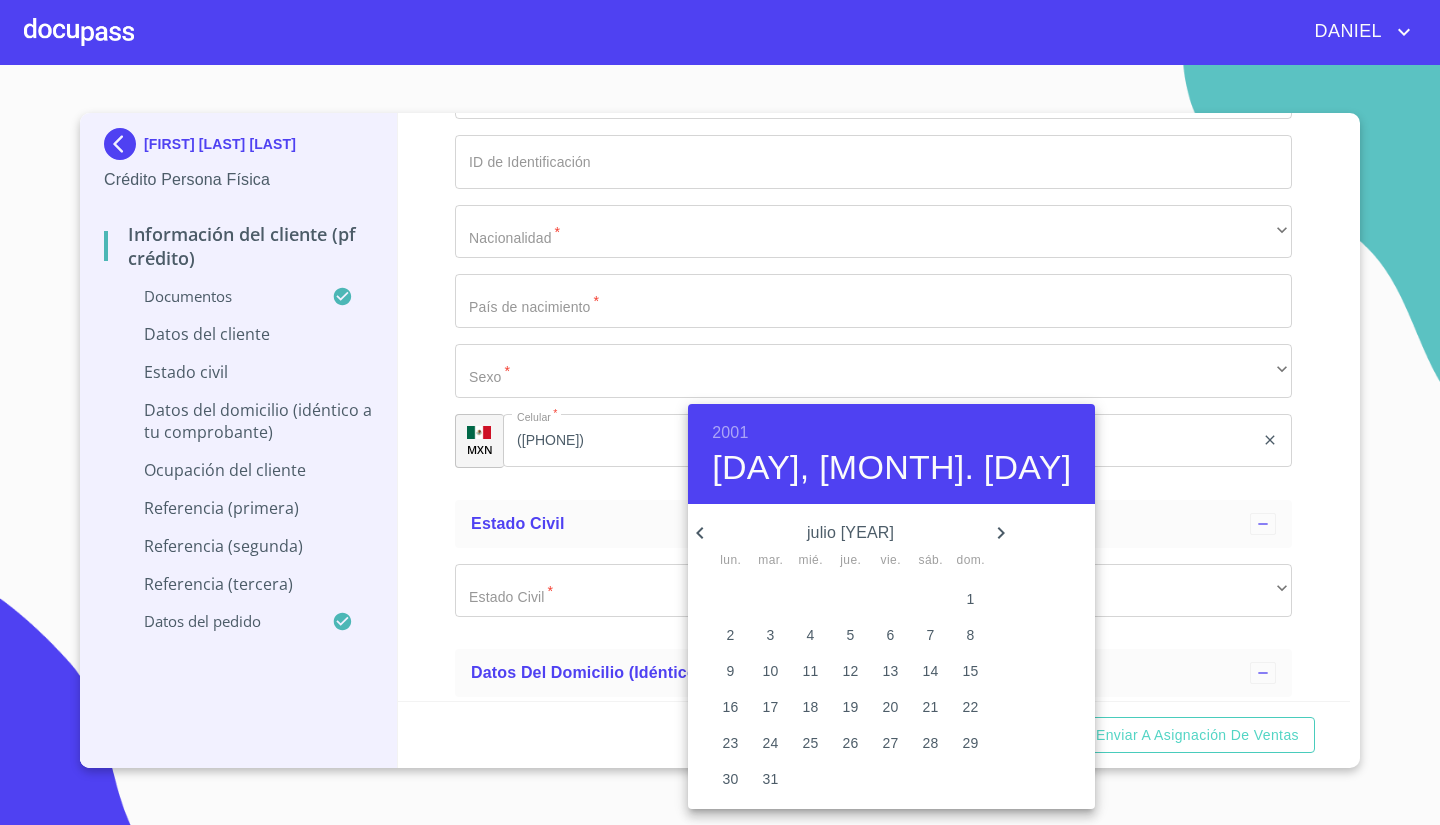 click 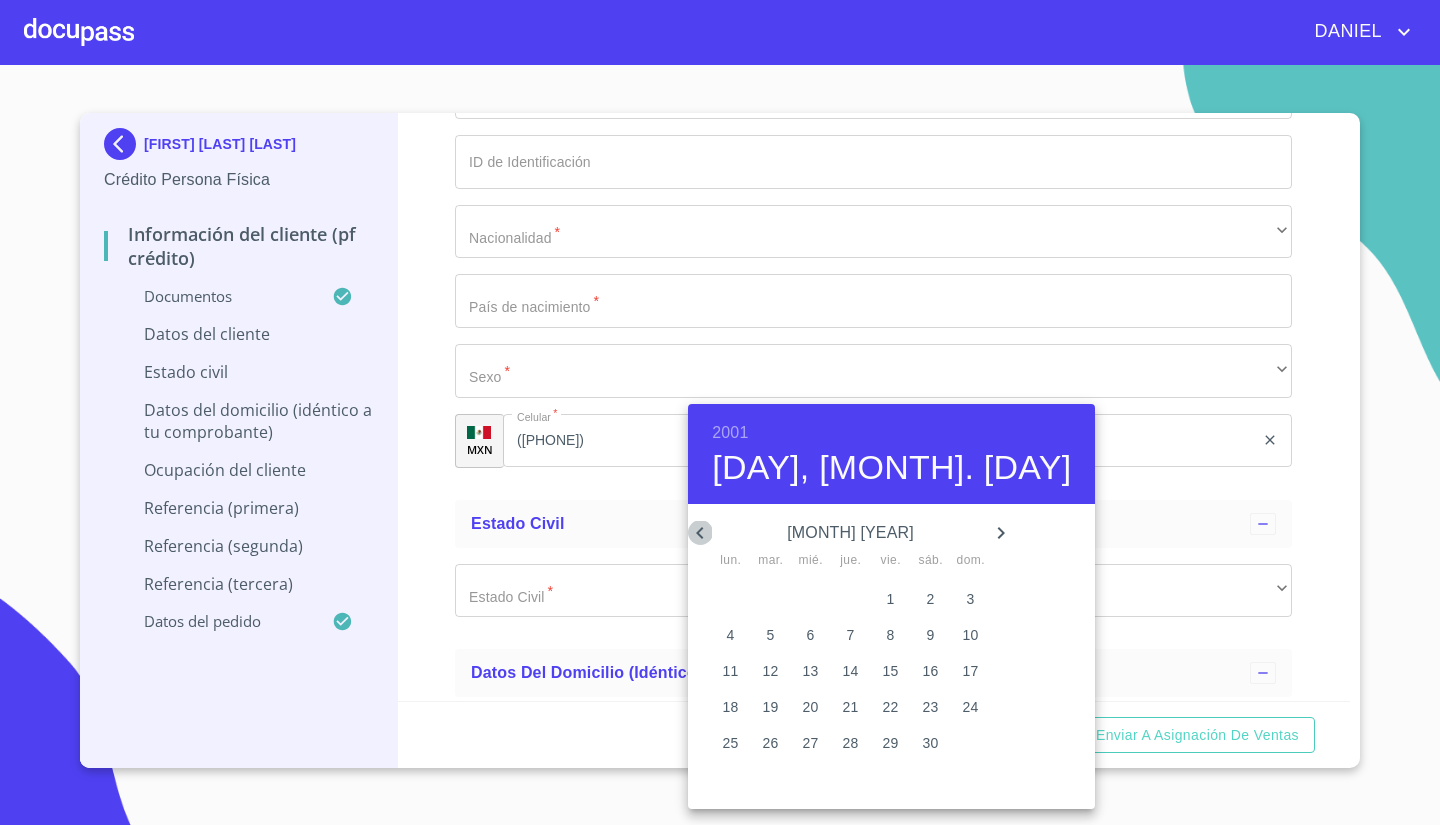 click 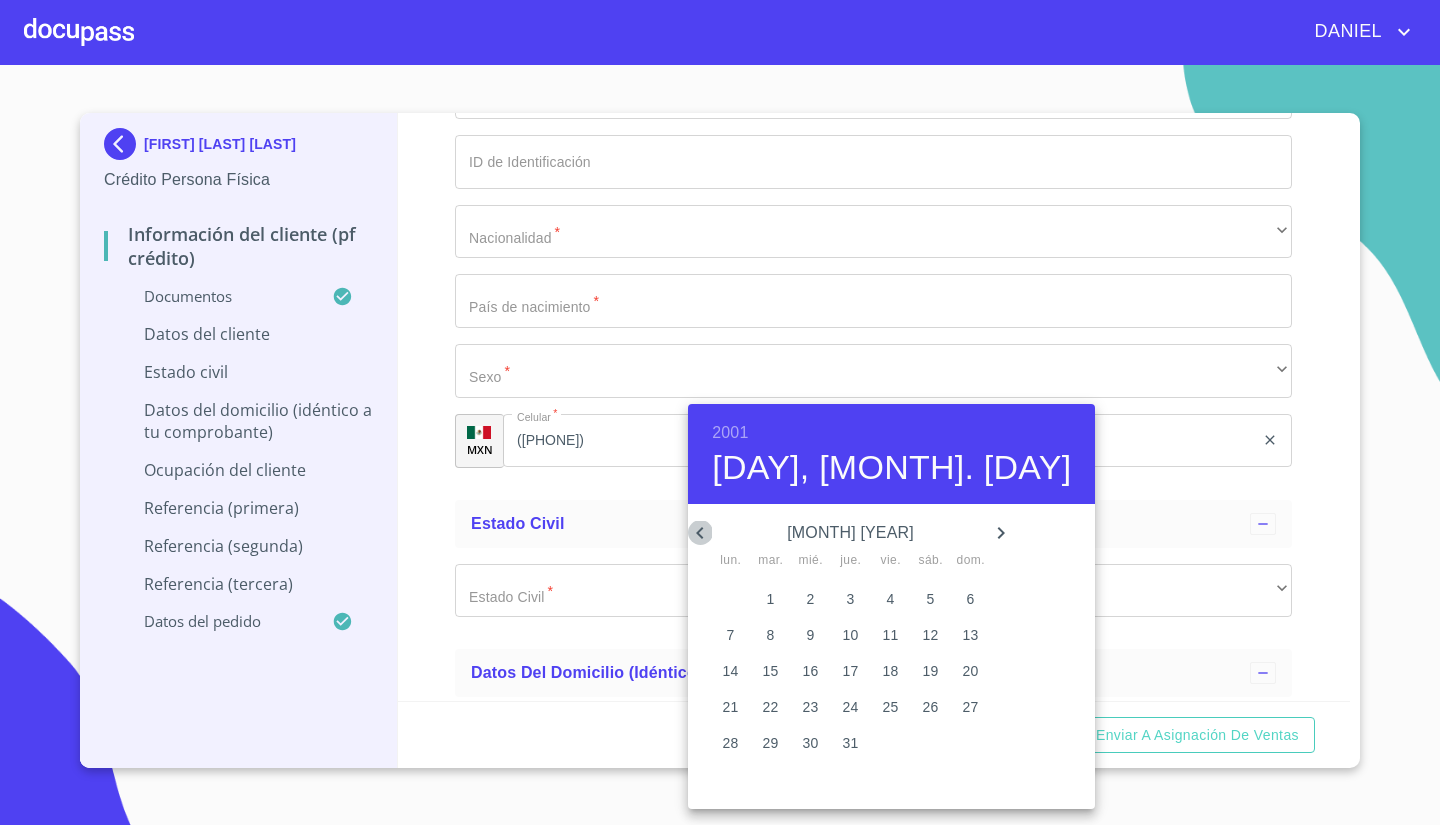 click 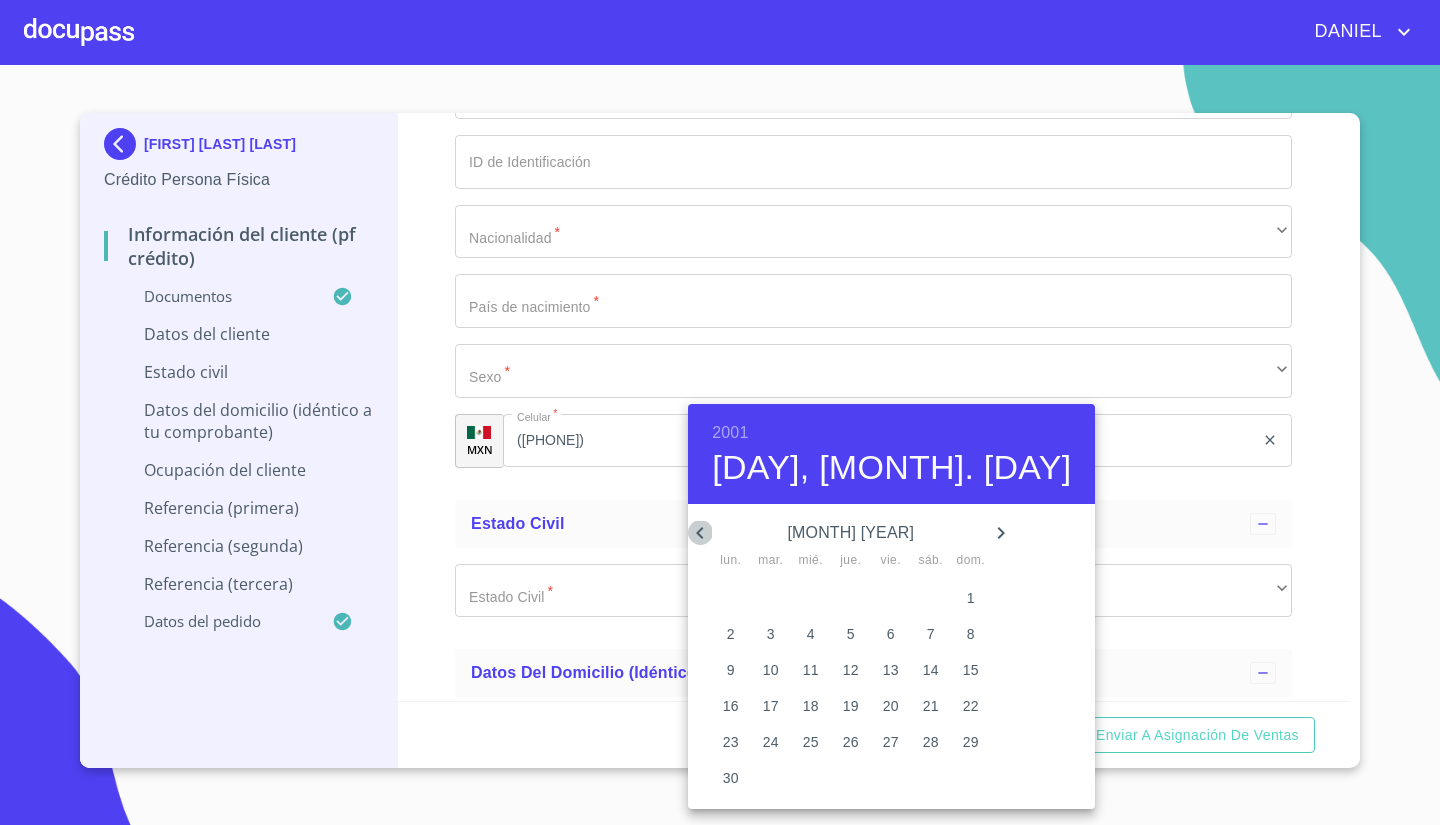 click 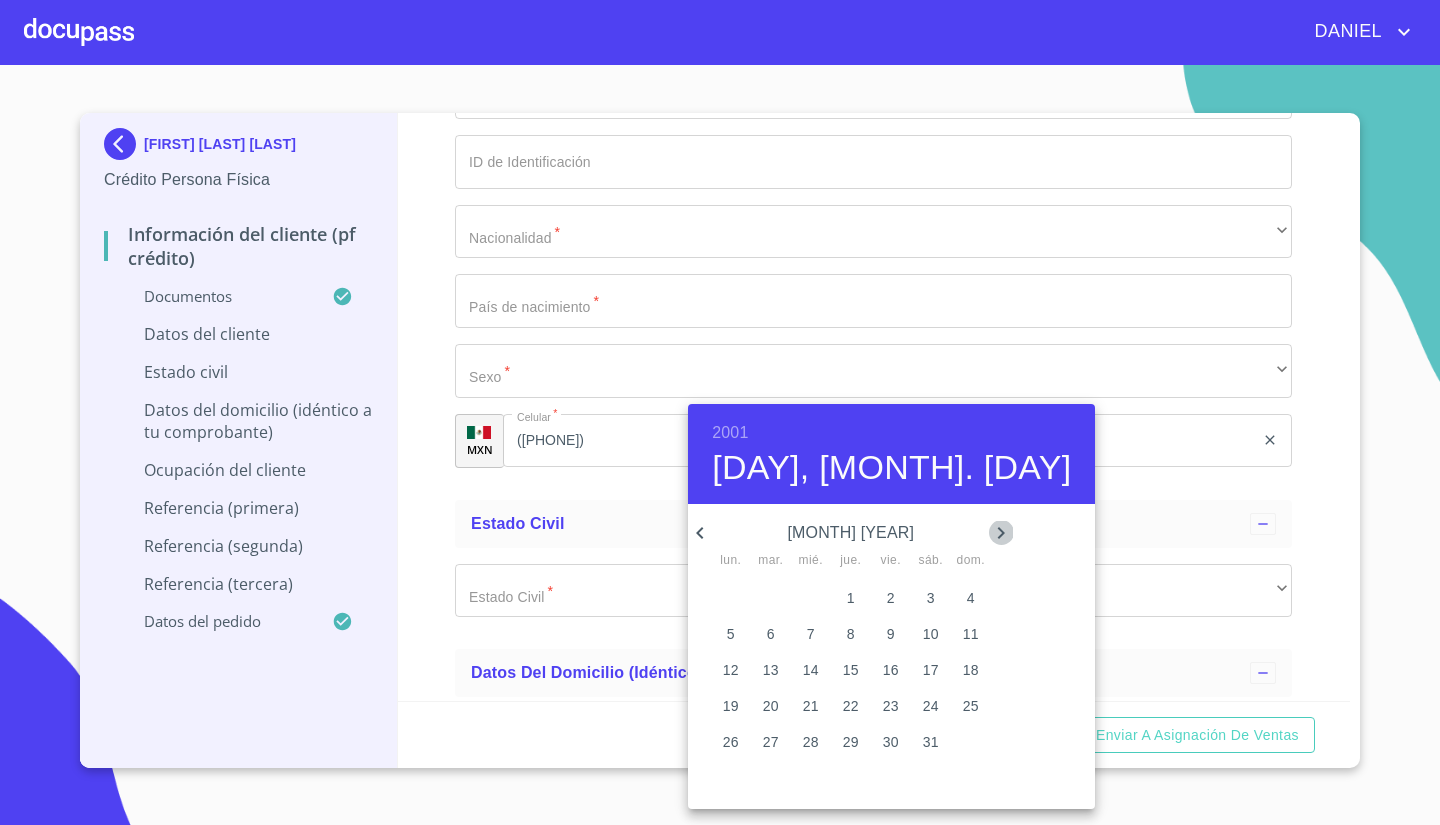 click 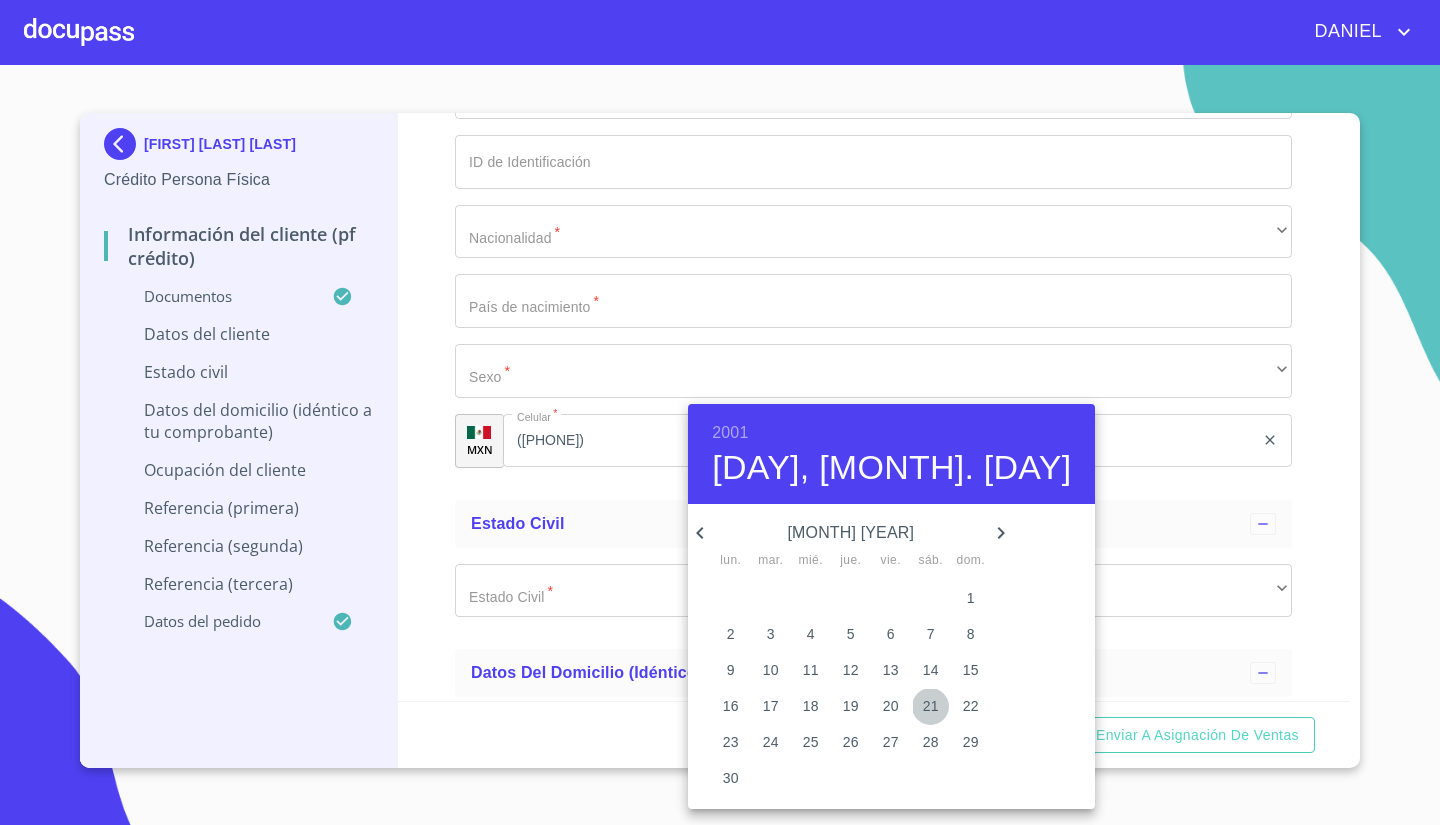 click on "21" at bounding box center (931, 706) 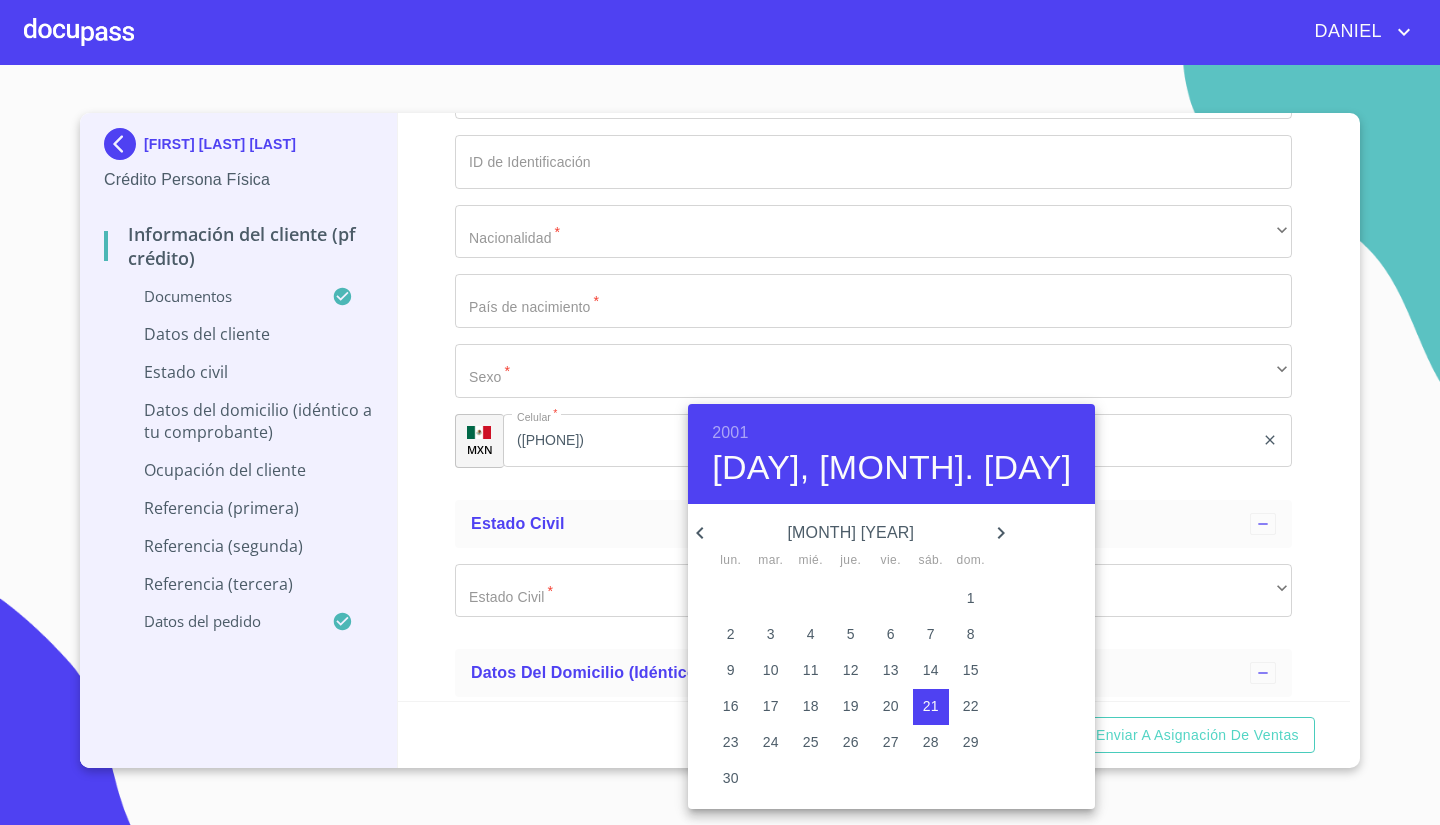 click at bounding box center [720, 412] 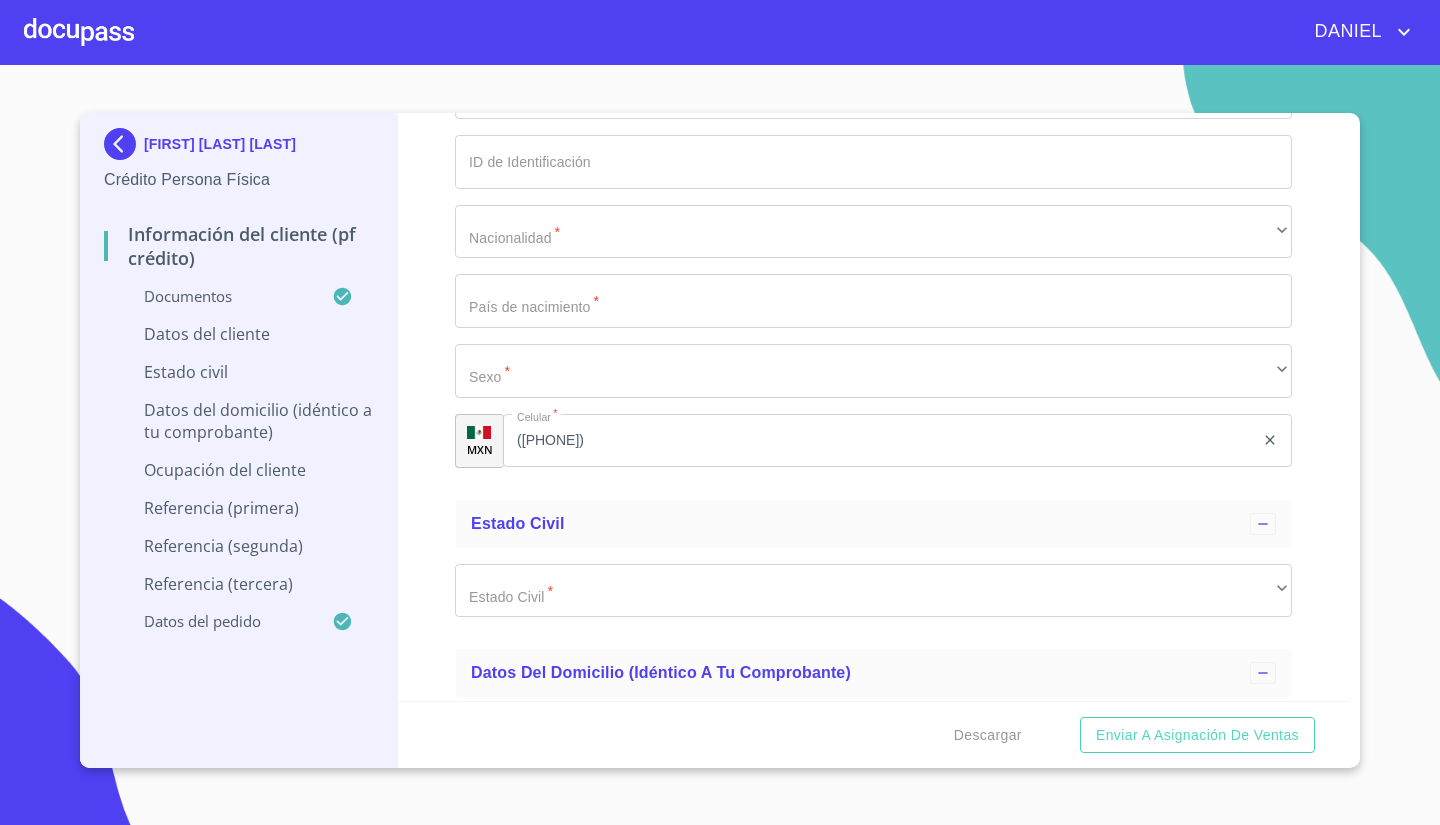 click on "Documento de identificación.   *" at bounding box center (873, 23) 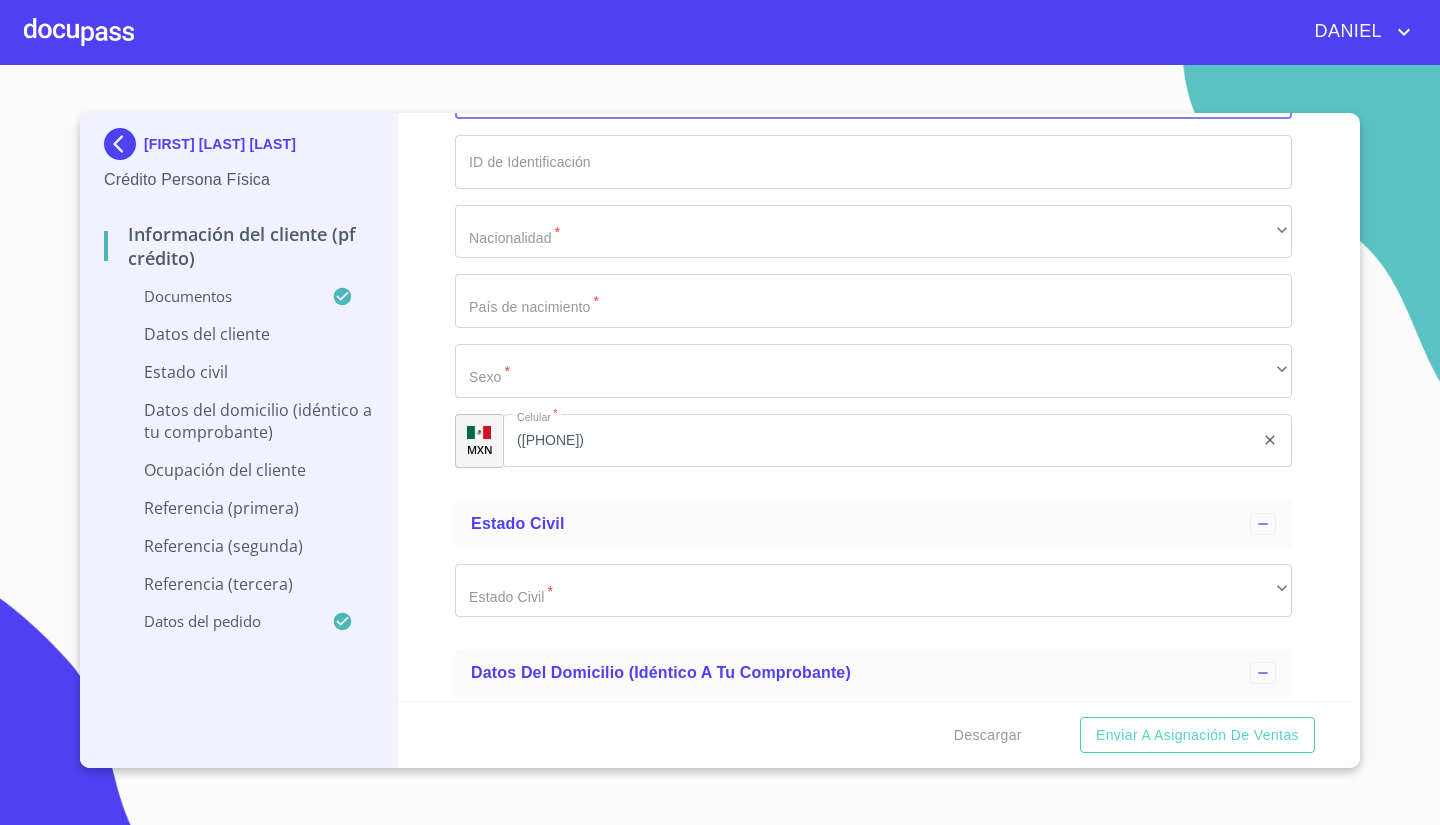 paste on "[PASSPORT]" 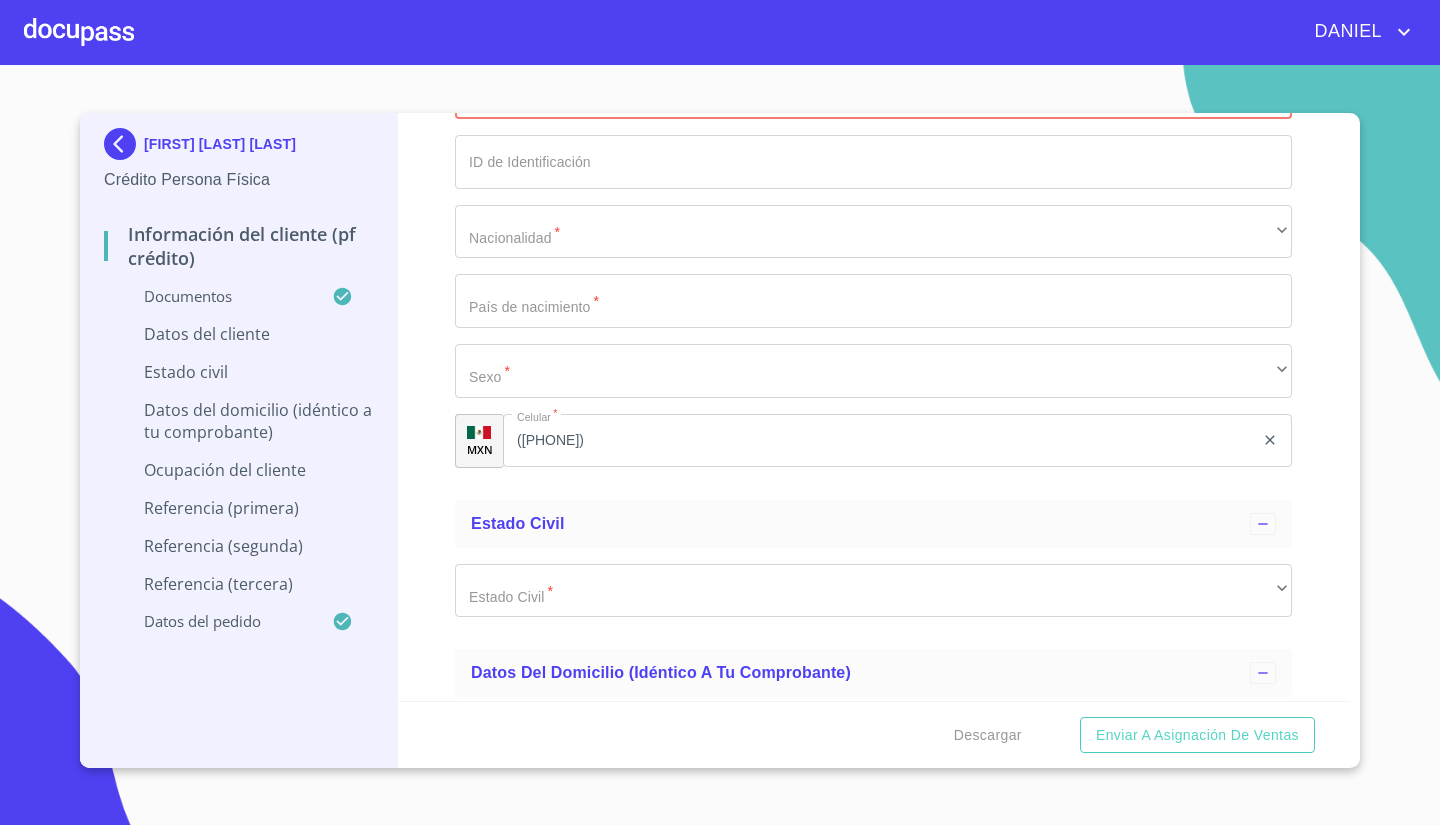 click on "[LAST]" at bounding box center (850, 93) 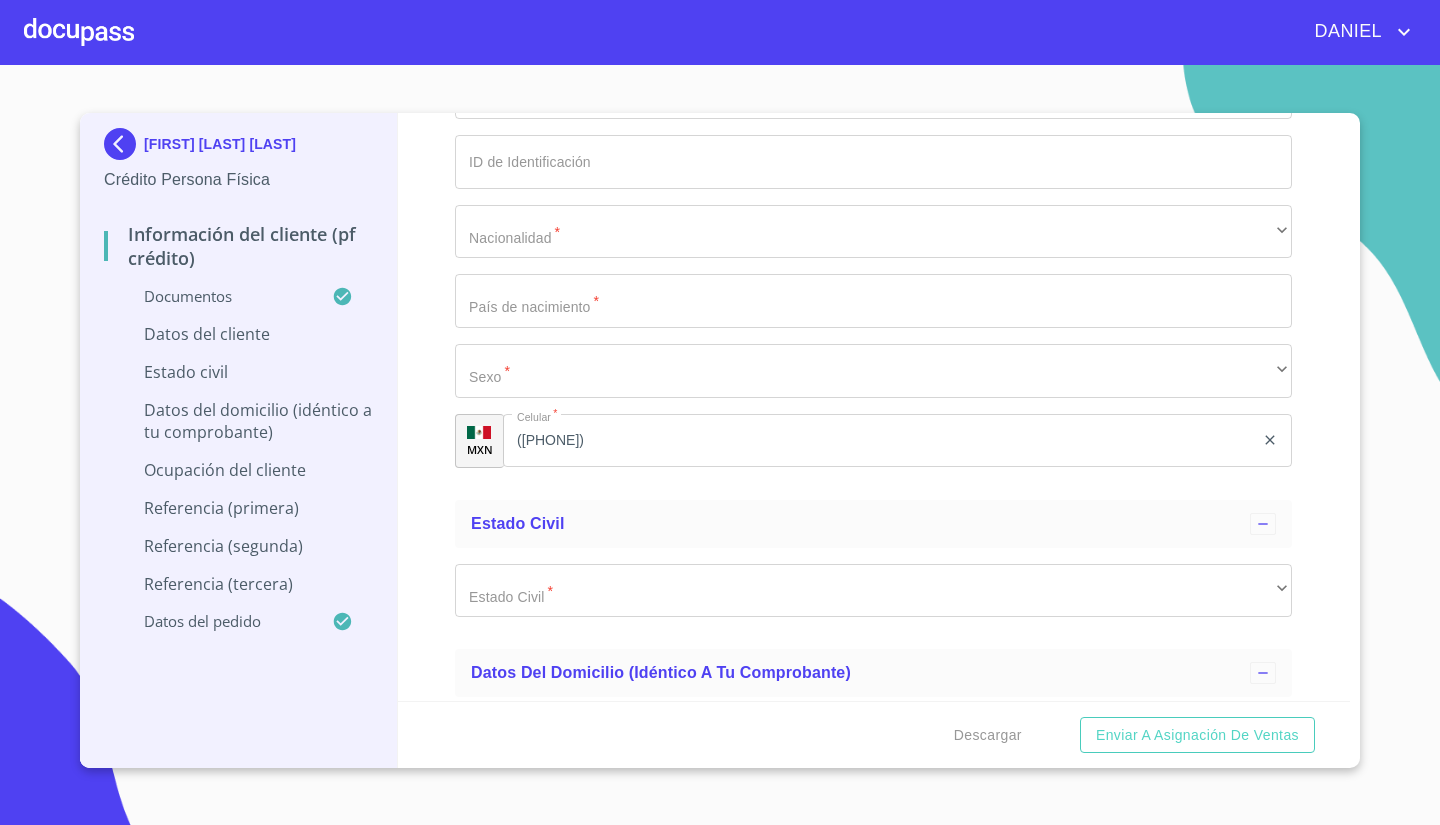 click on "Información del cliente (PF crédito)   Documentos Documento de identificación.   * INE ​ Identificación Oficial * Identificación Oficial Identificación Oficial Identificación Oficial Comprobante de Domicilio * Comprobante de Domicilio Comprobante de Domicilio Fuente de ingresos   * Independiente/Dueño de negocio/Persona Moral ​ Comprobante de Ingresos mes 1 * Comprobante de Ingresos mes 1 Comprobante de Ingresos mes 1 Comprobante de Ingresos mes 2 * Comprobante de Ingresos mes 2 Comprobante de Ingresos mes 2 Comprobante de Ingresos mes 3 * Comprobante de Ingresos mes 3 Comprobante de Ingresos mes 3 CURP * CURP CURP Constancia de situación fiscal Arrastra o selecciona el (los) documento(s) para agregar Datos del cliente Apellido Paterno   * PORADO ​ Apellido Materno   * SANABRIA ​ Primer nombre   * ANDREA ​ Segundo Nombre ALEJANDRA ​ Fecha de nacimiento * [DAY] de abr. de [YEAR] ​ RFC   * PASA010421TC8 ​ CURP   * PASA010421MJCRNNA0 ​ ID de Identificación ​ Nacionalidad *" at bounding box center (874, 407) 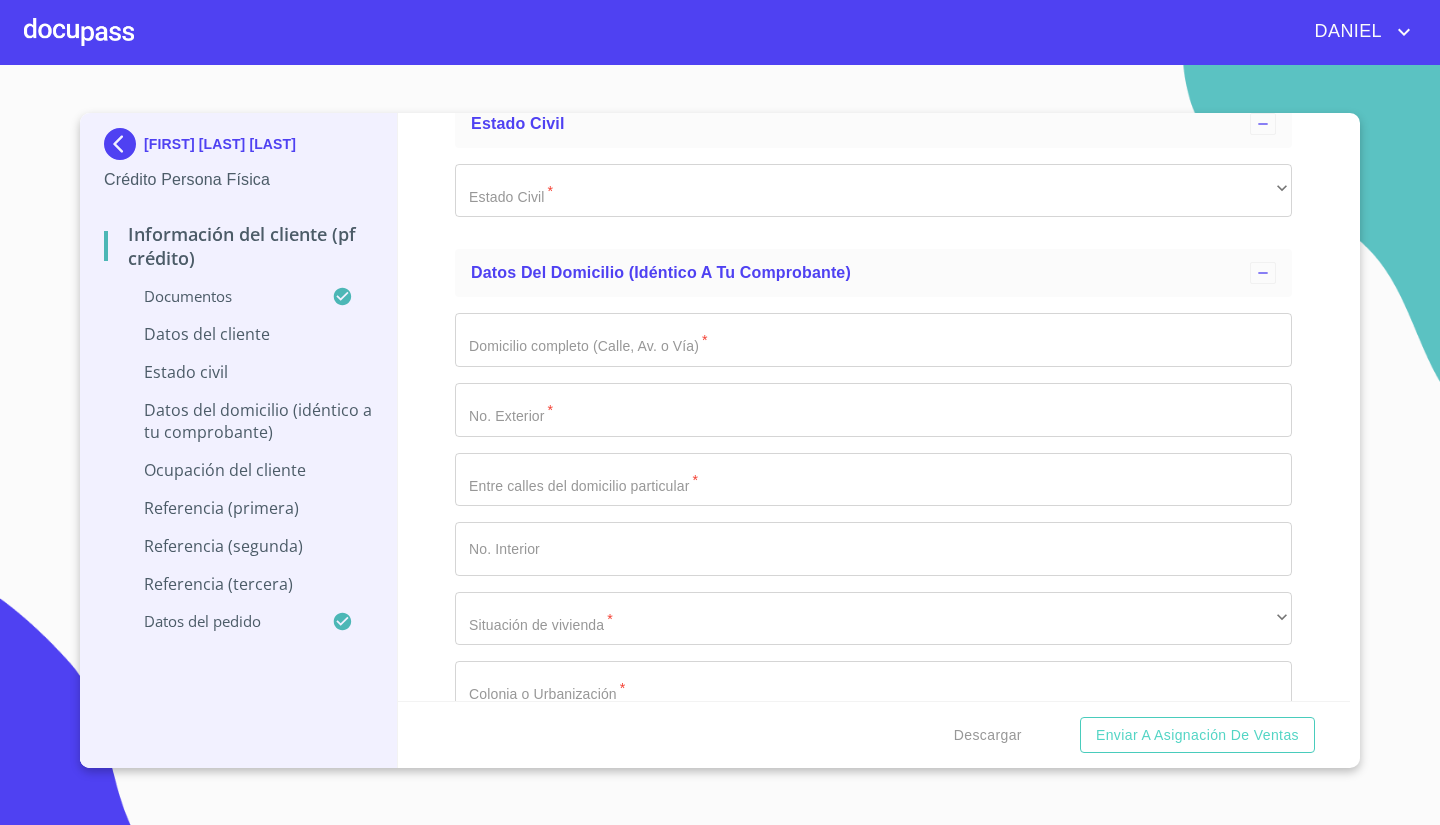 scroll, scrollTop: 6181, scrollLeft: 0, axis: vertical 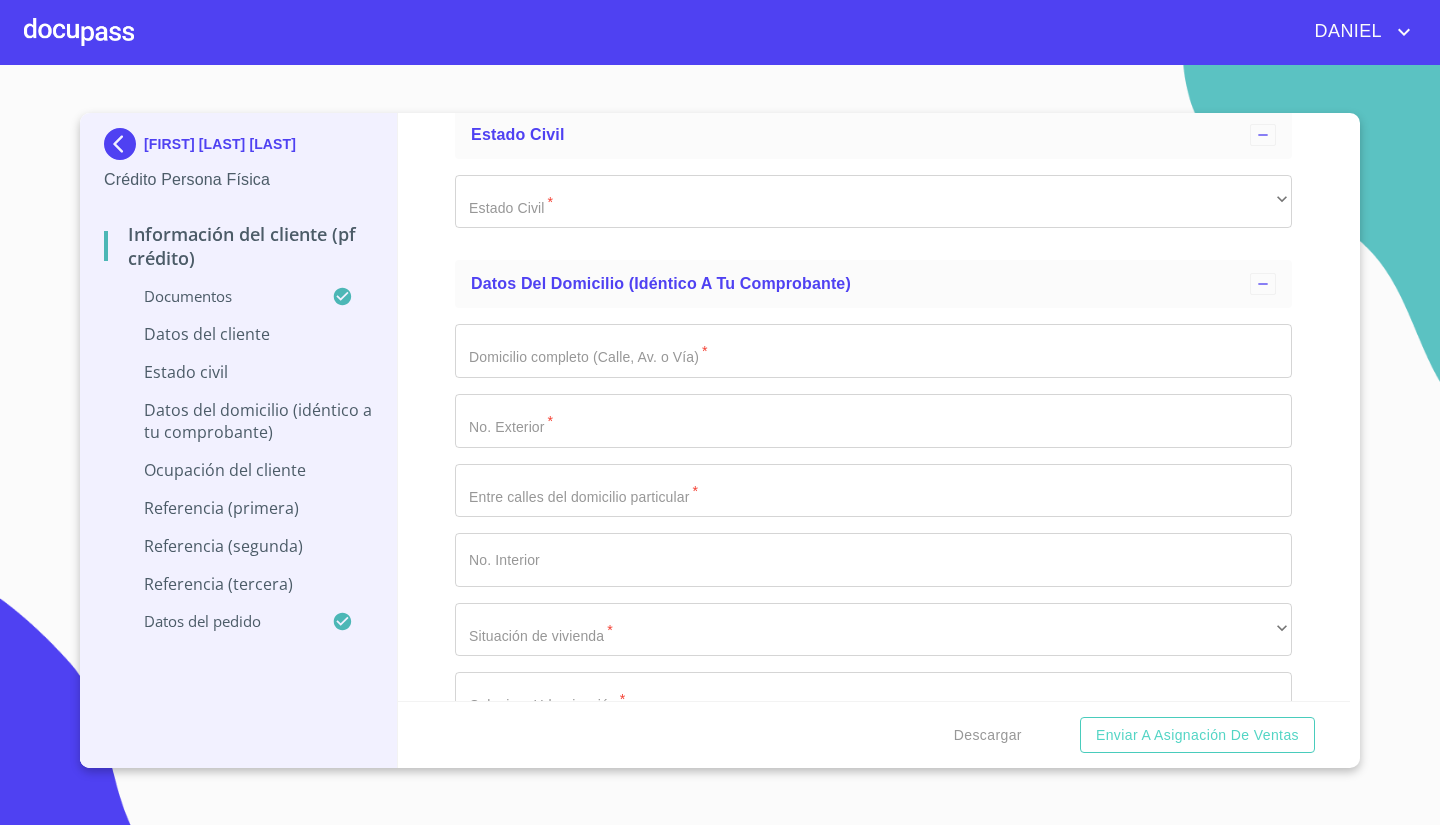 click on "Documento de identificación.   *" at bounding box center [873, -227] 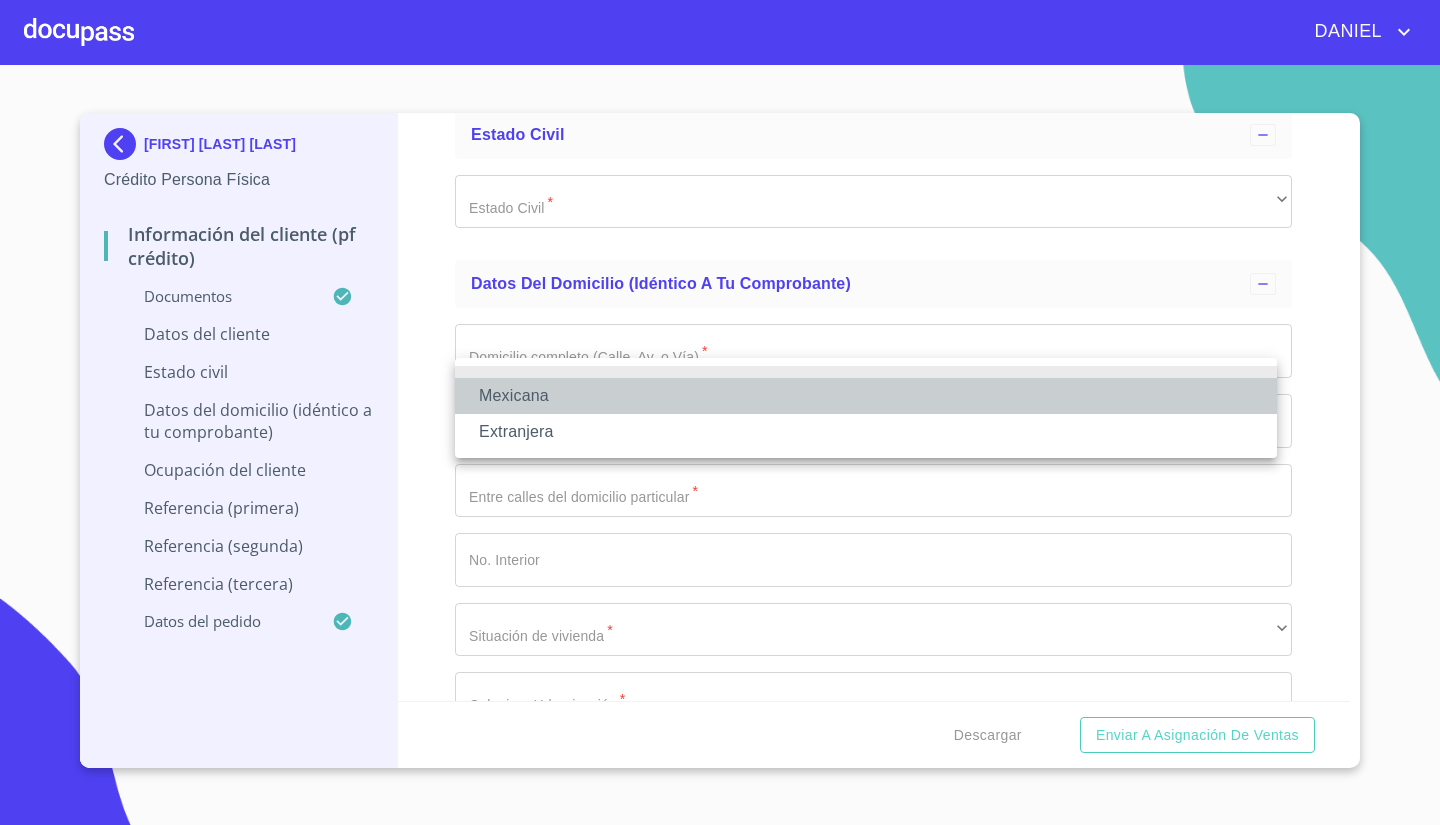 click on "Mexicana" at bounding box center [866, 396] 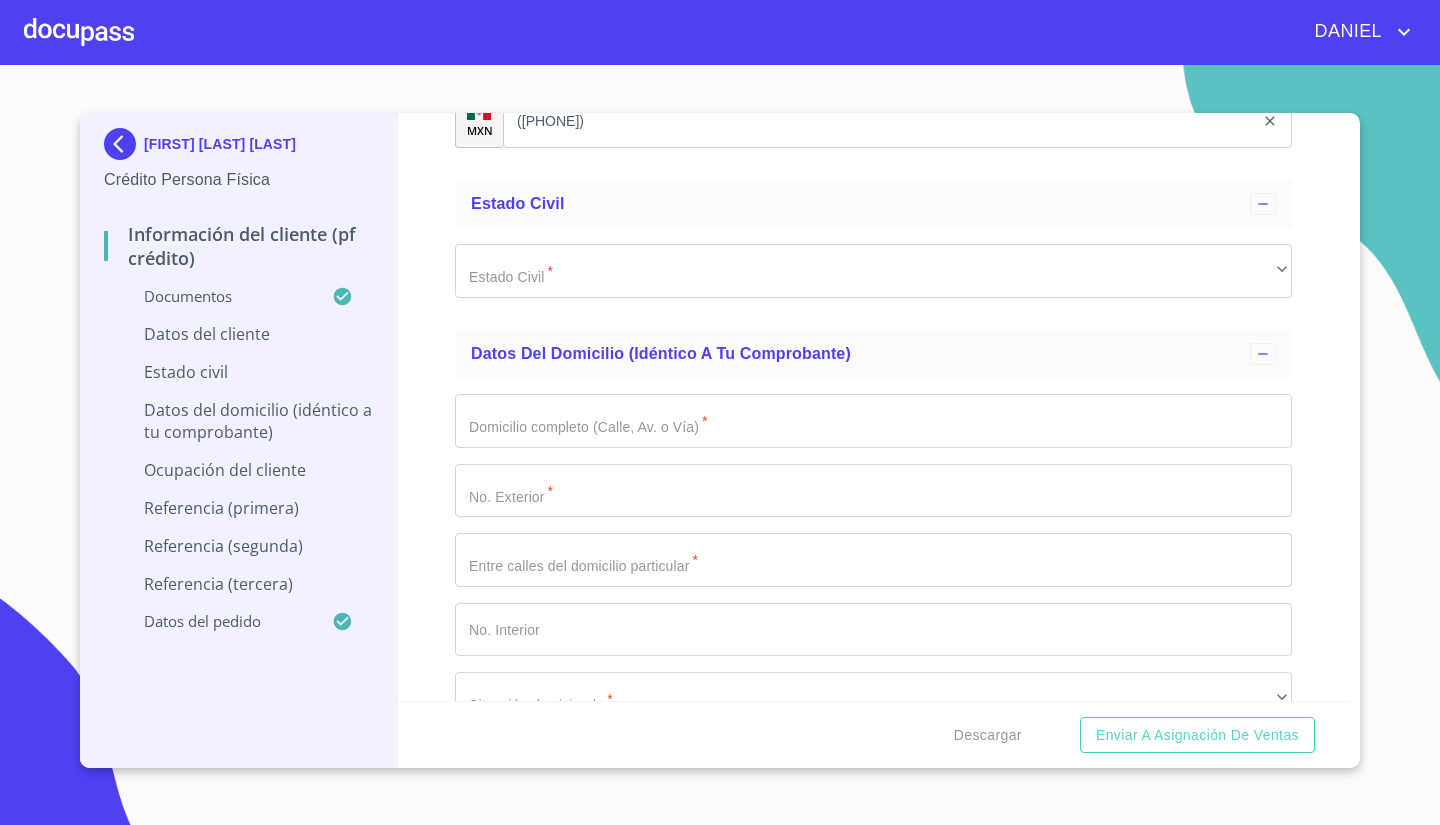 click on "Documento de identificación.   *" at bounding box center [873, -88] 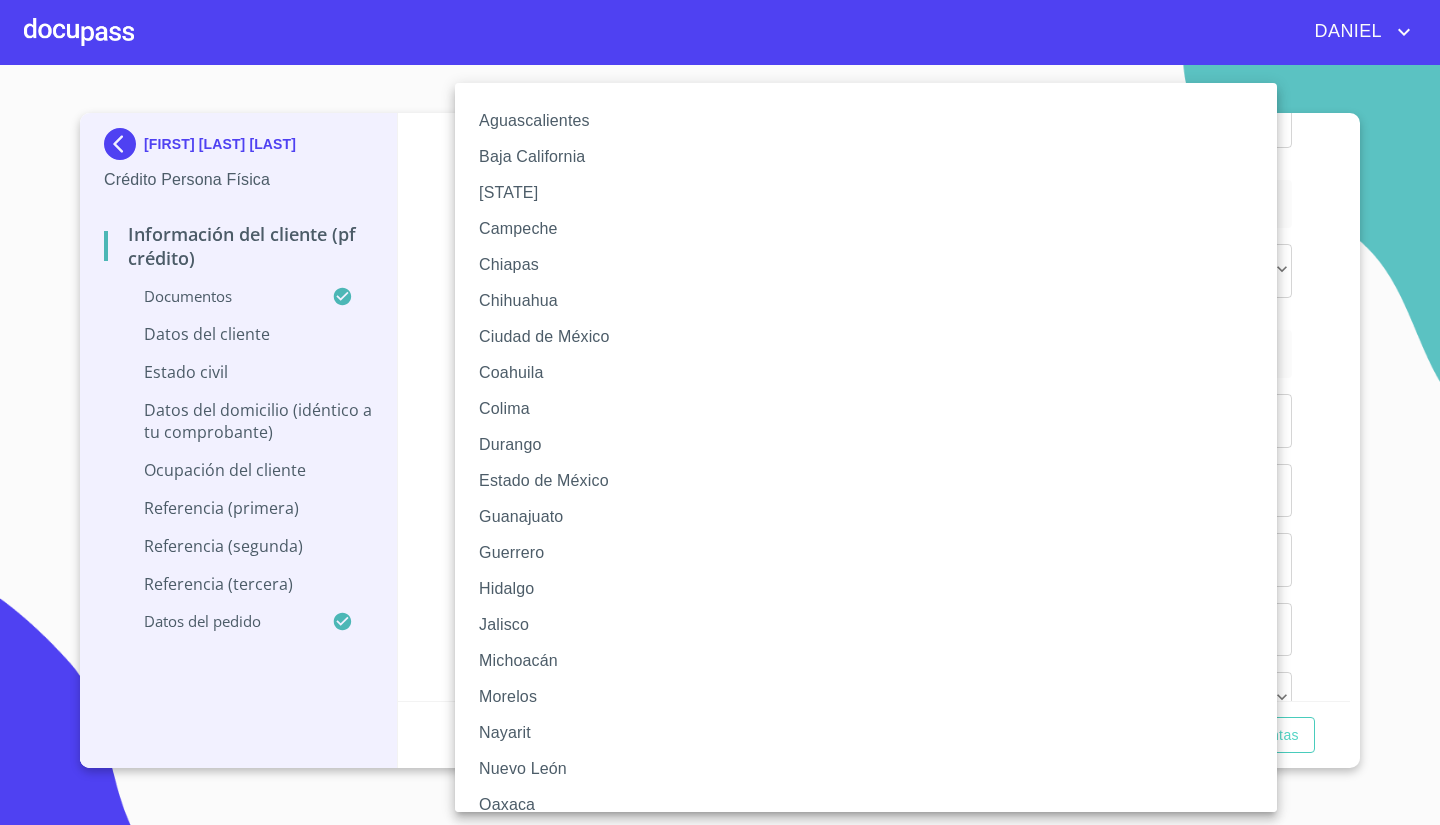 type 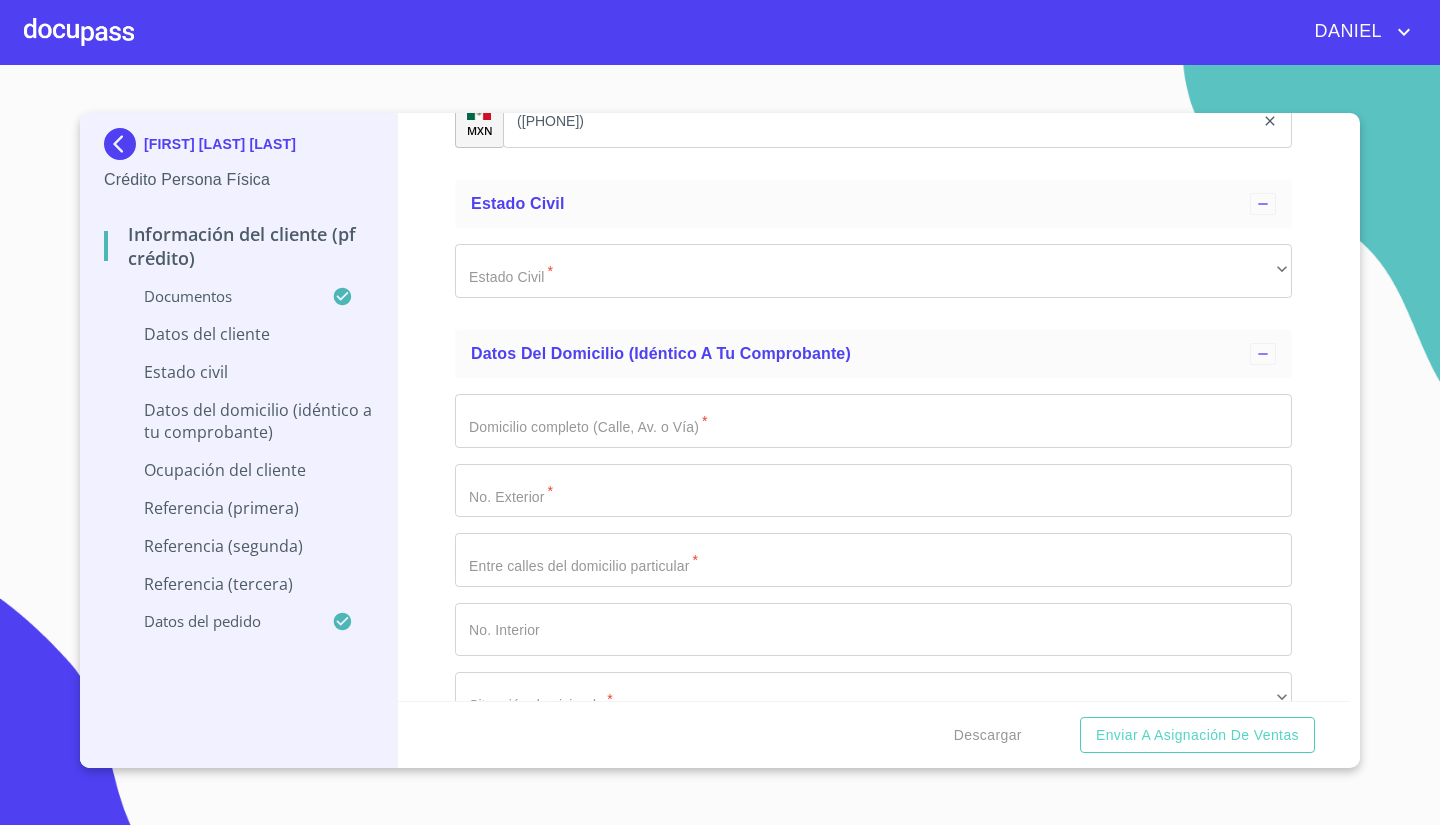 click on "​" at bounding box center [873, 52] 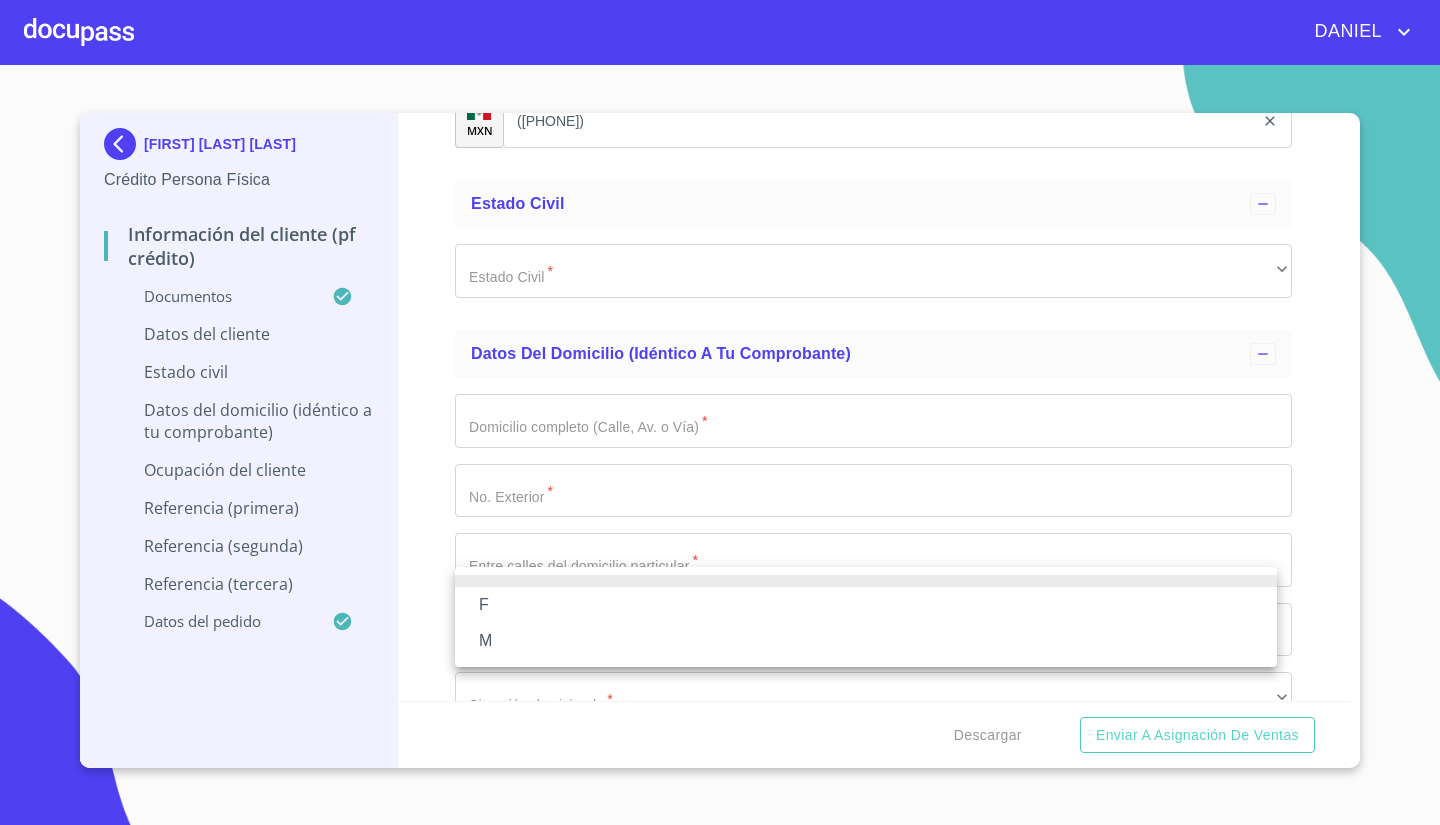 type 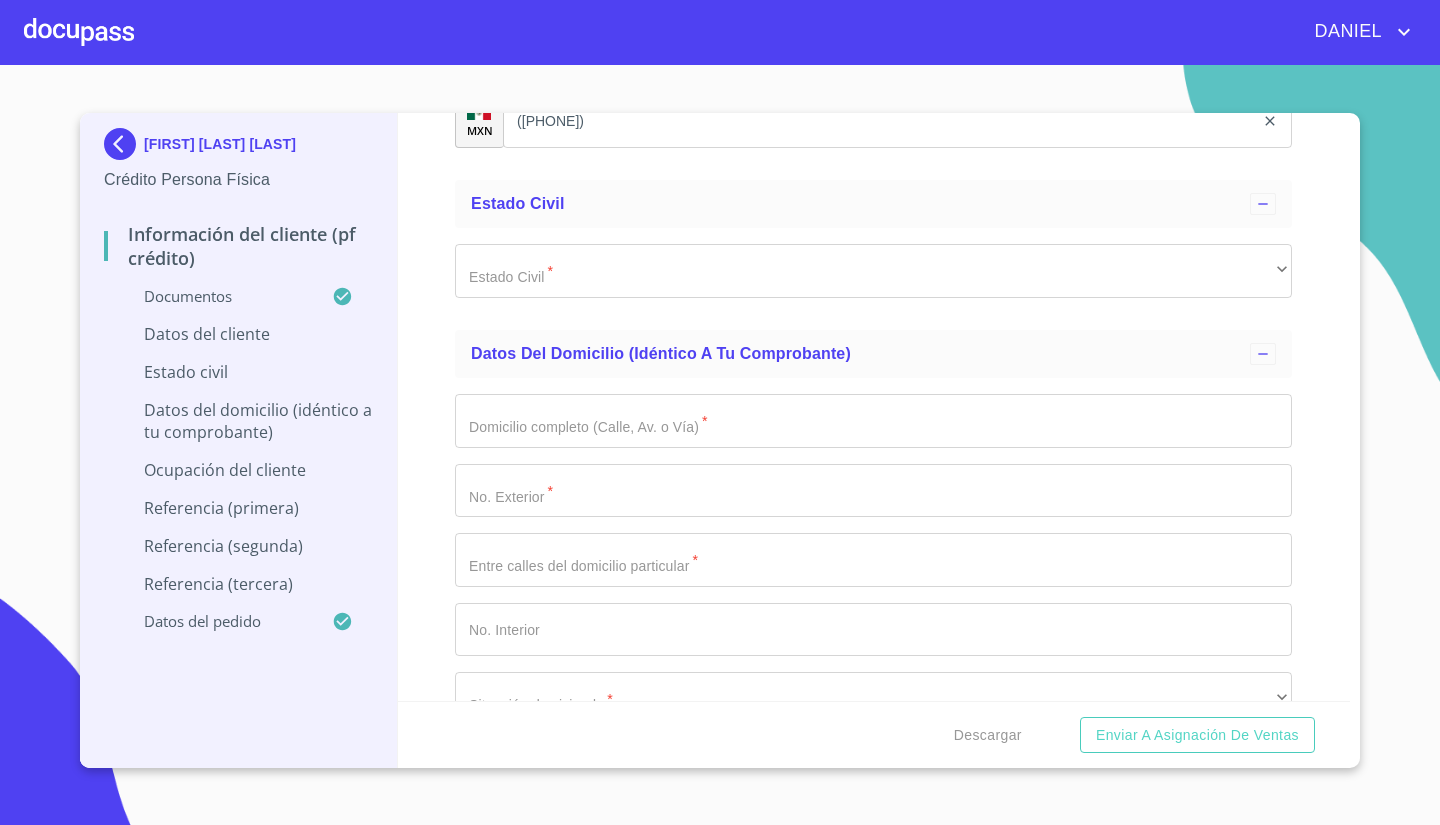 click on "​" at bounding box center [873, 52] 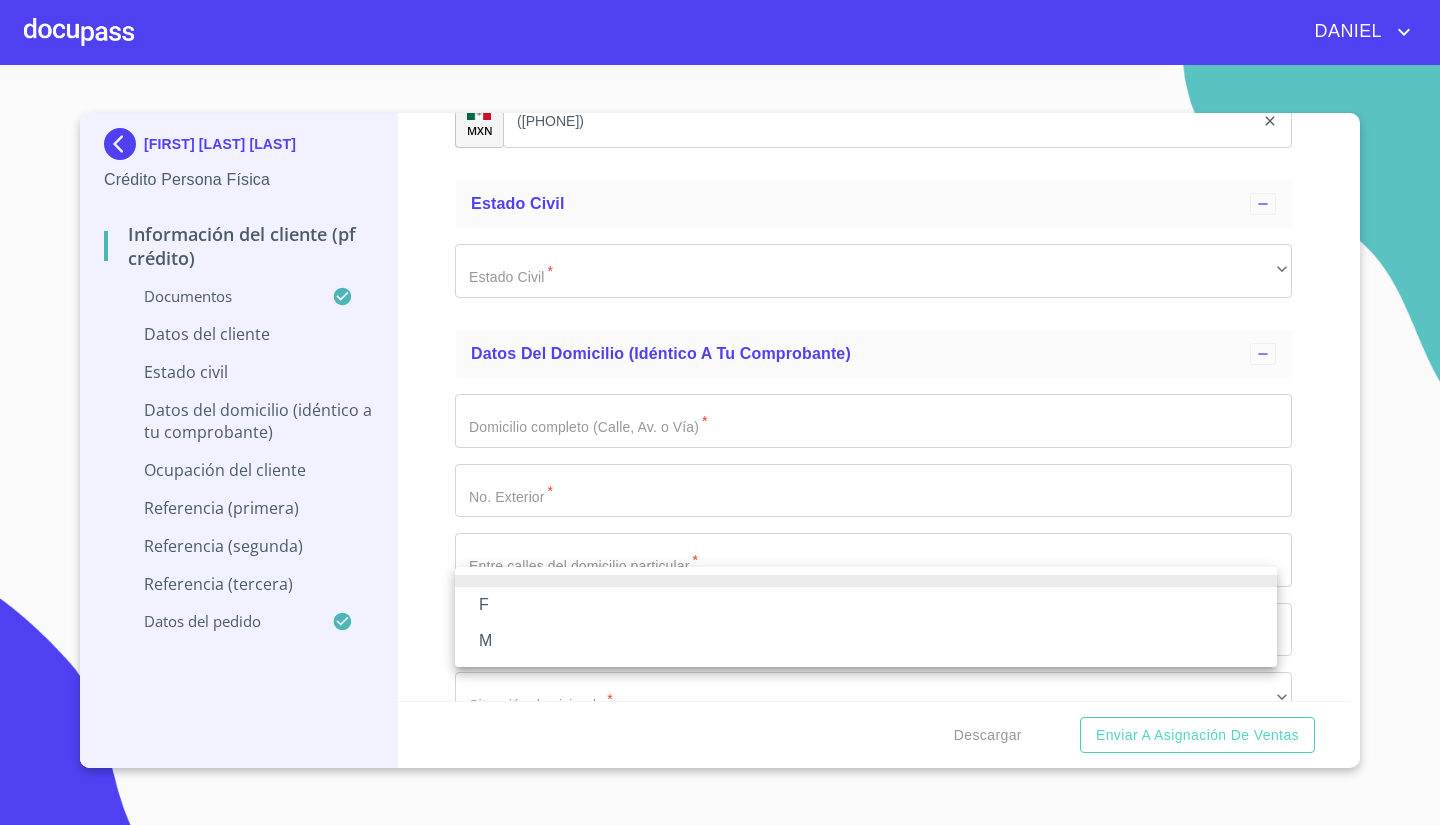 type 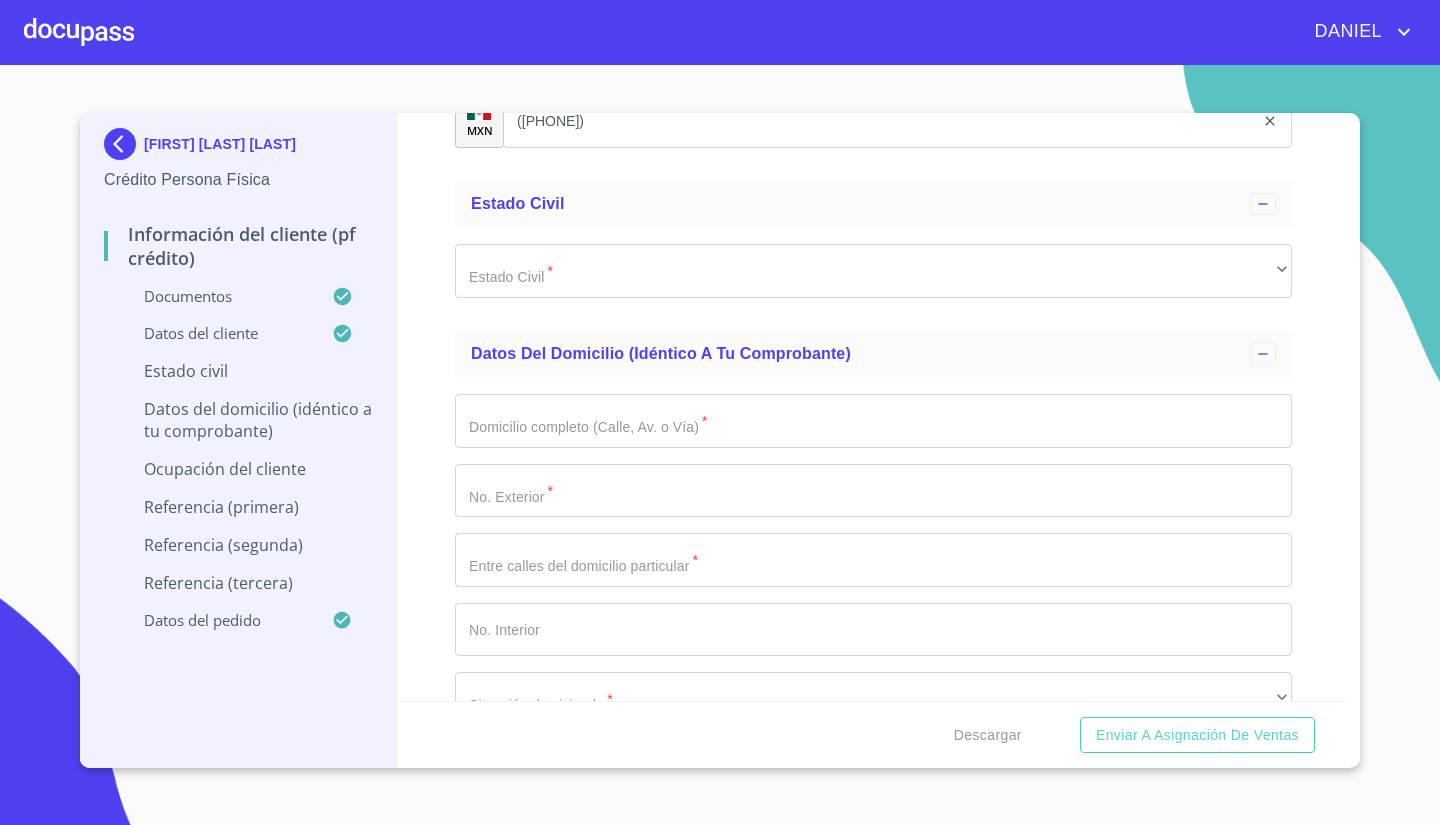 click on "Información del cliente (PF crédito)   Documentos Documento de identificación.   * INE ​ Identificación Oficial * Identificación Oficial Identificación Oficial Identificación Oficial Comprobante de Domicilio * Comprobante de Domicilio Comprobante de Domicilio Fuente de ingresos   * Independiente/Dueño de negocio/Persona Moral ​ Comprobante de Ingresos mes 1 * Comprobante de Ingresos mes 1 Comprobante de Ingresos mes 1 Comprobante de Ingresos mes 2 * Comprobante de Ingresos mes 2 Comprobante de Ingresos mes 2 Comprobante de Ingresos mes 3 * Comprobante de Ingresos mes 3 Comprobante de Ingresos mes 3 CURP * CURP CURP Constancia de situación fiscal Arrastra o selecciona el (los) documento(s) para agregar Datos del cliente Apellido Paterno   * PORADO ​ Apellido Materno   * SANABRIA ​ Primer nombre   * ANDREA ​ Segundo Nombre ALEJANDRA ​ Fecha de nacimiento * [DAY] de abr. de [YEAR] ​ RFC   * PASA010421TC8 ​ CURP   * PASA010421MJCRNNA0 ​ ID de Identificación [NUMBER] ​" at bounding box center (874, 407) 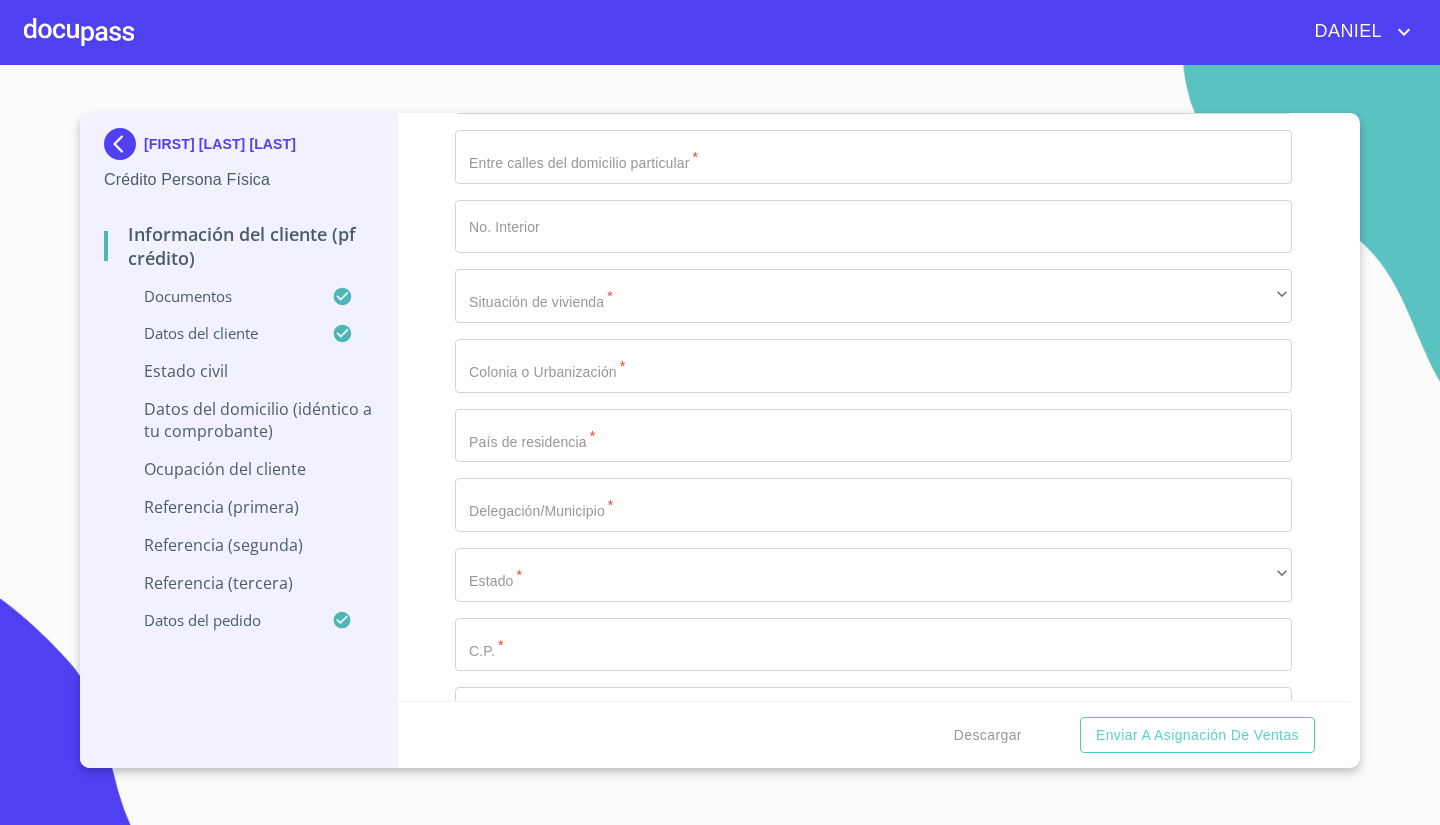 scroll, scrollTop: 6594, scrollLeft: 0, axis: vertical 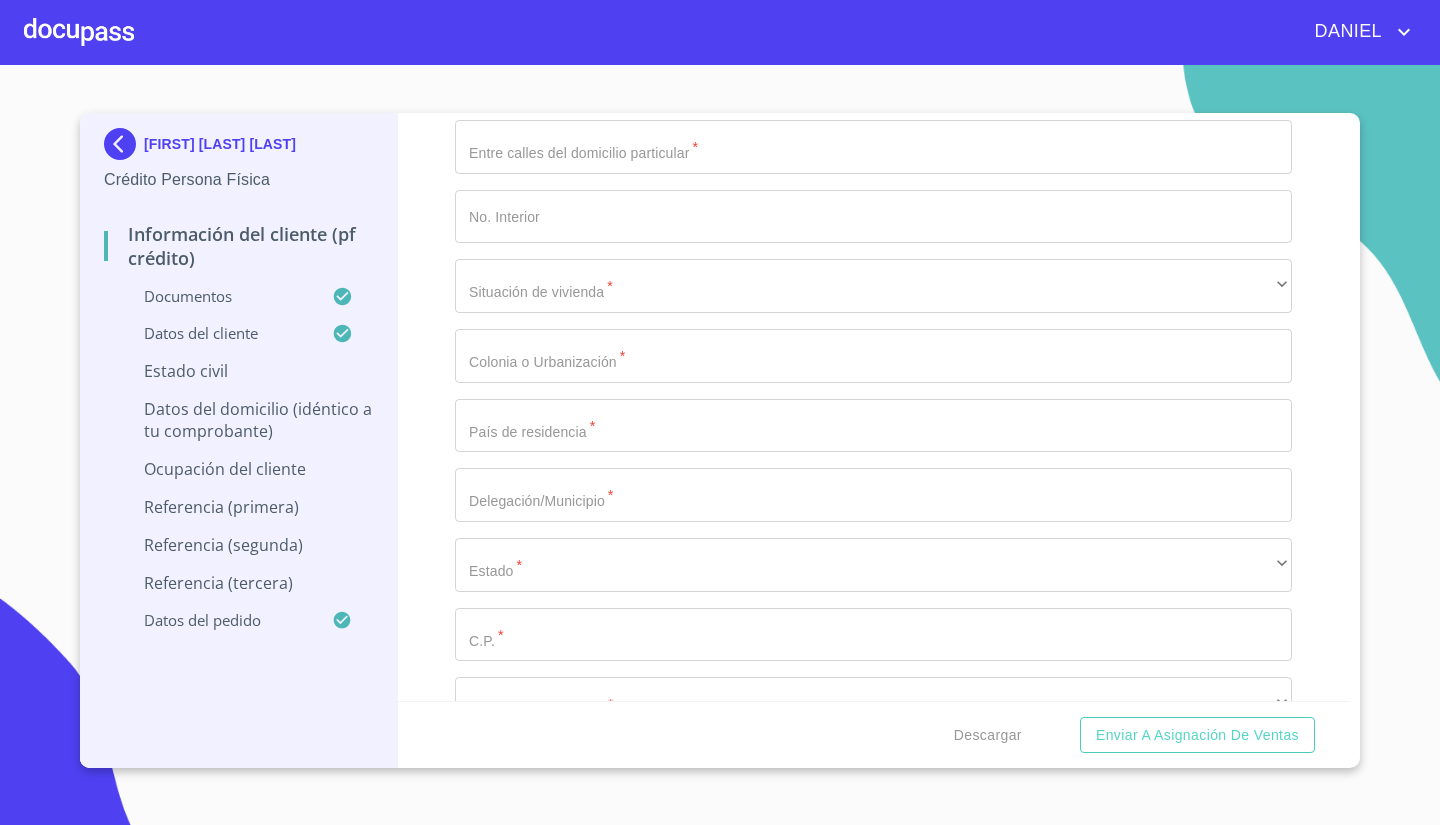 click on "​" at bounding box center (873, -142) 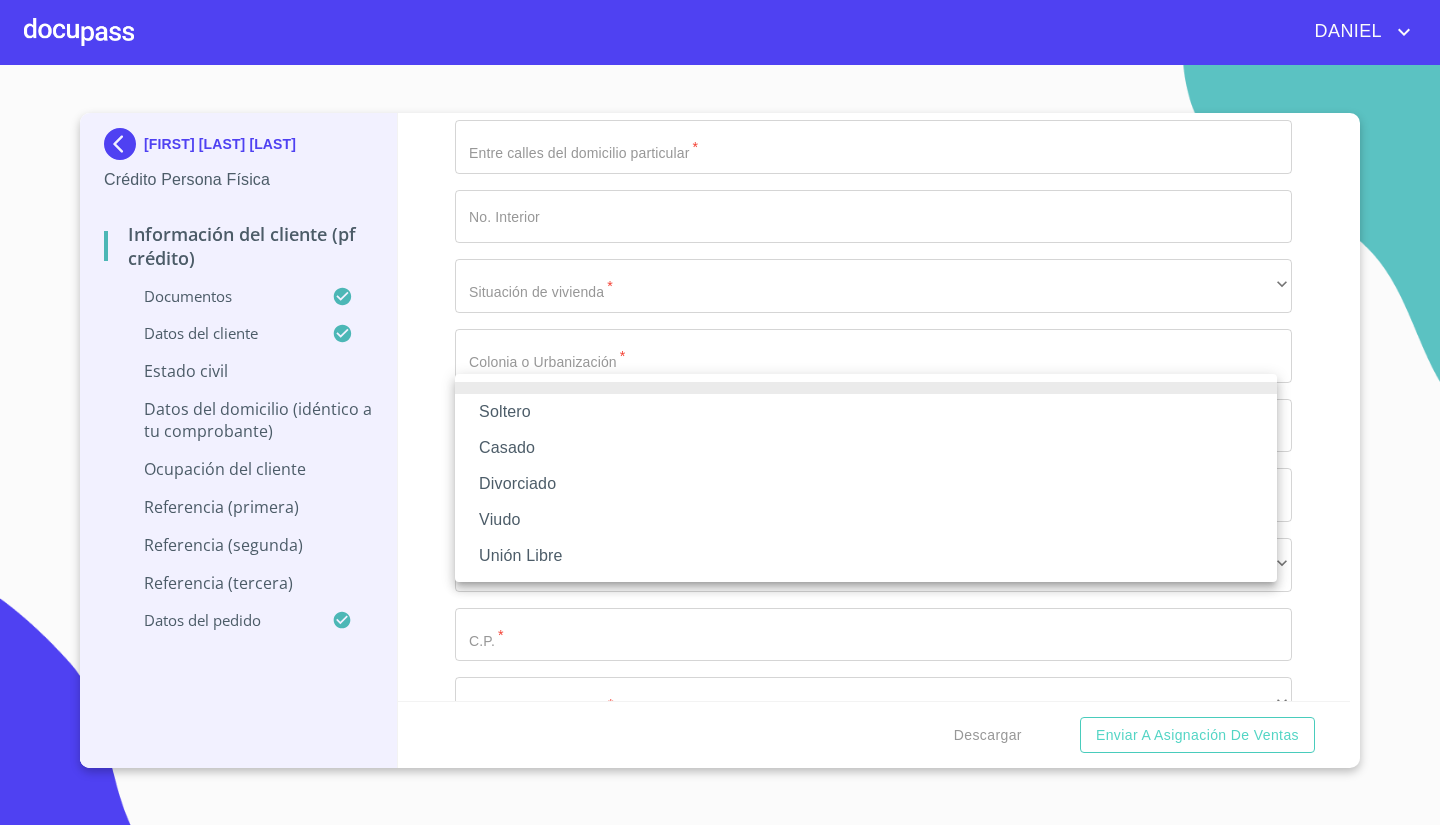 type 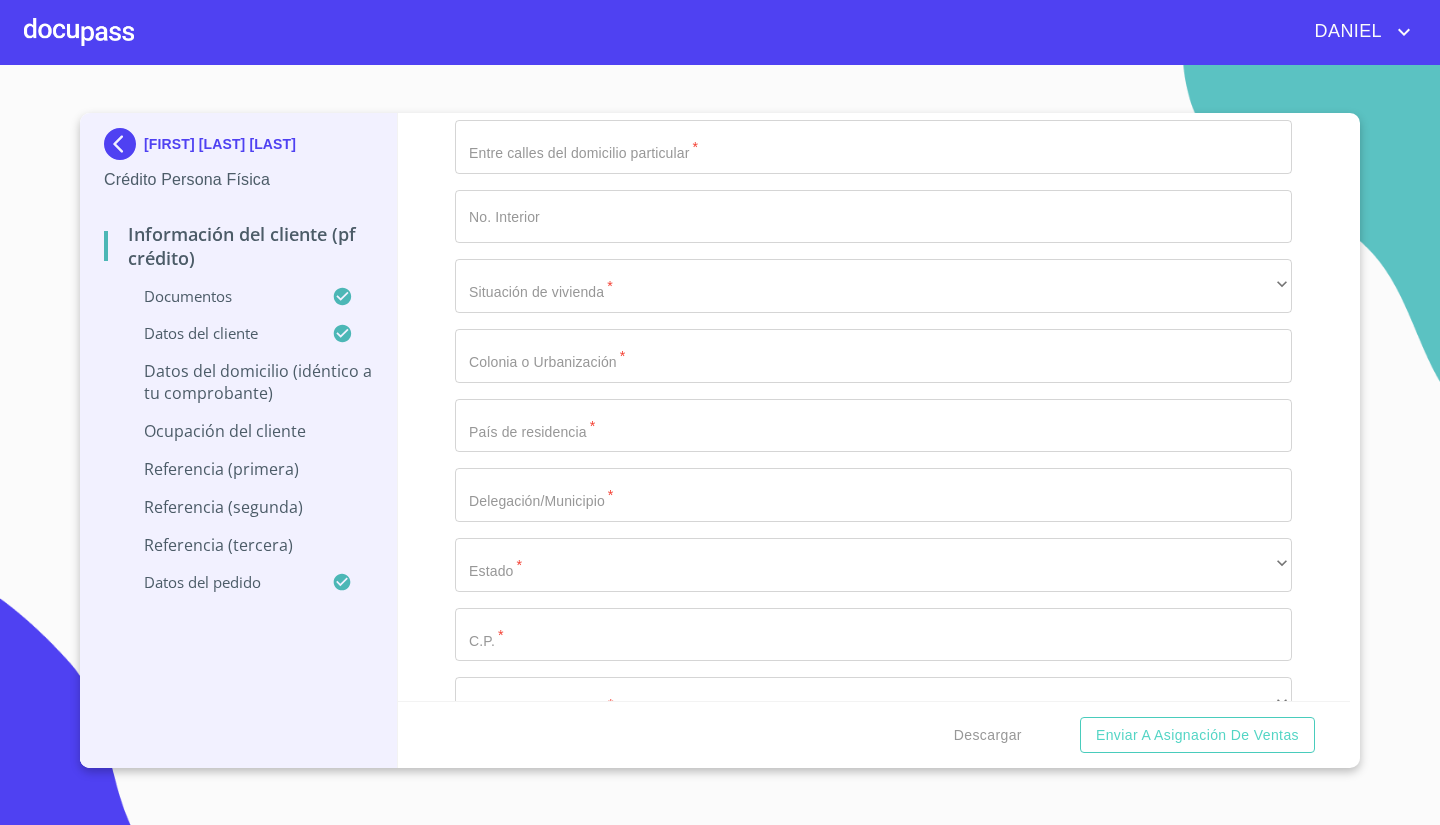 click on "Documento de identificación.   *" at bounding box center [873, 8] 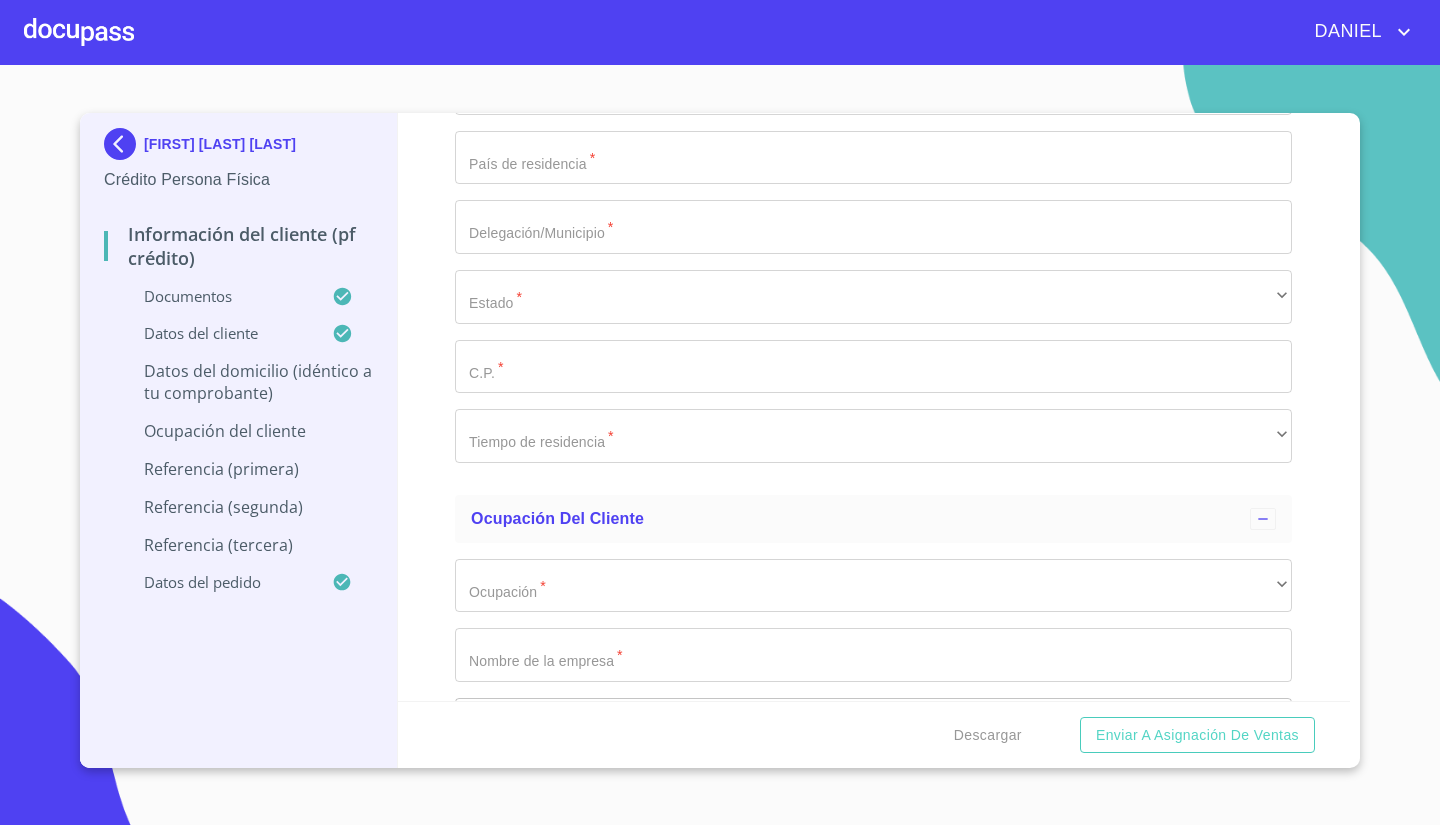 scroll, scrollTop: 6883, scrollLeft: 0, axis: vertical 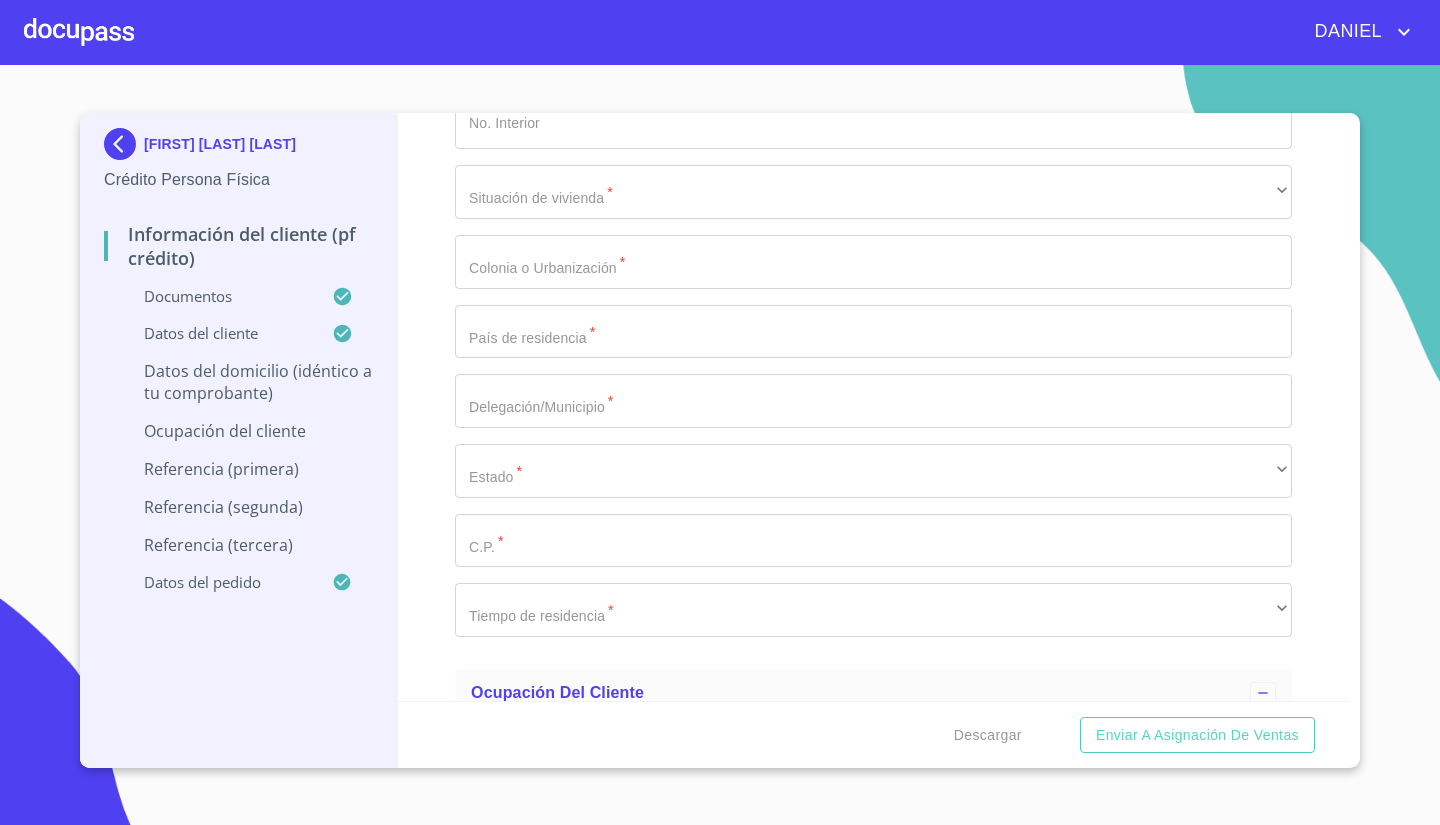 type on "[DAY] de [MONTH]" 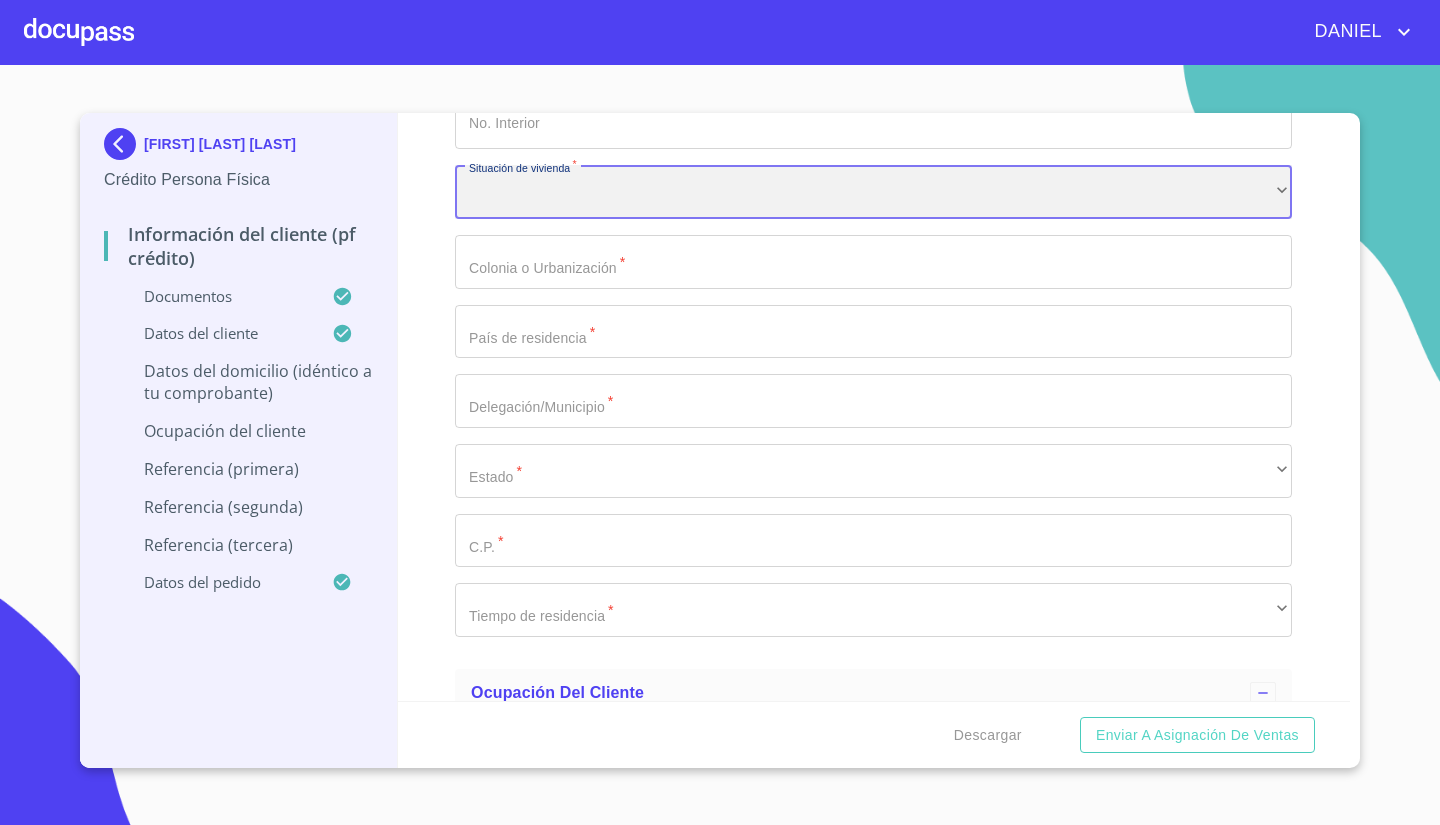 scroll, scrollTop: 7013, scrollLeft: 0, axis: vertical 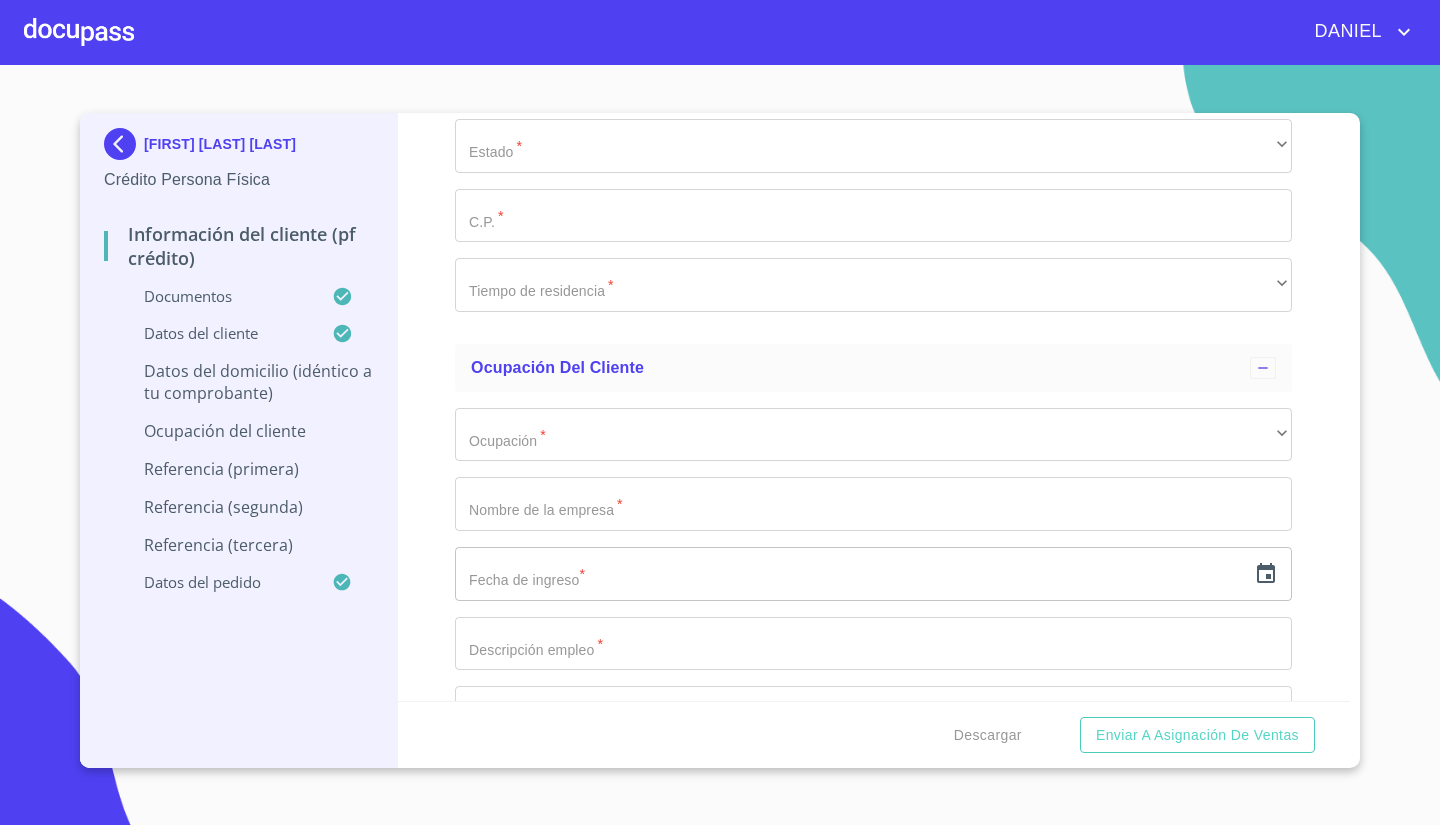 click on "​" at bounding box center (873, -133) 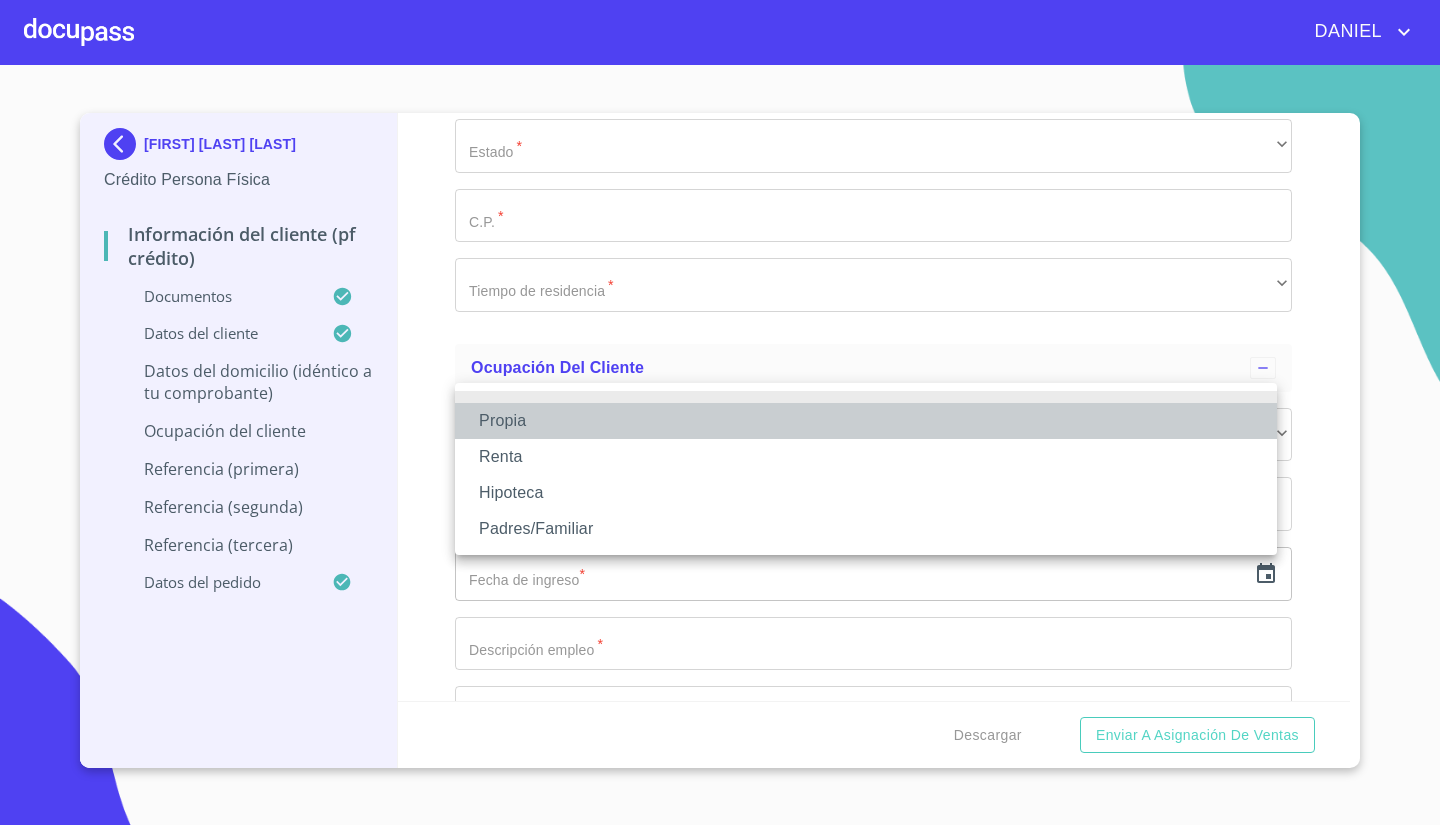 click on "Propia" at bounding box center [866, 421] 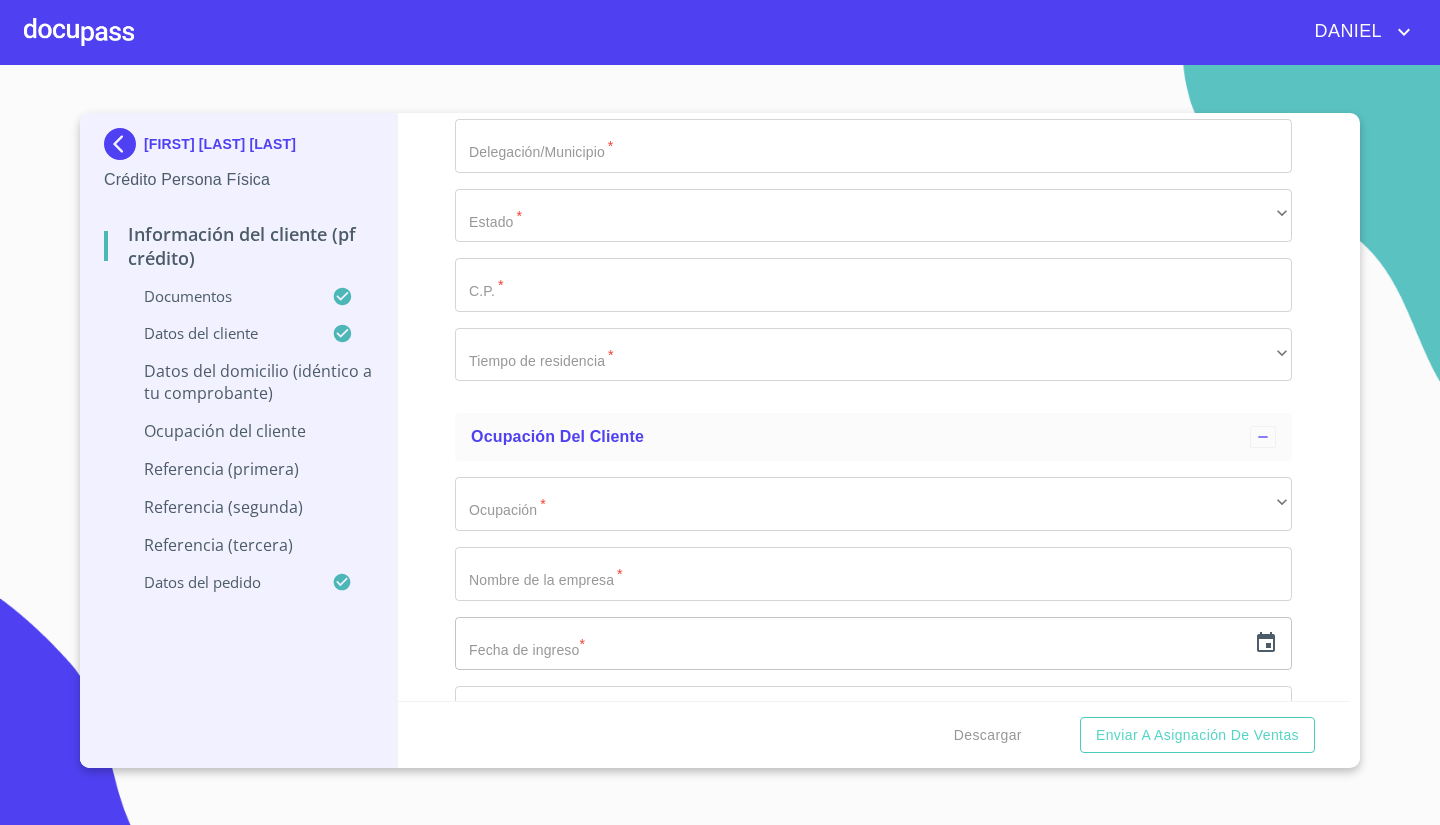 click on "Documento de identificación.   *" at bounding box center [873, -63] 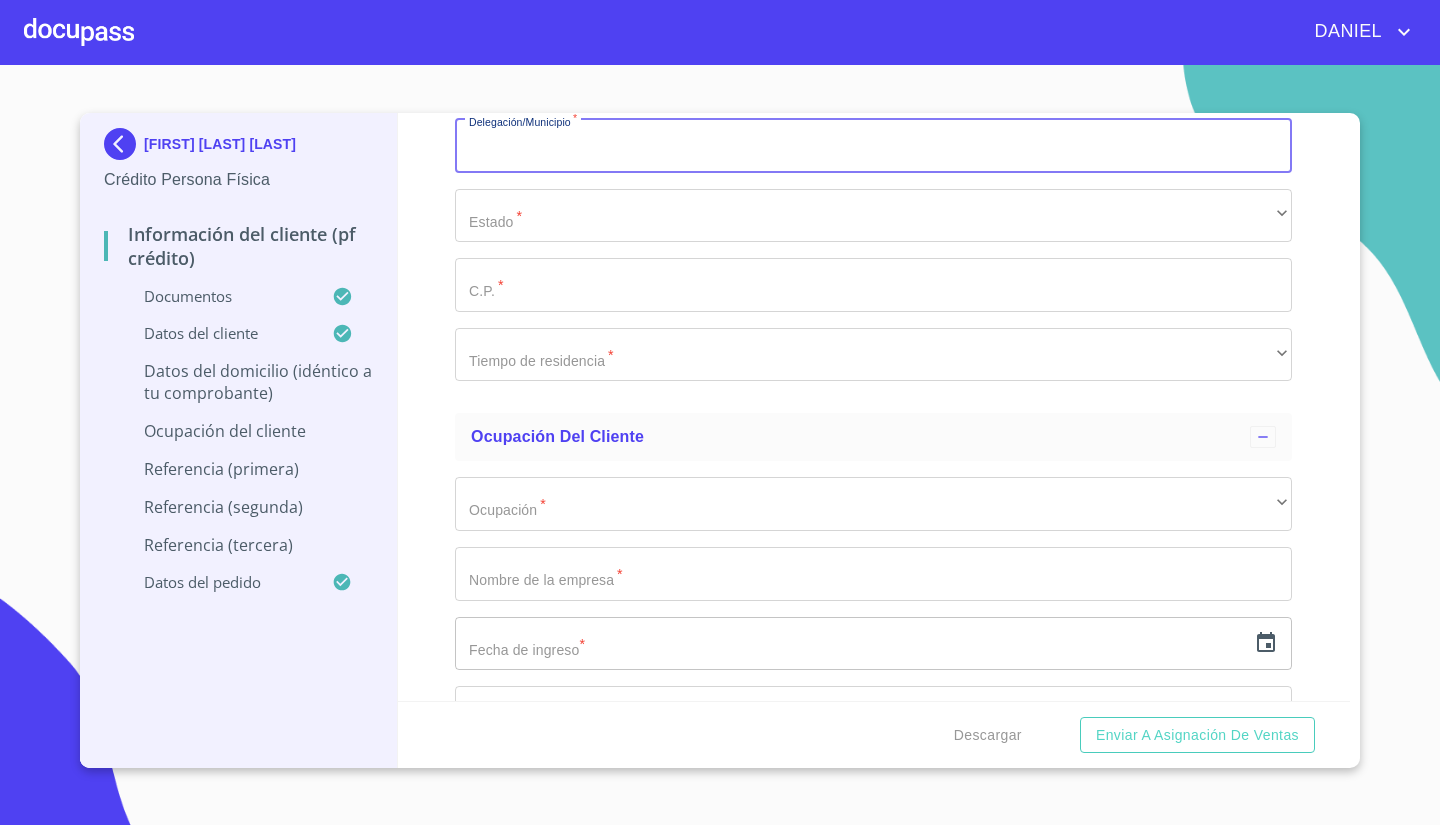 click on "Documento de identificación.   *" at bounding box center (873, 146) 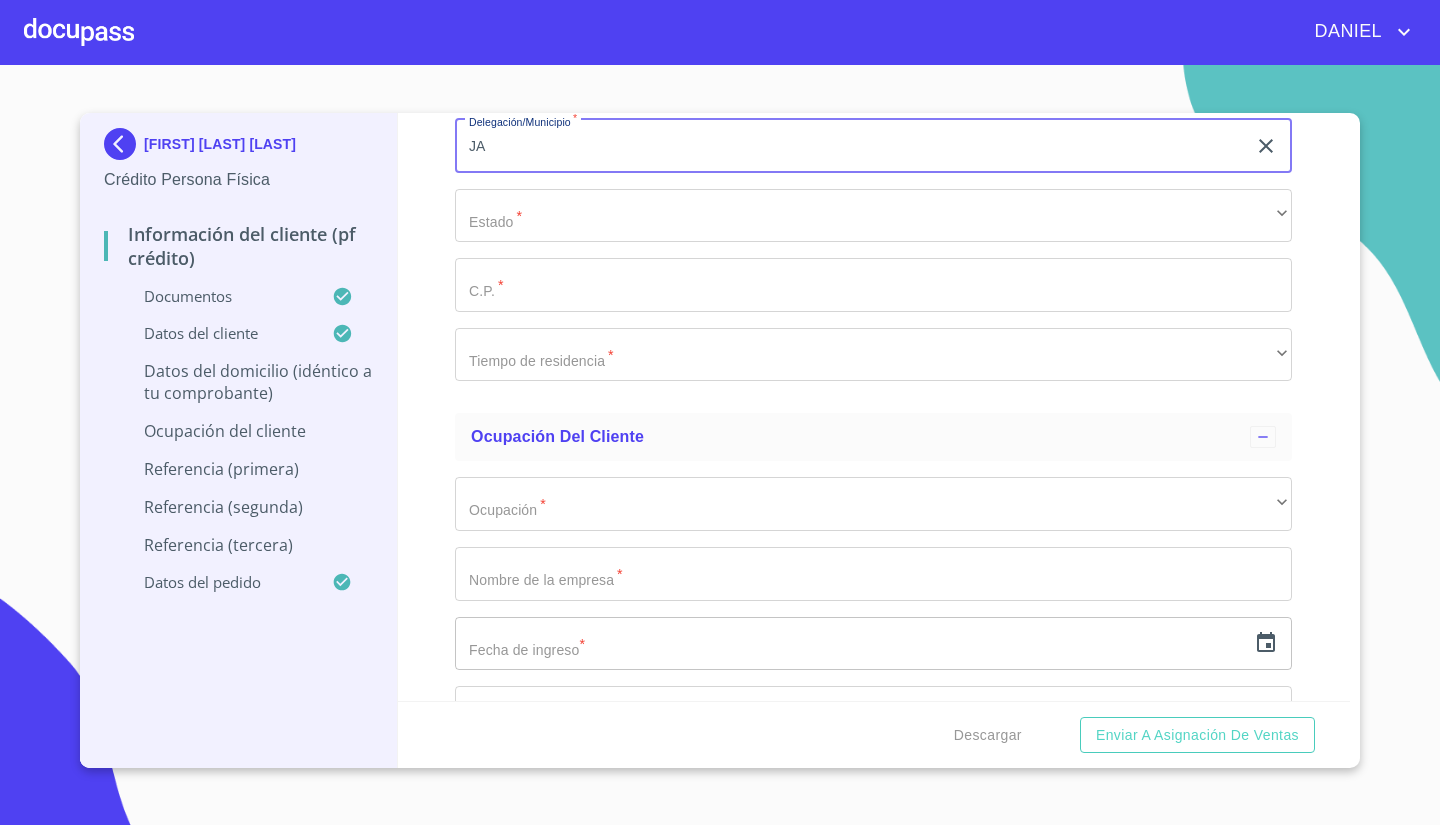 type on "J" 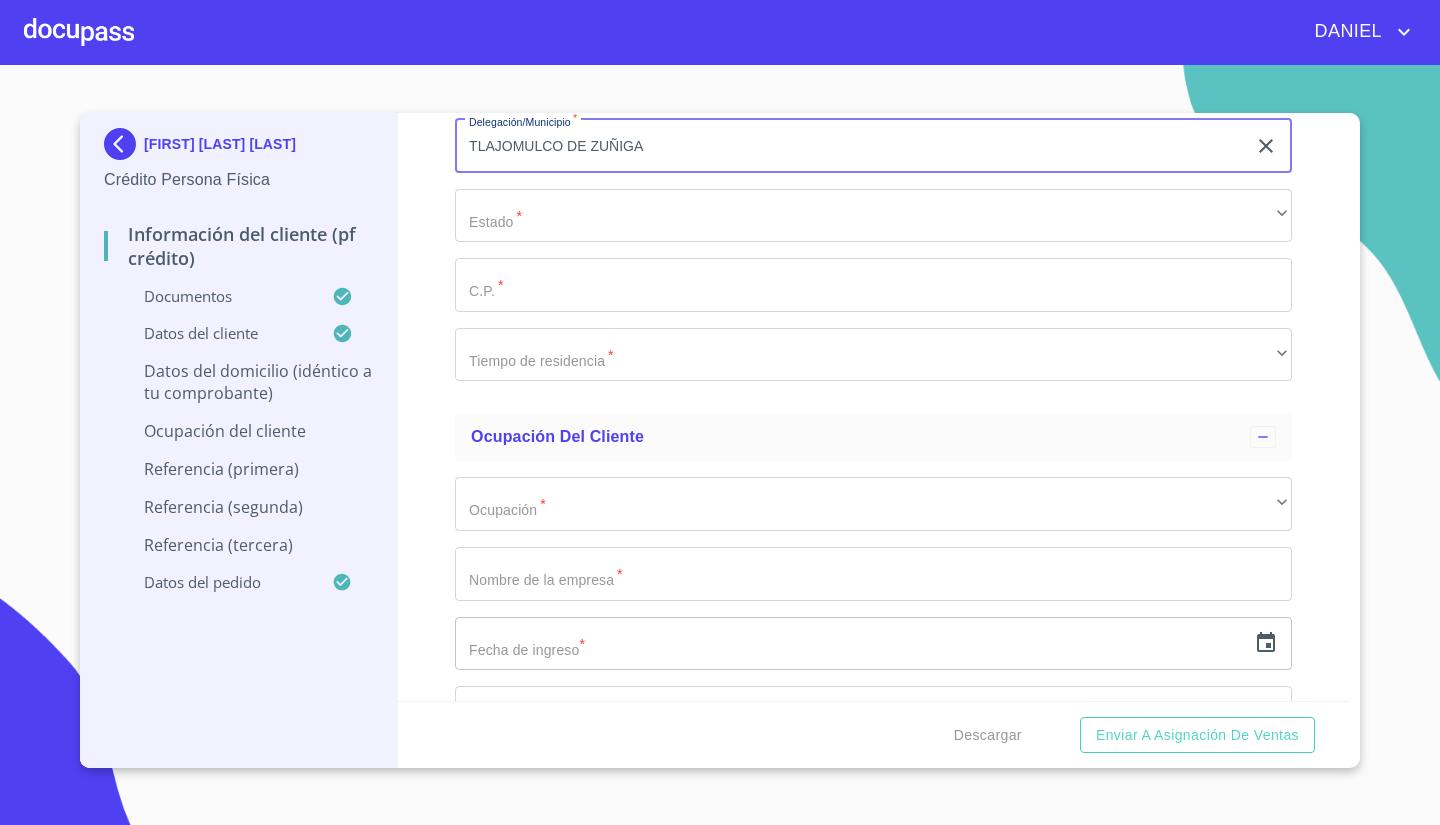 type on "TLAJOMULCO DE ZUÑIGA" 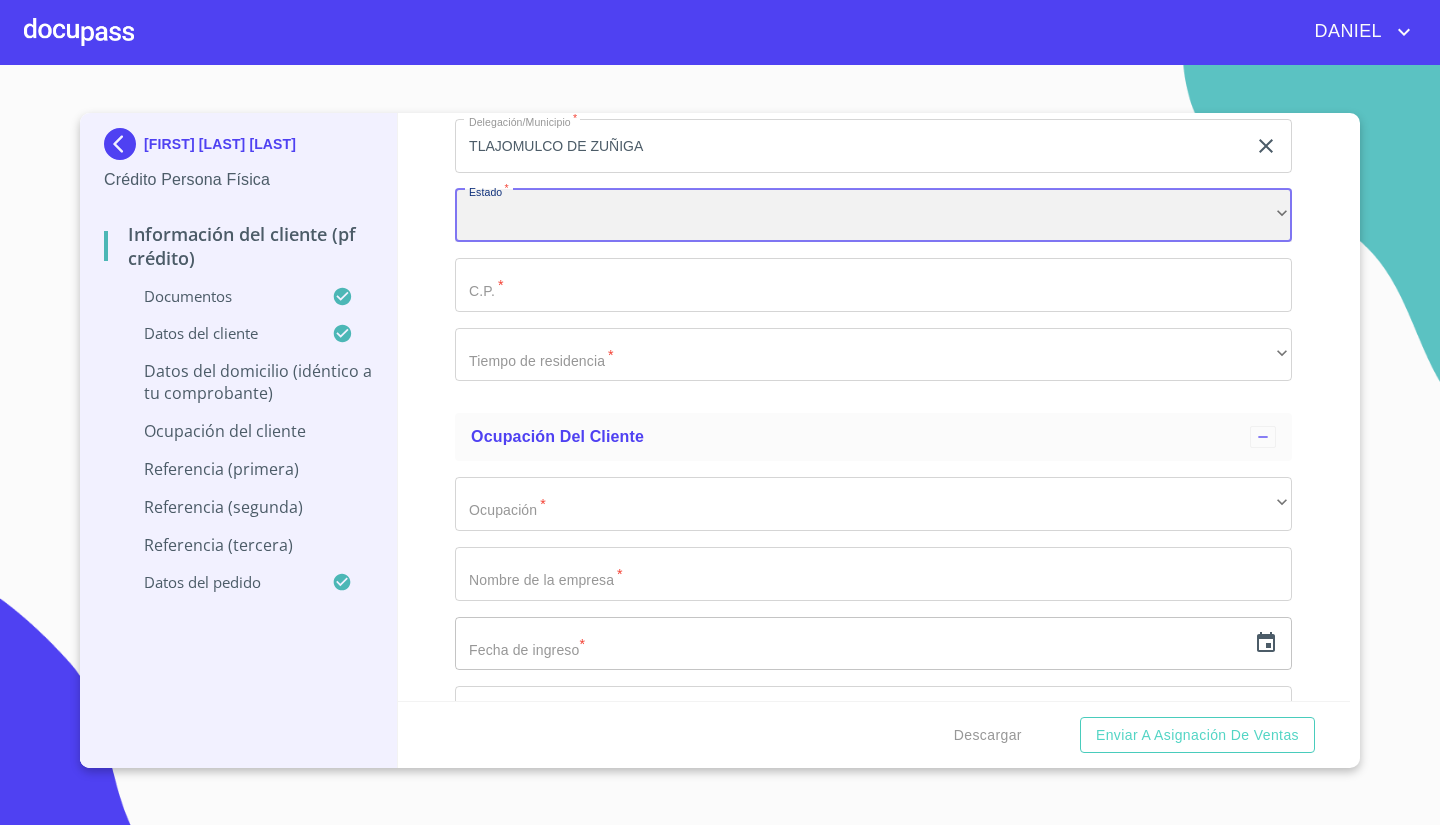 scroll, scrollTop: 7361, scrollLeft: 0, axis: vertical 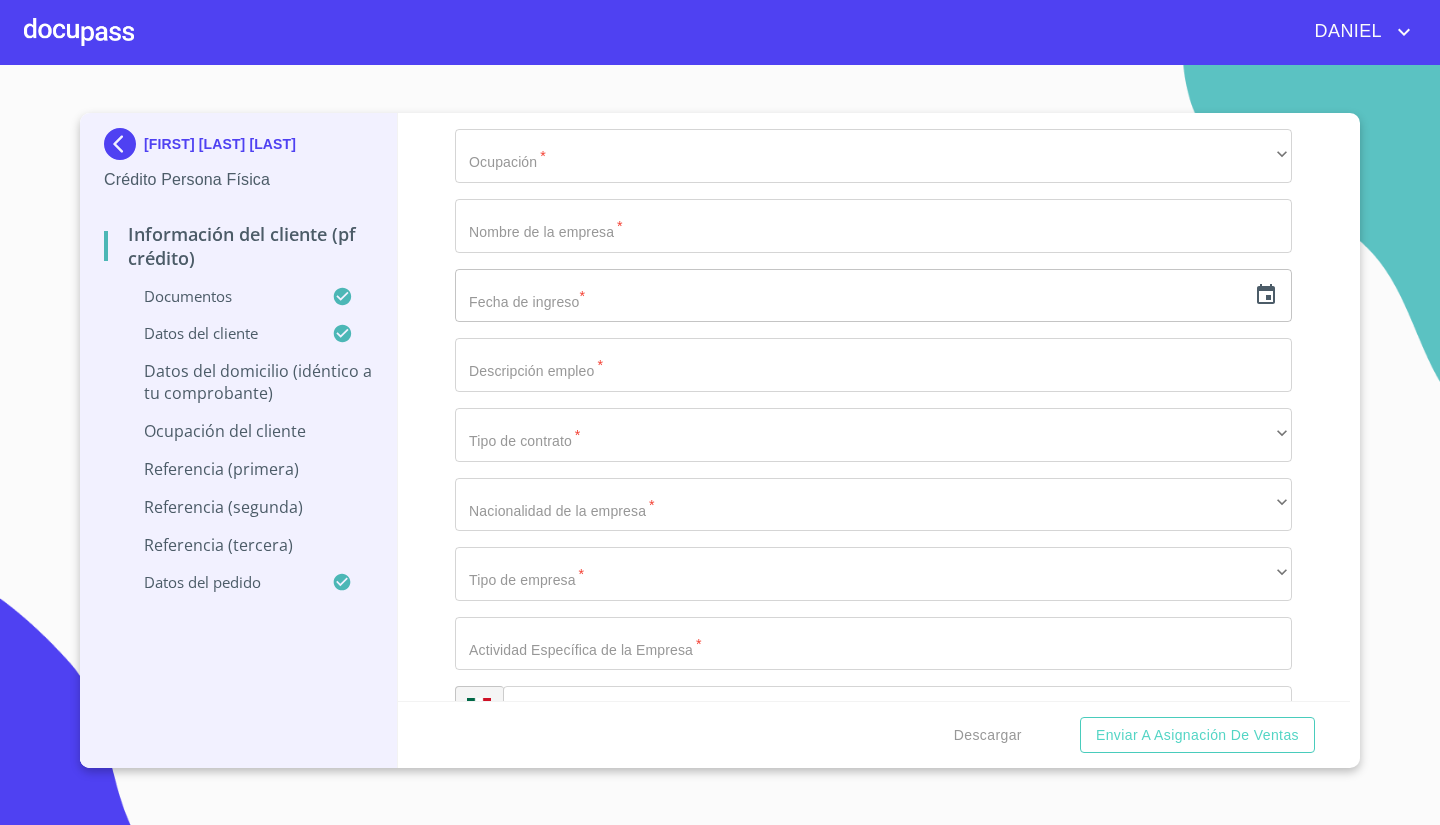 click on "​" at bounding box center (873, -132) 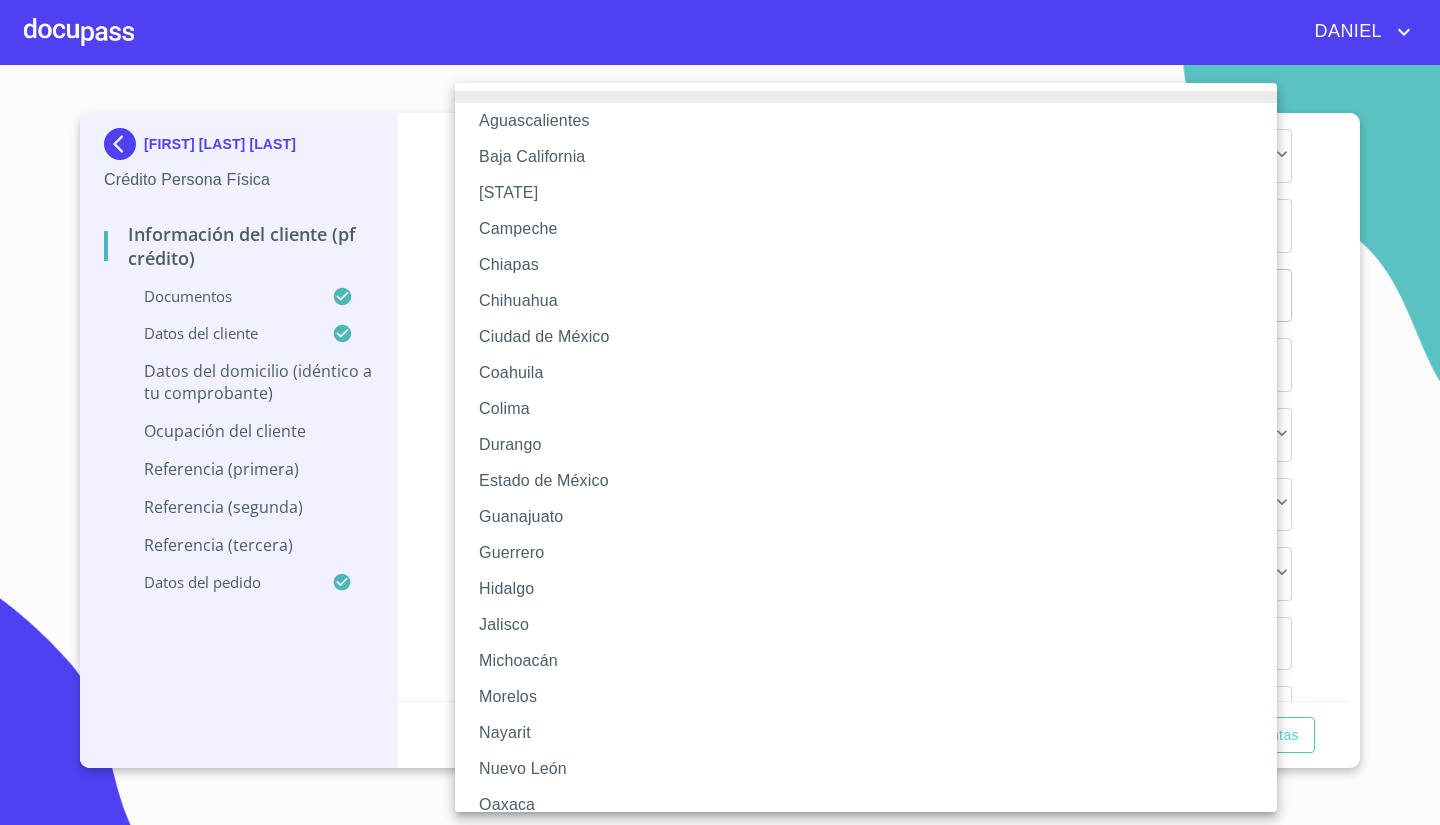 type 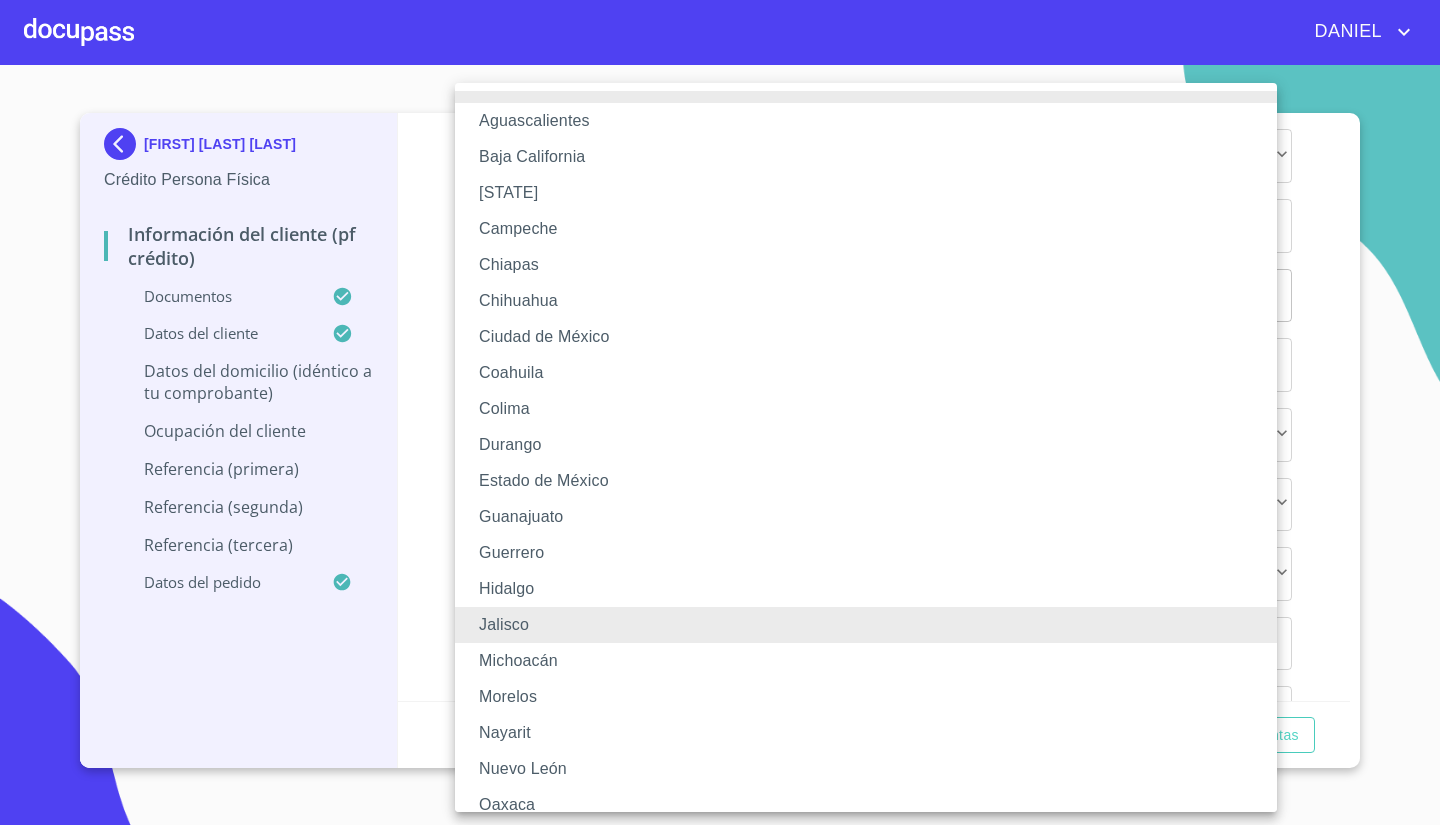 type 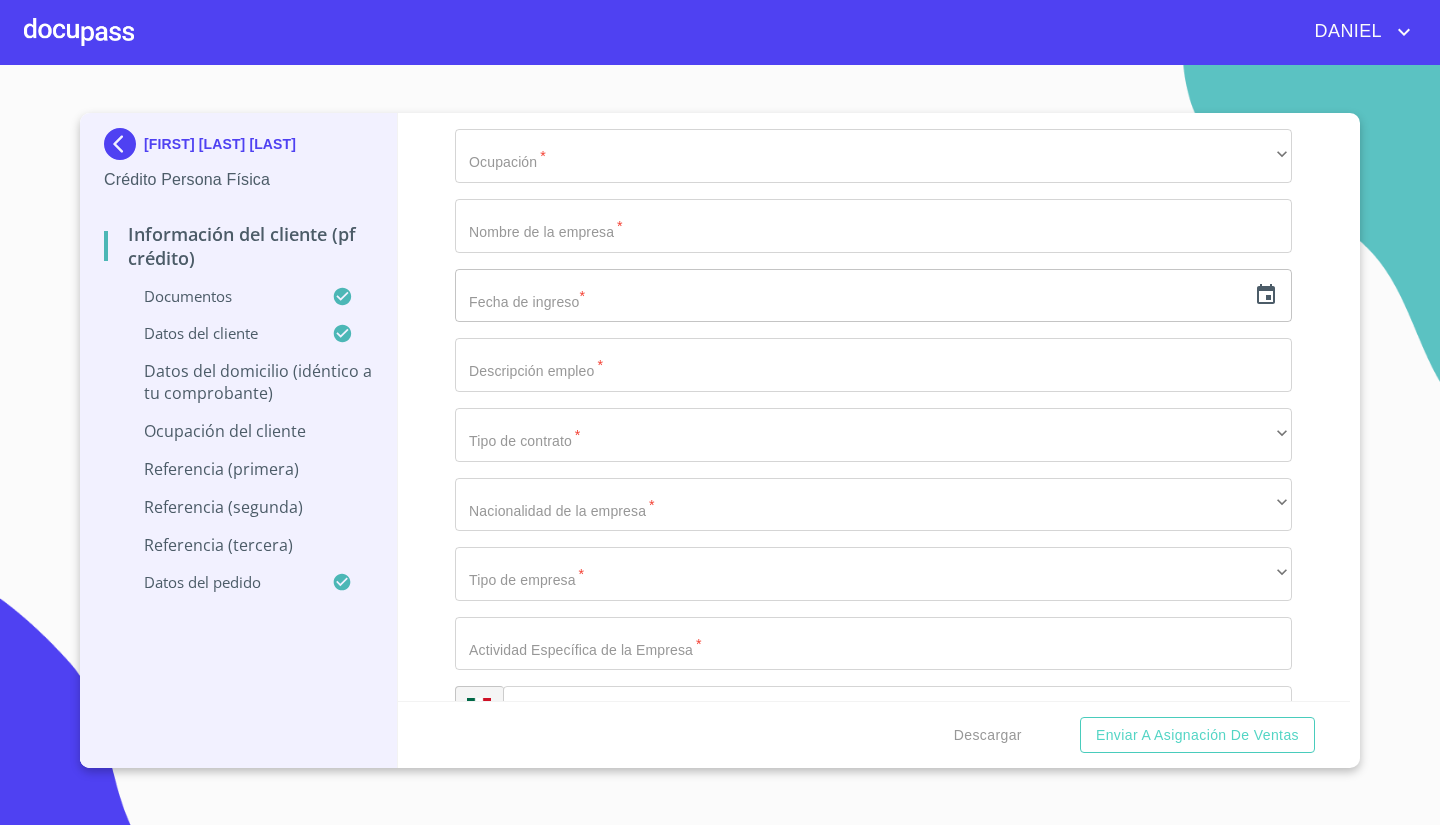 click on "Documento de identificación.   *" at bounding box center [873, -63] 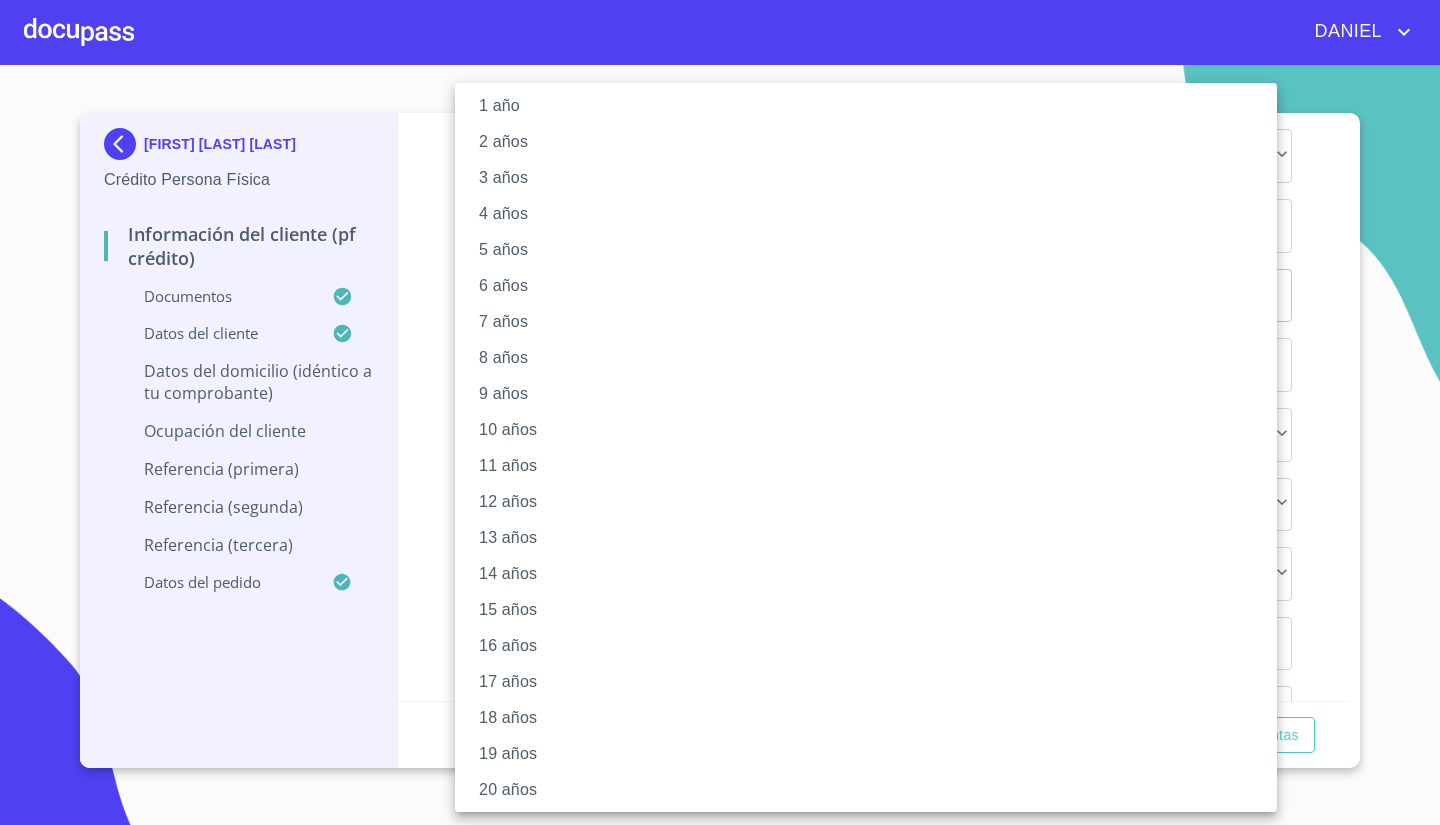 scroll, scrollTop: 55, scrollLeft: 0, axis: vertical 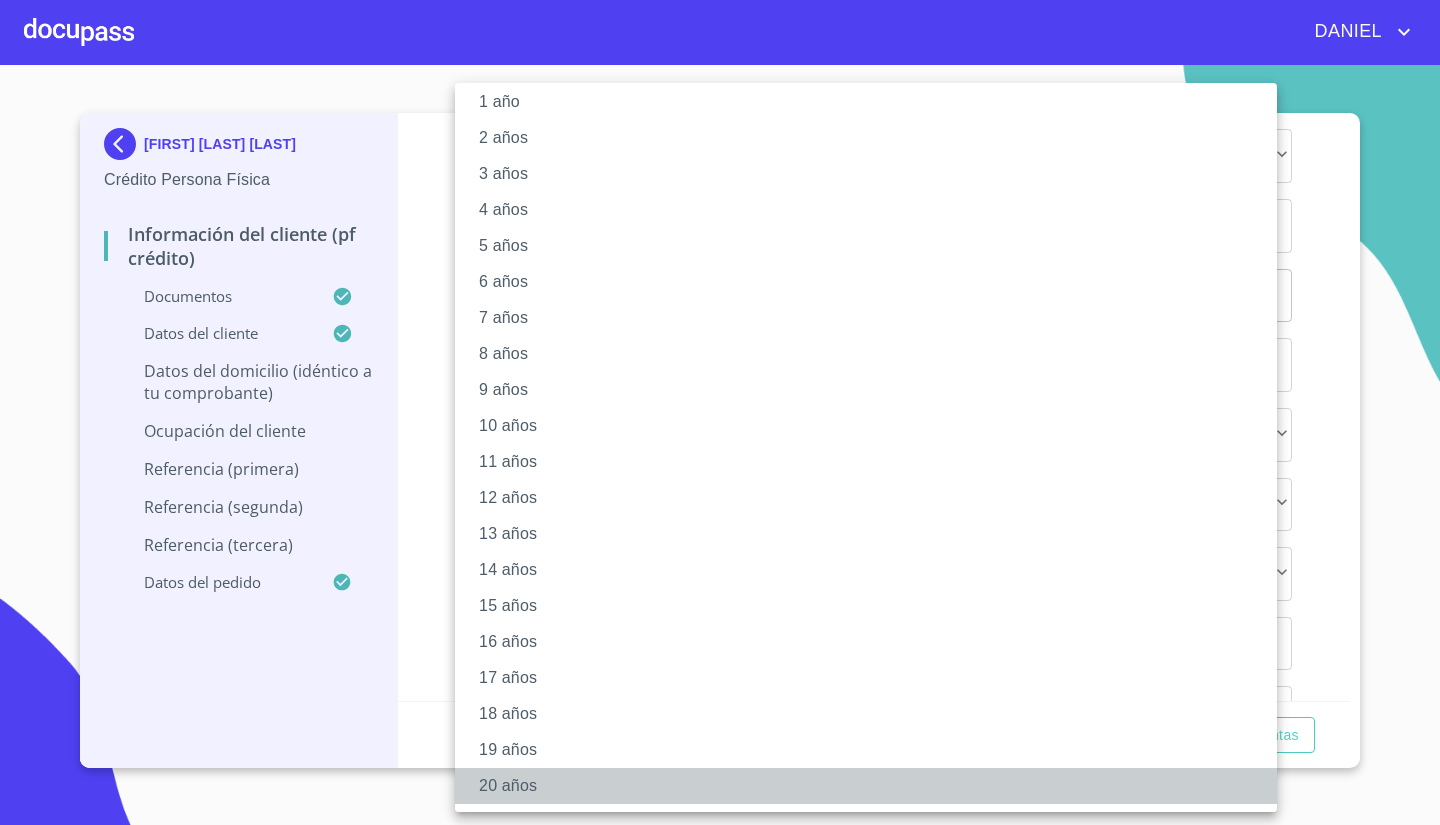 click on "20 años" at bounding box center (873, 786) 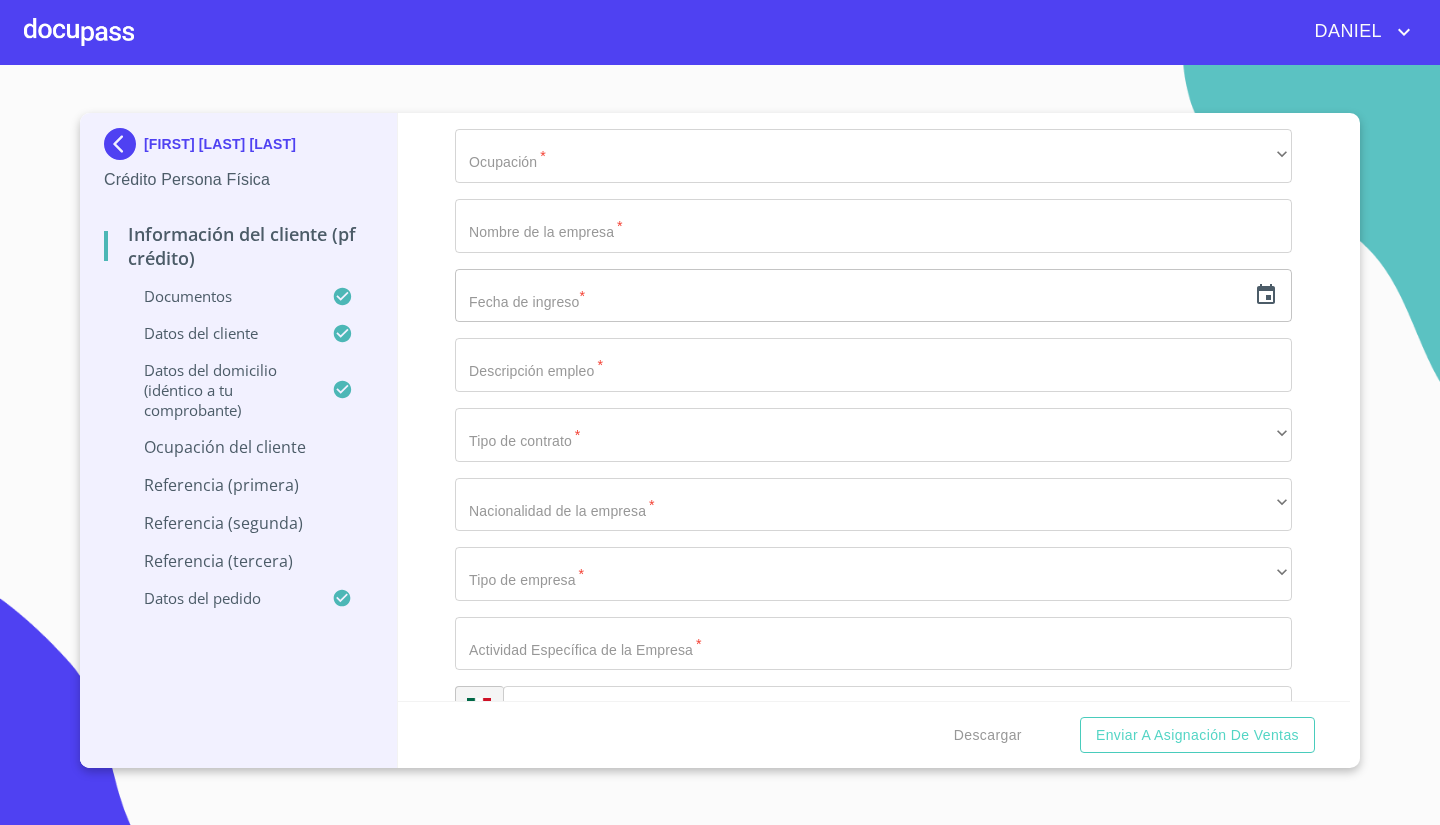 scroll, scrollTop: 54, scrollLeft: 0, axis: vertical 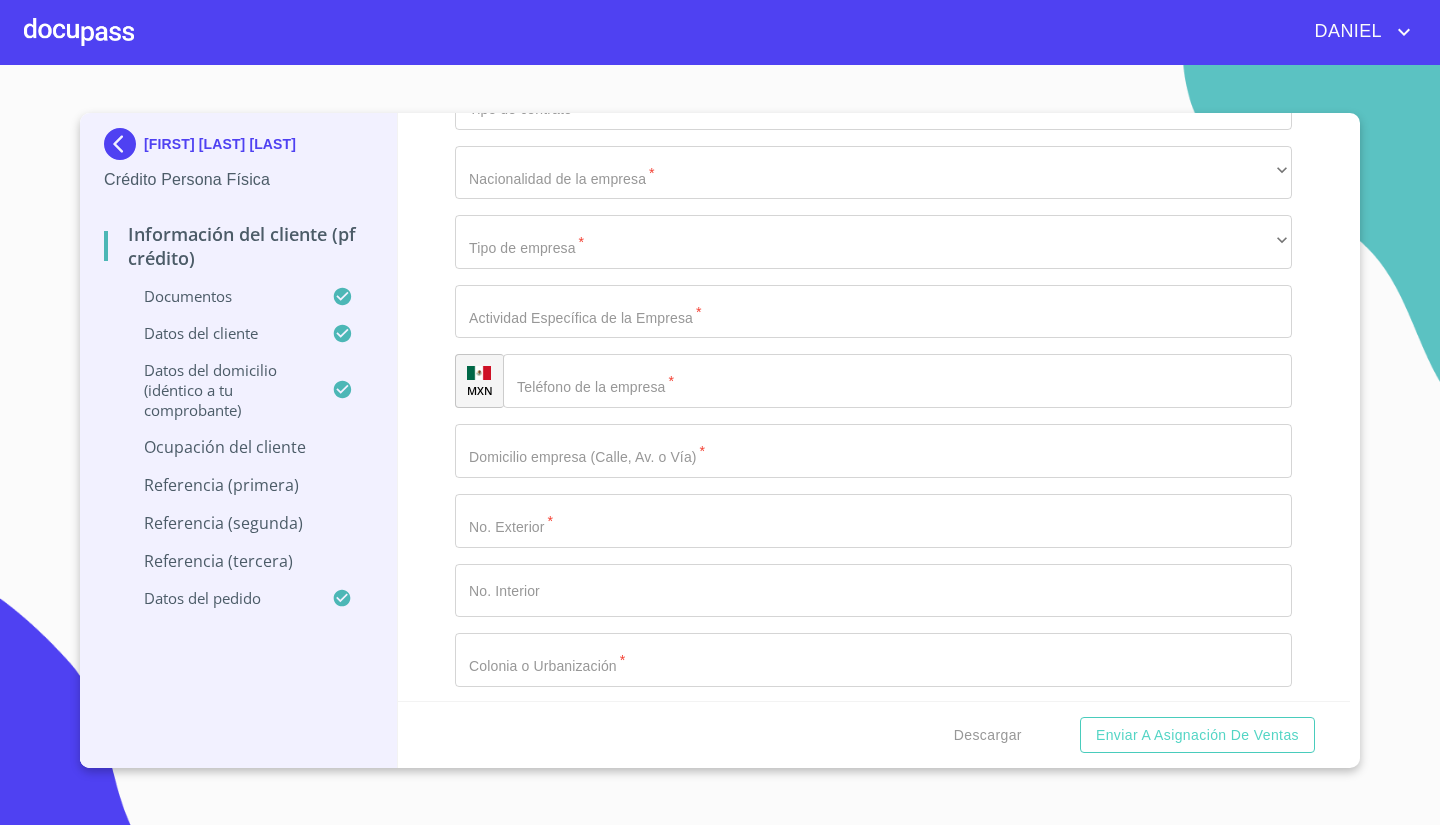 click on "​" at bounding box center (873, -176) 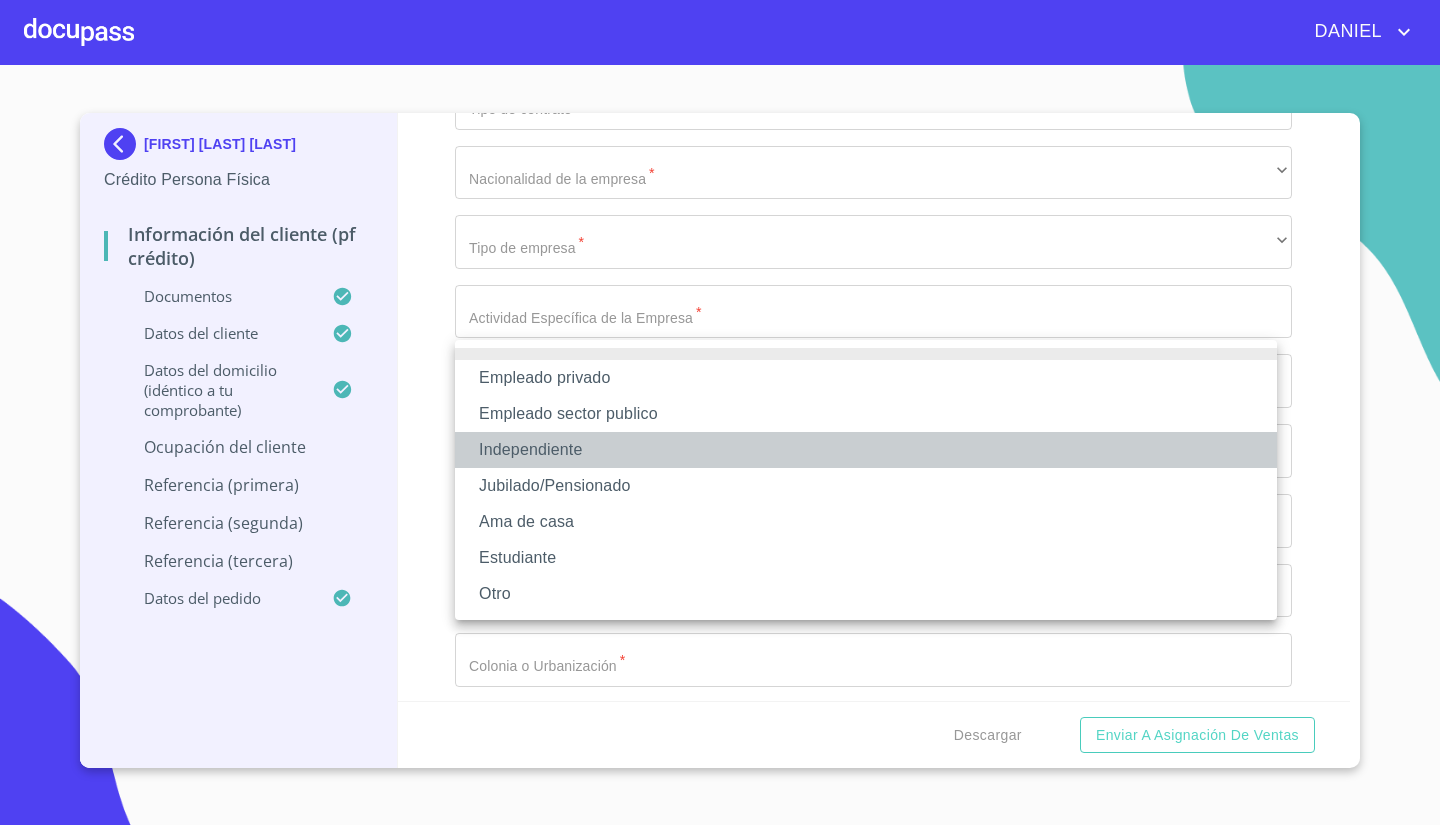 click on "Independiente" at bounding box center (866, 450) 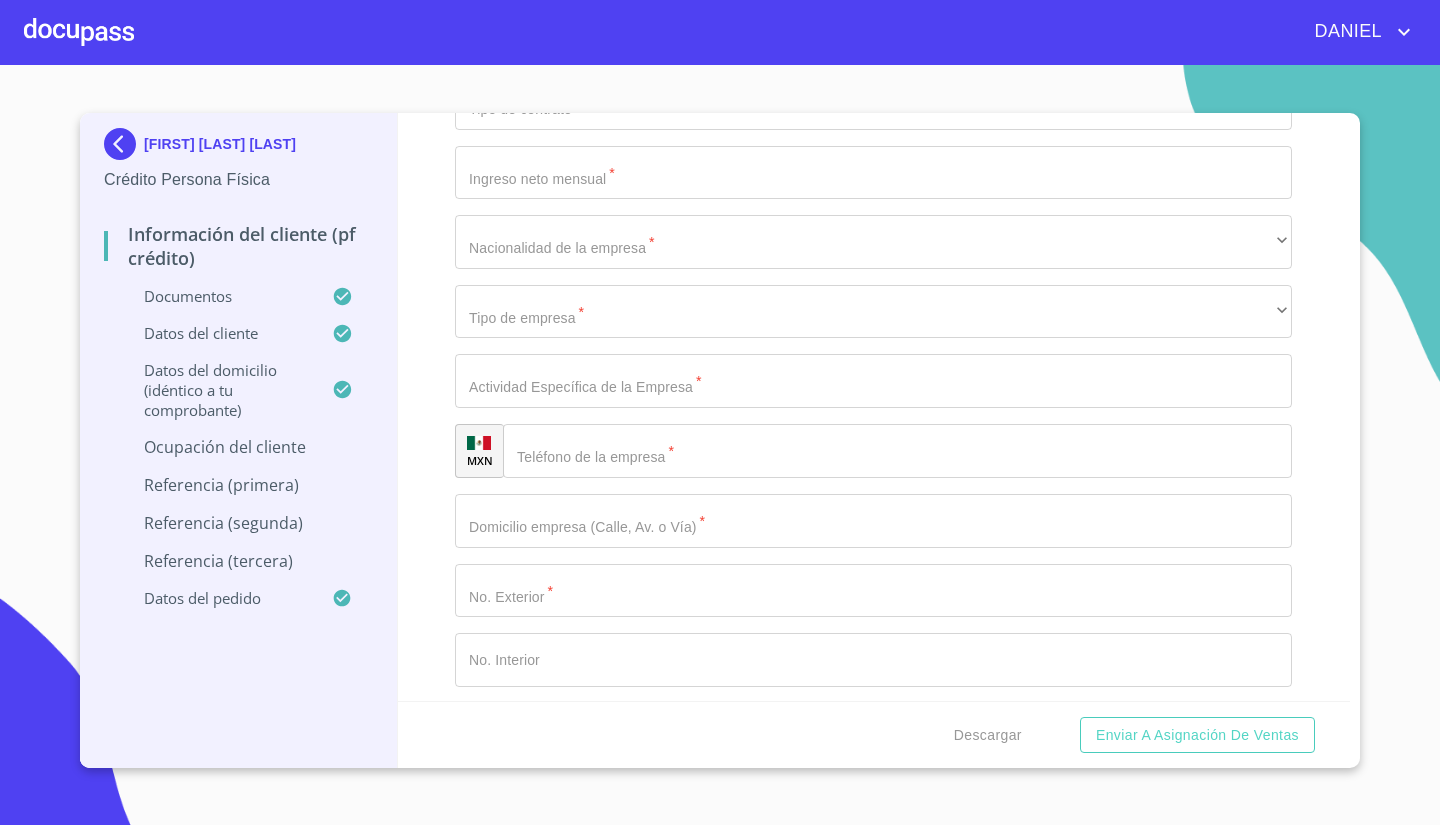 click on "Documento de identificación.   *" at bounding box center (873, -106) 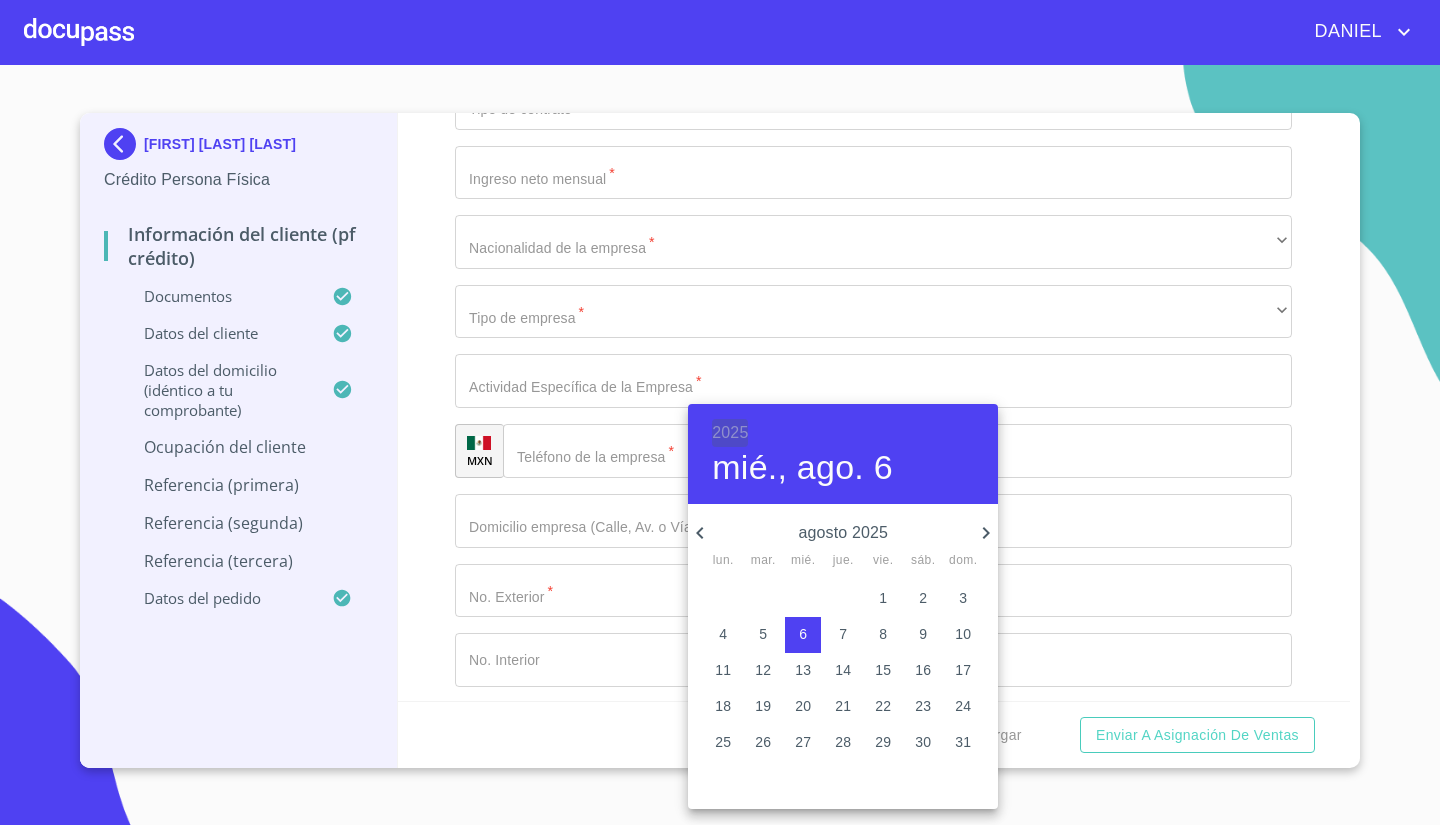 click on "2025" at bounding box center (730, 433) 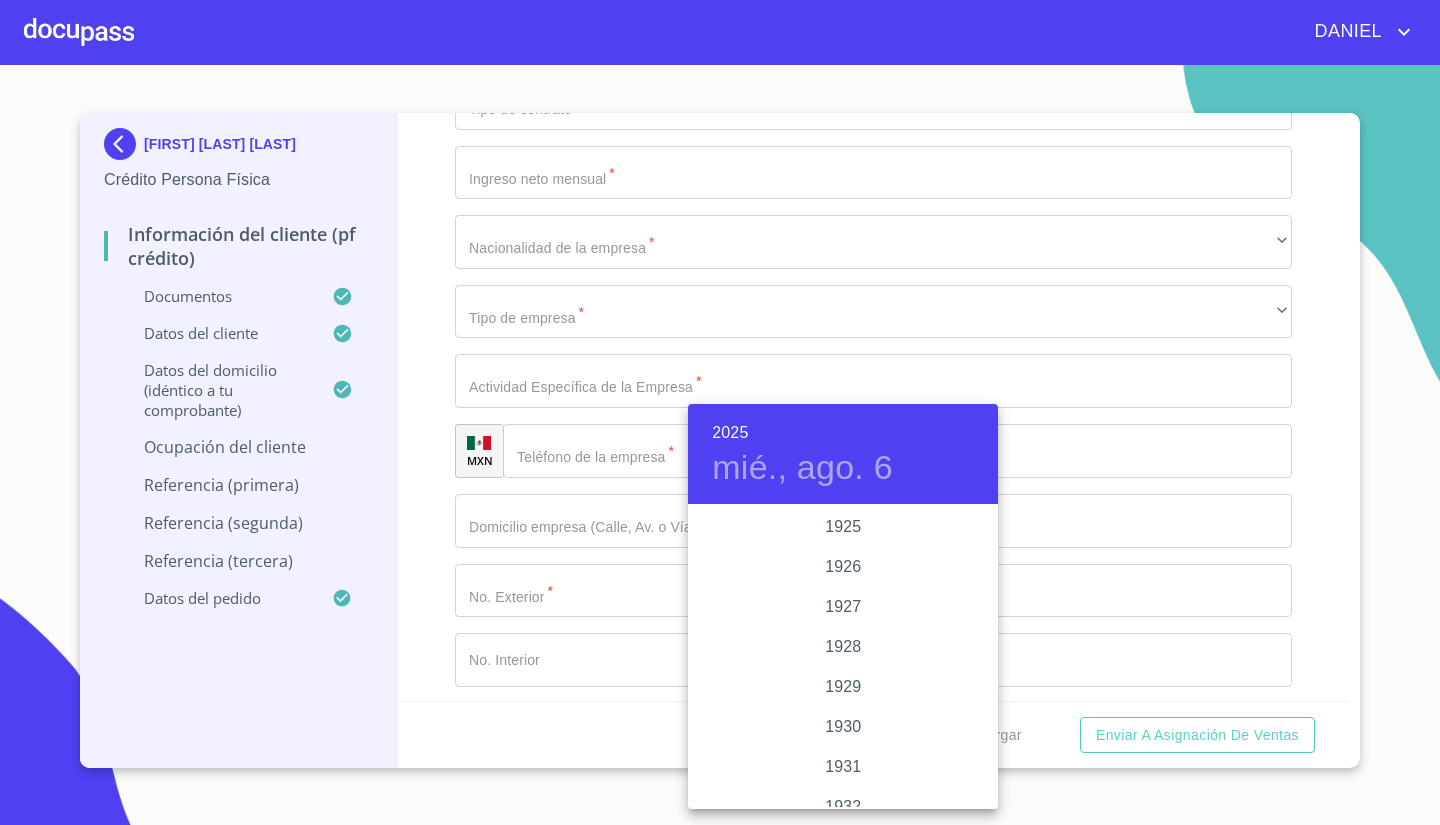 scroll, scrollTop: 3880, scrollLeft: 0, axis: vertical 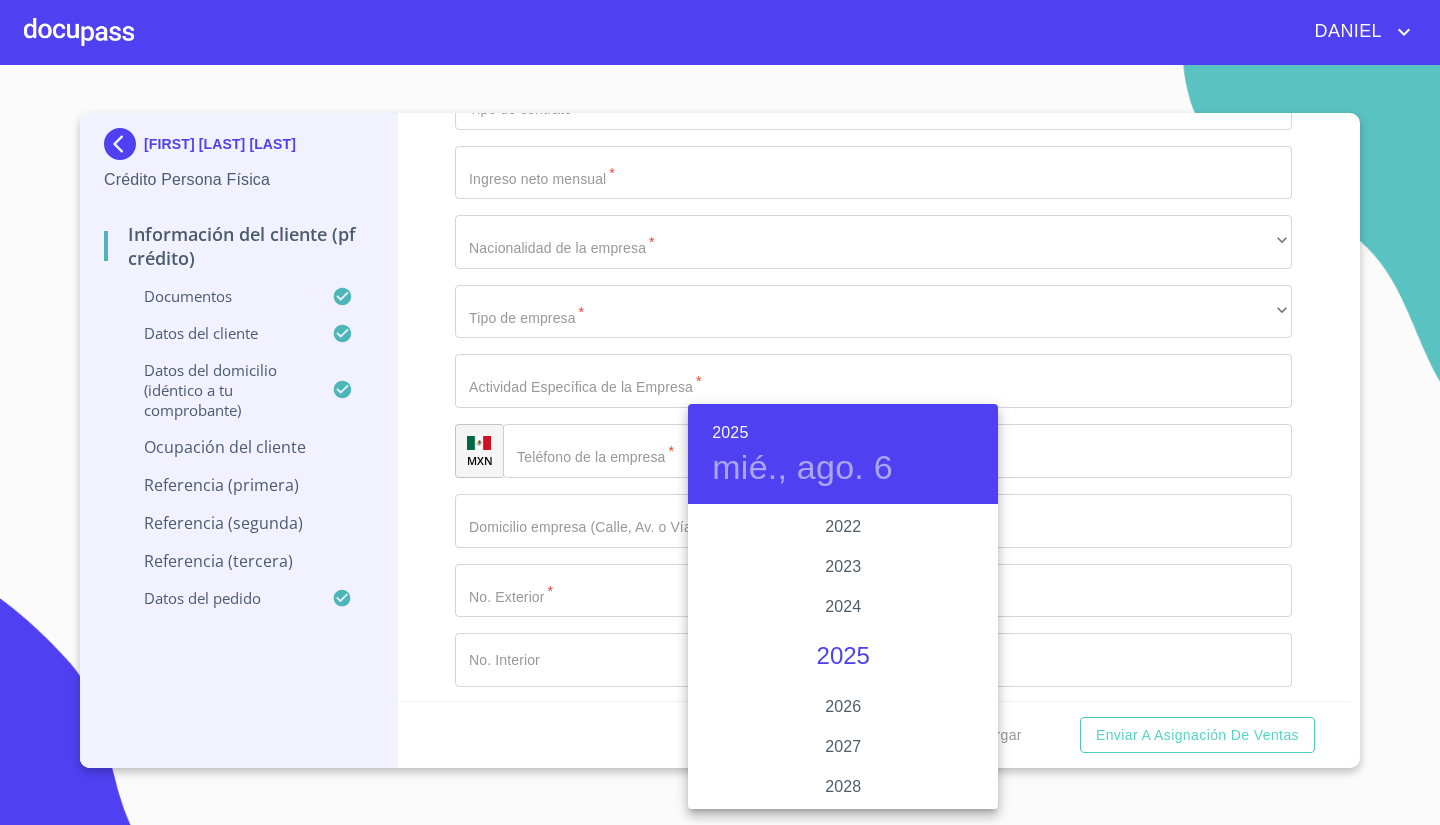 type 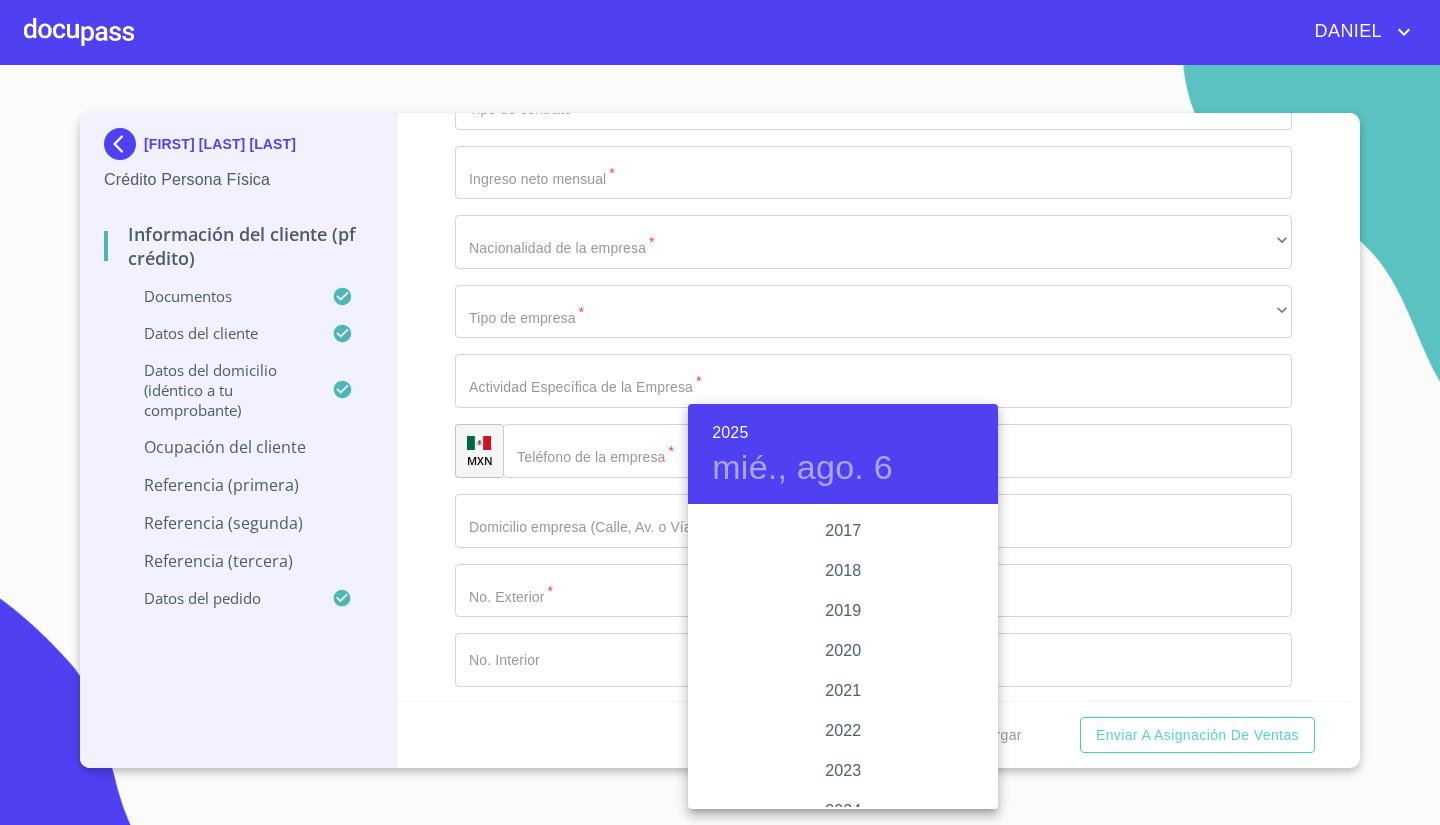 scroll, scrollTop: 3640, scrollLeft: 0, axis: vertical 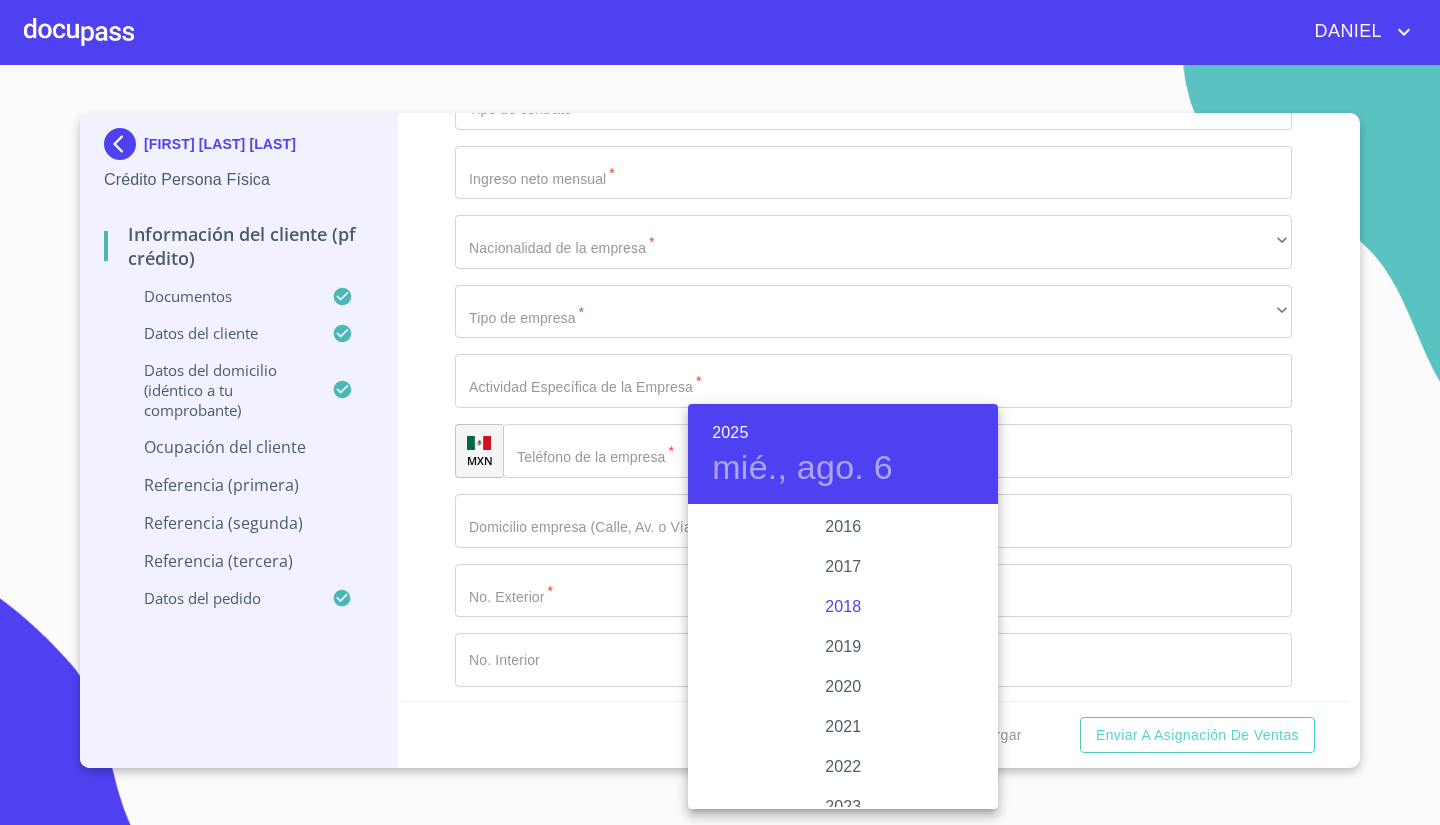 click on "2018" at bounding box center (843, 607) 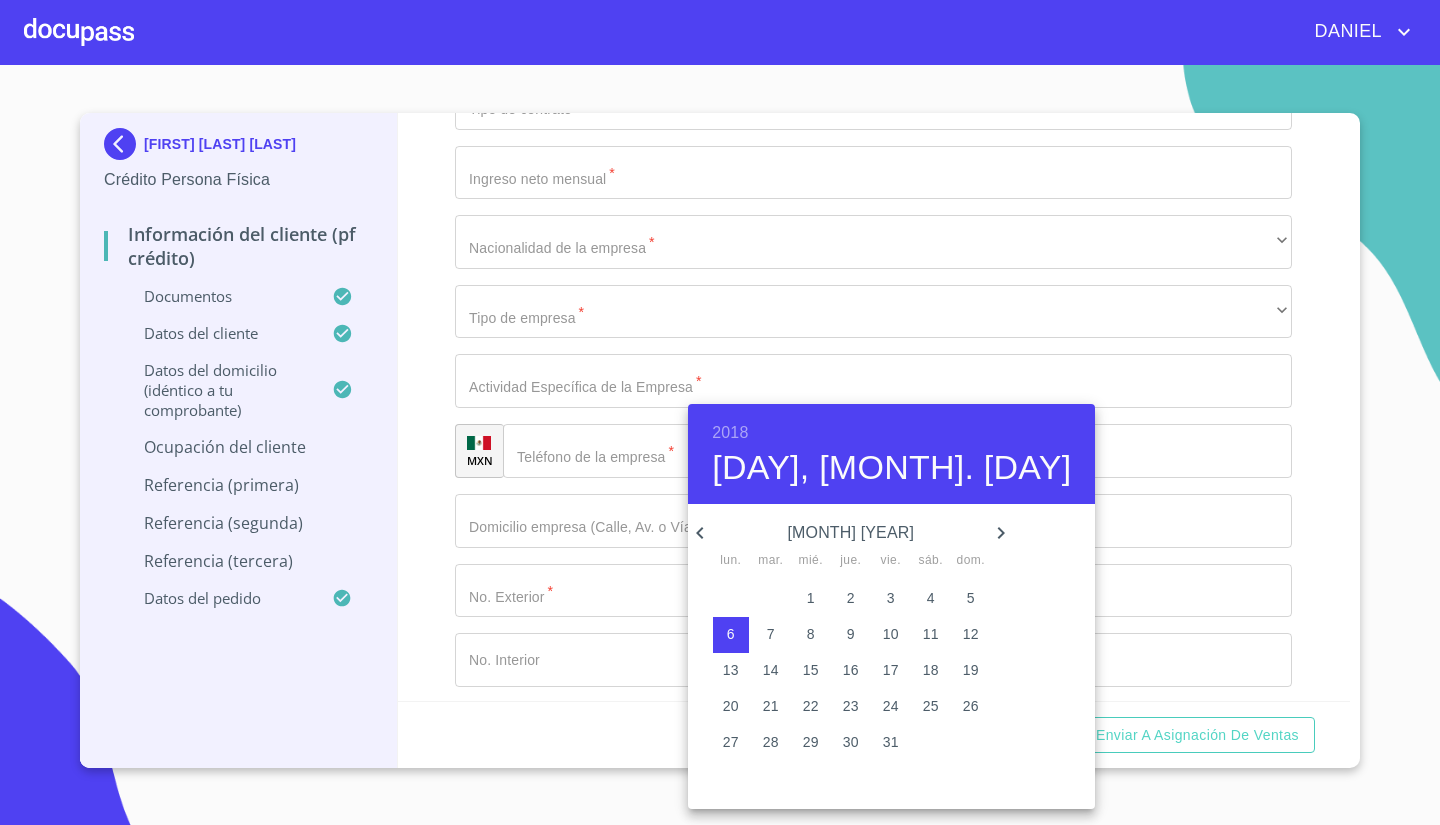 click 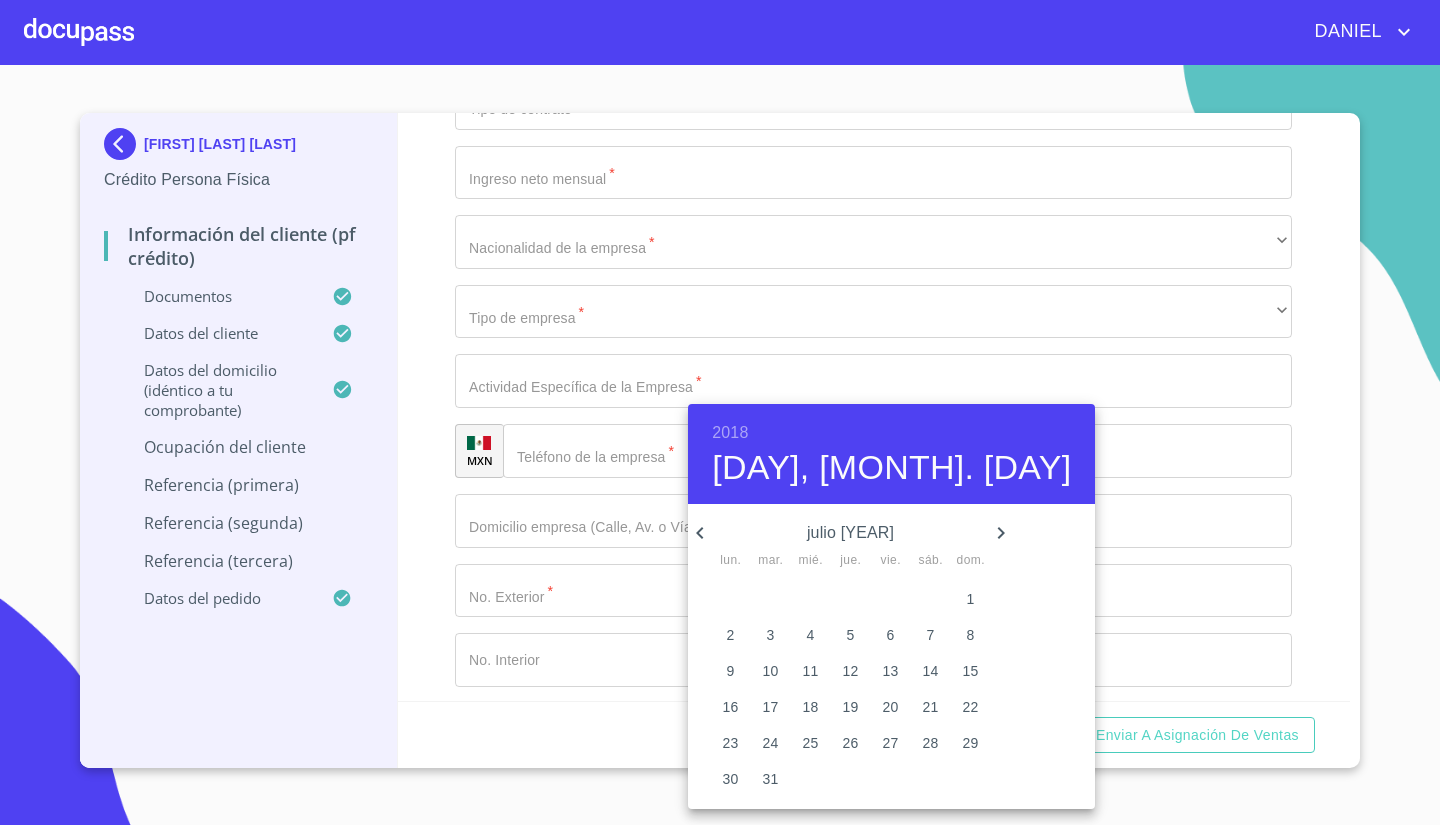 click 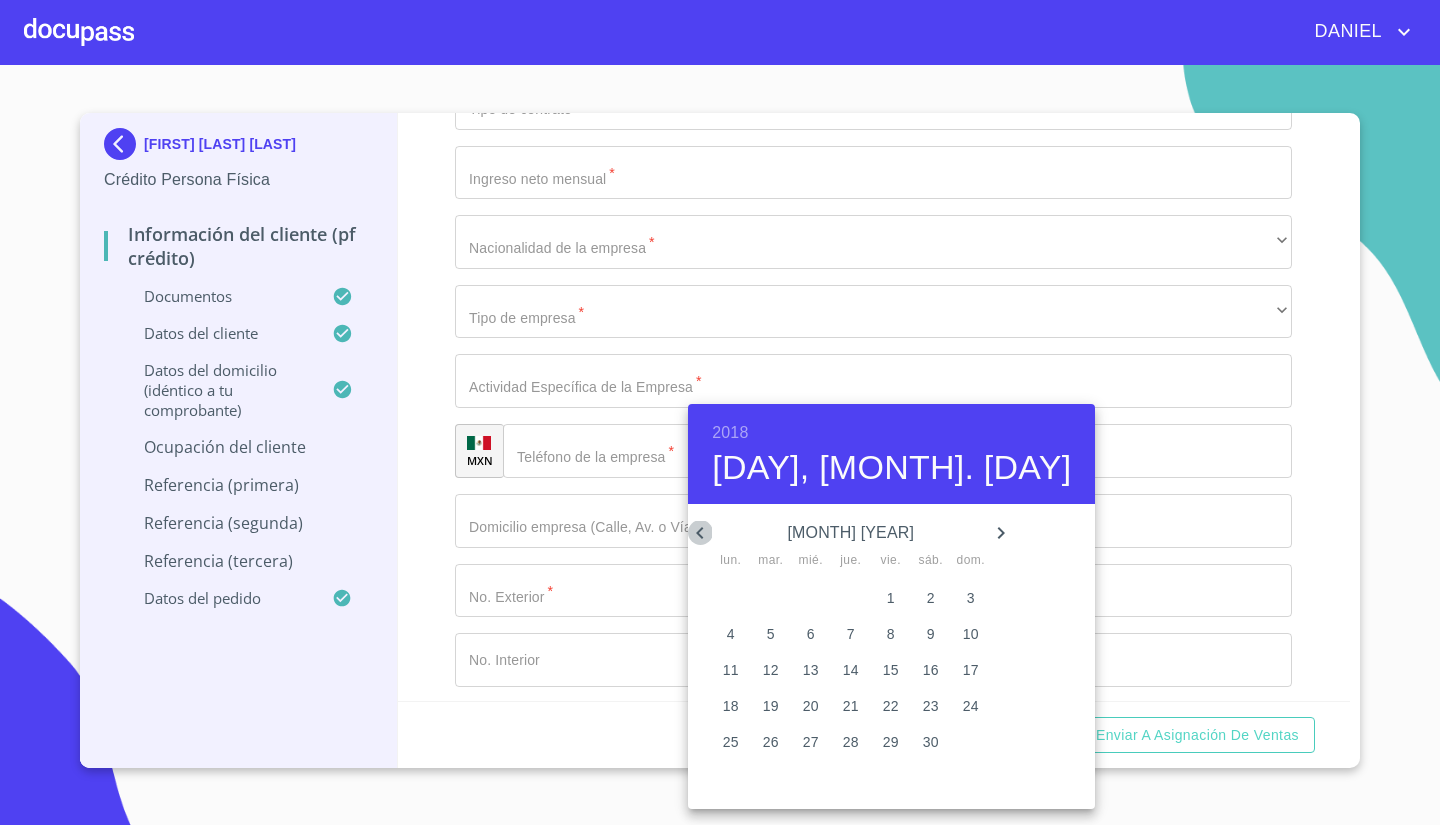 click 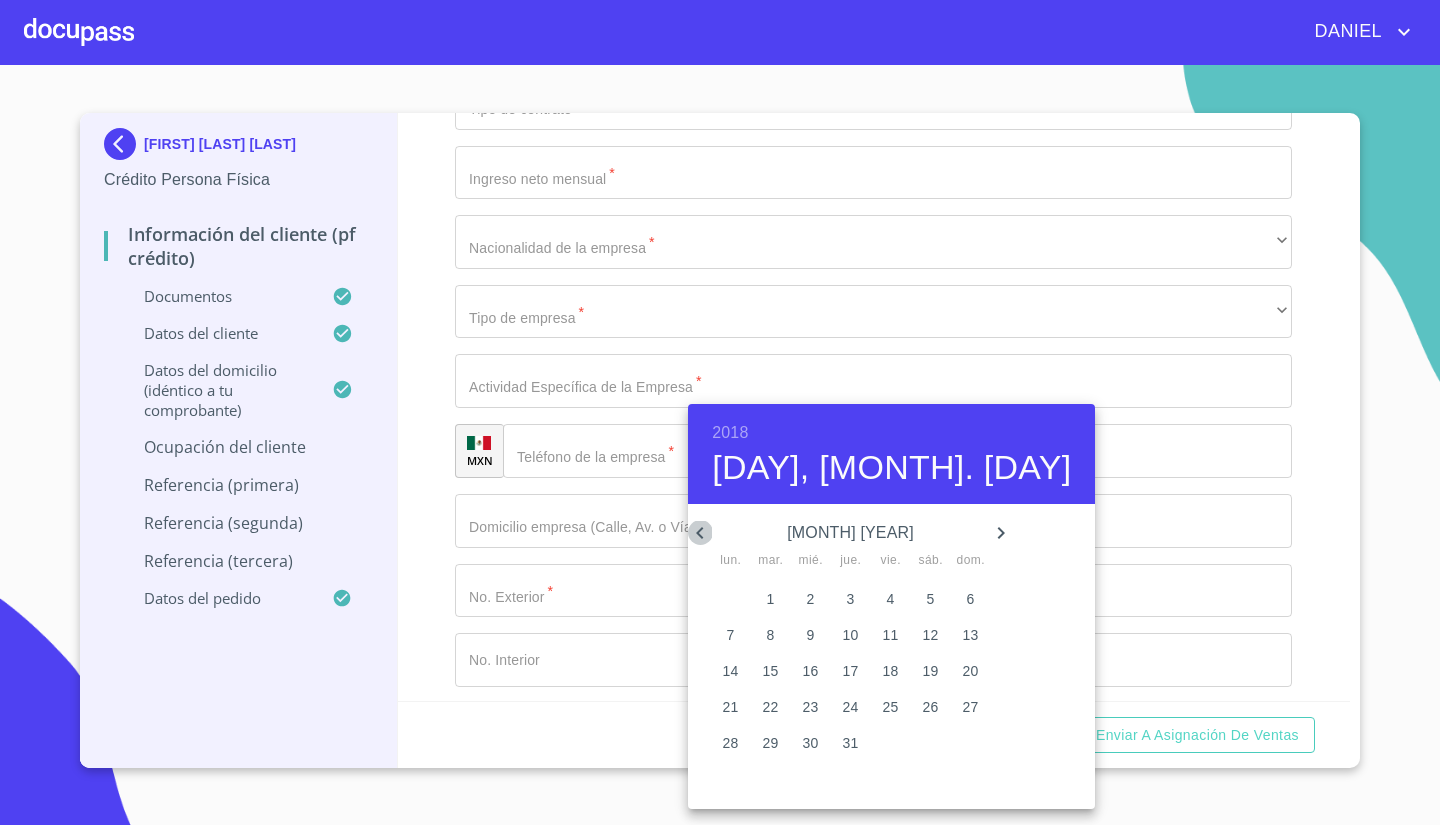 click 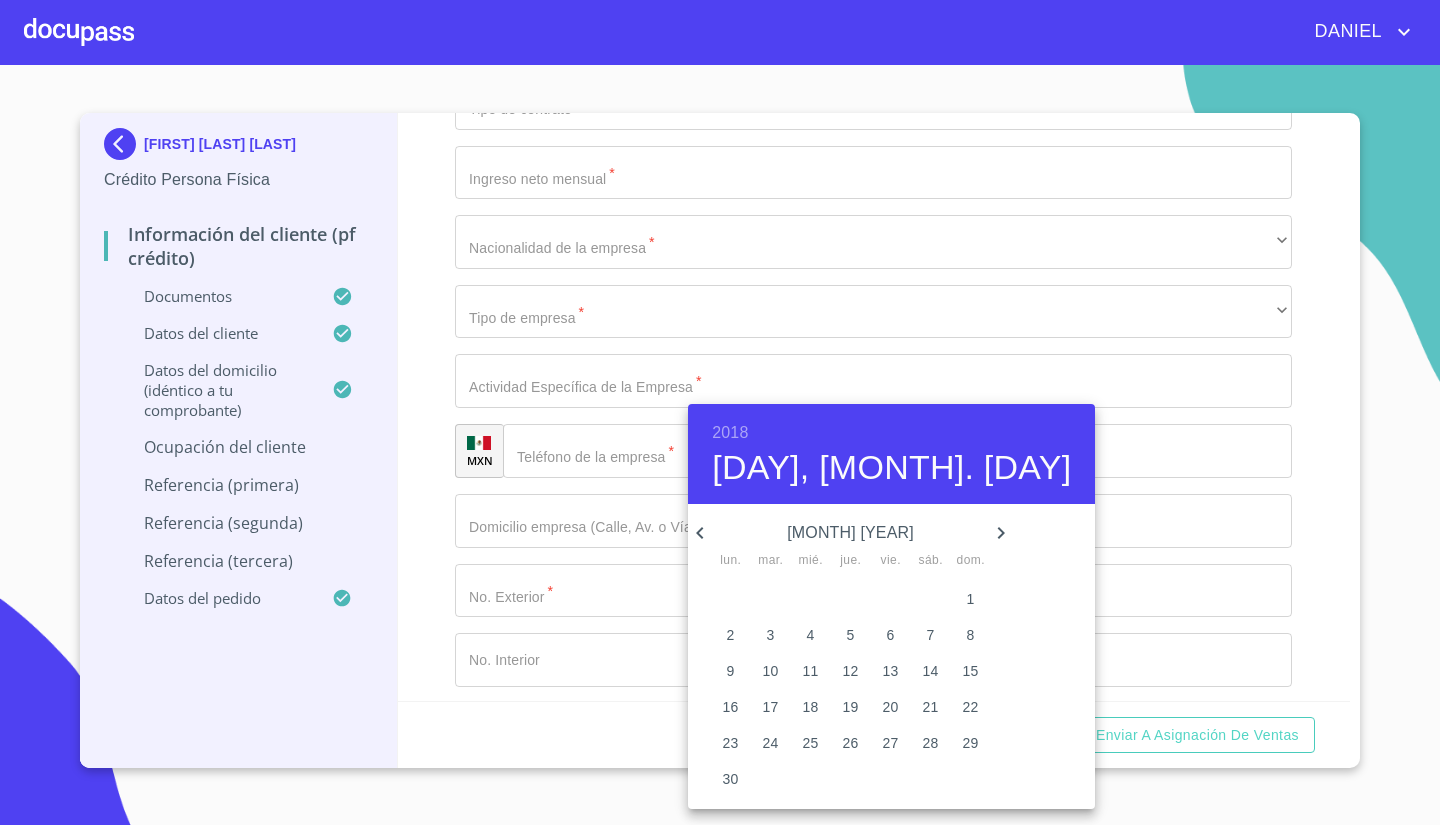 click 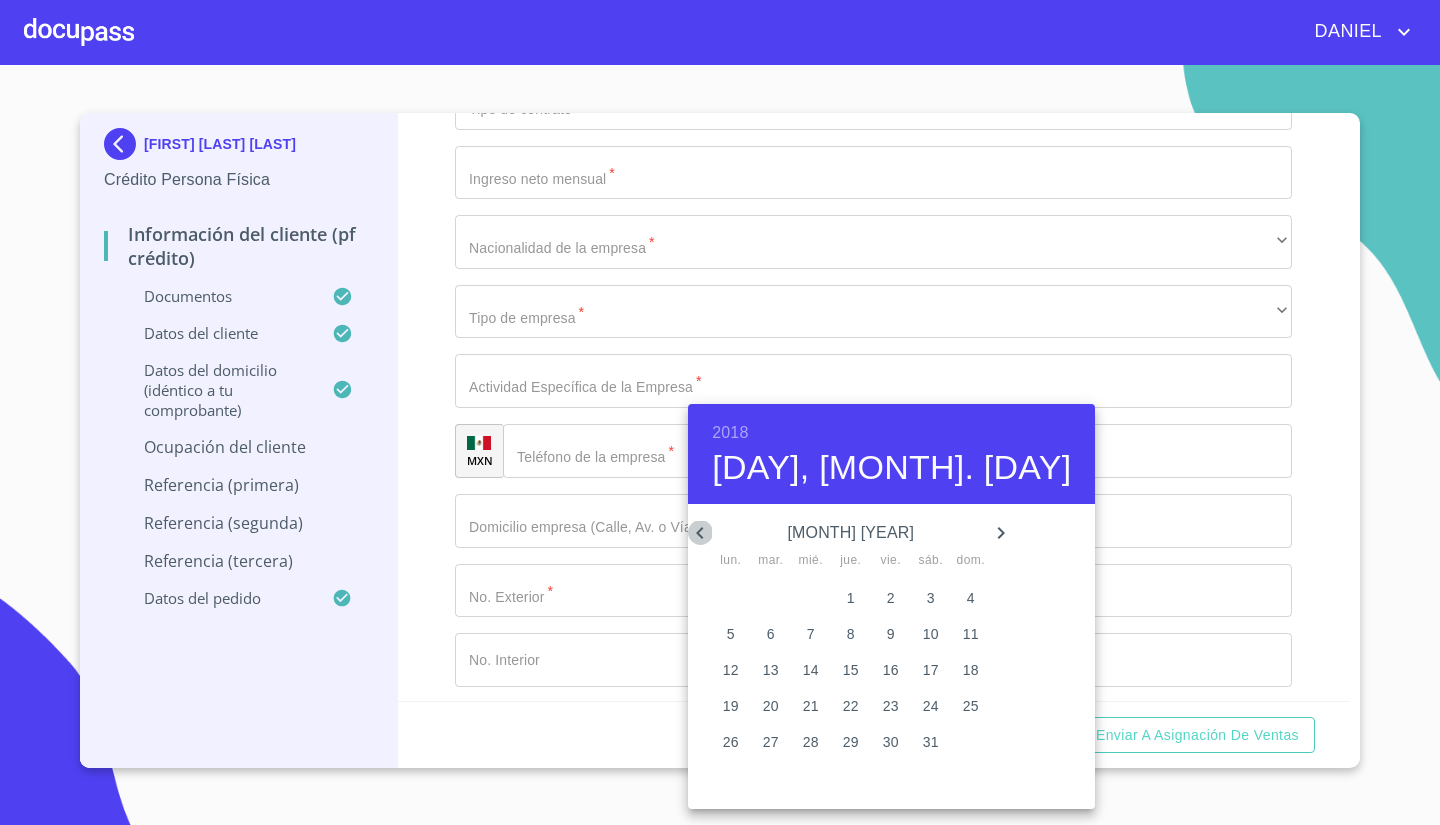 click 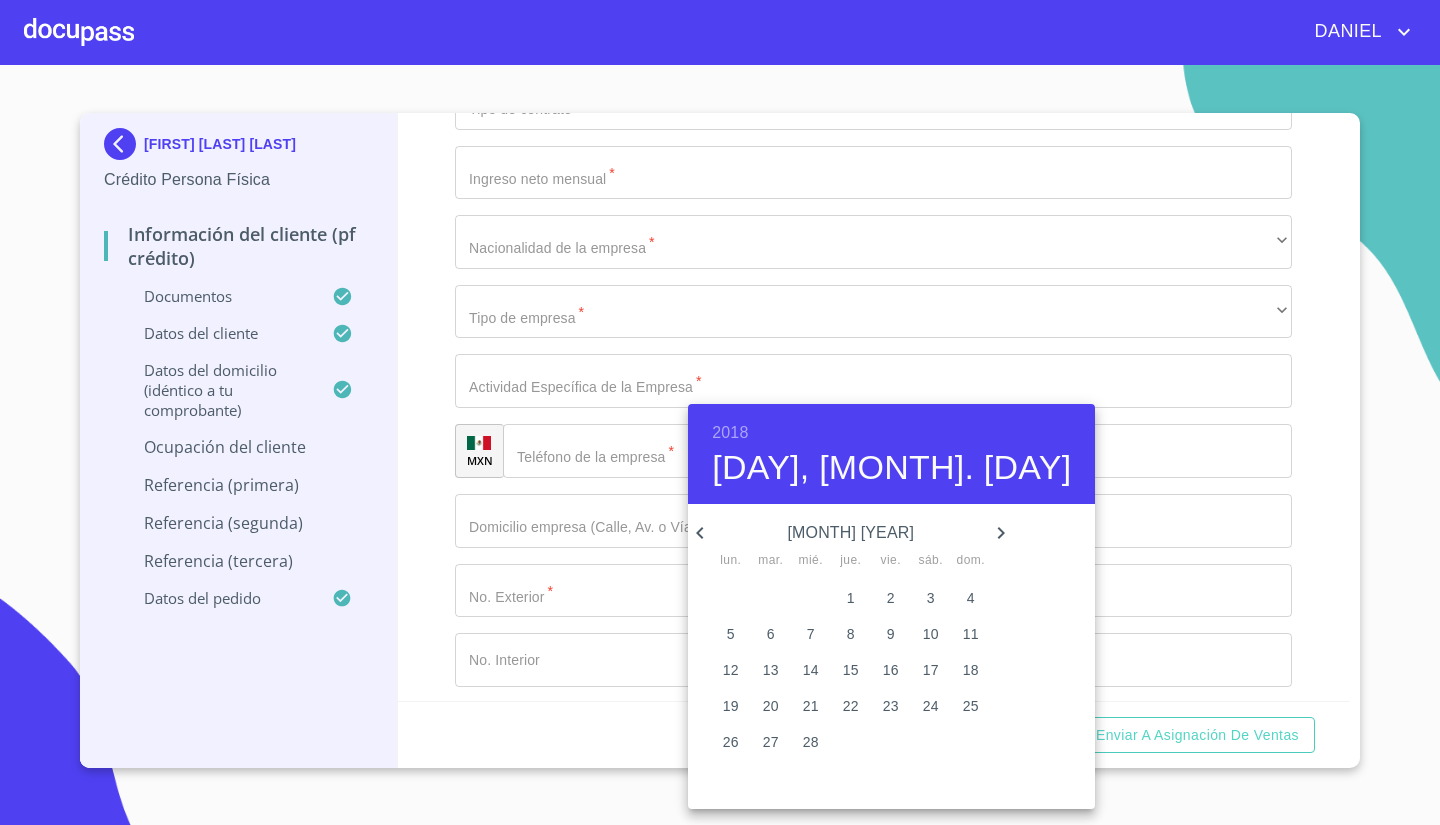 click on "[MONTH] [YEAR]" at bounding box center [850, 533] 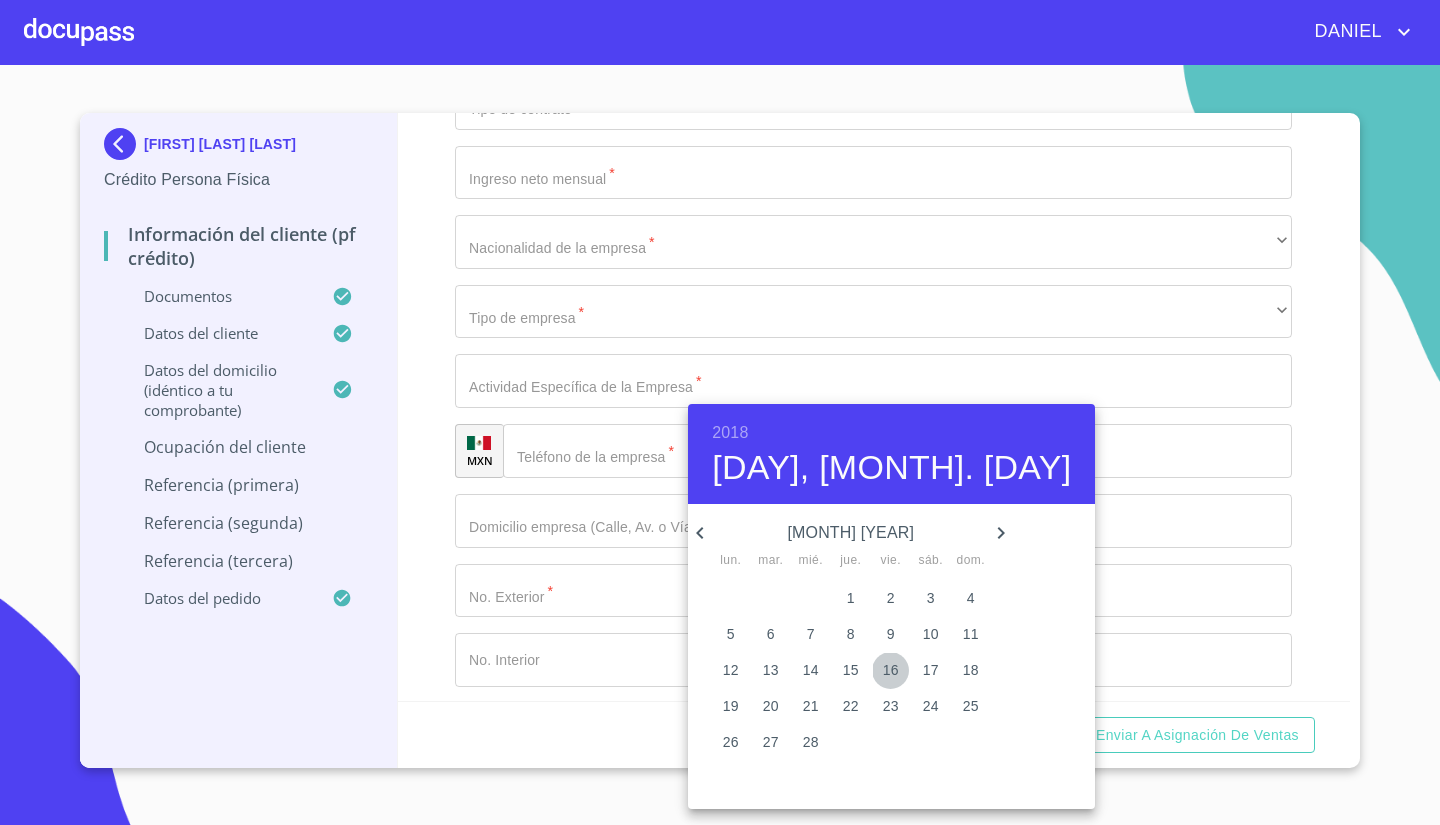 click on "16" at bounding box center [891, 670] 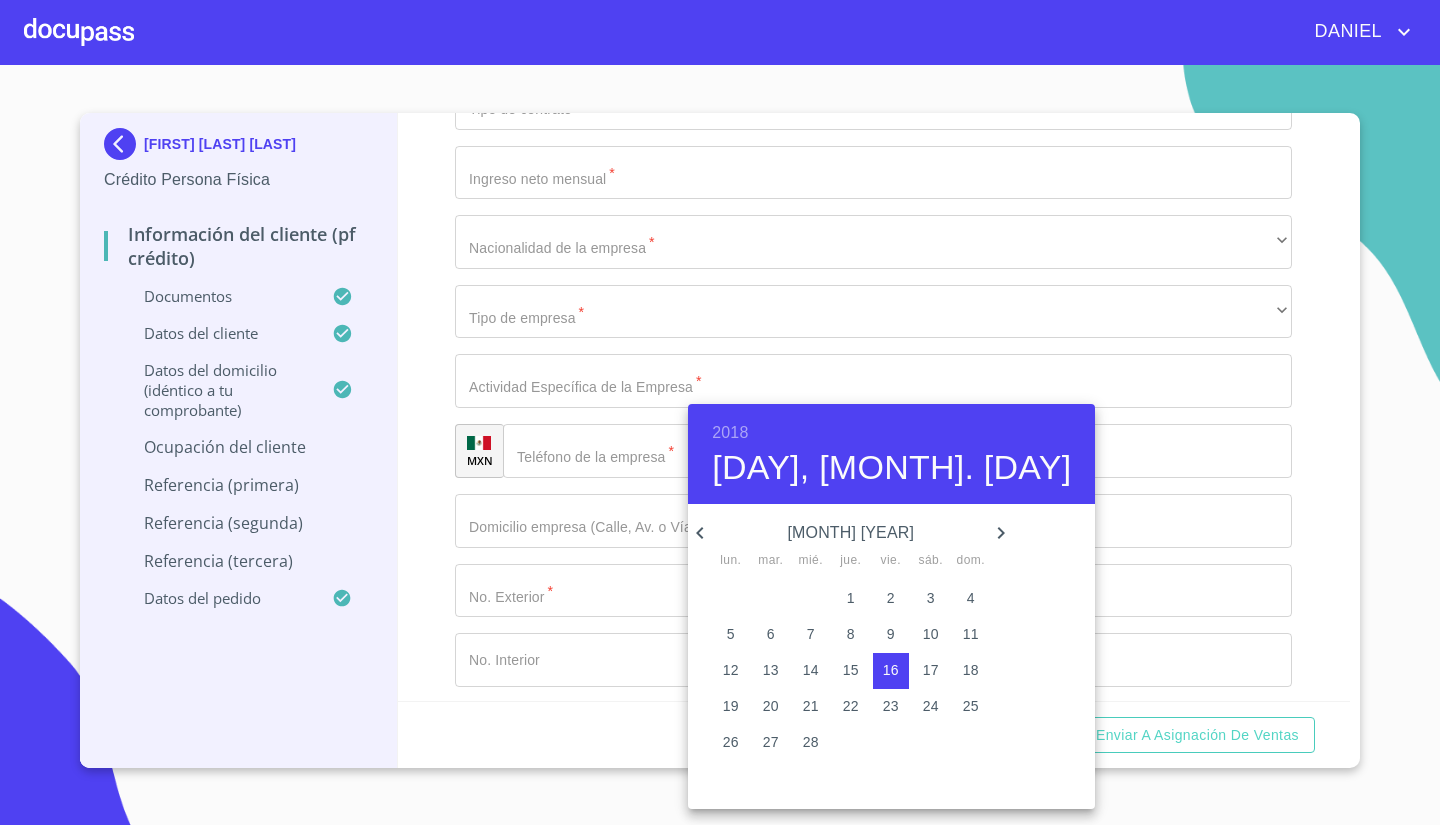 click at bounding box center (720, 412) 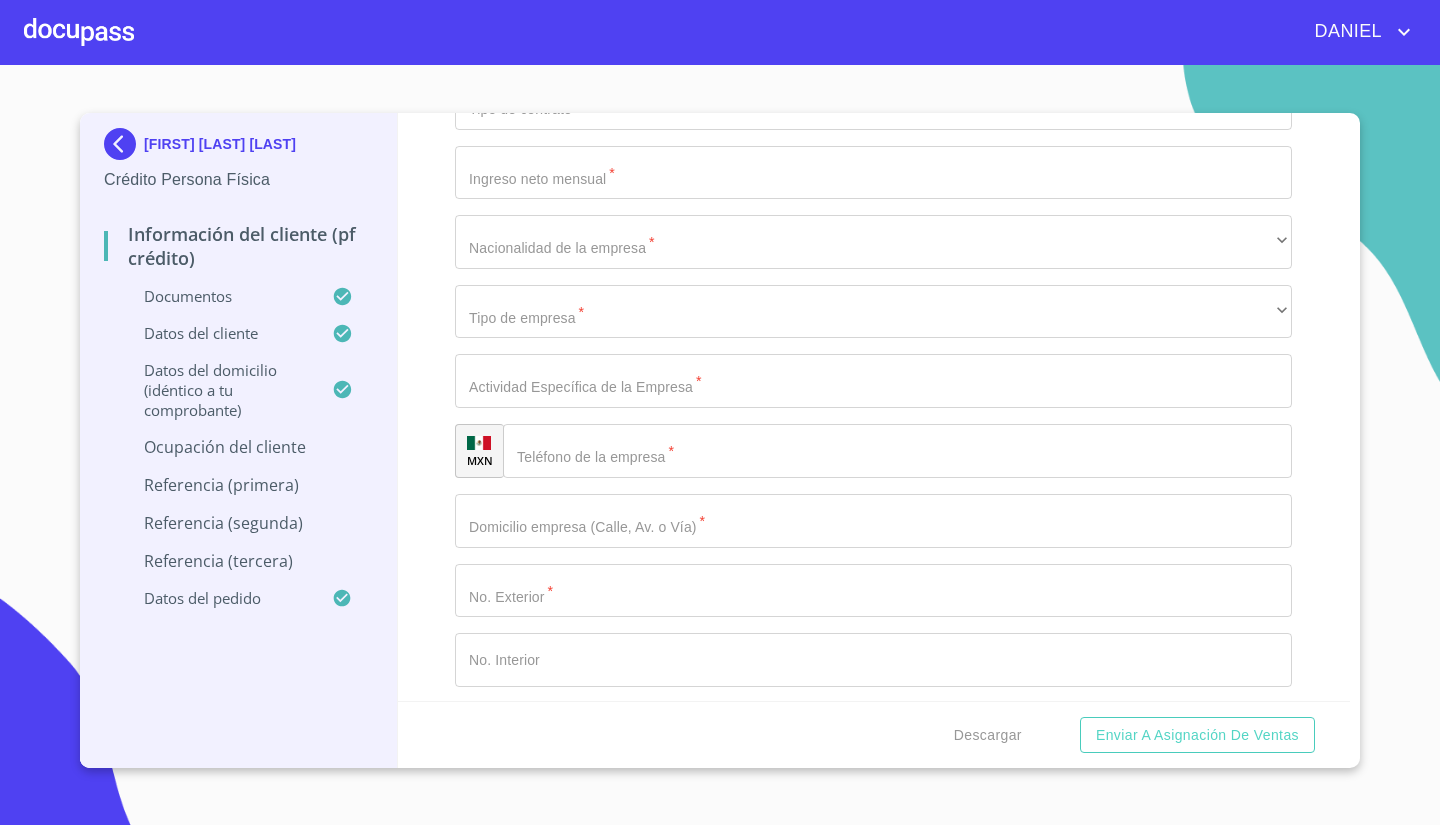 click on "Documento de identificación.   *" at bounding box center [873, 33] 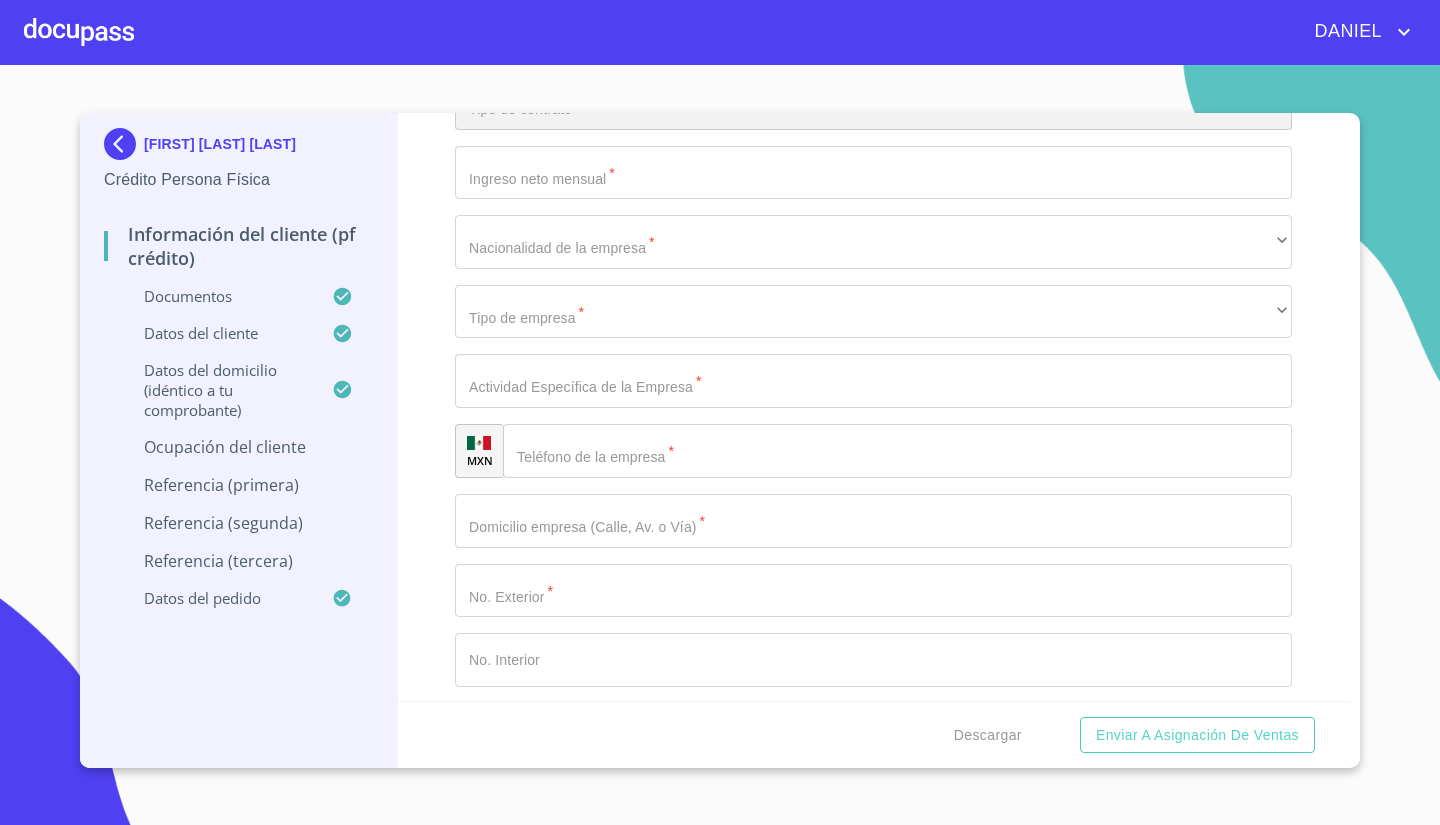 click on "​" at bounding box center [873, 103] 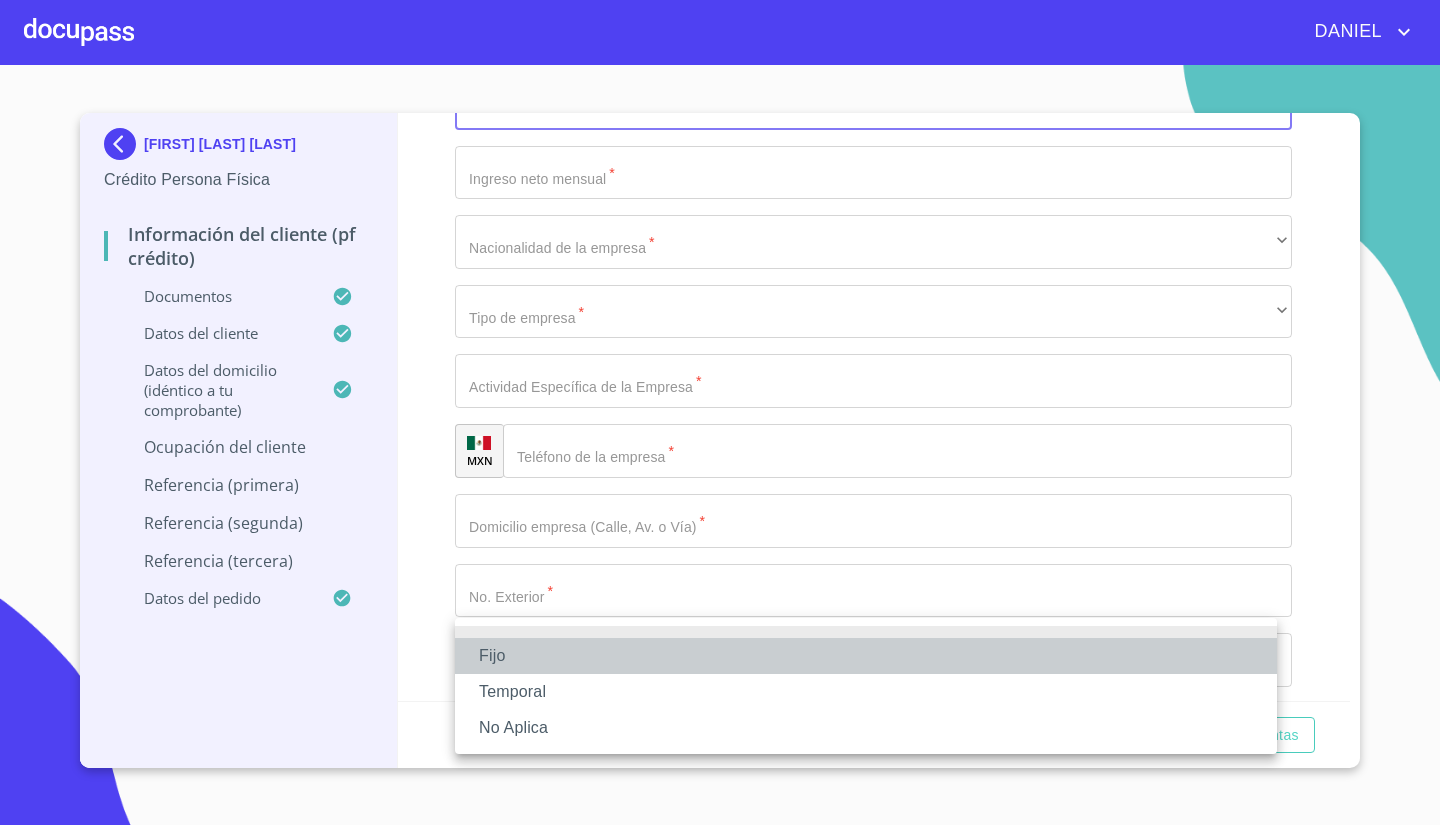 click on "Fijo" at bounding box center [866, 656] 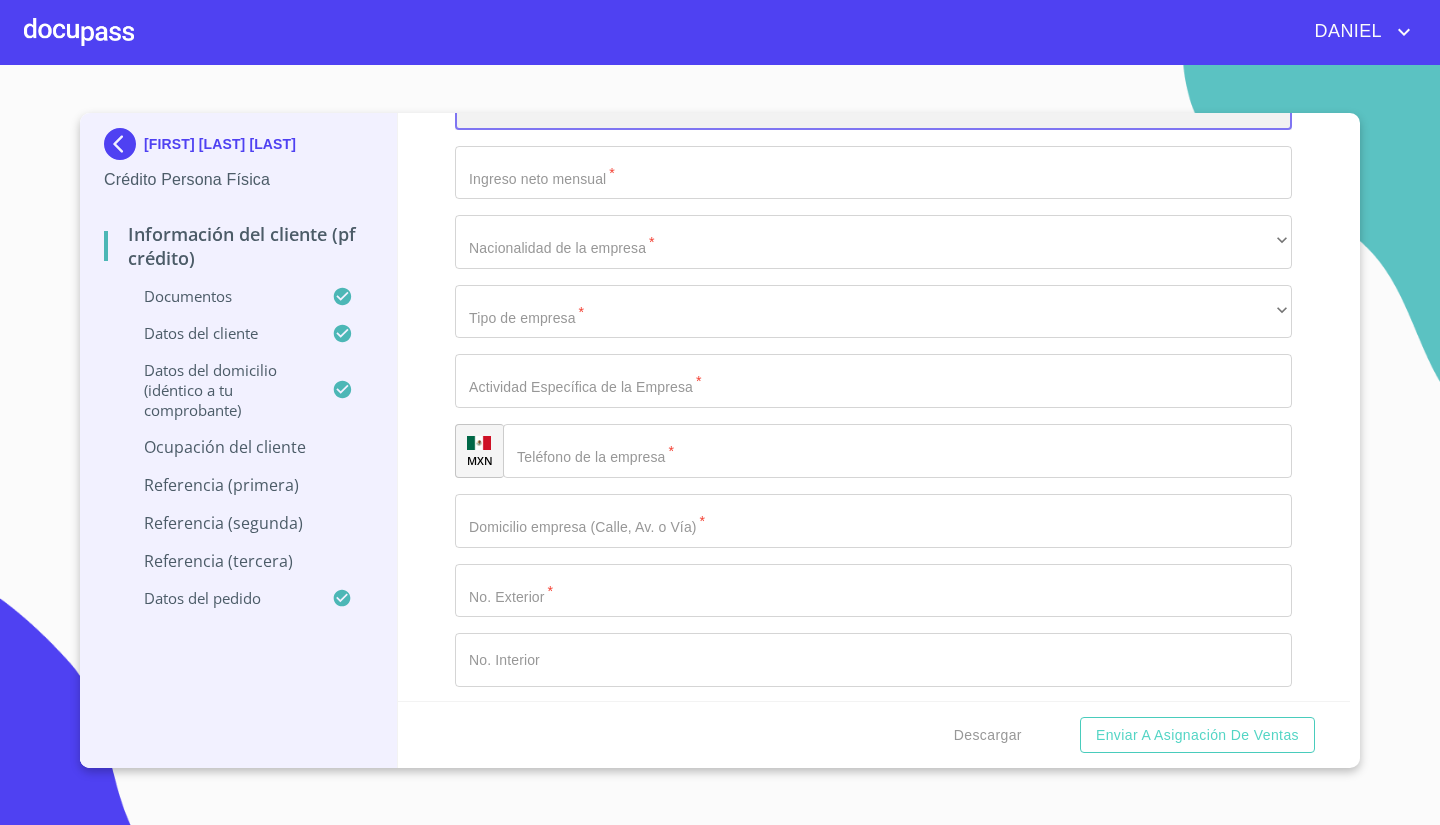click on "Fijo" at bounding box center (873, 103) 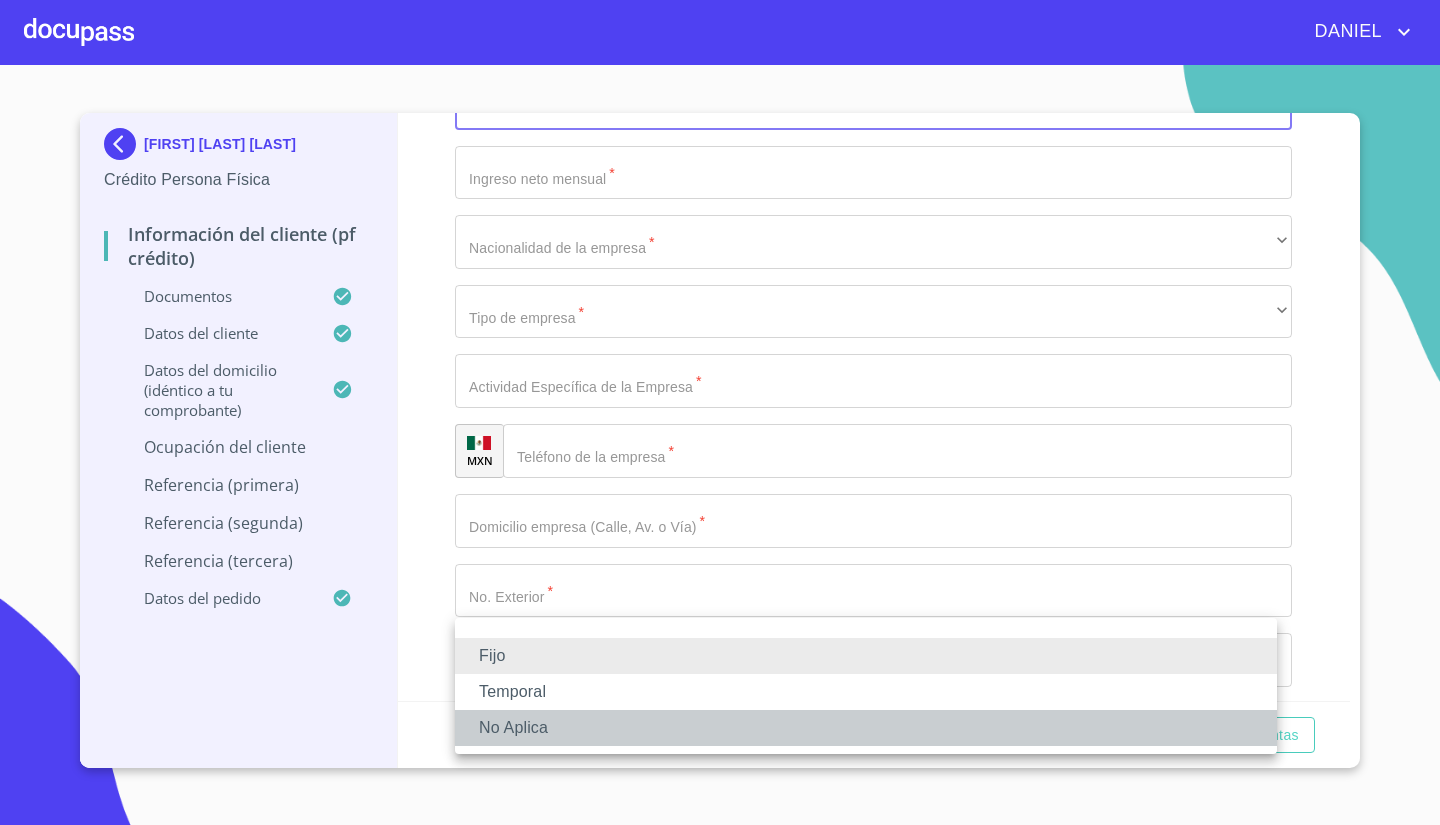 click on "No Aplica" at bounding box center [866, 728] 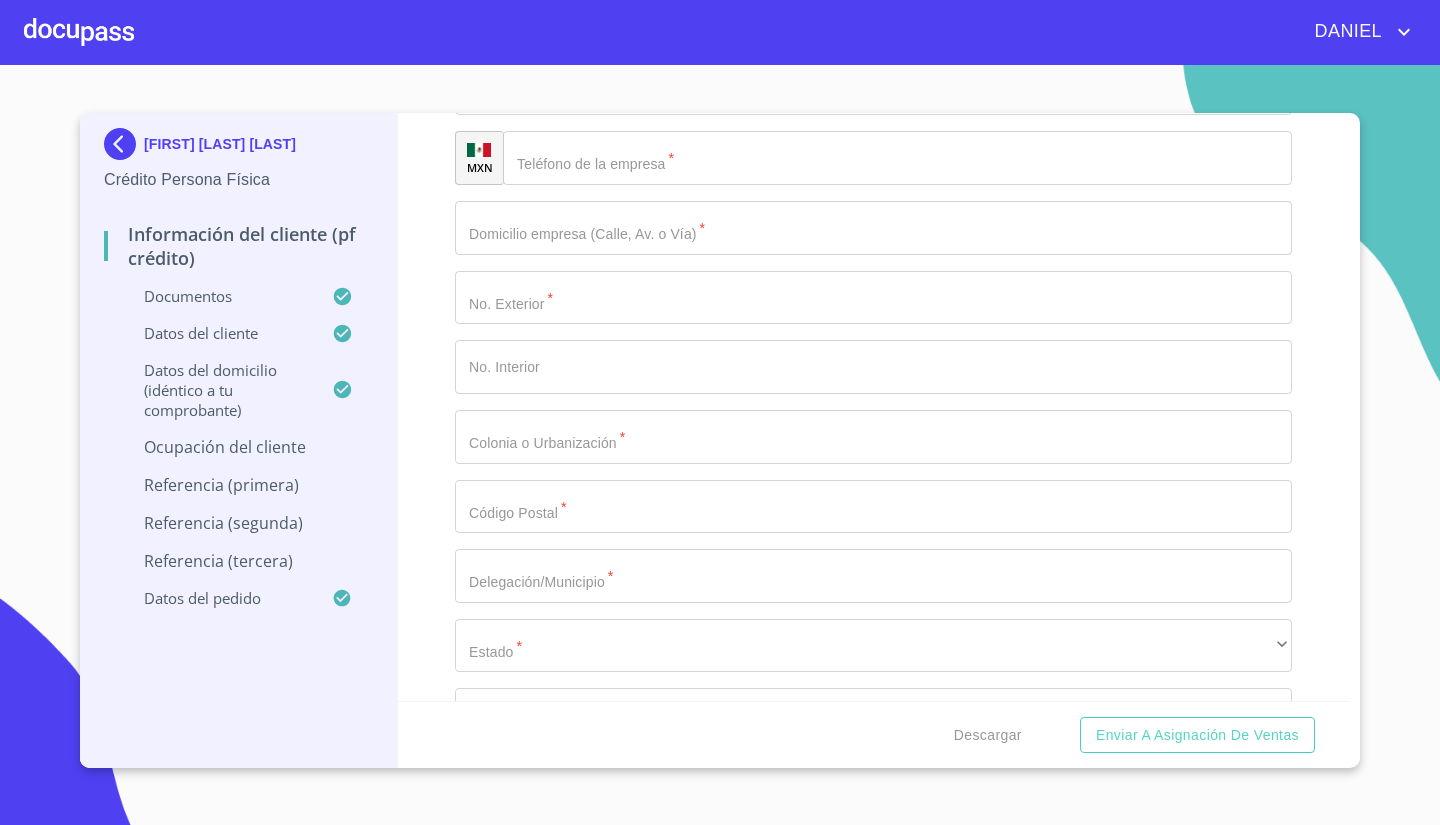 scroll, scrollTop: 8007, scrollLeft: 0, axis: vertical 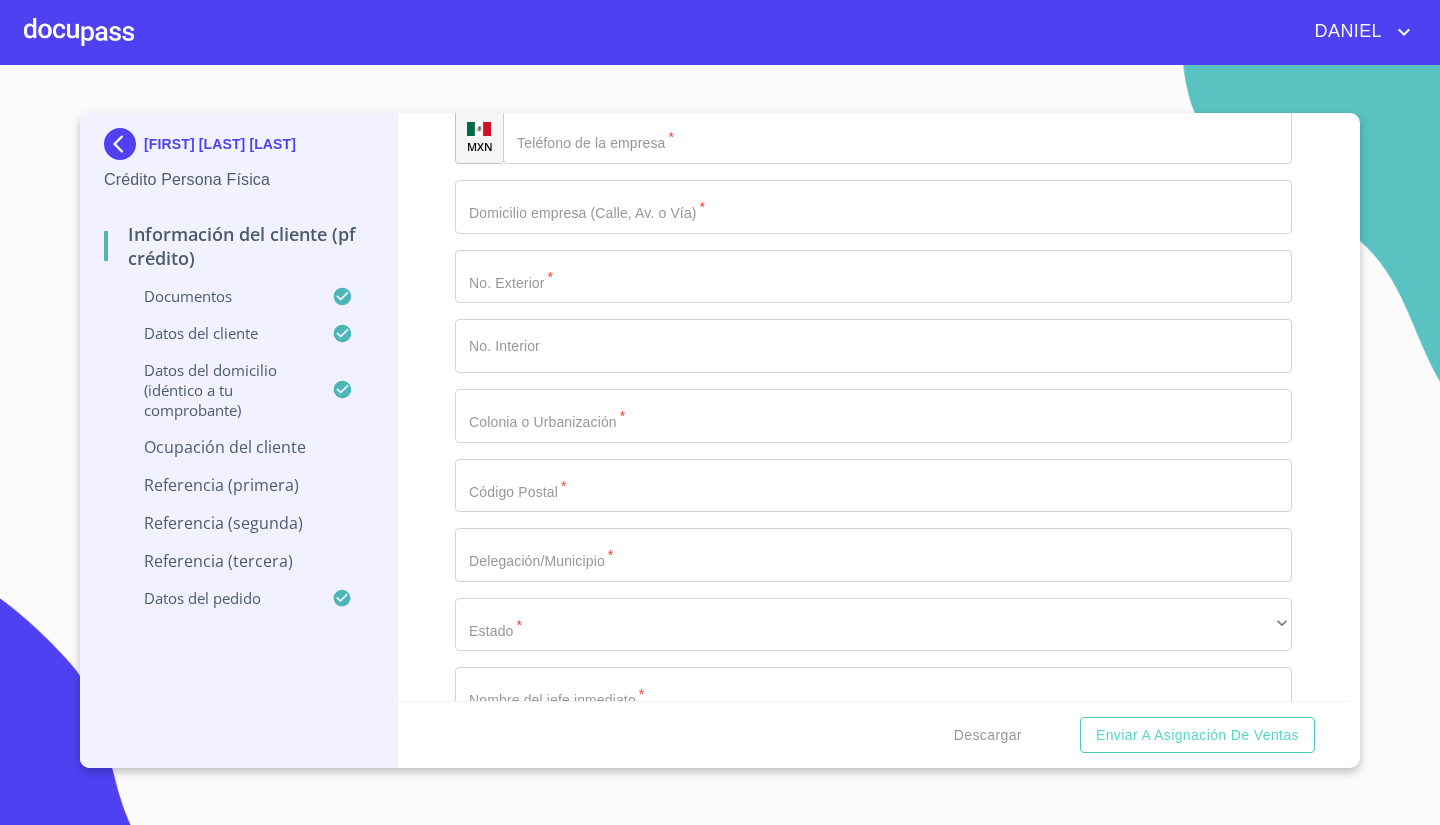 click on "Documento de identificación.   *" at bounding box center [873, -141] 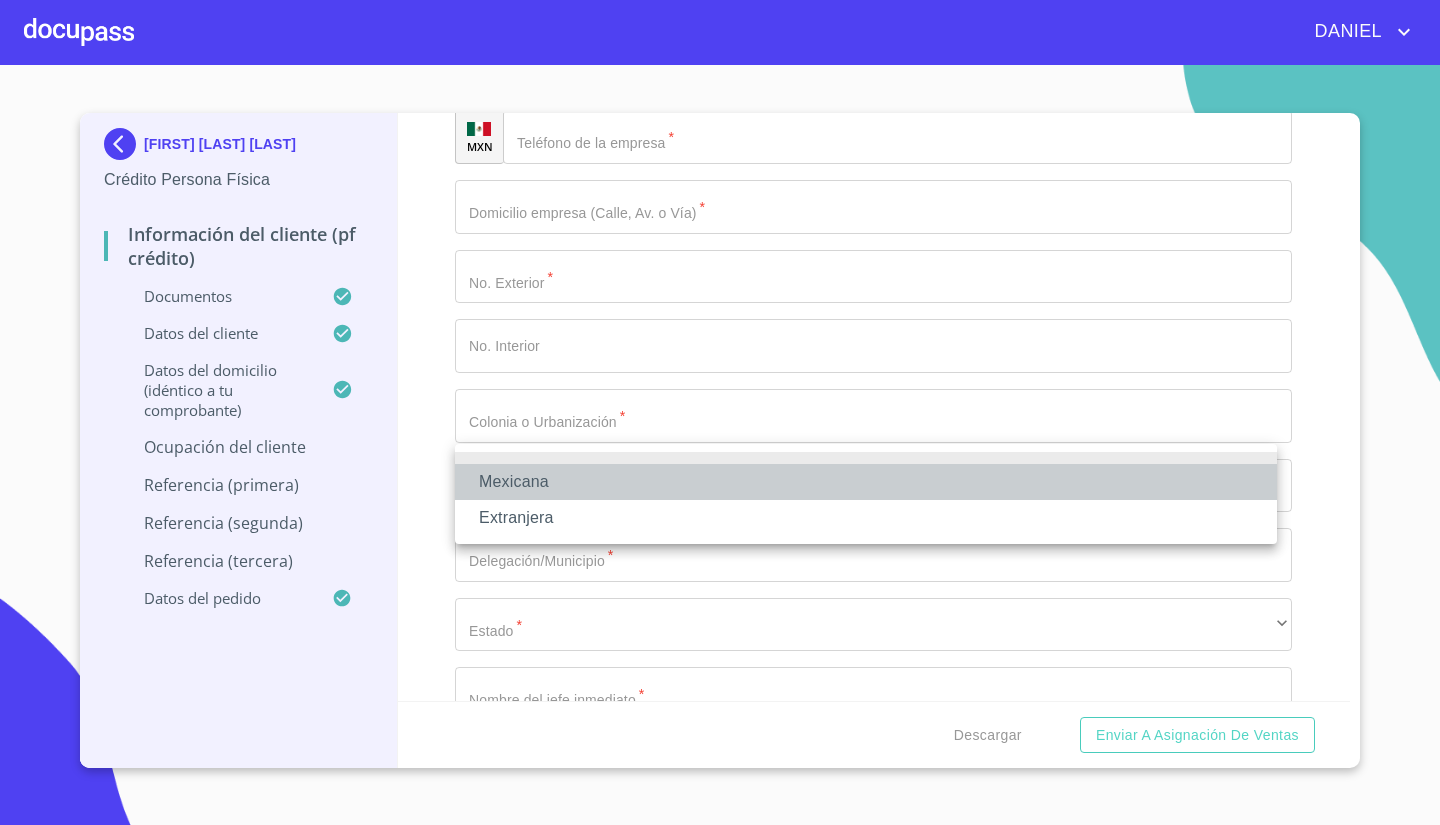 click on "Mexicana" at bounding box center [866, 482] 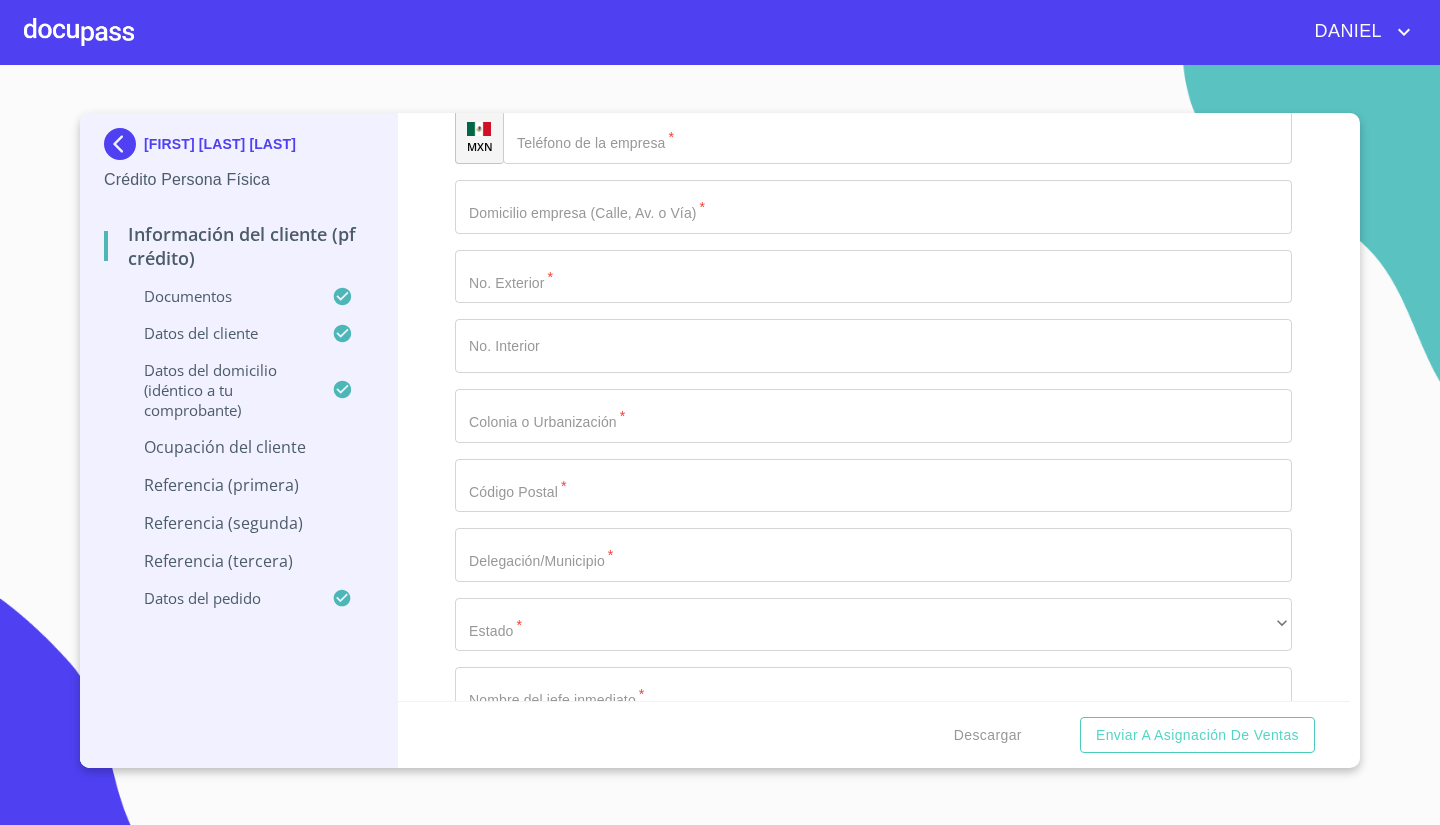 click on "​" at bounding box center [873, -2] 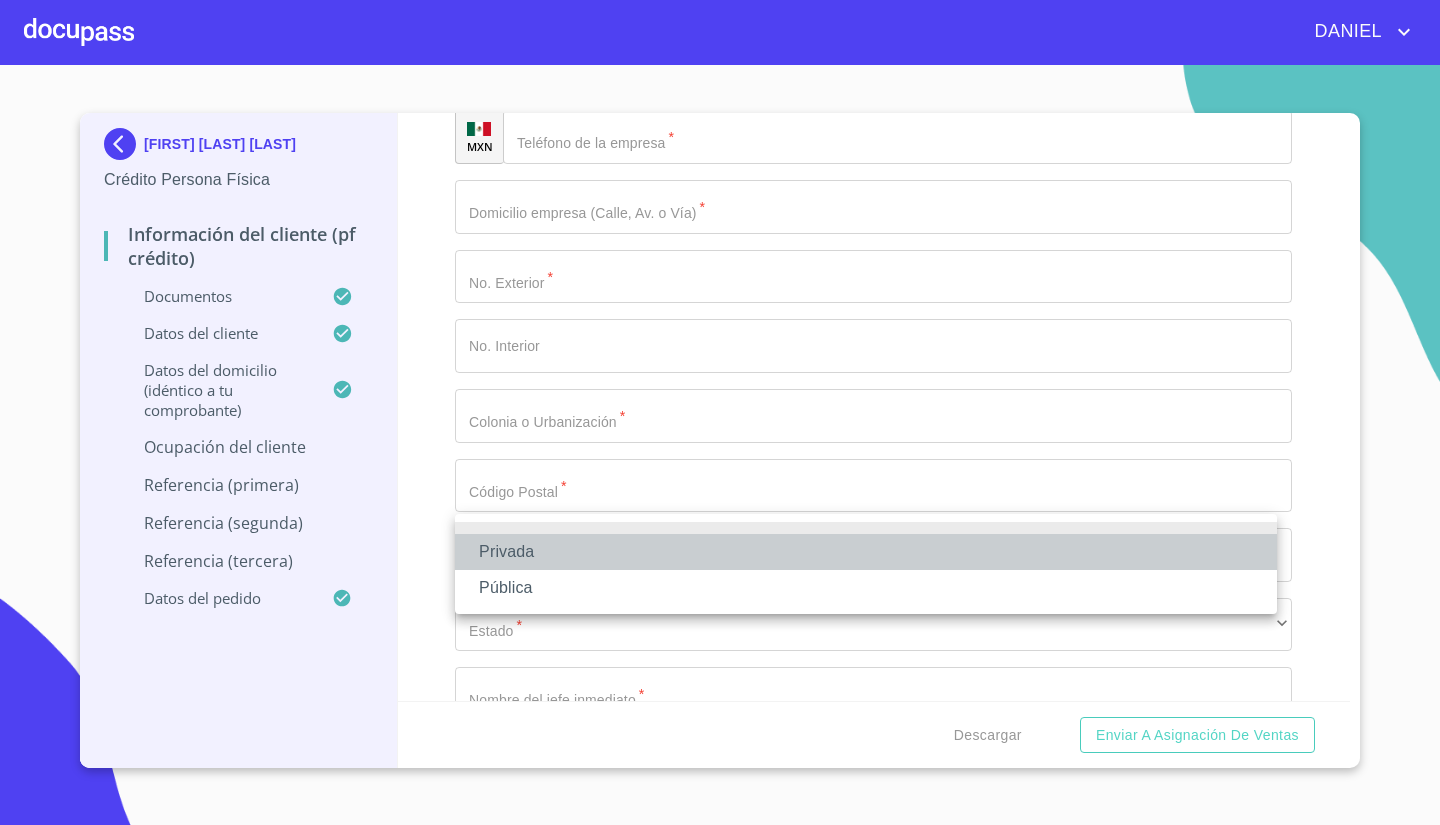 click on "Privada" at bounding box center (866, 552) 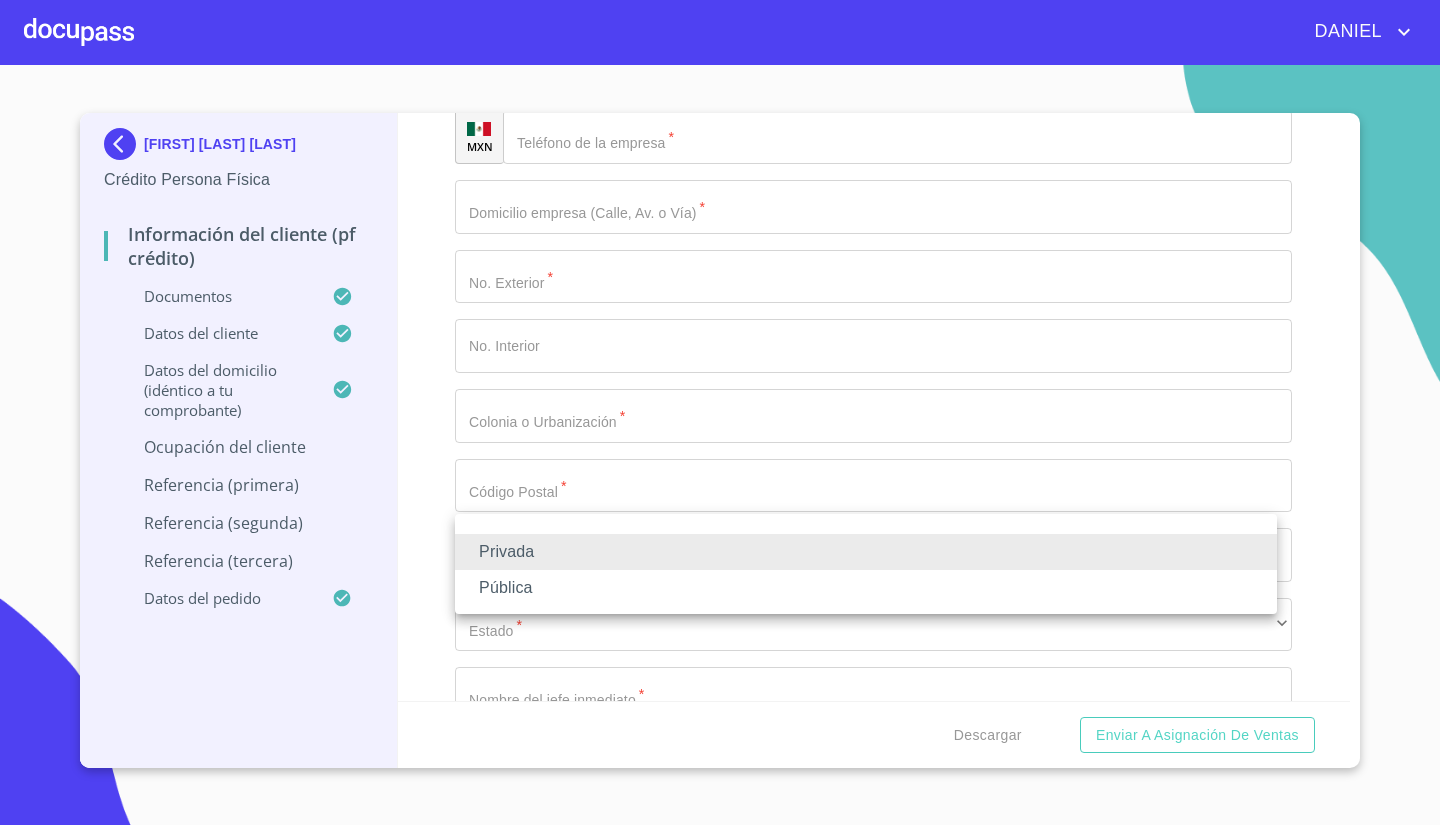 type 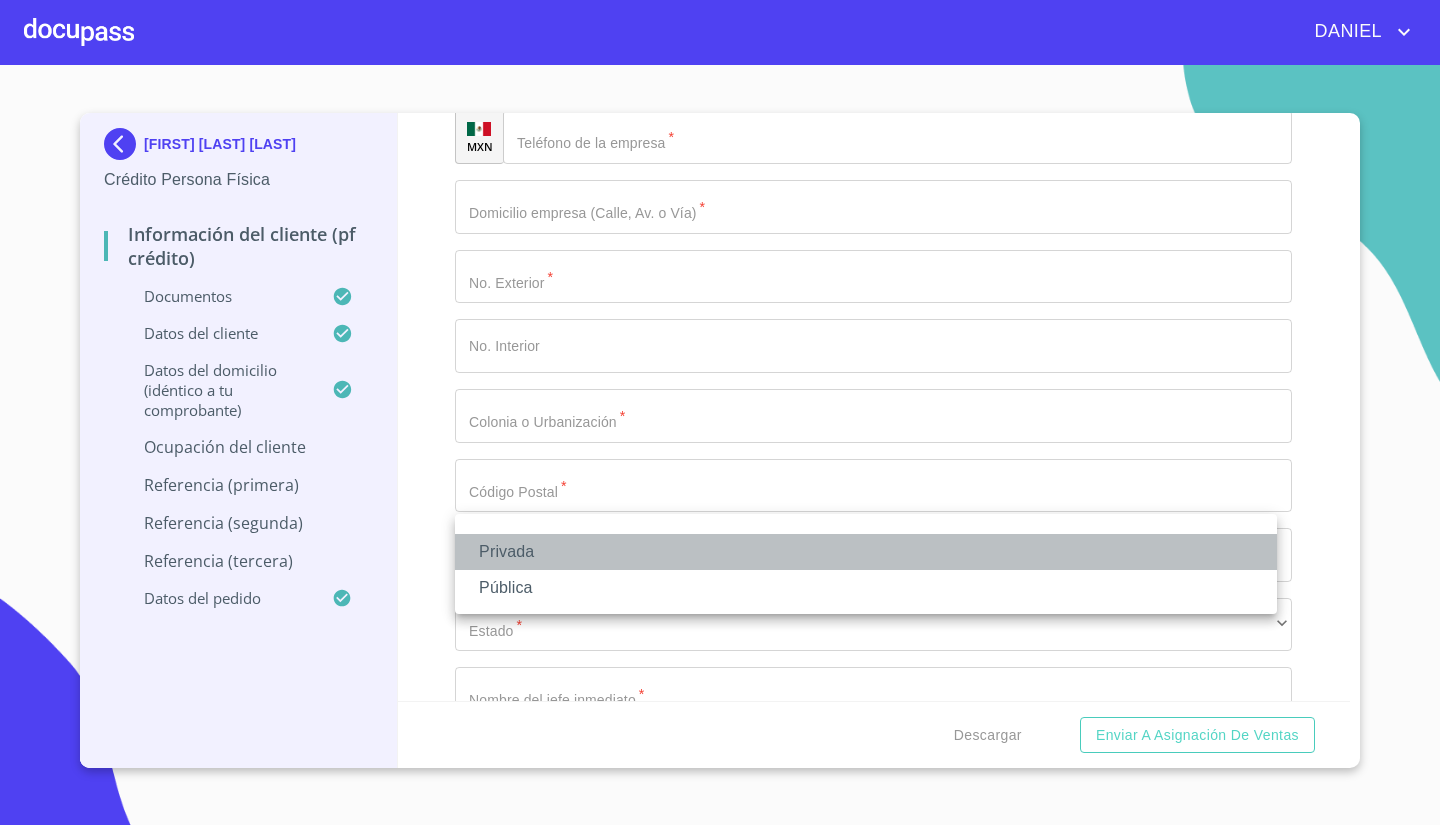 click on "Privada" at bounding box center (866, 552) 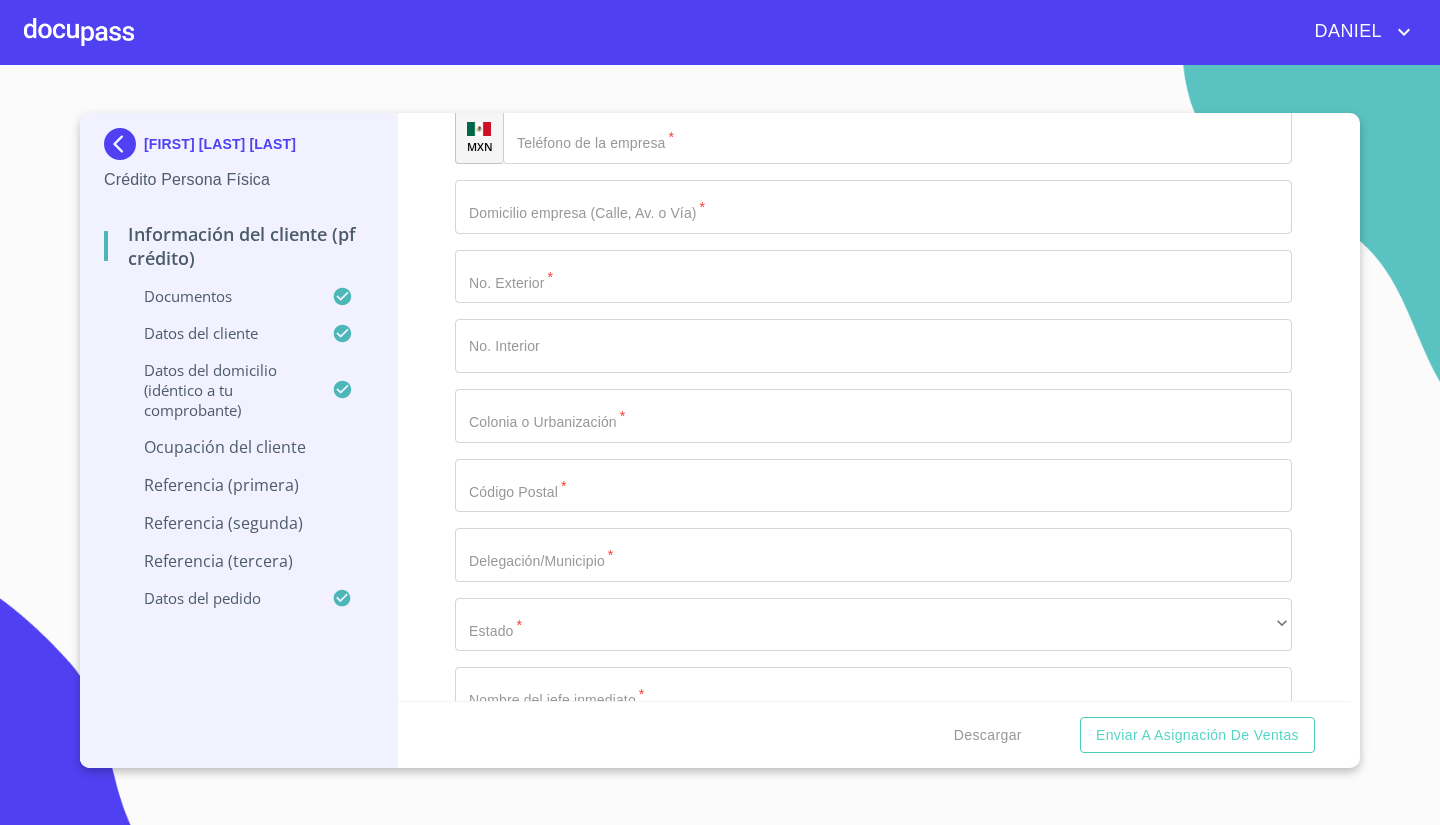 click on "Ocupación   * [LAST] ​ Nombre de la empresa   * [LAST] [LAST] ​ Fecha de ingreso * [DAY] de [MONTH]. de [YEAR] ​ Descripción empleo   * [VENTA DE CALZADO Y ROPA AMERICANA] ​ Tipo de contrato   * [LAST] ​ Ingreso neto mensual   * [NUMBER] ​ Nacionalidad de la empresa   * [LAST] ​ Tipo de empresa   * [LAST] ​ El campo Actividad Específica de la Empresa es requerido   * ​ MXN Teléfono de la empresa   * ​ Domicilio empresa (Calle, Av. o Vía)   * ​ No. Exterior   * ​ No. Interior ​ Colonia o Urbanización   * ​ Código Postal   * ​ Delegación/Municipio   * [CITY] ​ Estado   * [LAST] ​ ​ Nombre del jefe inmediato   * [LAST] ​ Puesto del jefe inmediato   * [LAST] ​ MXN Teléfono del jefe inmediato   * [LAST] ​ Antigüedad de tu trabajo actual   * ​ ​" at bounding box center [873, 206] 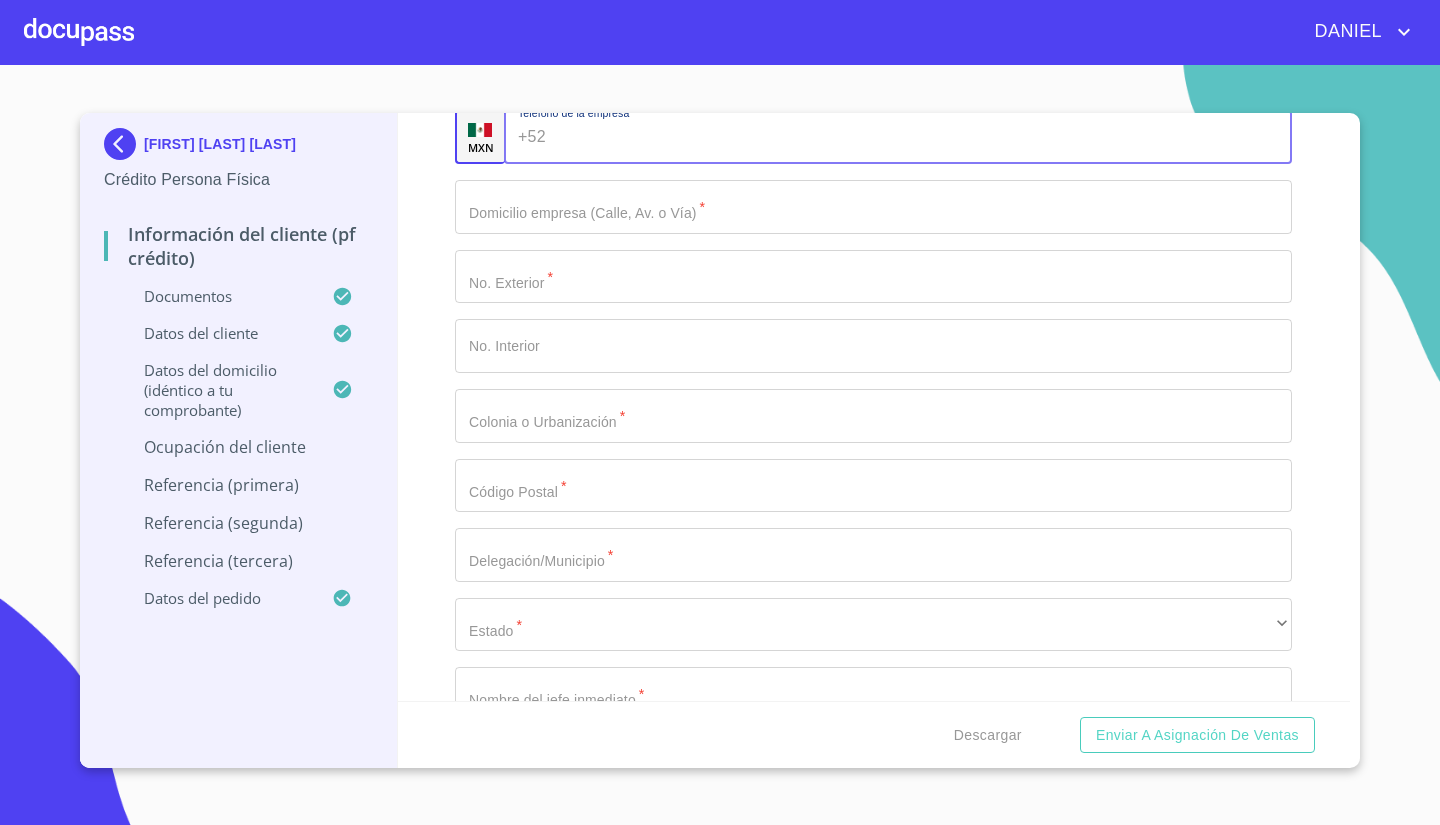 click on "Documento de identificación.   *" at bounding box center [923, 137] 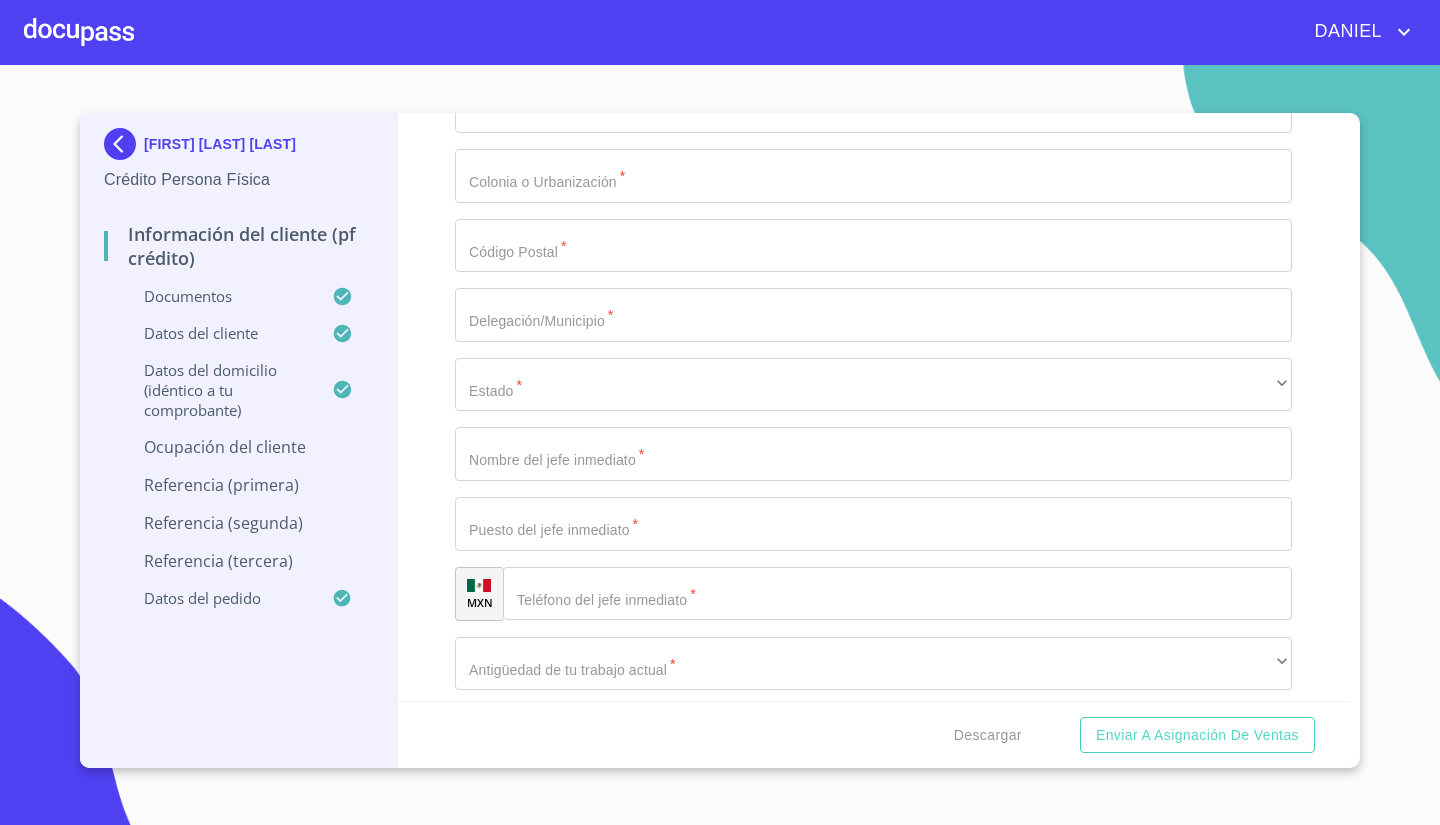 scroll, scrollTop: 8268, scrollLeft: 0, axis: vertical 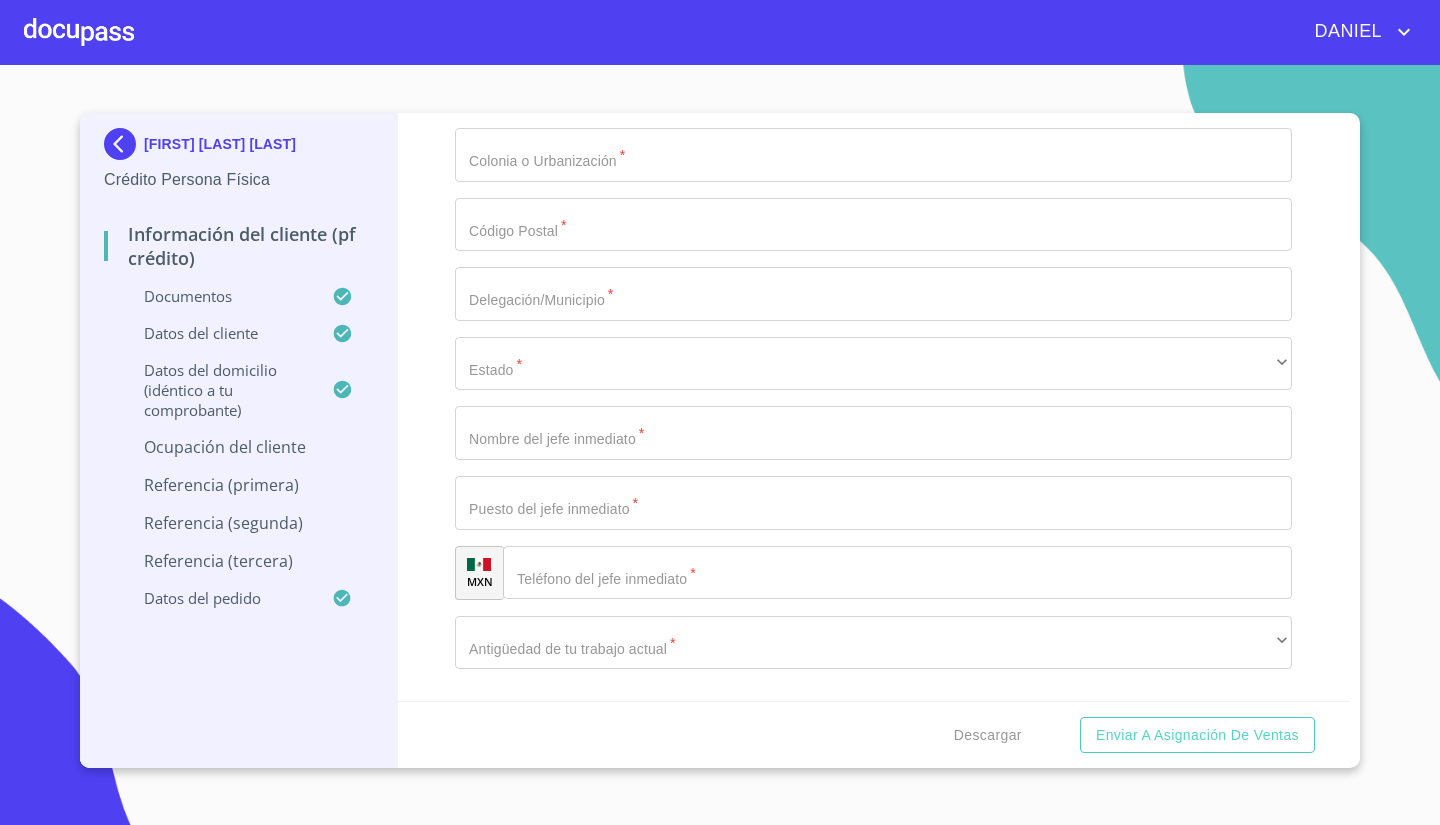 type on "([PHONE])" 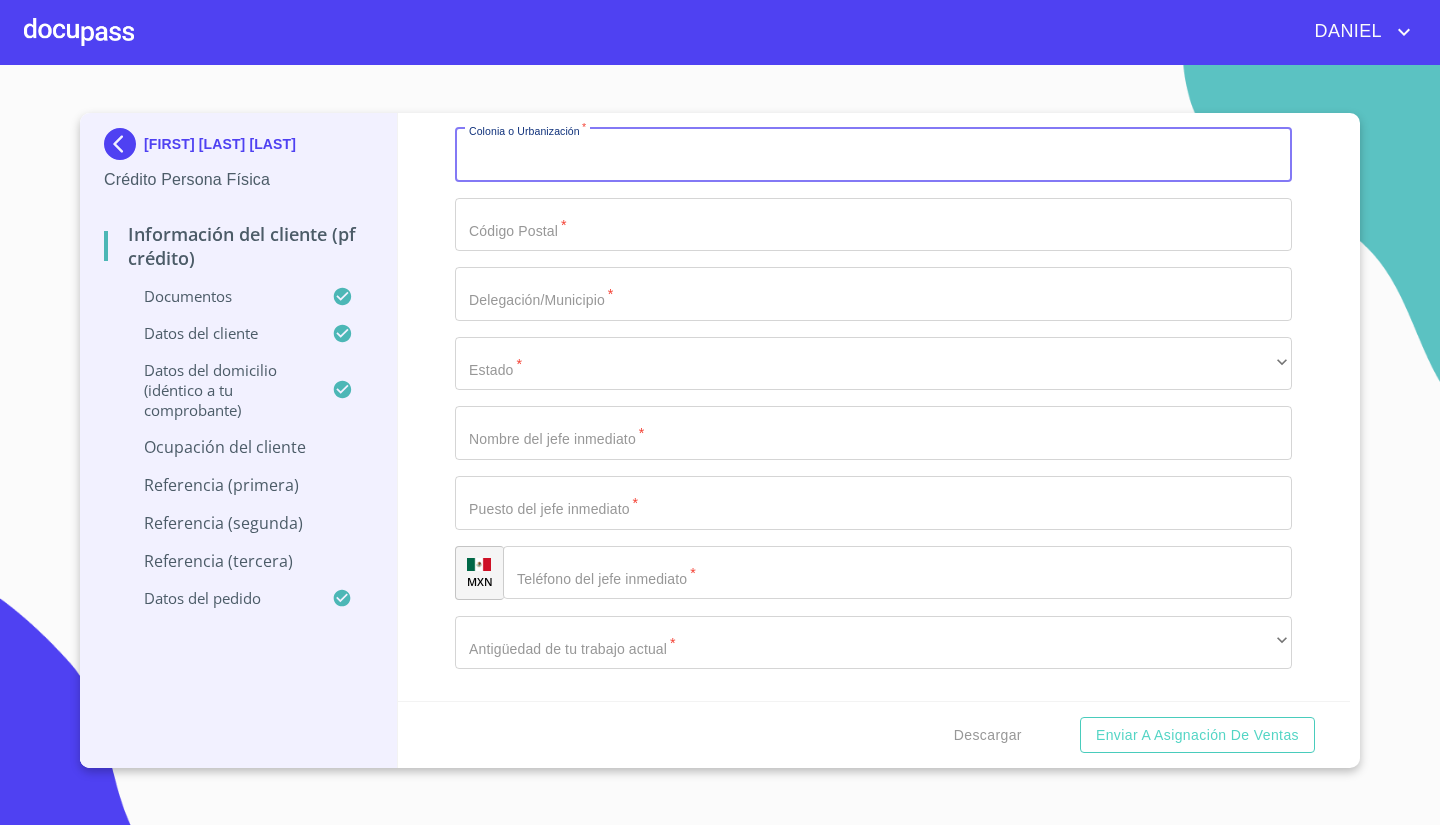 scroll, scrollTop: 8289, scrollLeft: 0, axis: vertical 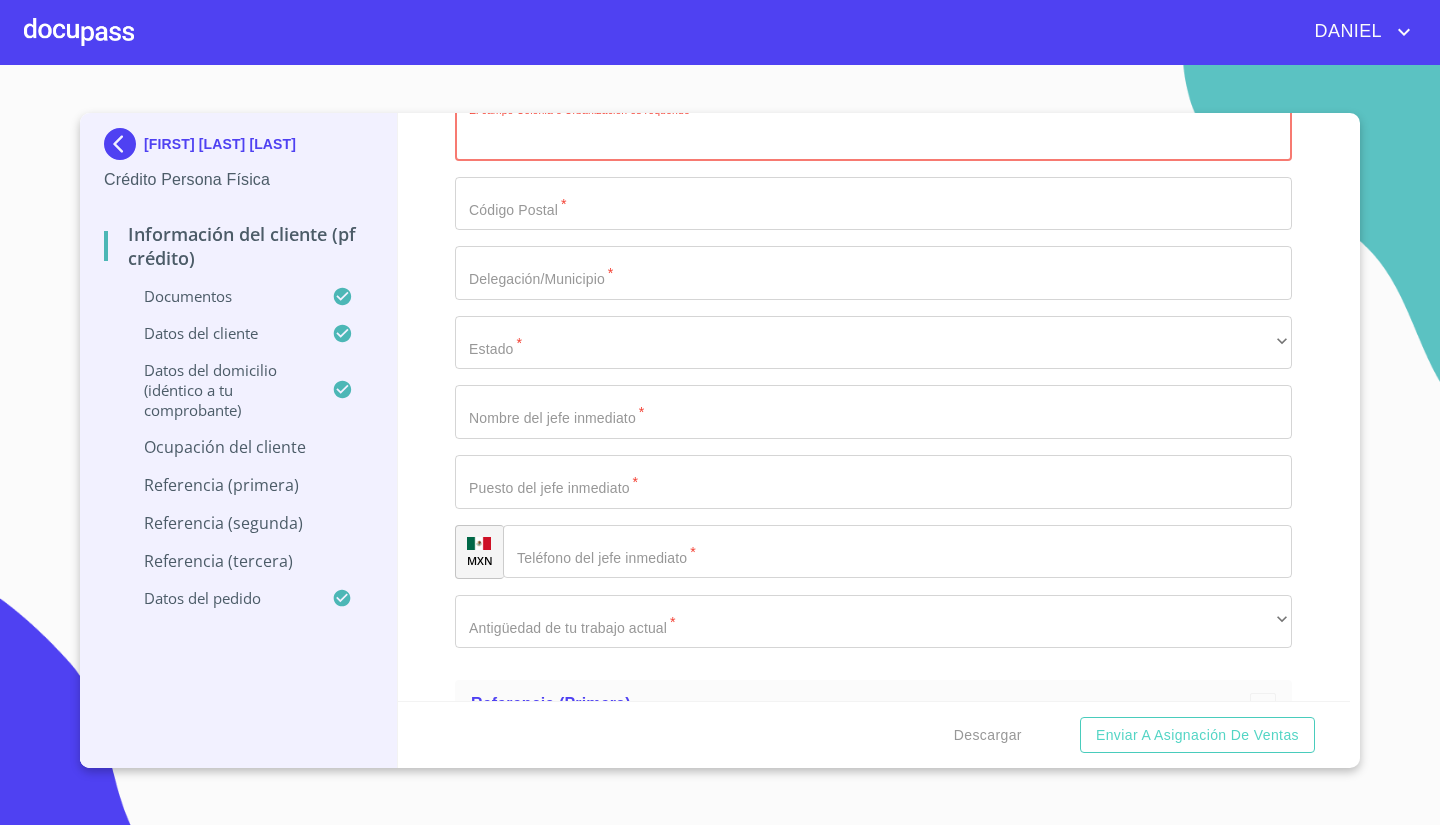 click on "Documento de identificación.   *" at bounding box center [873, 134] 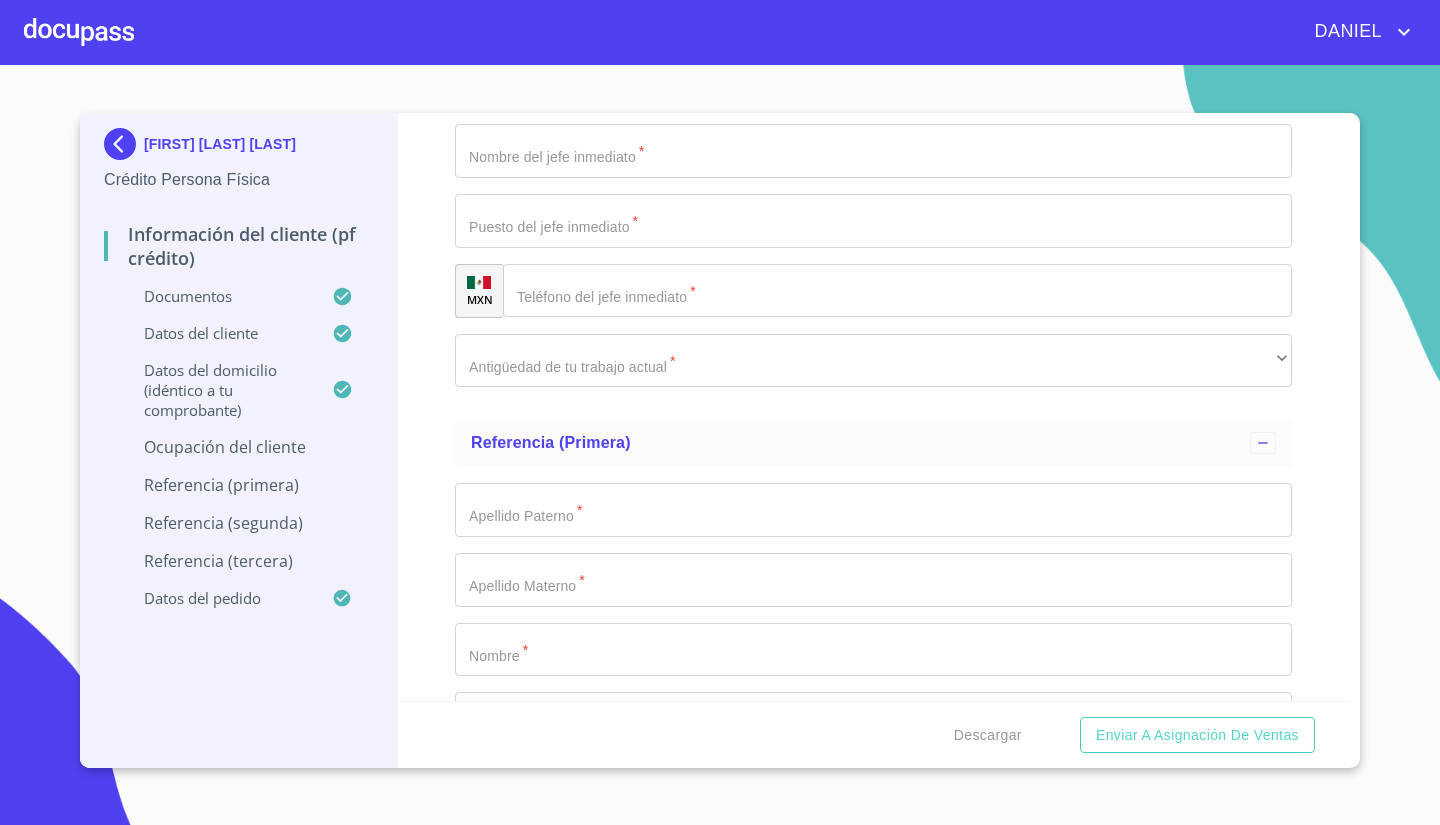 scroll, scrollTop: 8571, scrollLeft: 0, axis: vertical 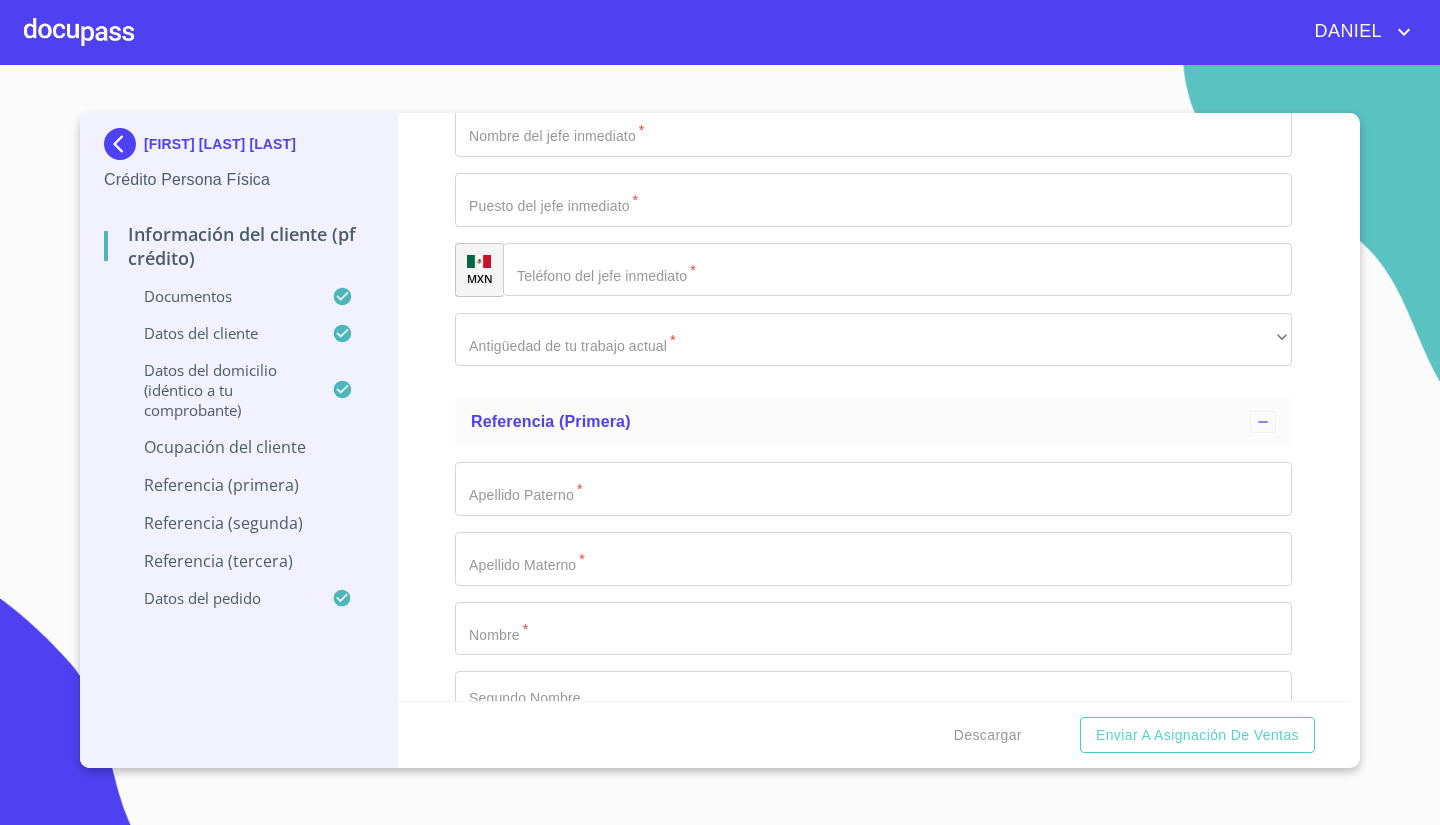 type on "[STREET] avangelista" 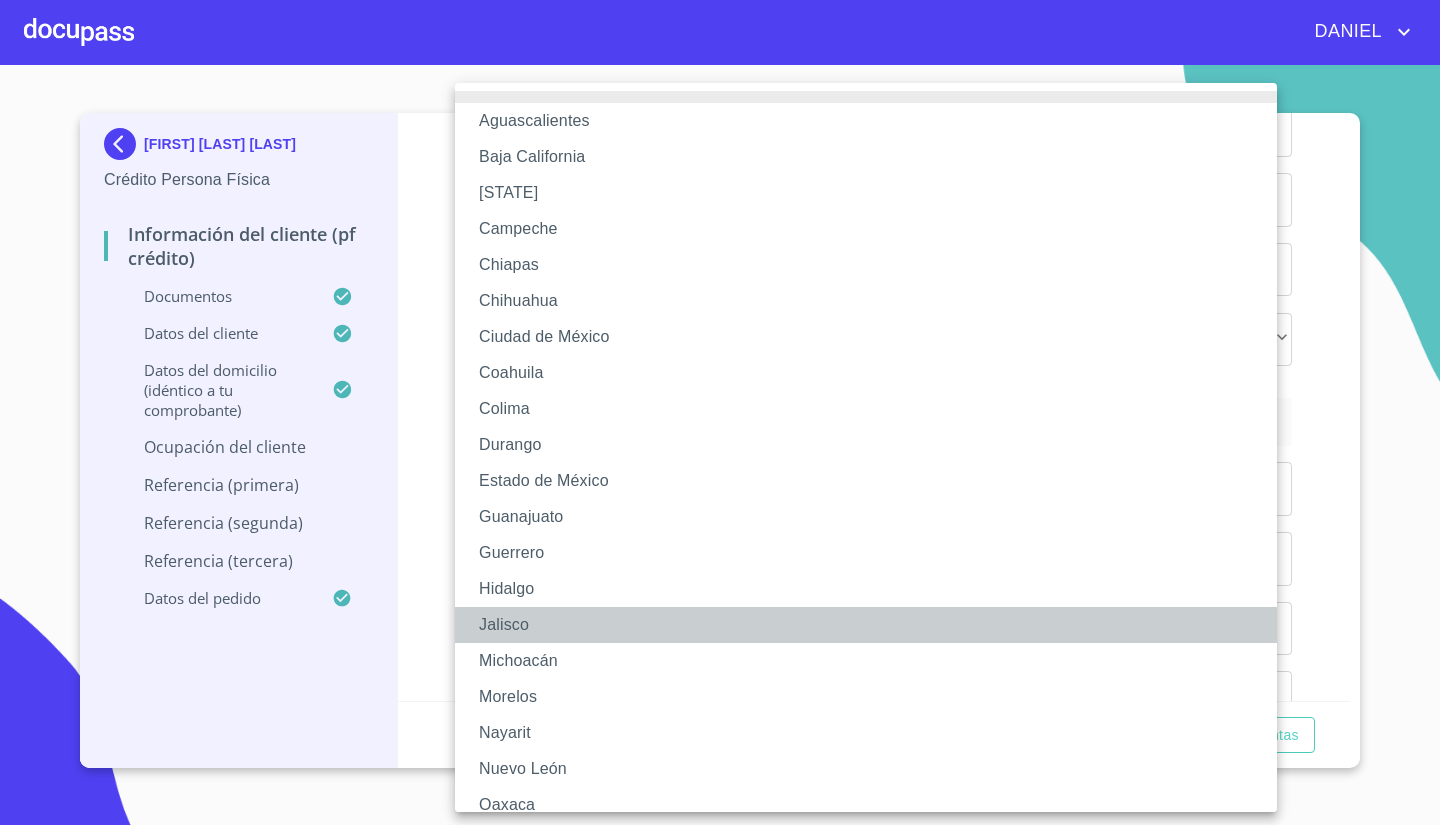 click on "Jalisco" at bounding box center [873, 625] 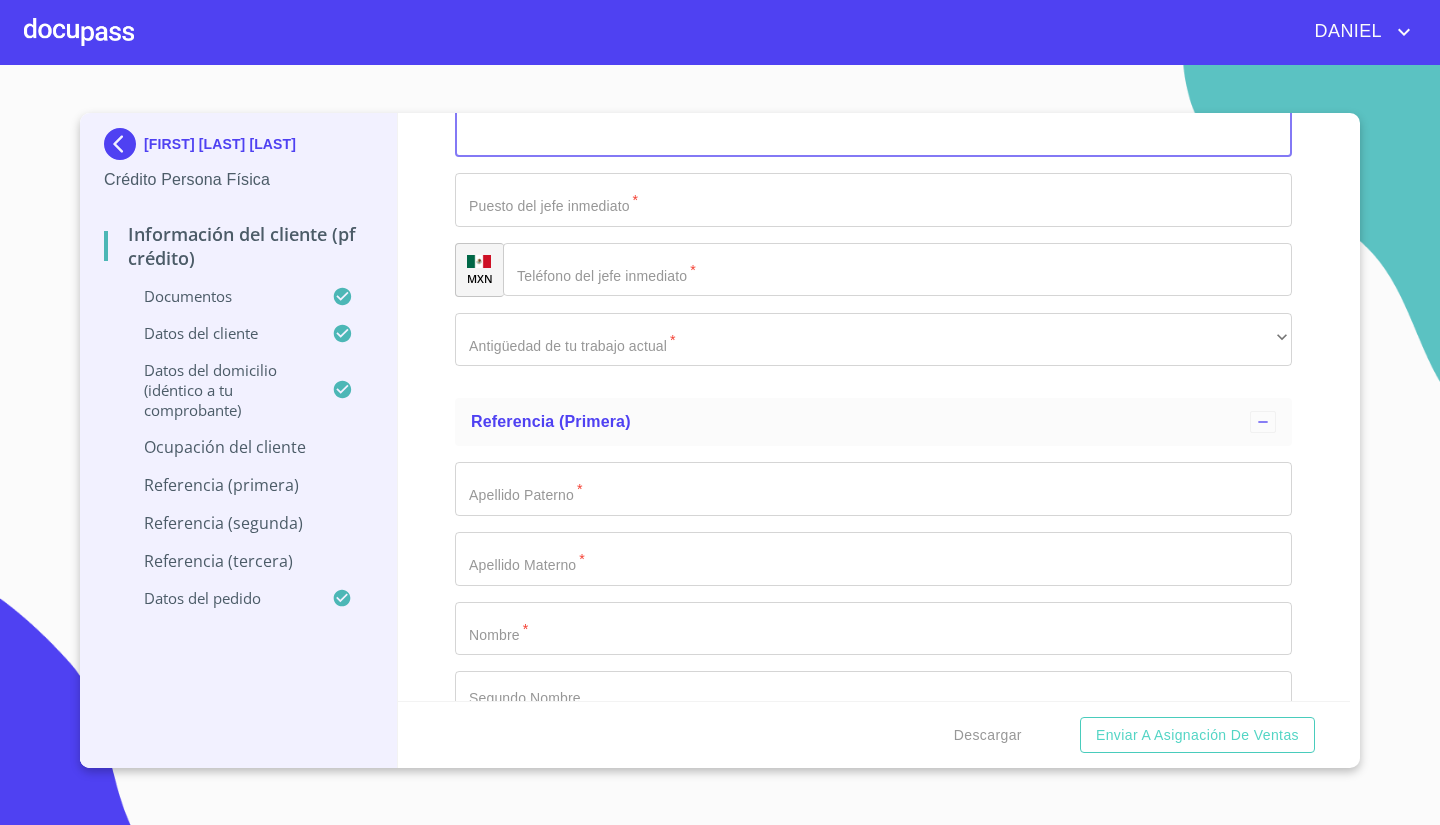 click on "Documento de identificación.   *" at bounding box center (873, 130) 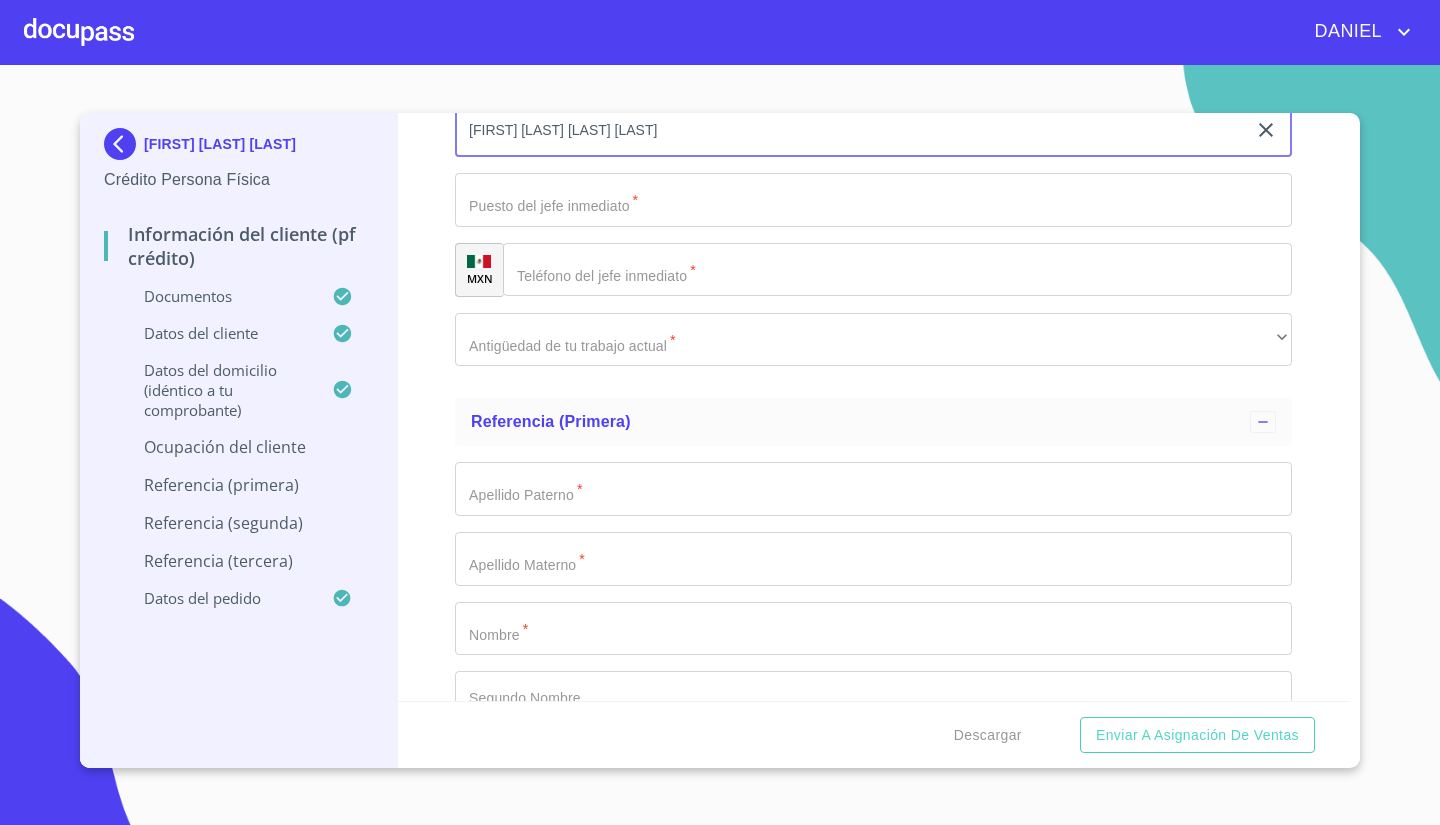 type on "[FIRST] [LAST] [LAST] [LAST]" 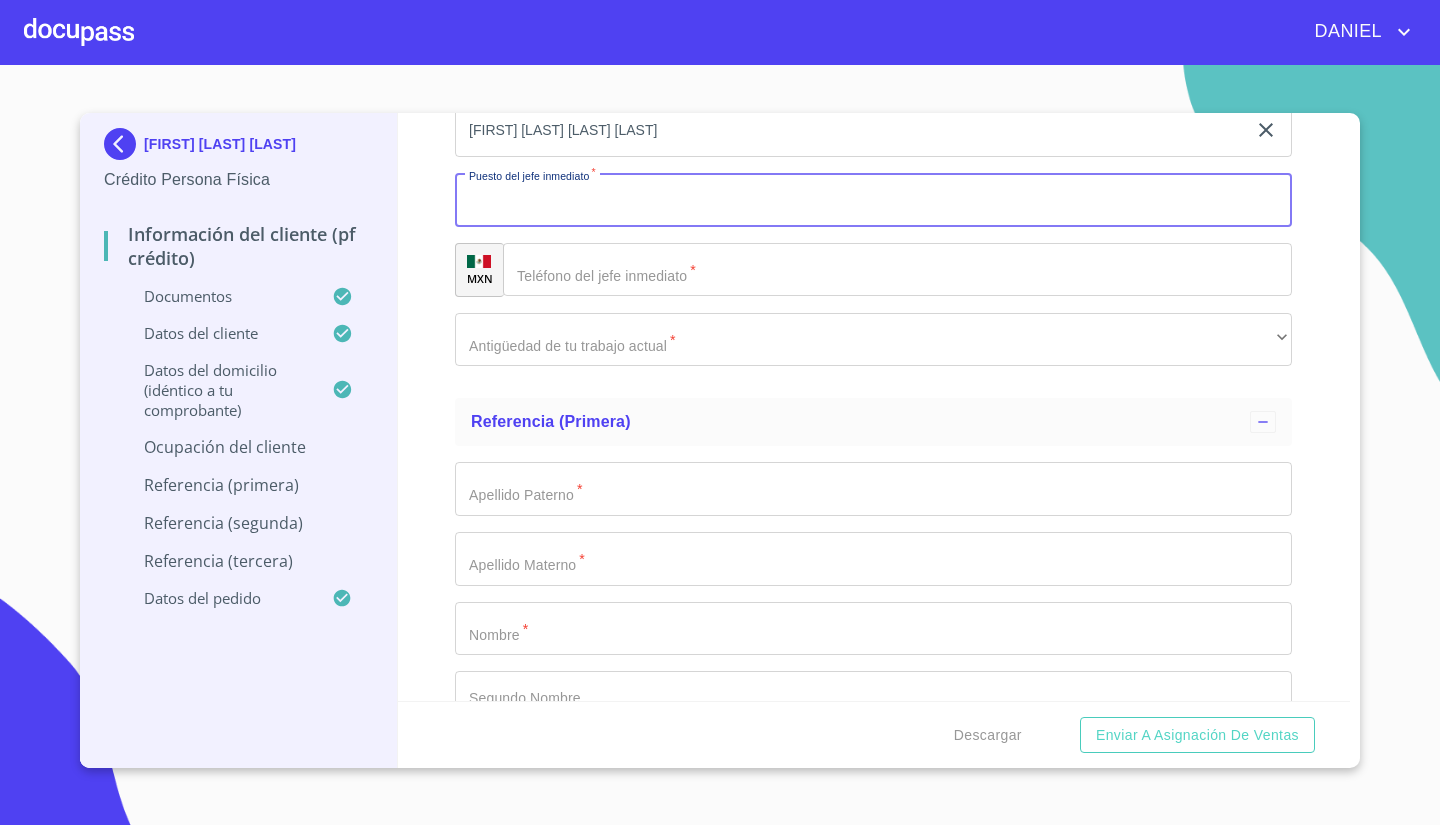 scroll, scrollTop: 8904, scrollLeft: 0, axis: vertical 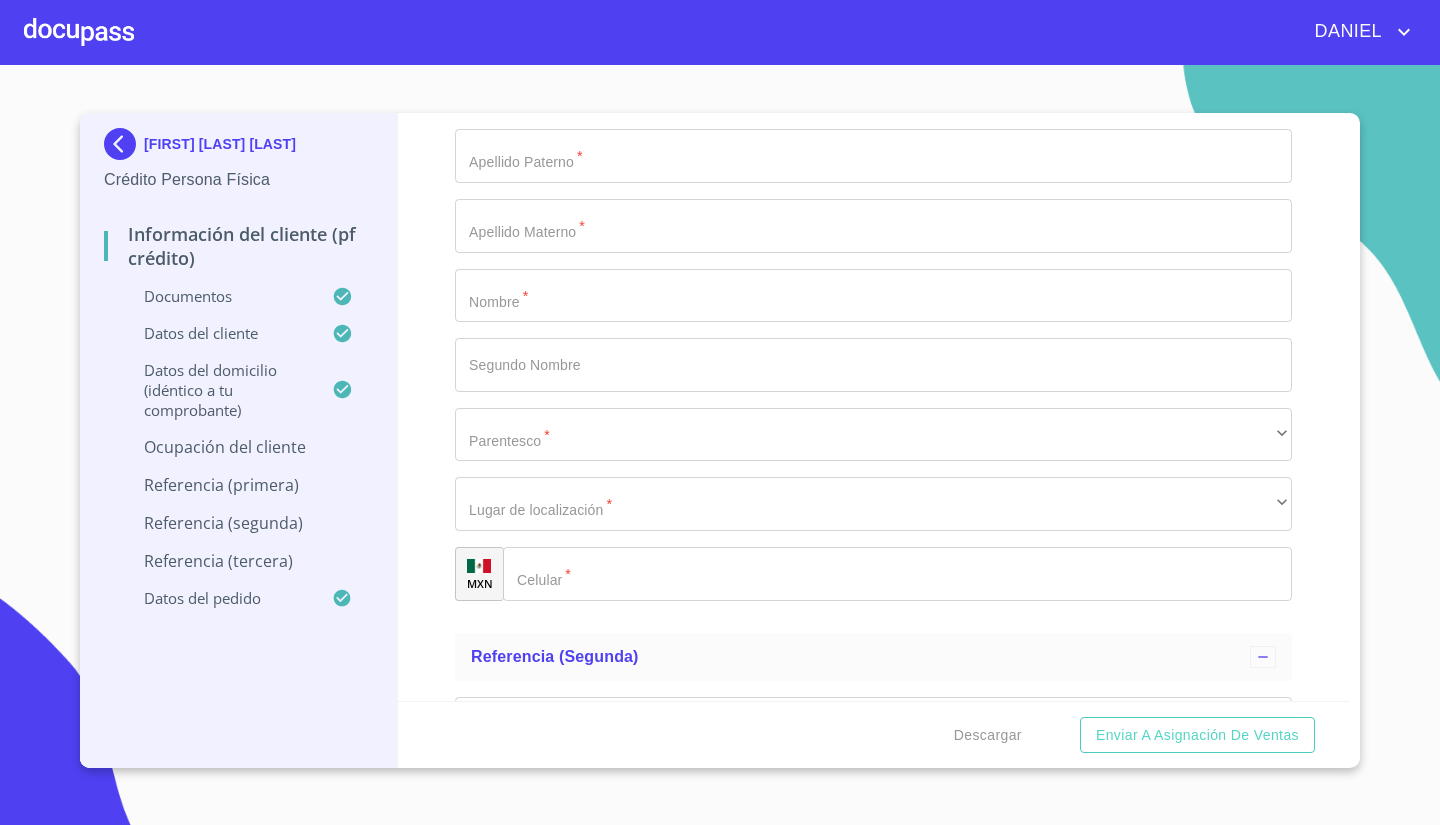 type on "DUEÑA" 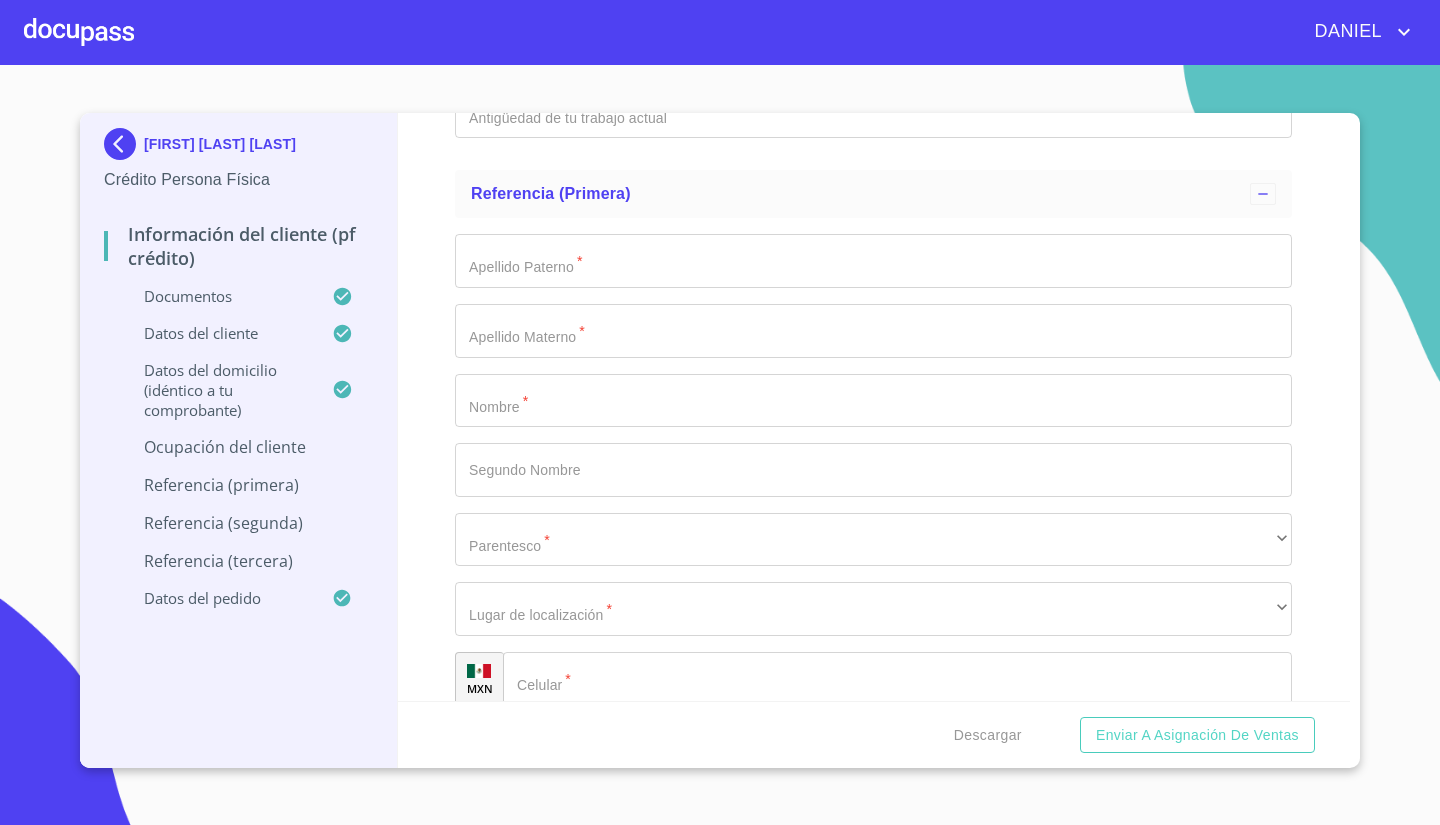 scroll, scrollTop: 8841, scrollLeft: 0, axis: vertical 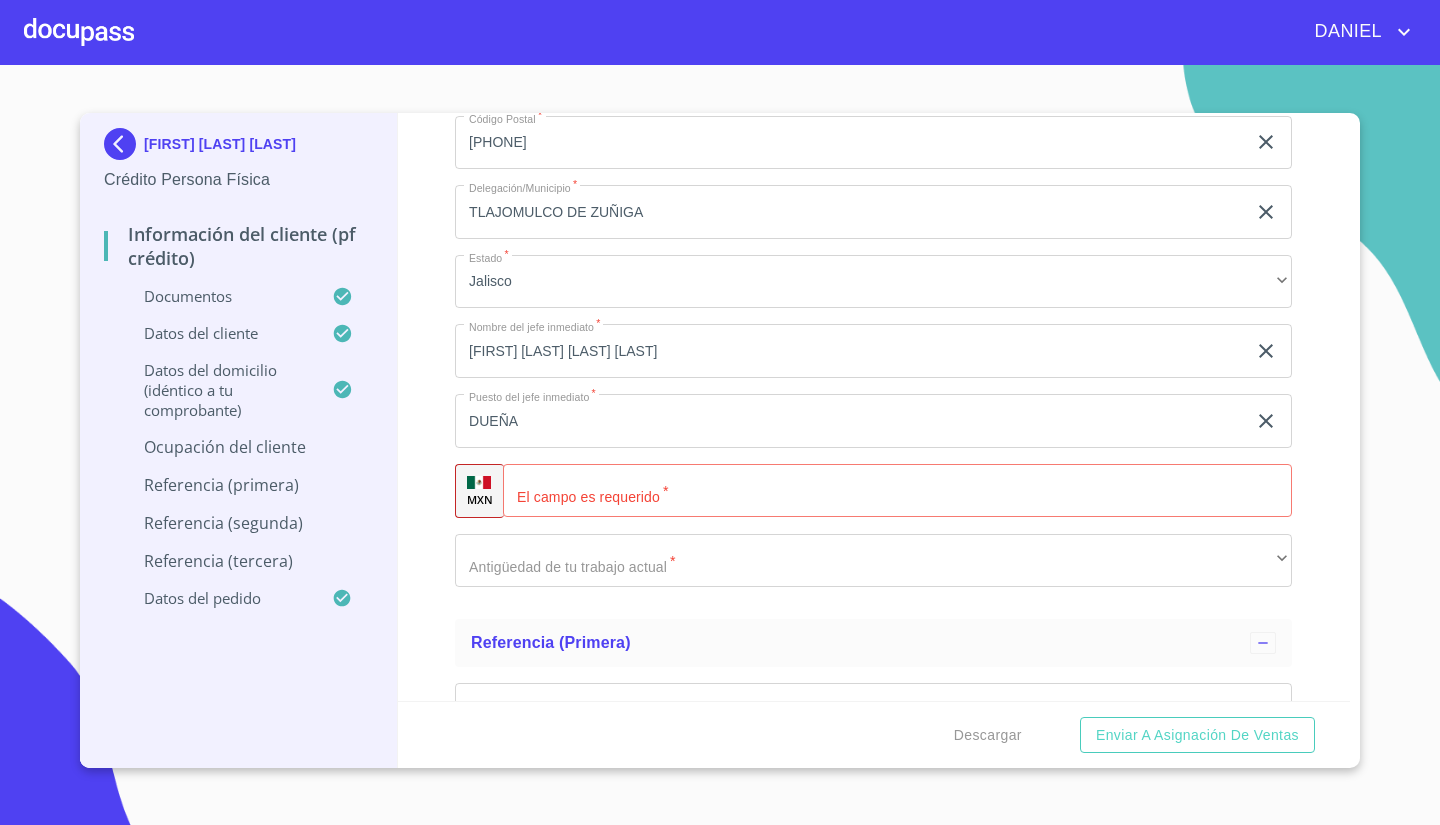 drag, startPoint x: 607, startPoint y: 337, endPoint x: 581, endPoint y: 336, distance: 26.019224 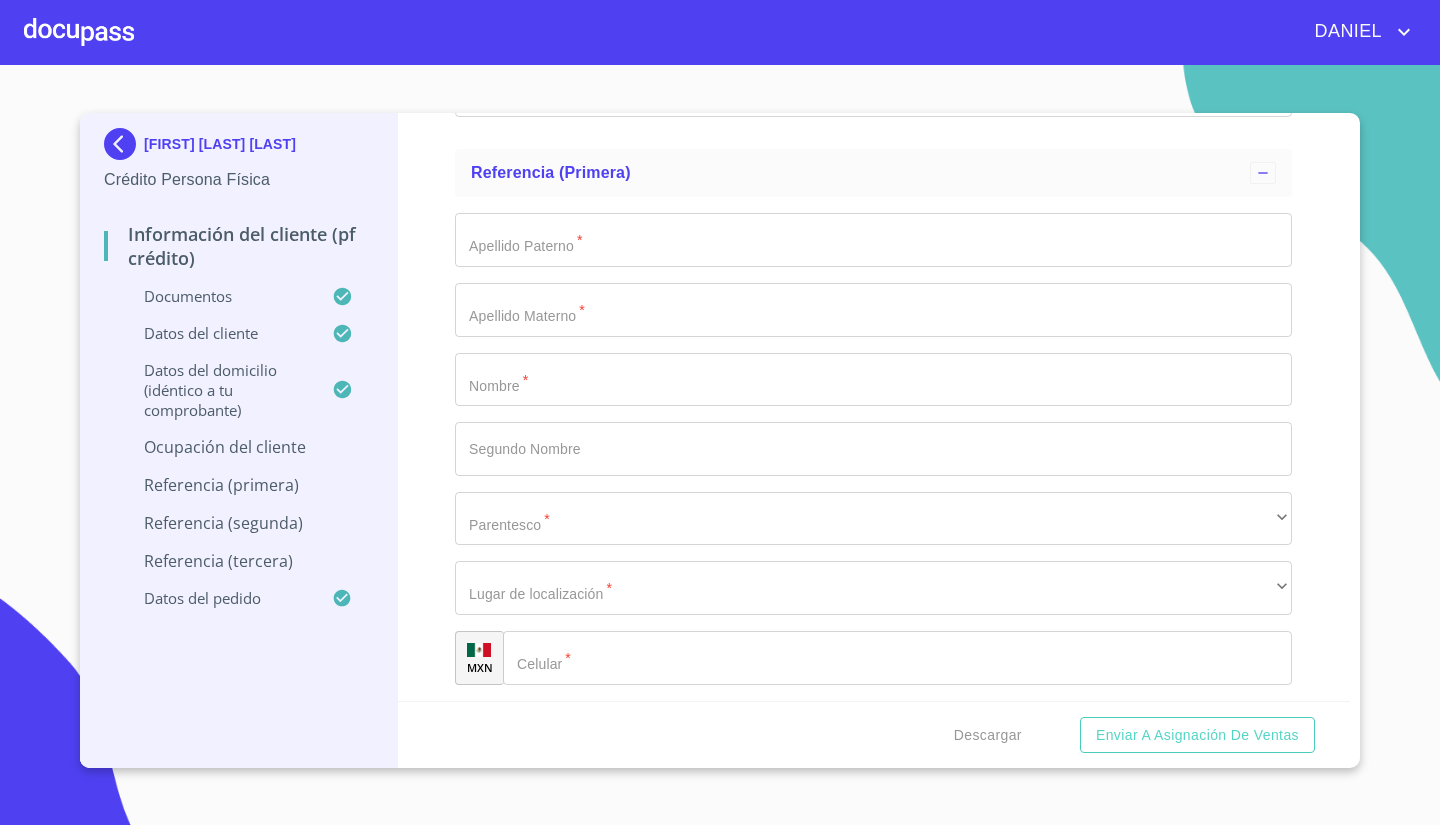 scroll, scrollTop: 8851, scrollLeft: 0, axis: vertical 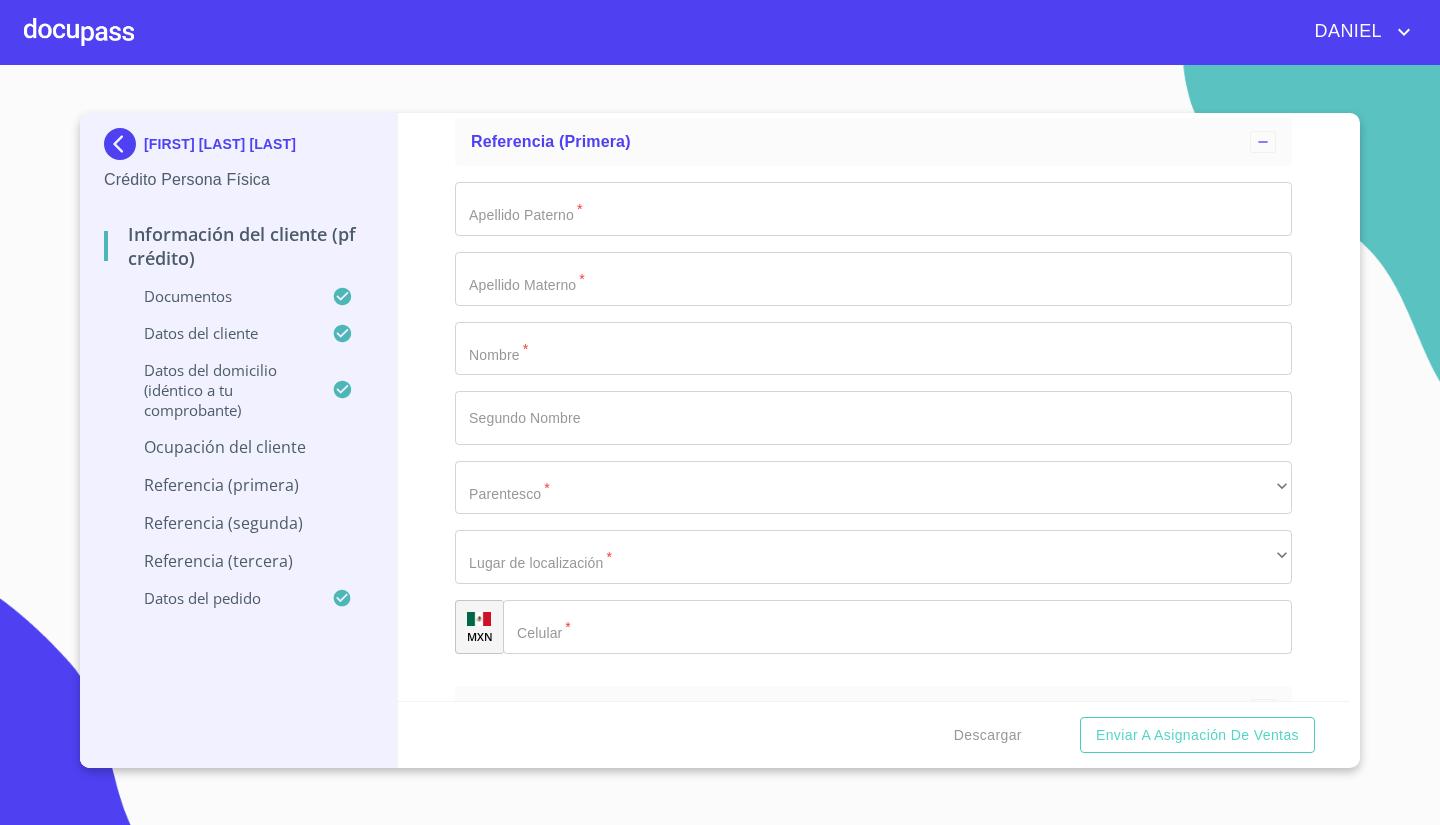 click on "Documento de identificación.   *" at bounding box center [923, -10] 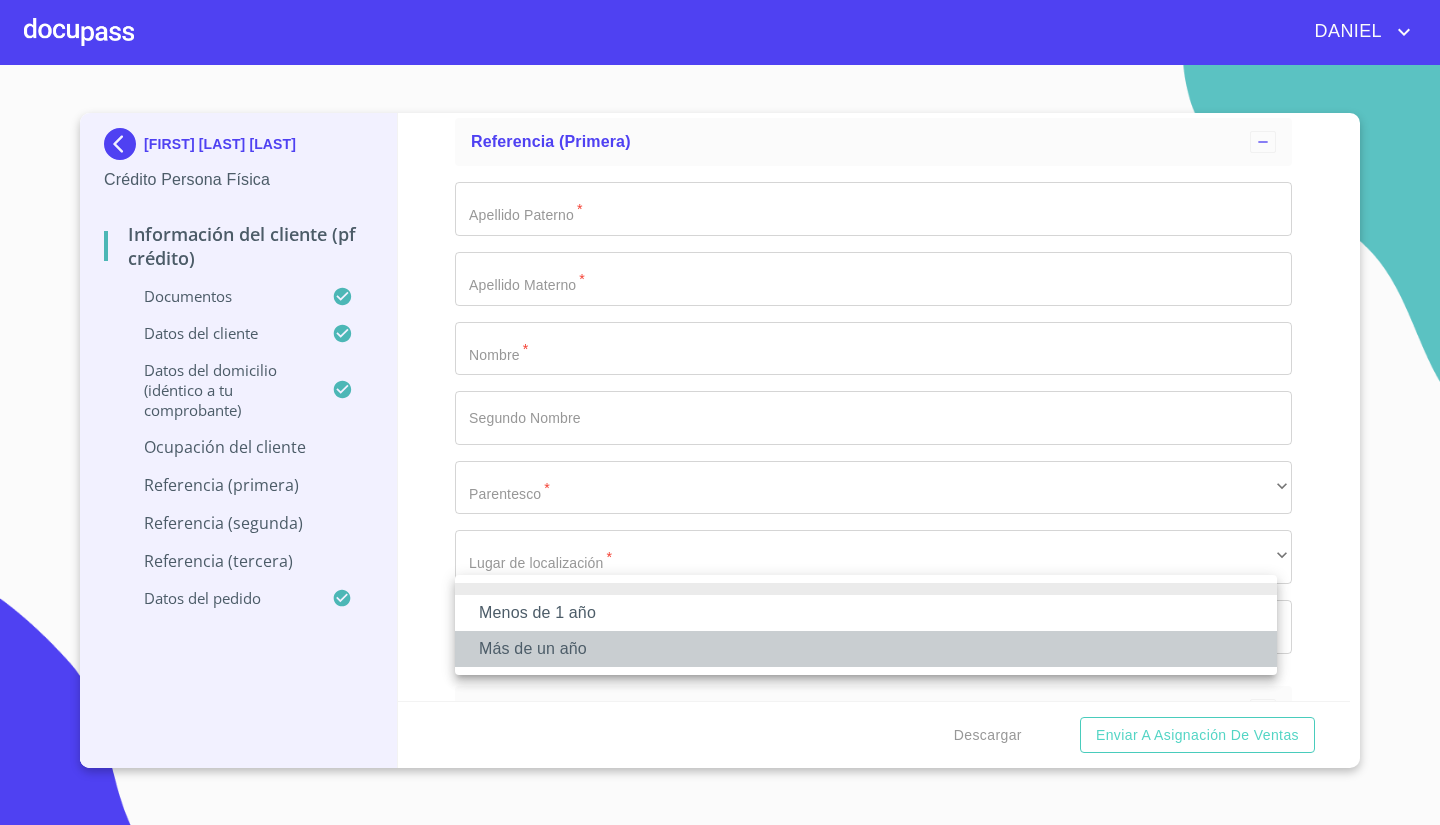 click on "Más de un año" at bounding box center (866, 649) 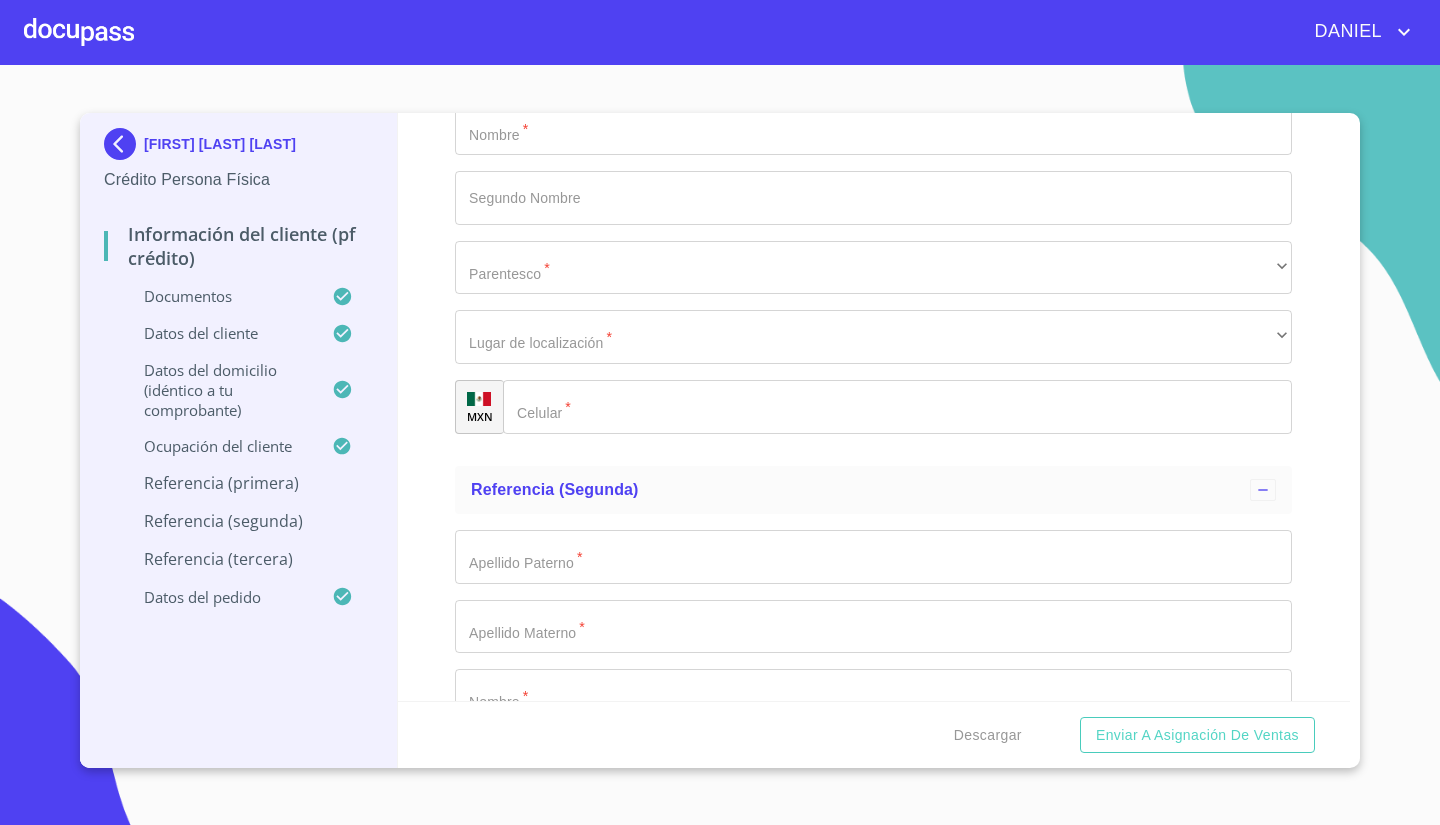 scroll, scrollTop: 9227, scrollLeft: 0, axis: vertical 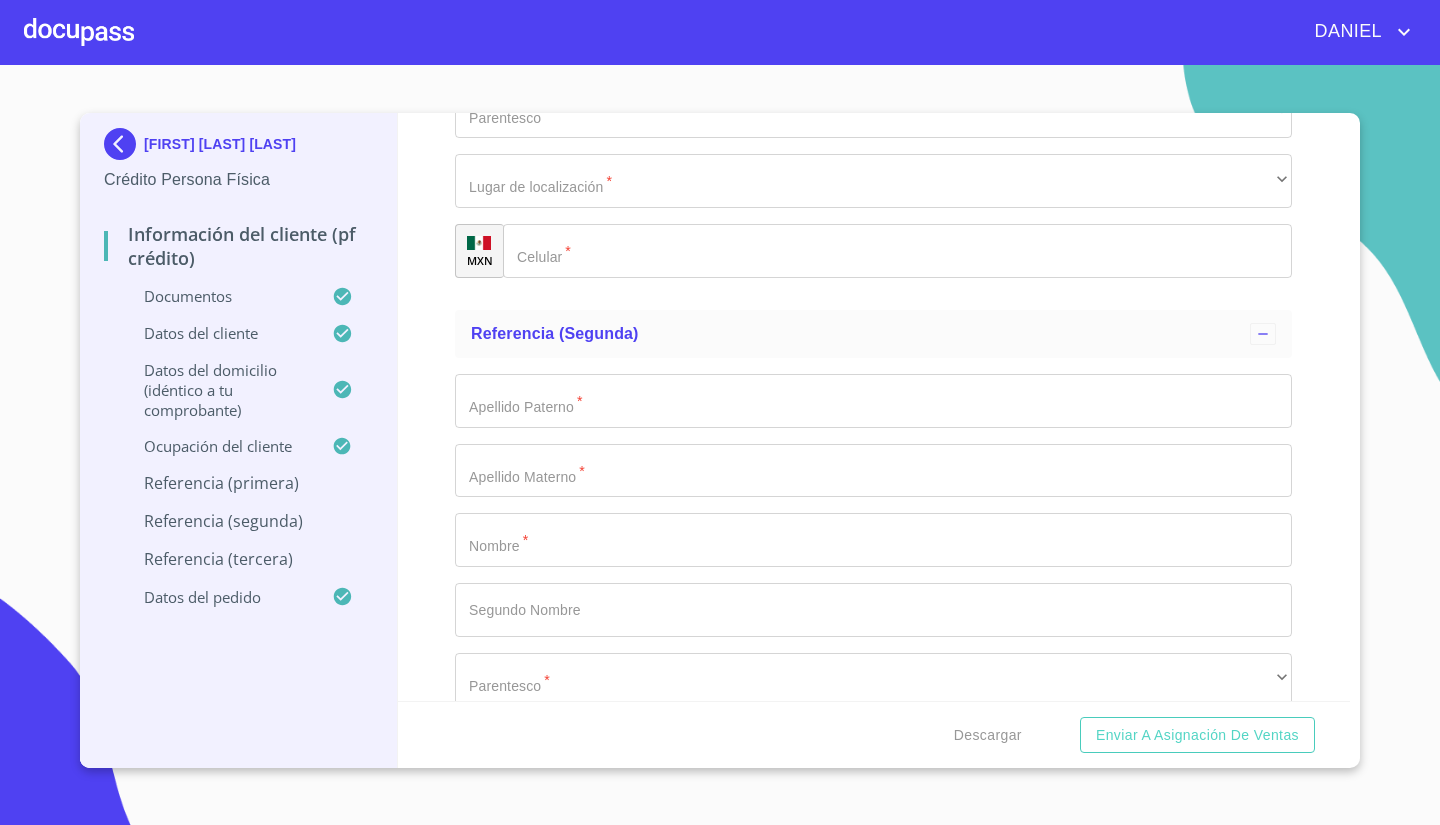 click on "Documento de identificación.   *" at bounding box center (873, -167) 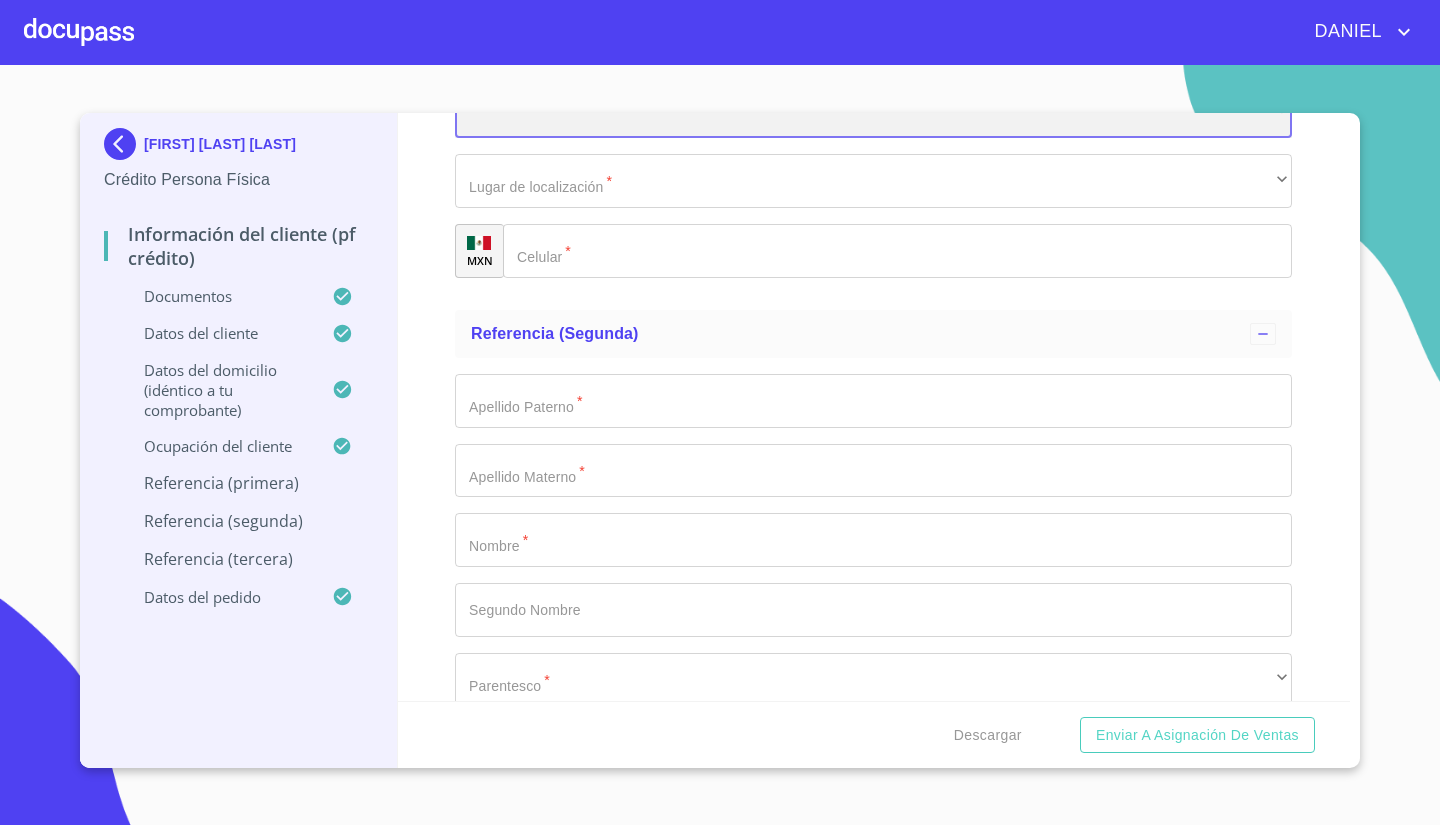 click on "​" at bounding box center [873, 112] 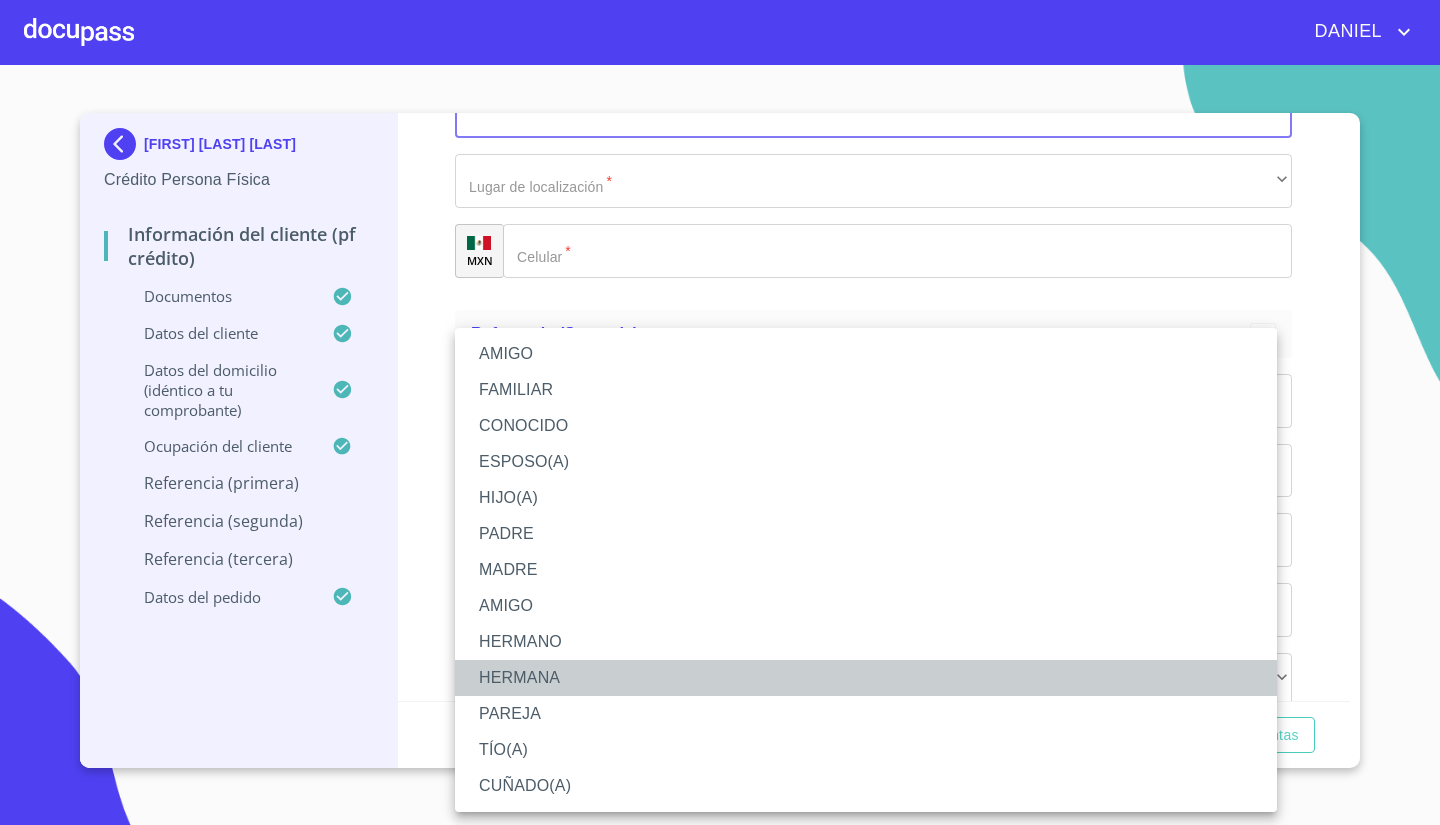 click on "HERMANA" at bounding box center (866, 678) 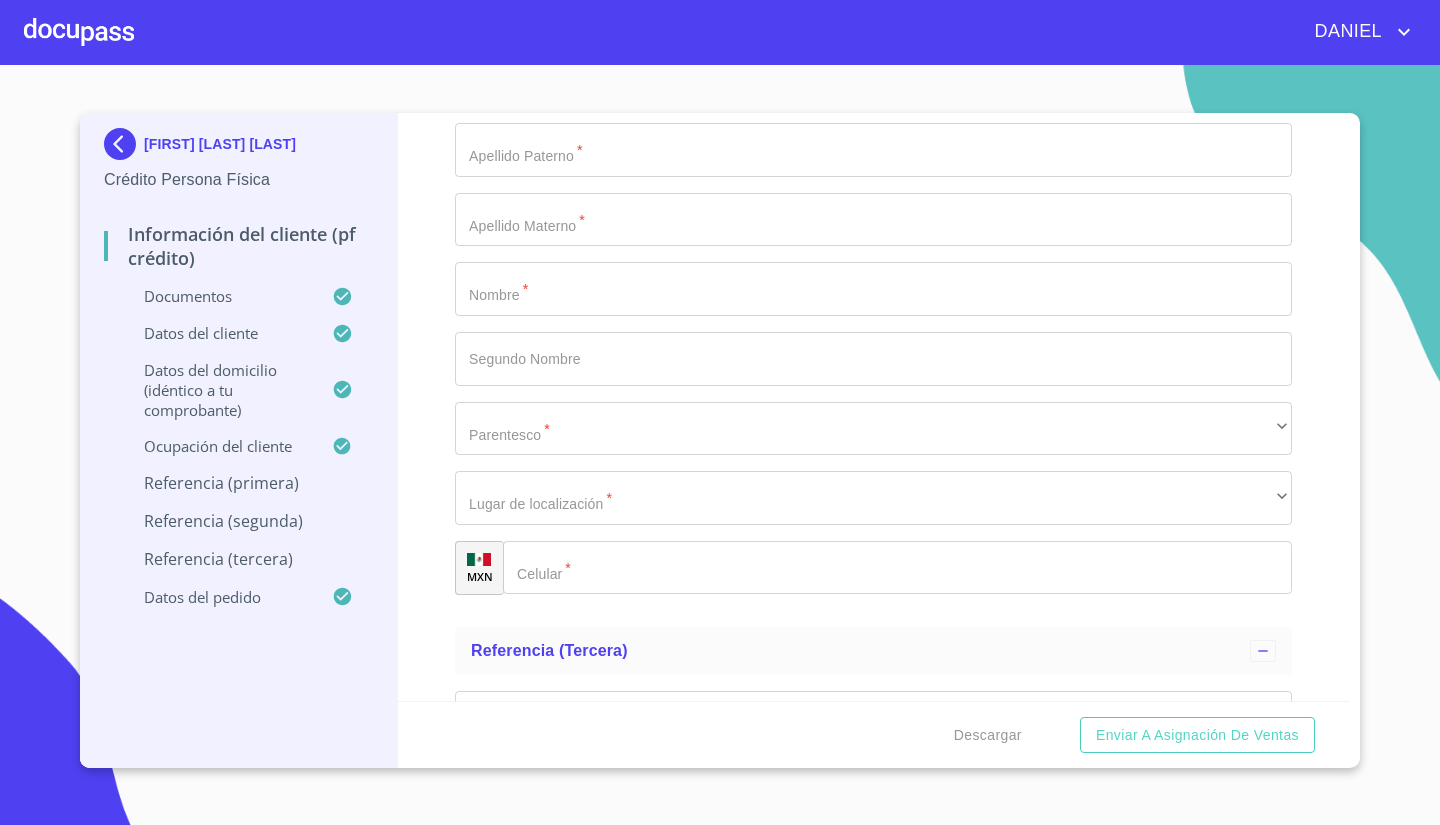 scroll, scrollTop: 9540, scrollLeft: 0, axis: vertical 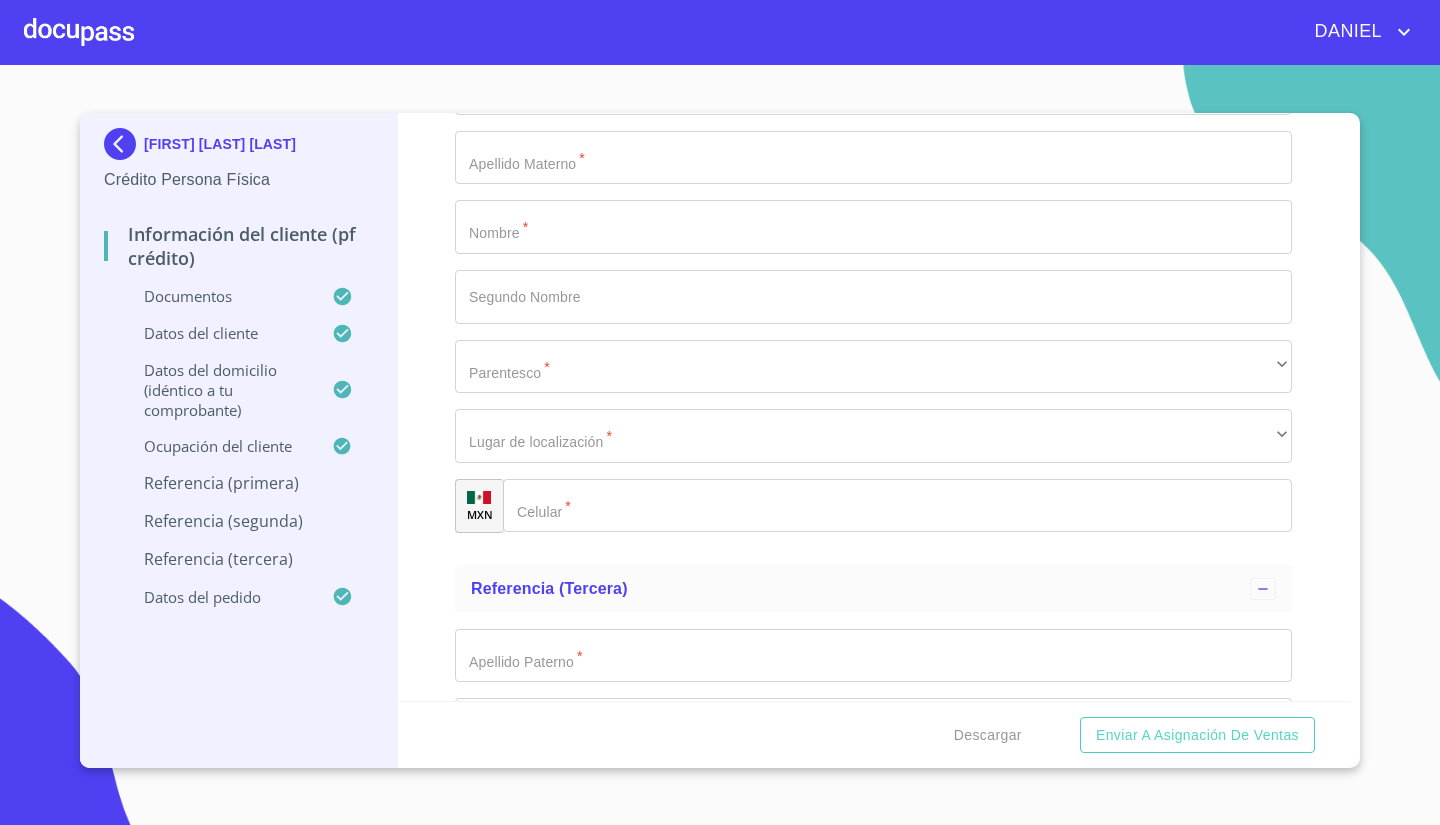 click on "​" at bounding box center (873, -132) 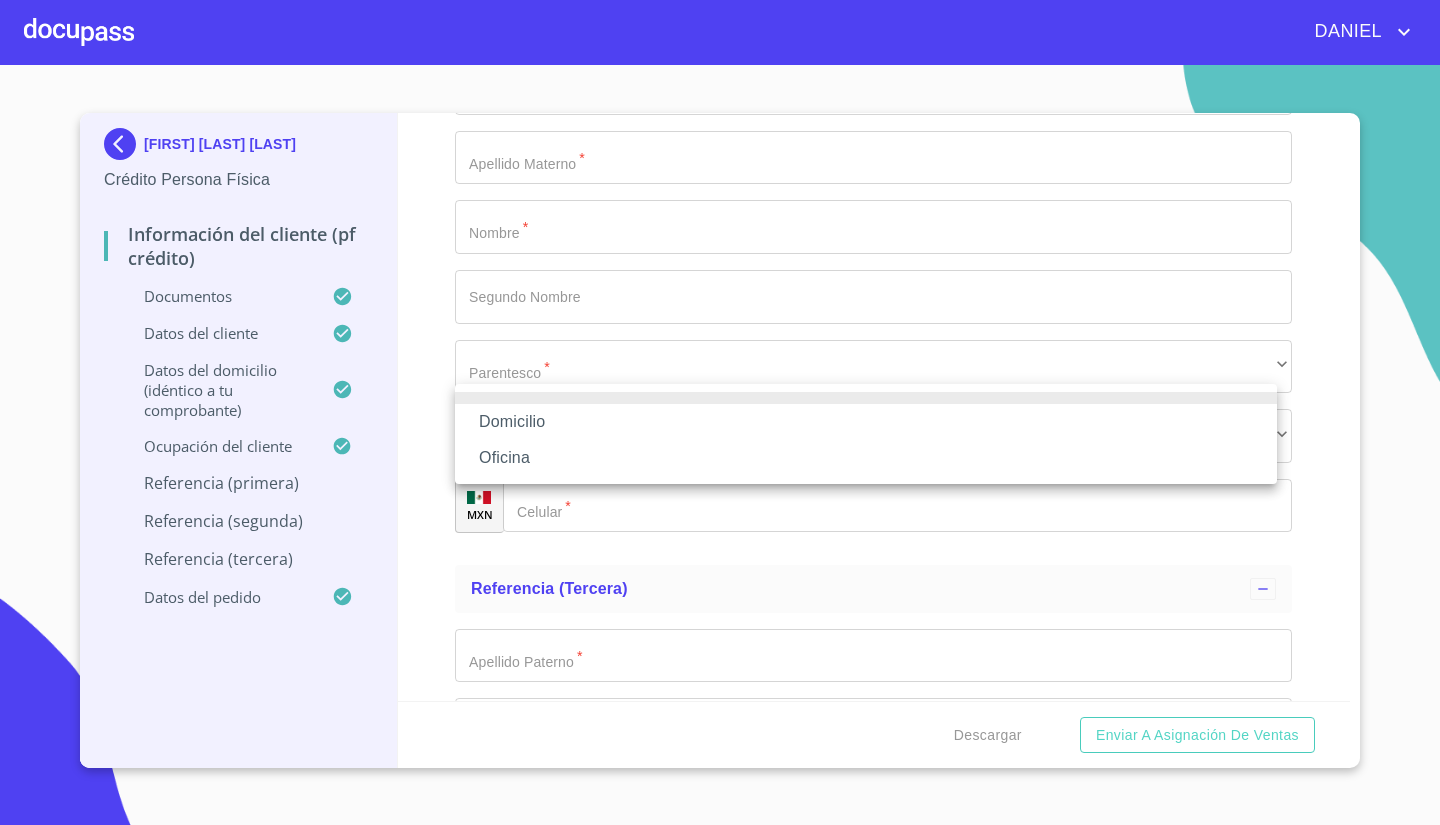 click on "Domicilio" at bounding box center (866, 422) 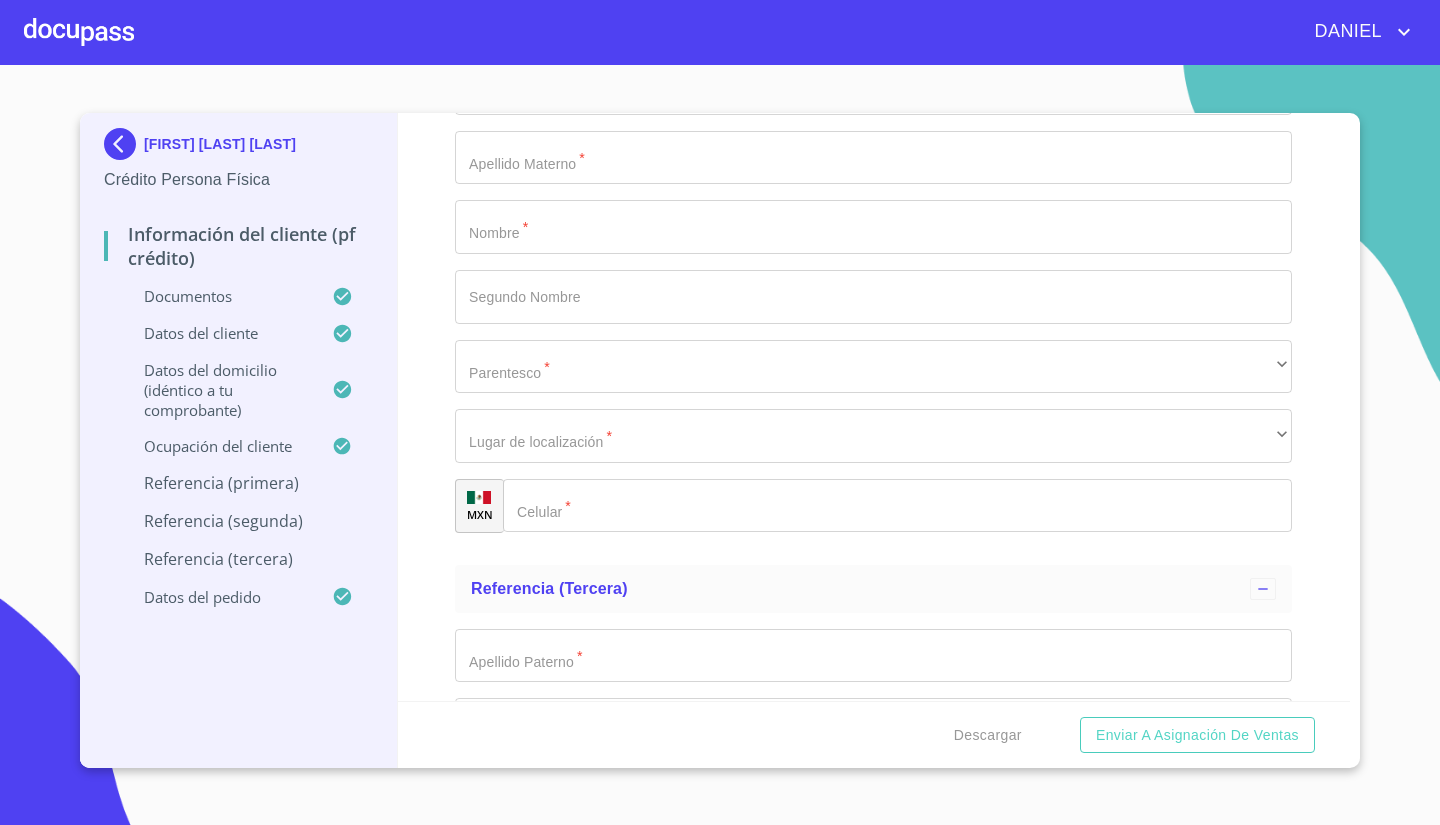 click on "Documento de identificación.   *" at bounding box center [923, -62] 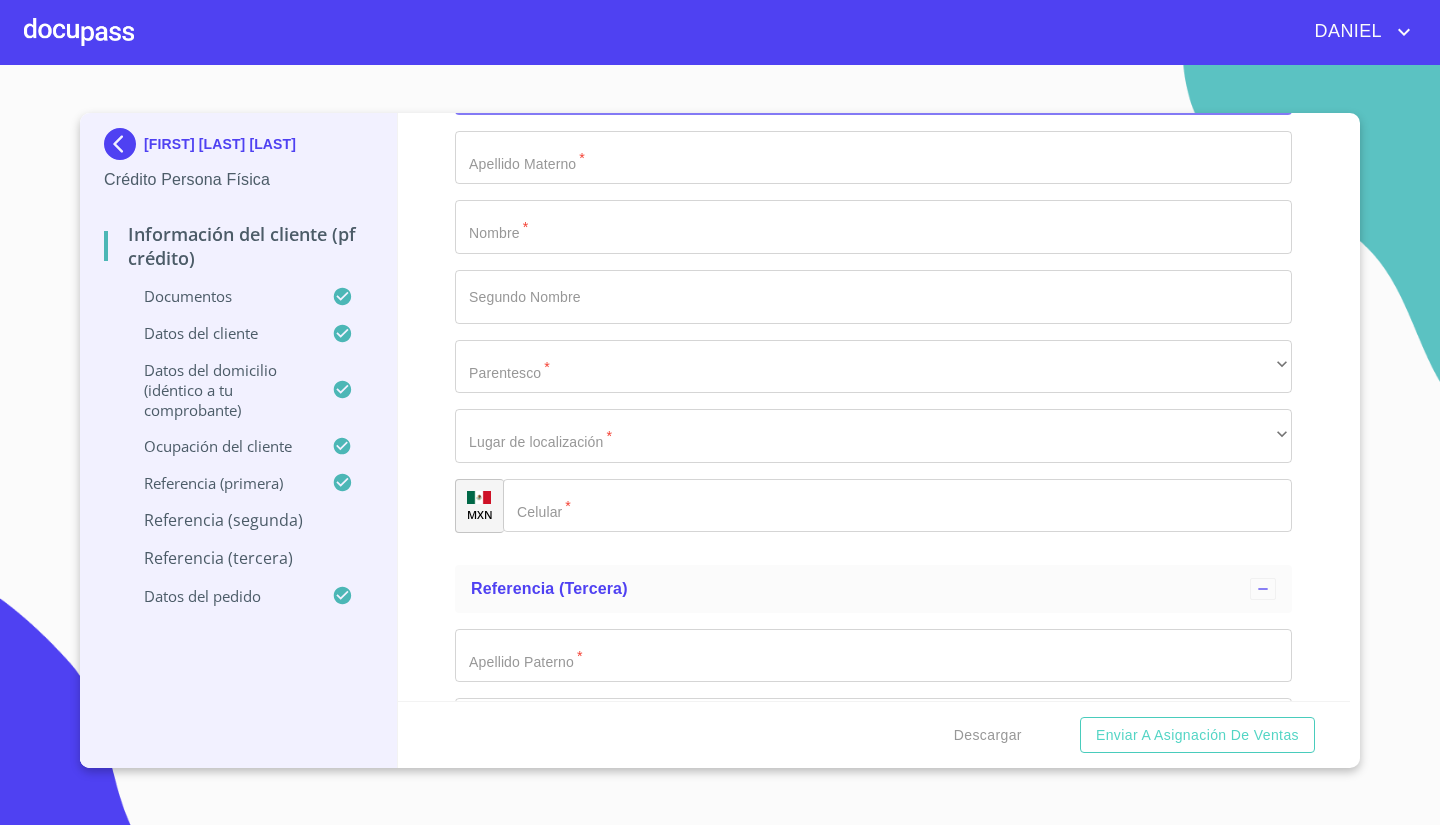 click on "Documento de identificación.   *" at bounding box center (873, 88) 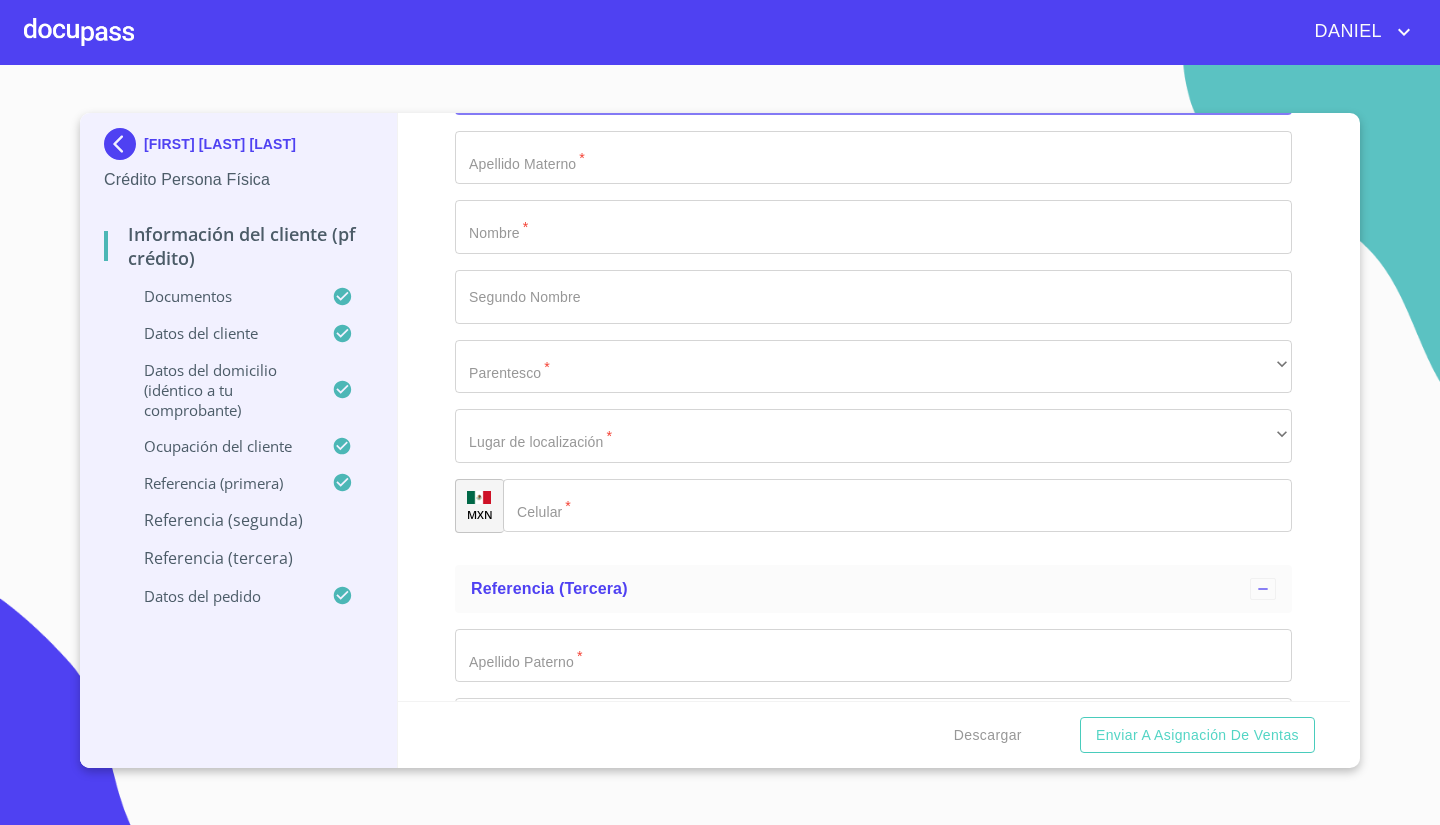 type on "[LAST]" 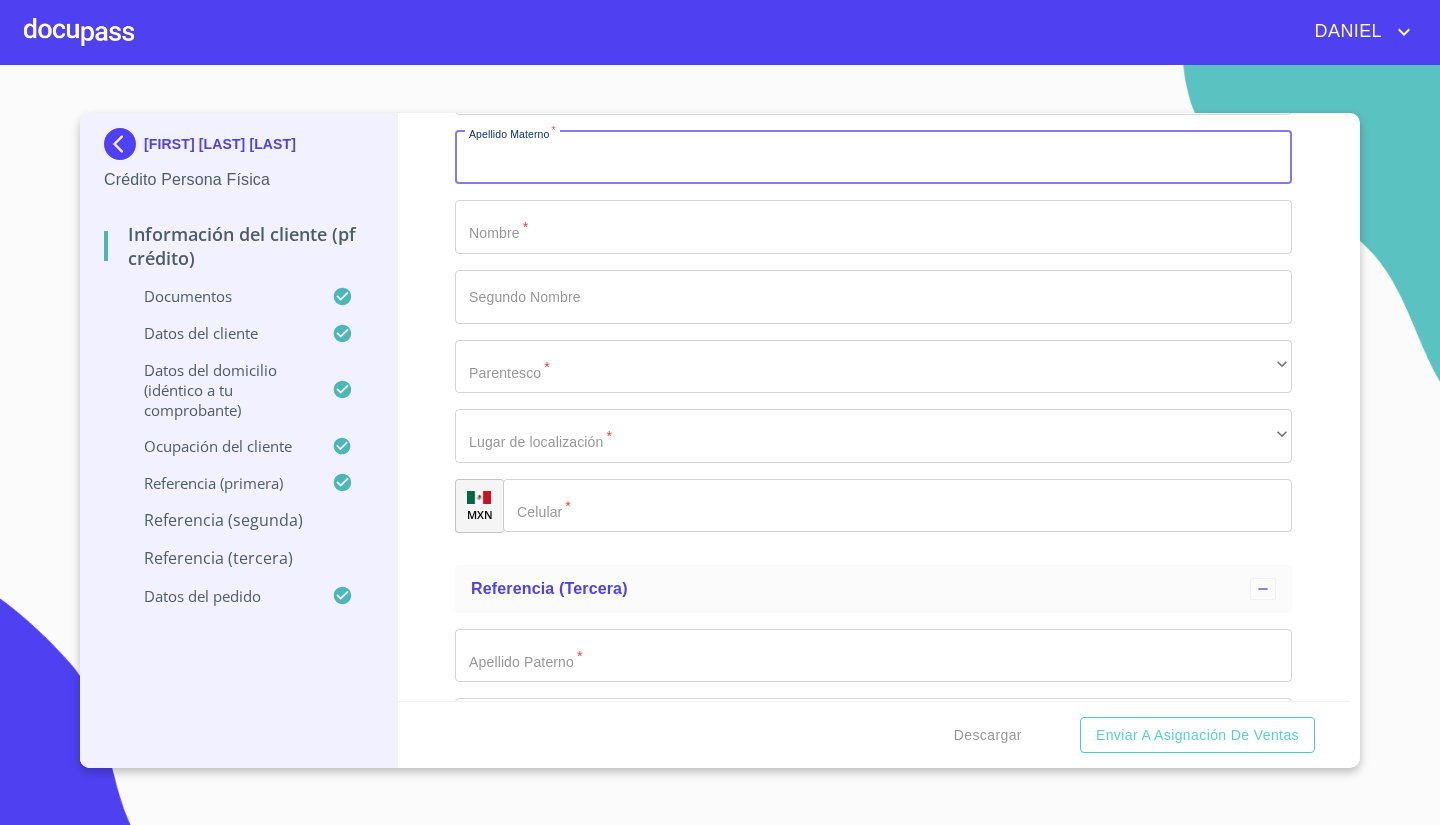scroll, scrollTop: 9563, scrollLeft: 0, axis: vertical 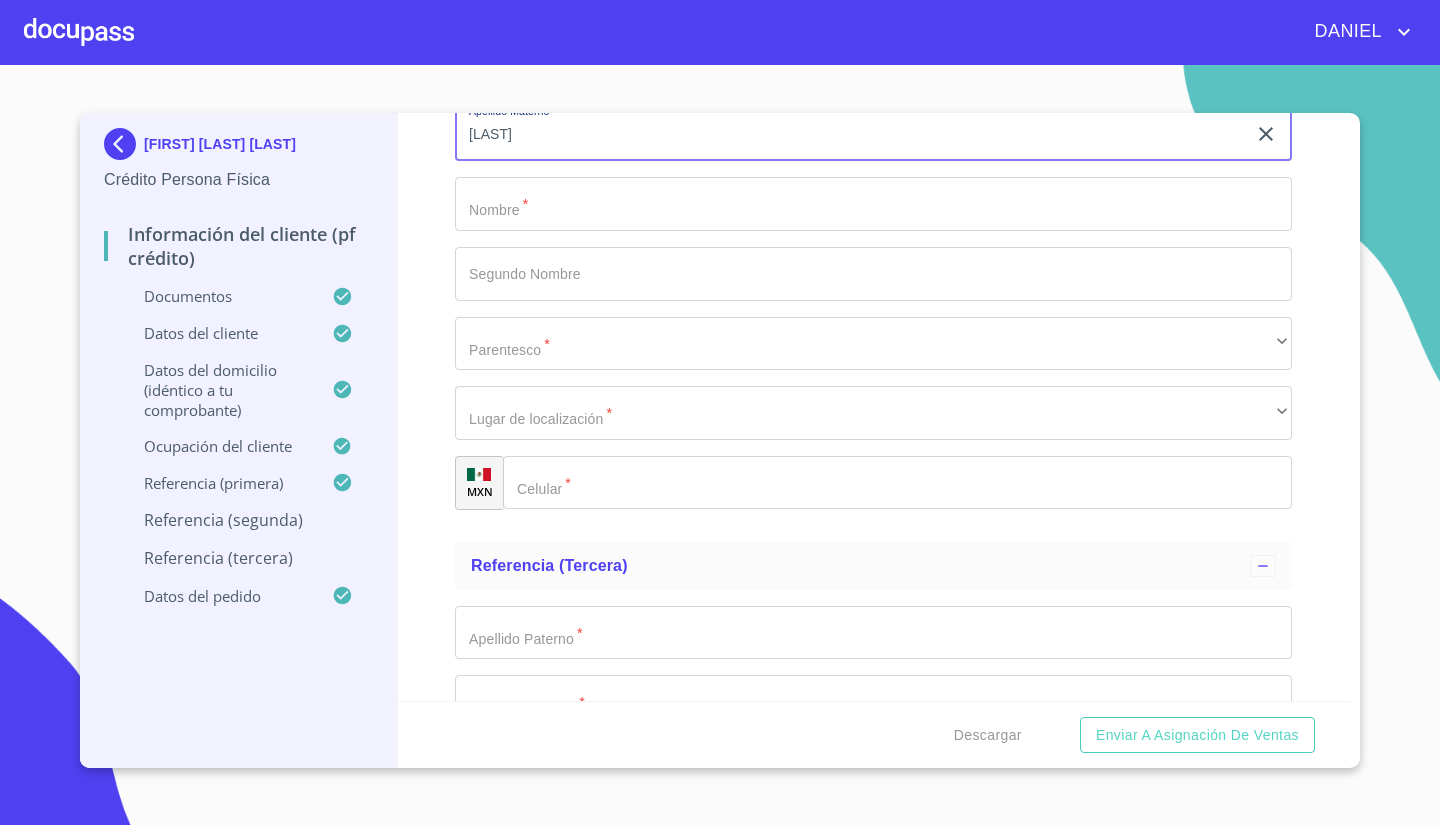 type on "[LAST]" 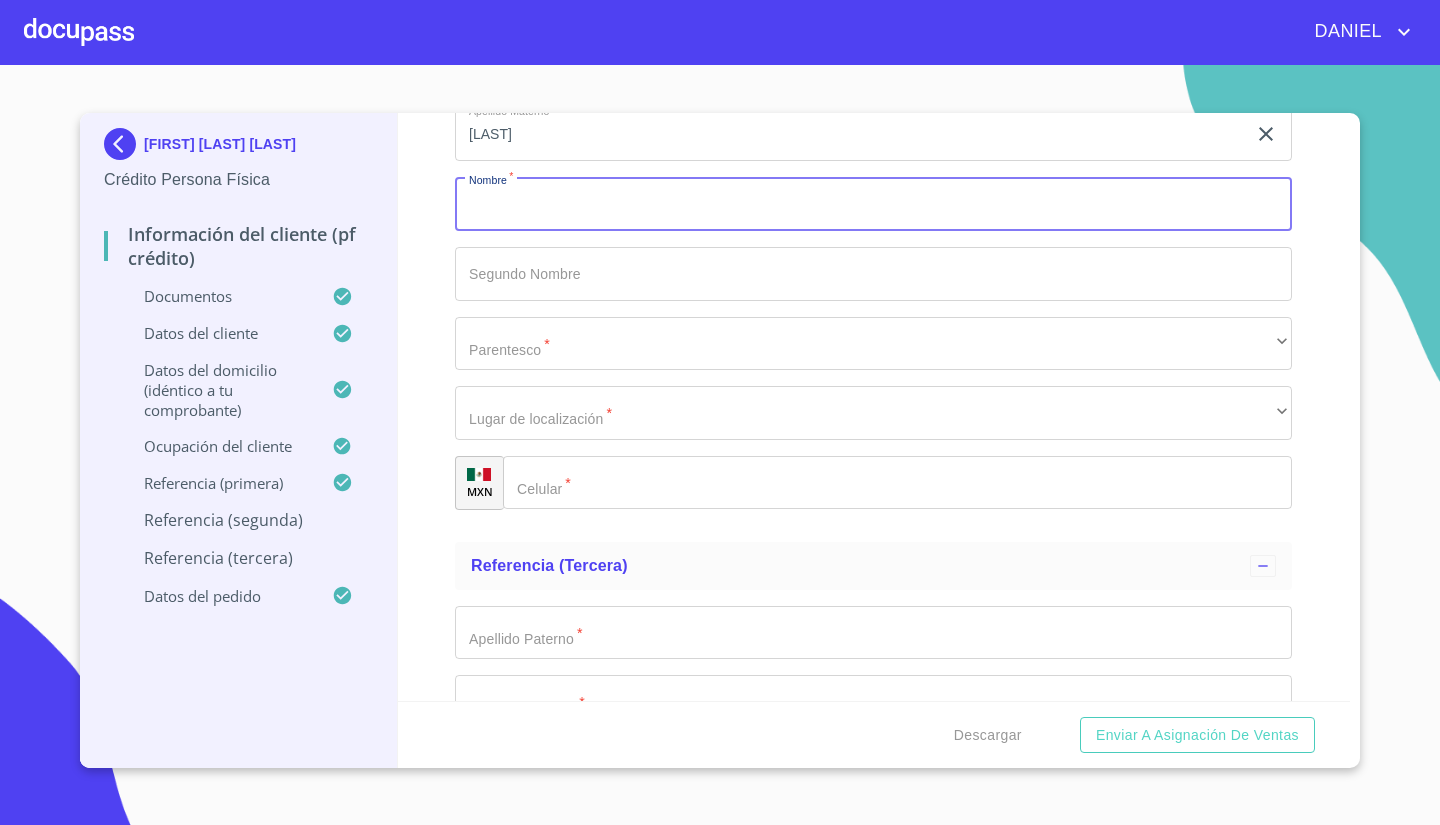 scroll, scrollTop: 9900, scrollLeft: 0, axis: vertical 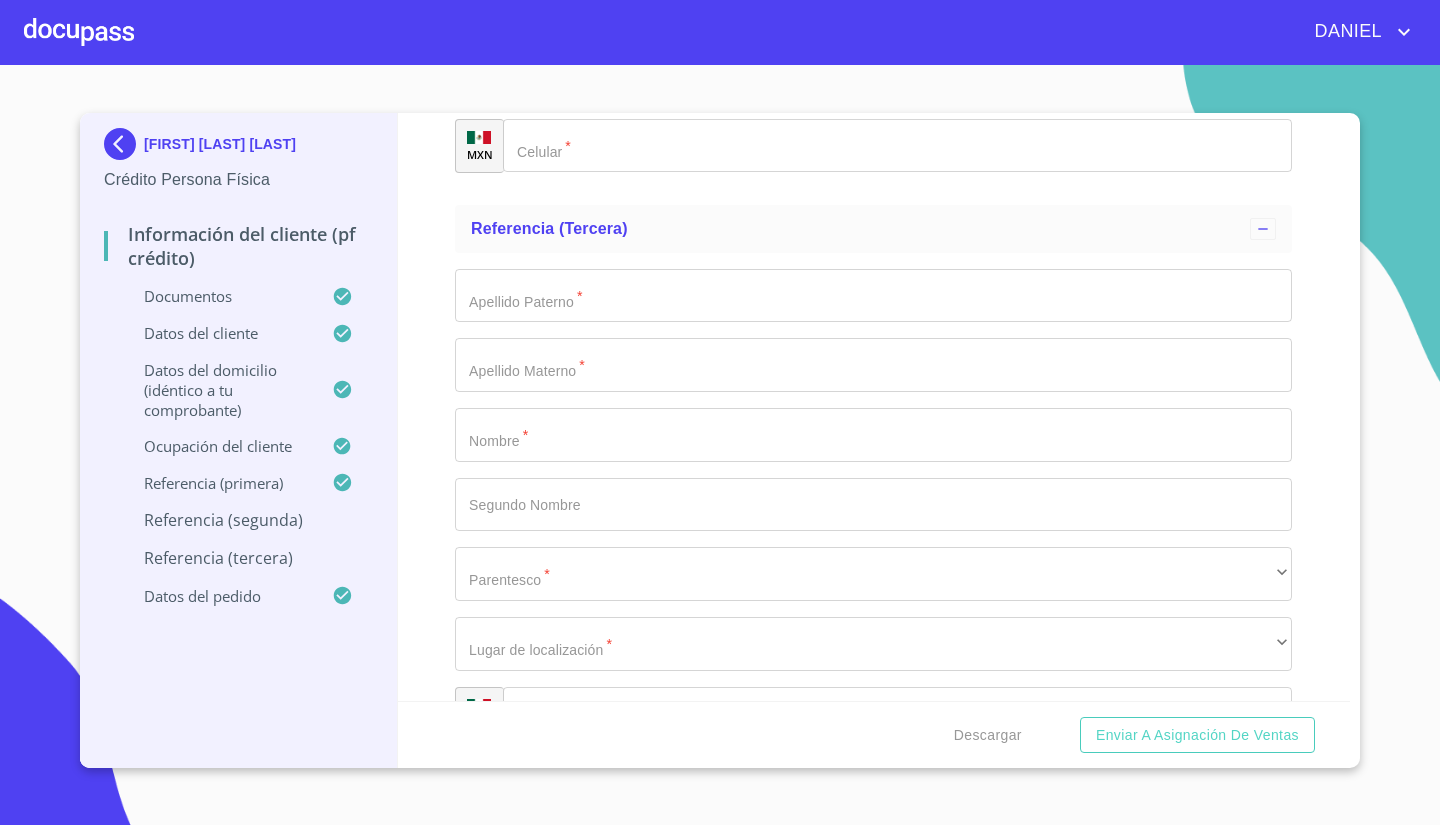 type on "[FIRST]" 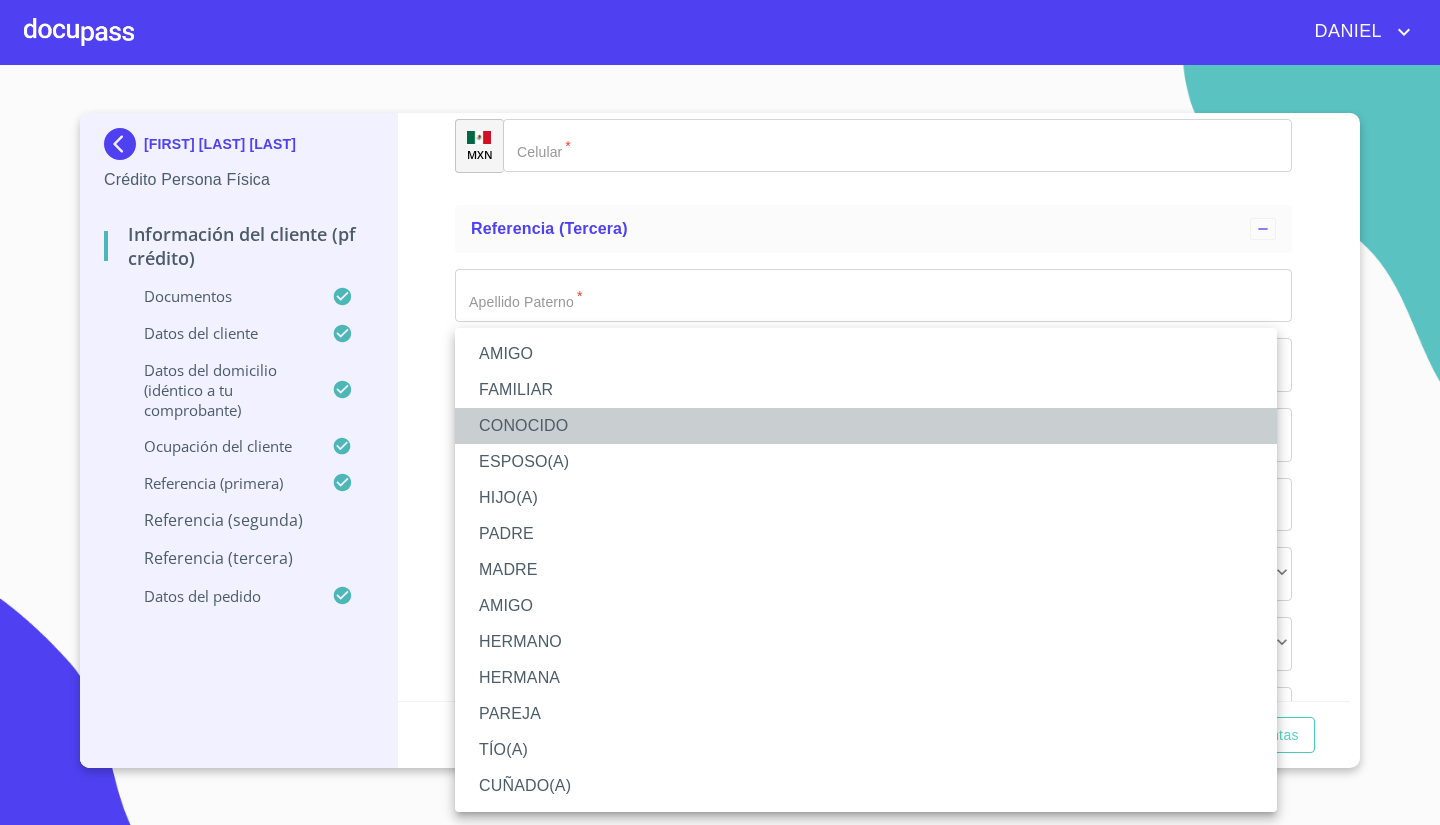 click on "CONOCIDO" at bounding box center [866, 426] 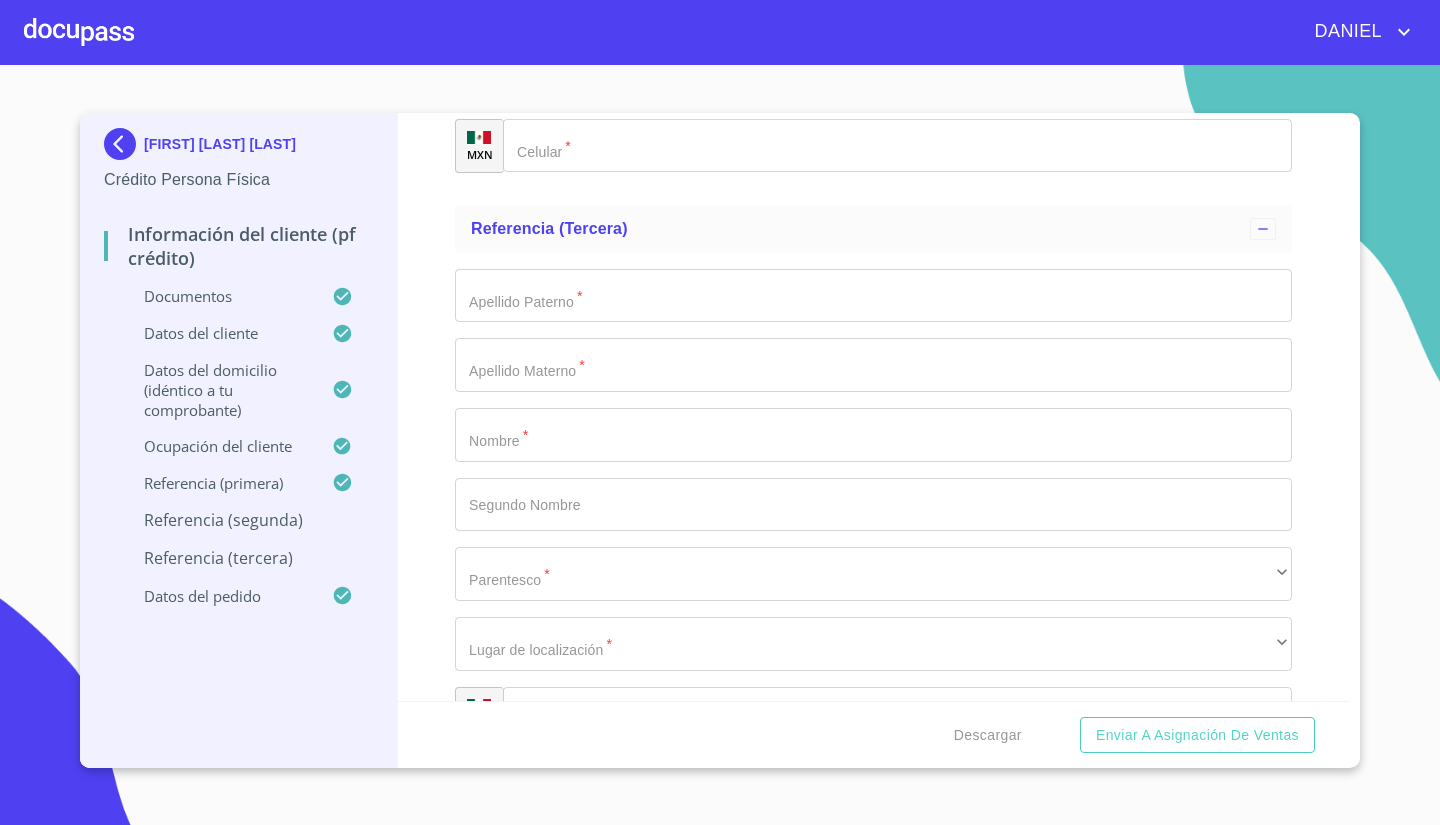 click on "​" at bounding box center [873, 76] 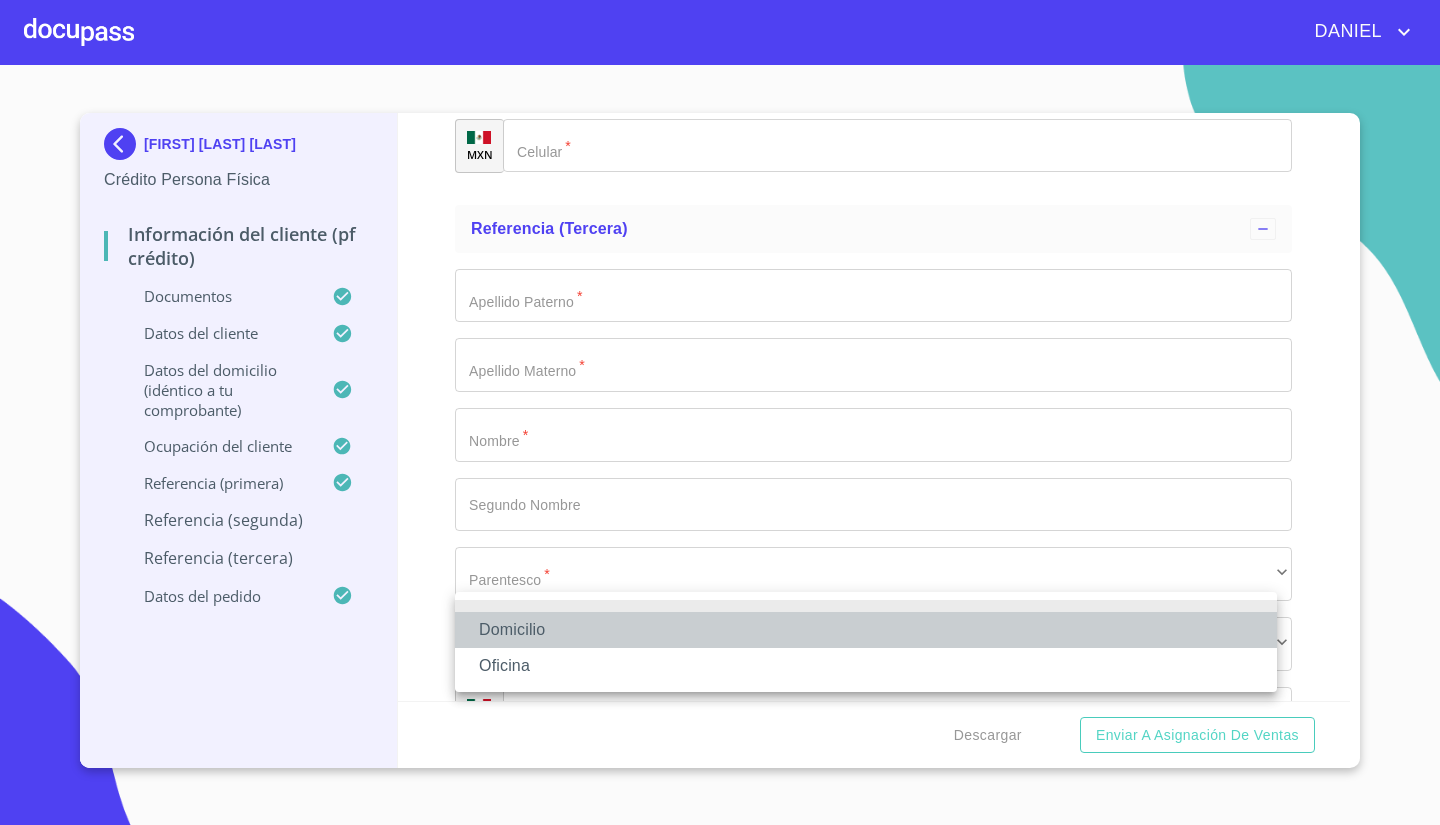 click on "Domicilio" at bounding box center [866, 630] 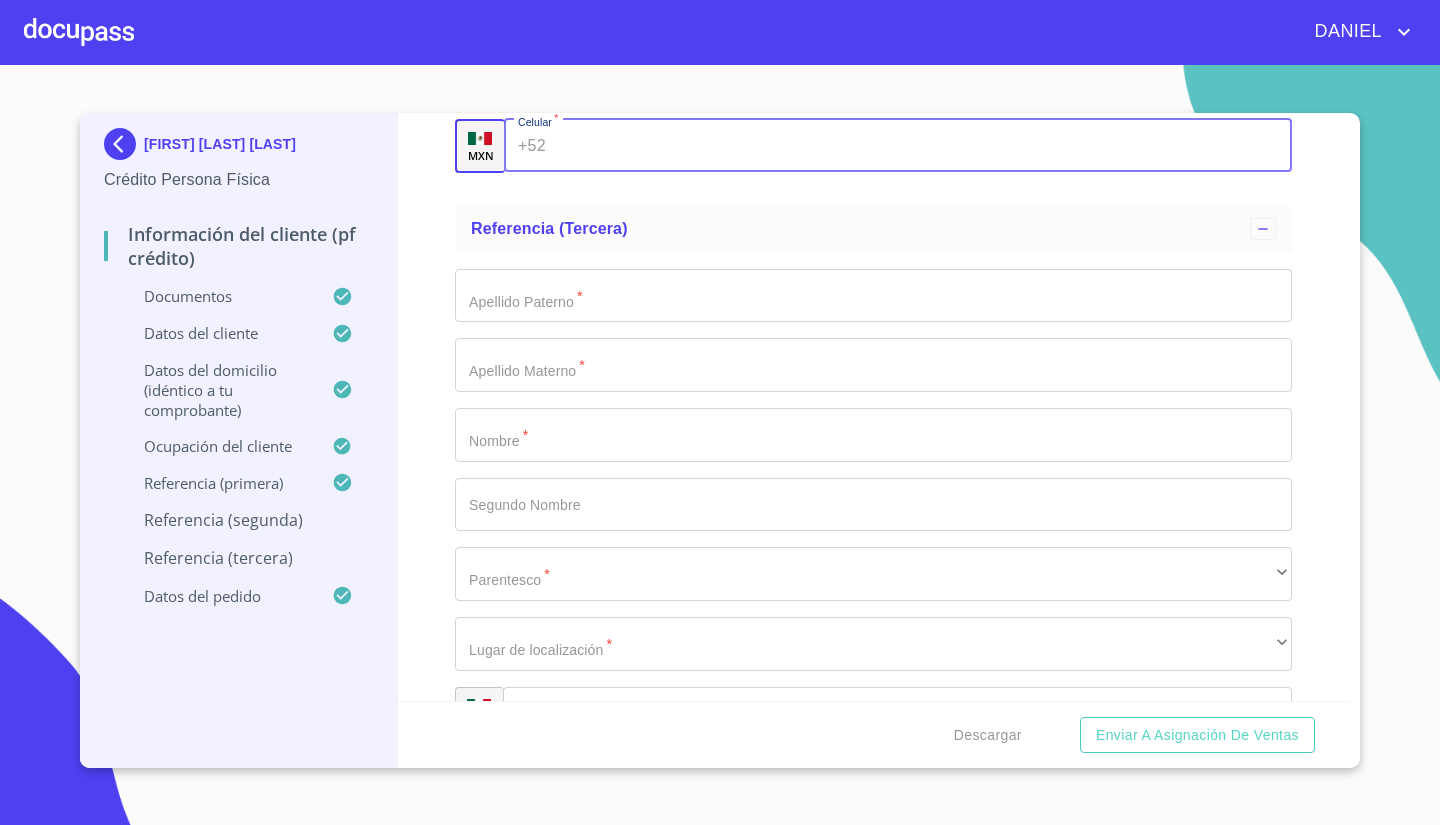 click on "Documento de identificación.   *" at bounding box center (923, 146) 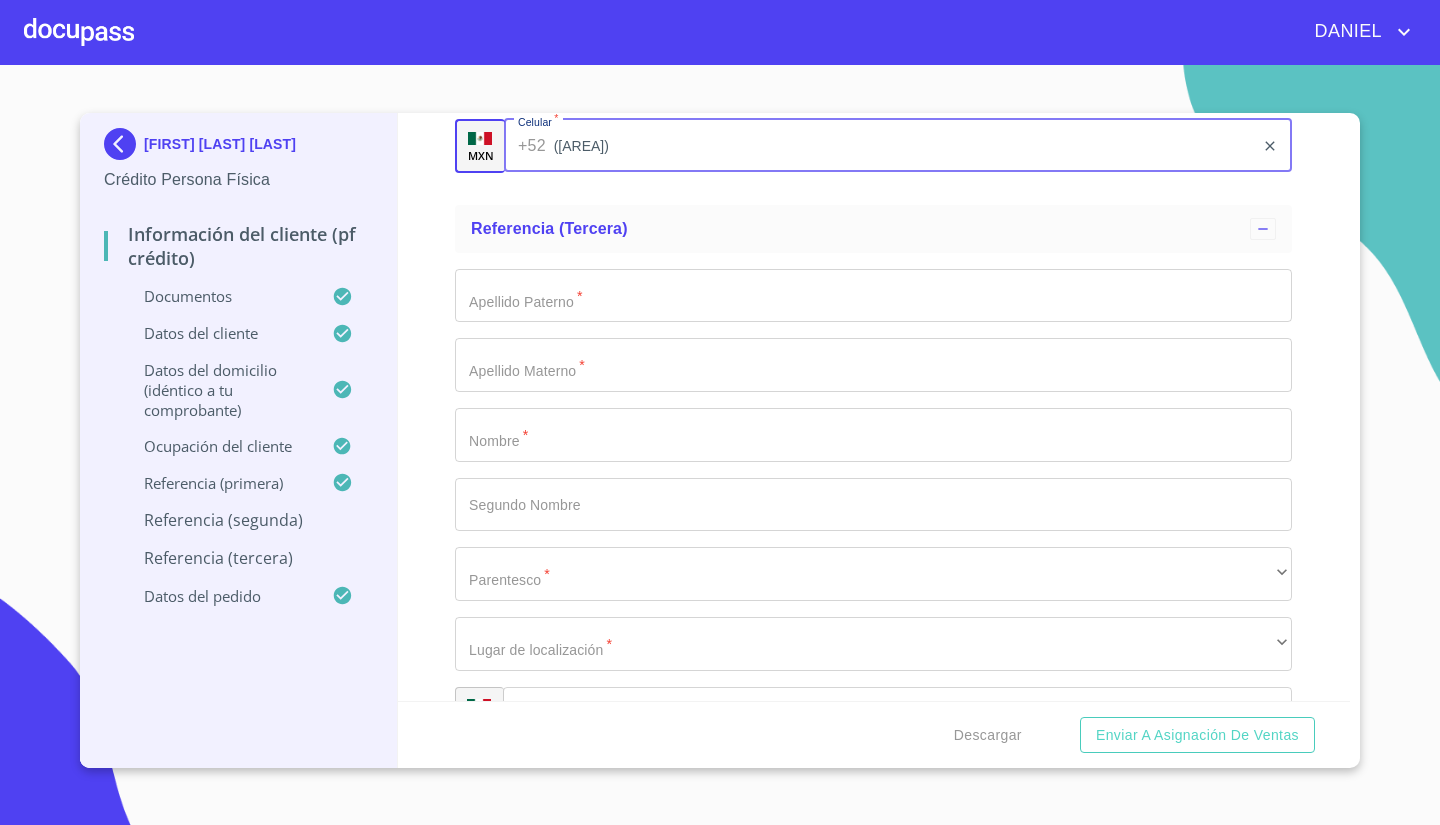 type on "([AREA])" 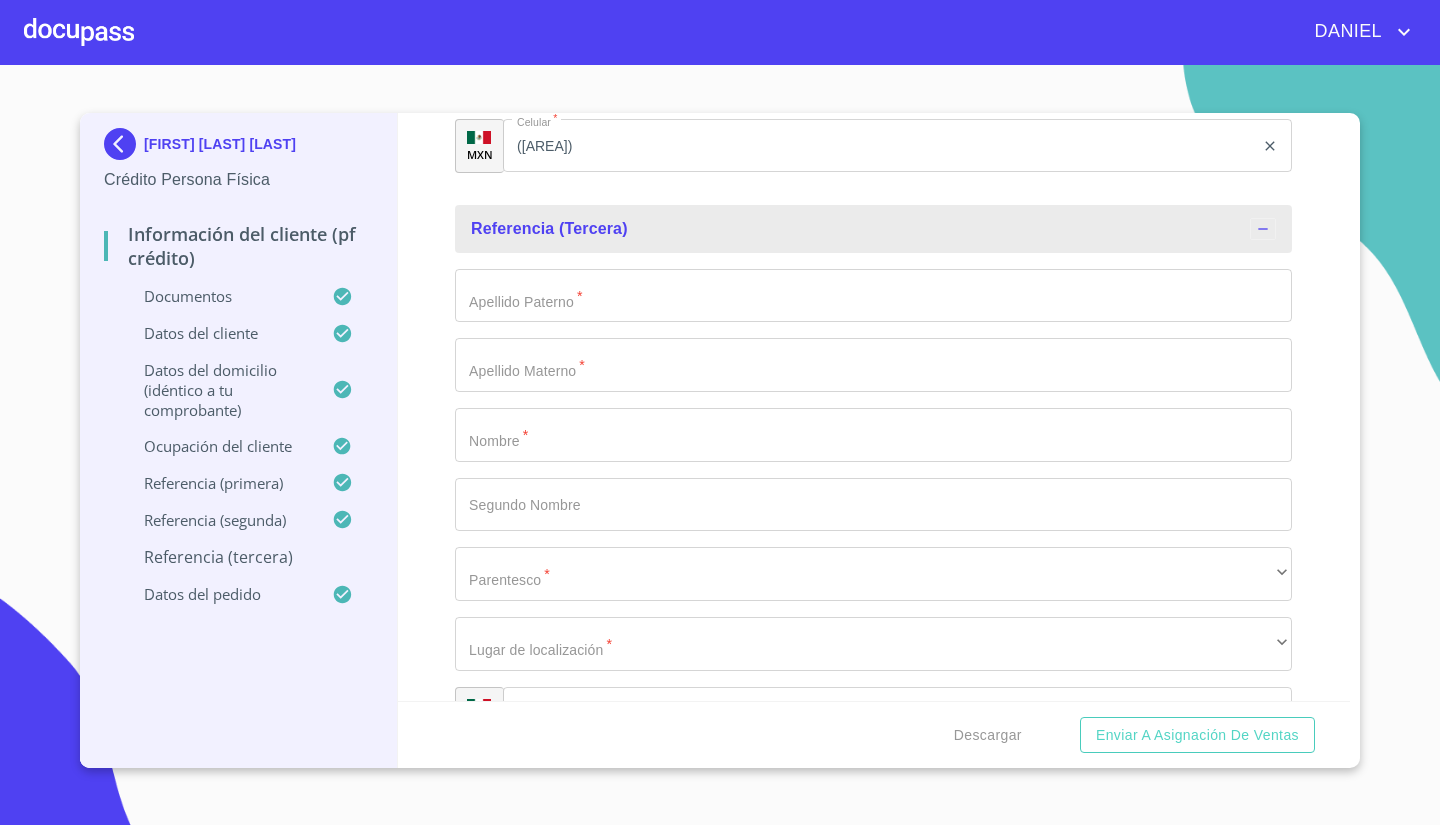 scroll, scrollTop: 10262, scrollLeft: 0, axis: vertical 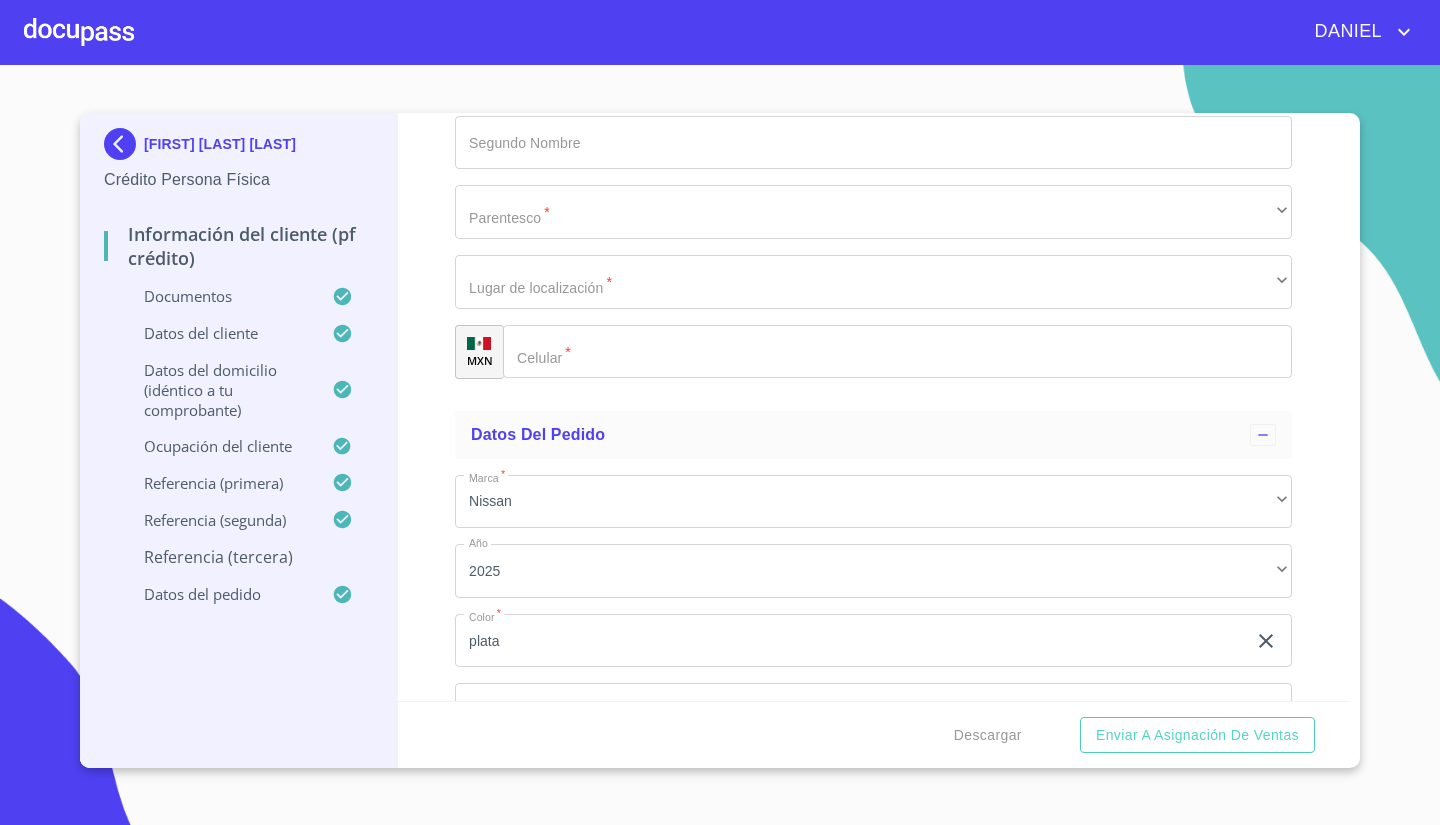 click on "Documento de identificación.   *" at bounding box center [873, -66] 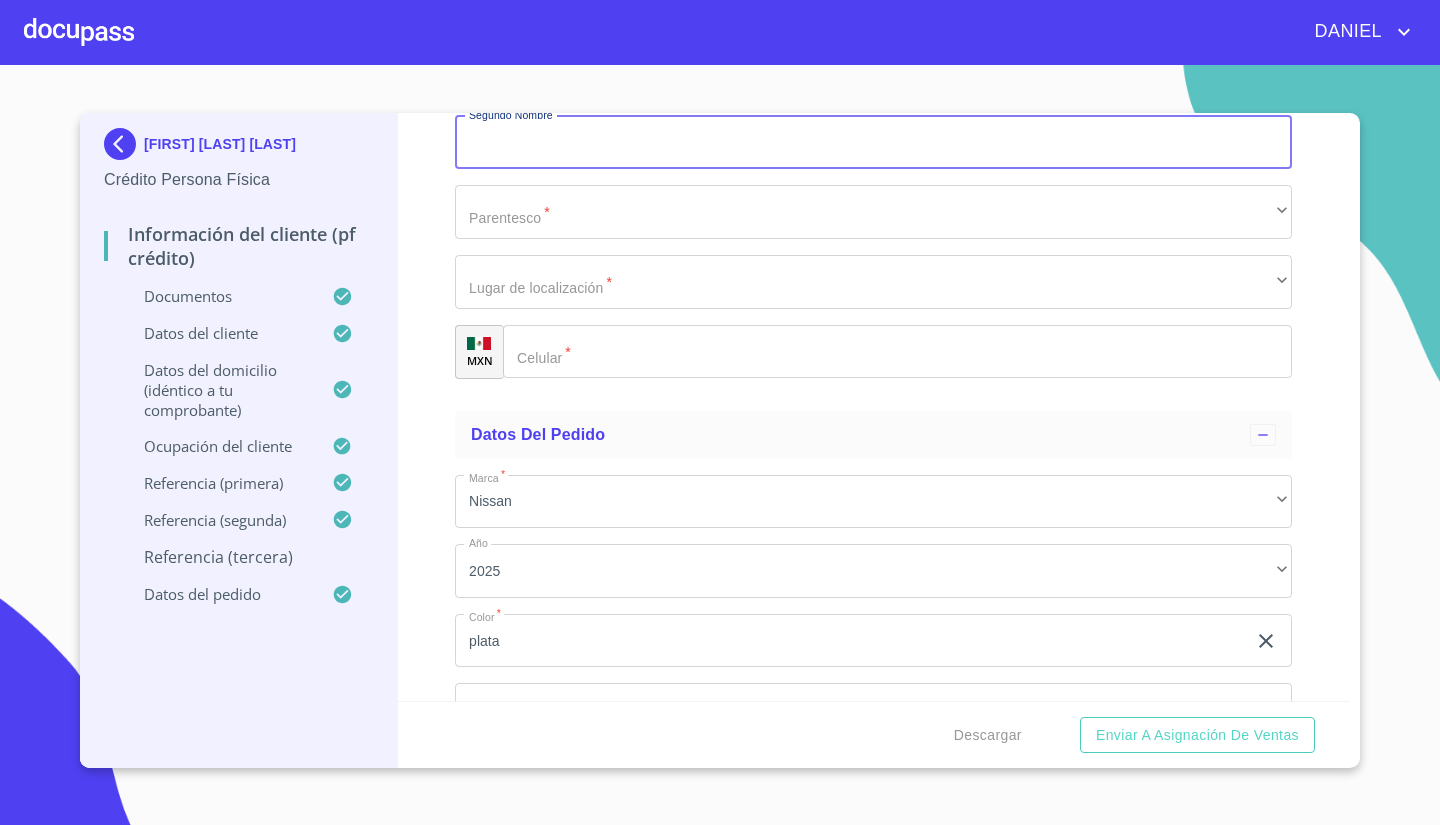 scroll, scrollTop: 10270, scrollLeft: 0, axis: vertical 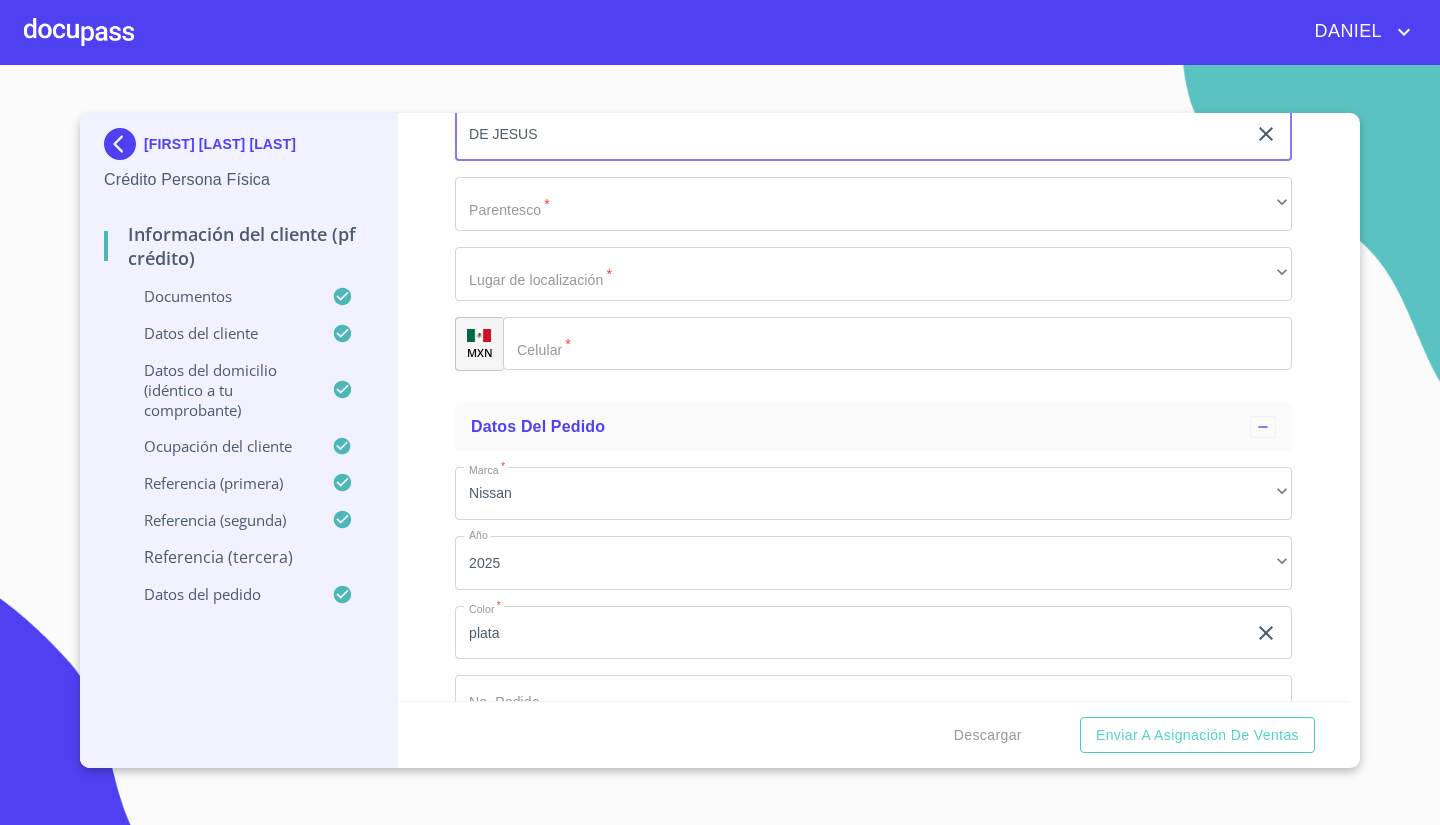 type on "DE JESUS" 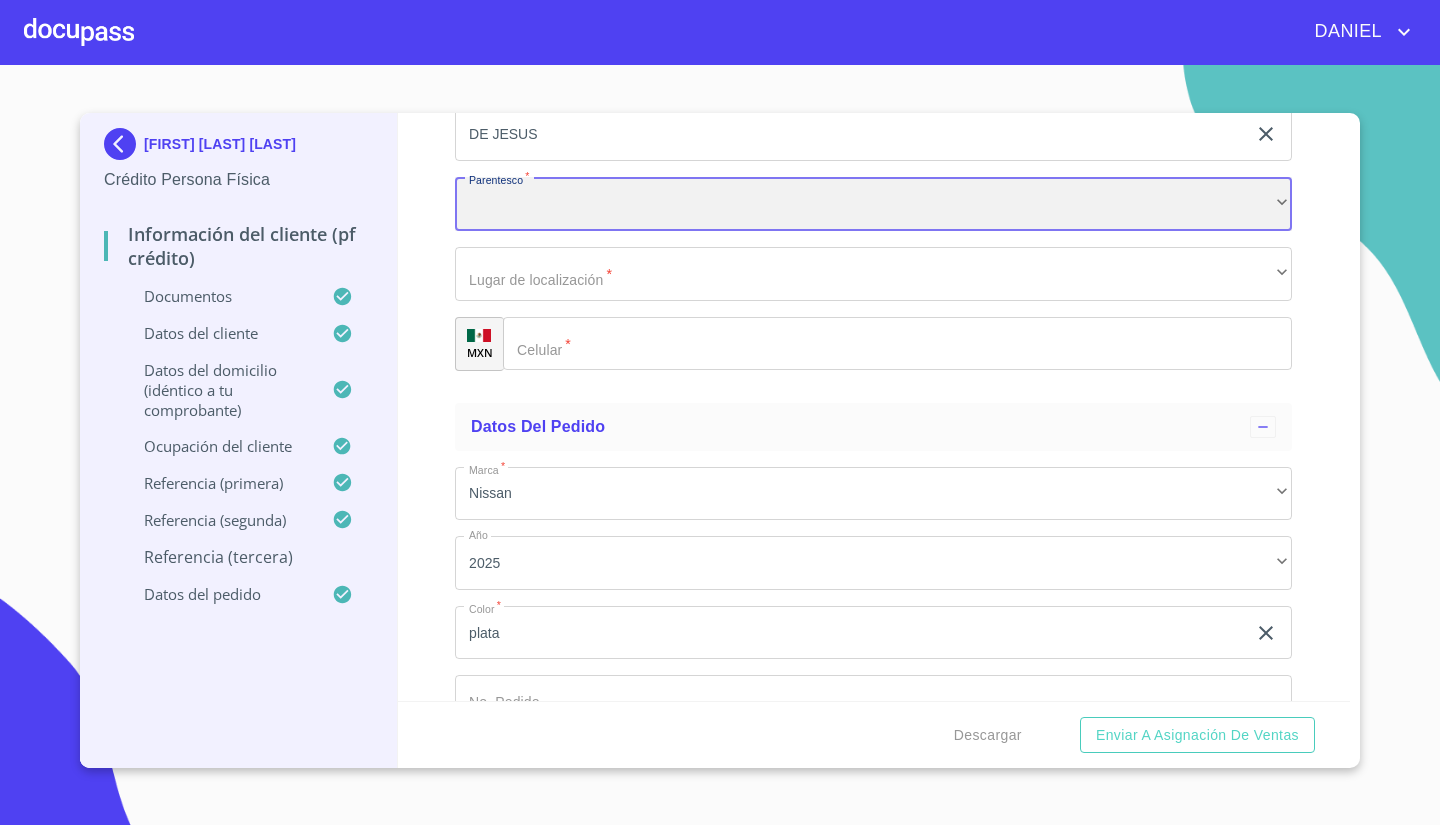 scroll, scrollTop: 10607, scrollLeft: 0, axis: vertical 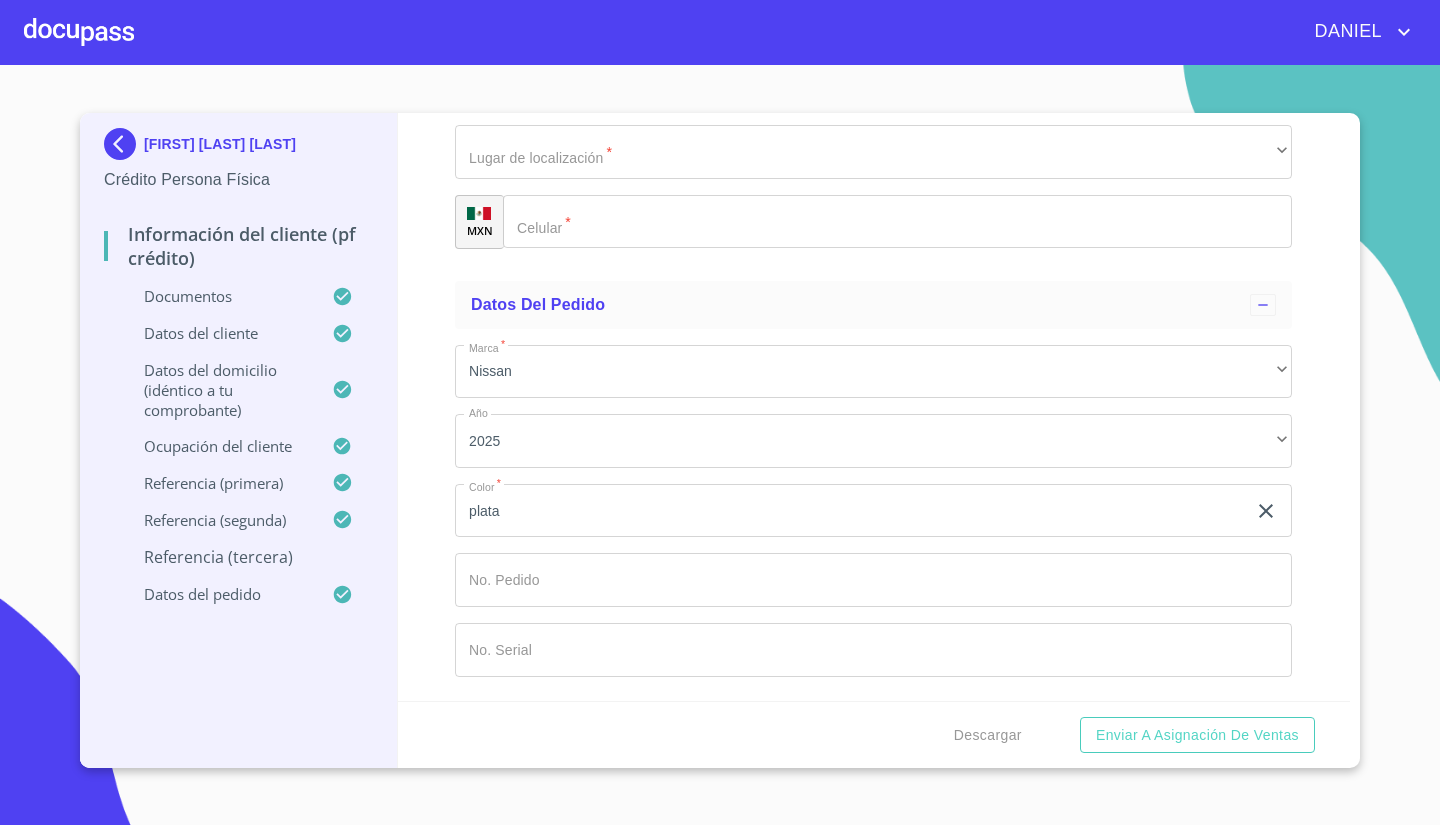 click on "​" at bounding box center (873, 82) 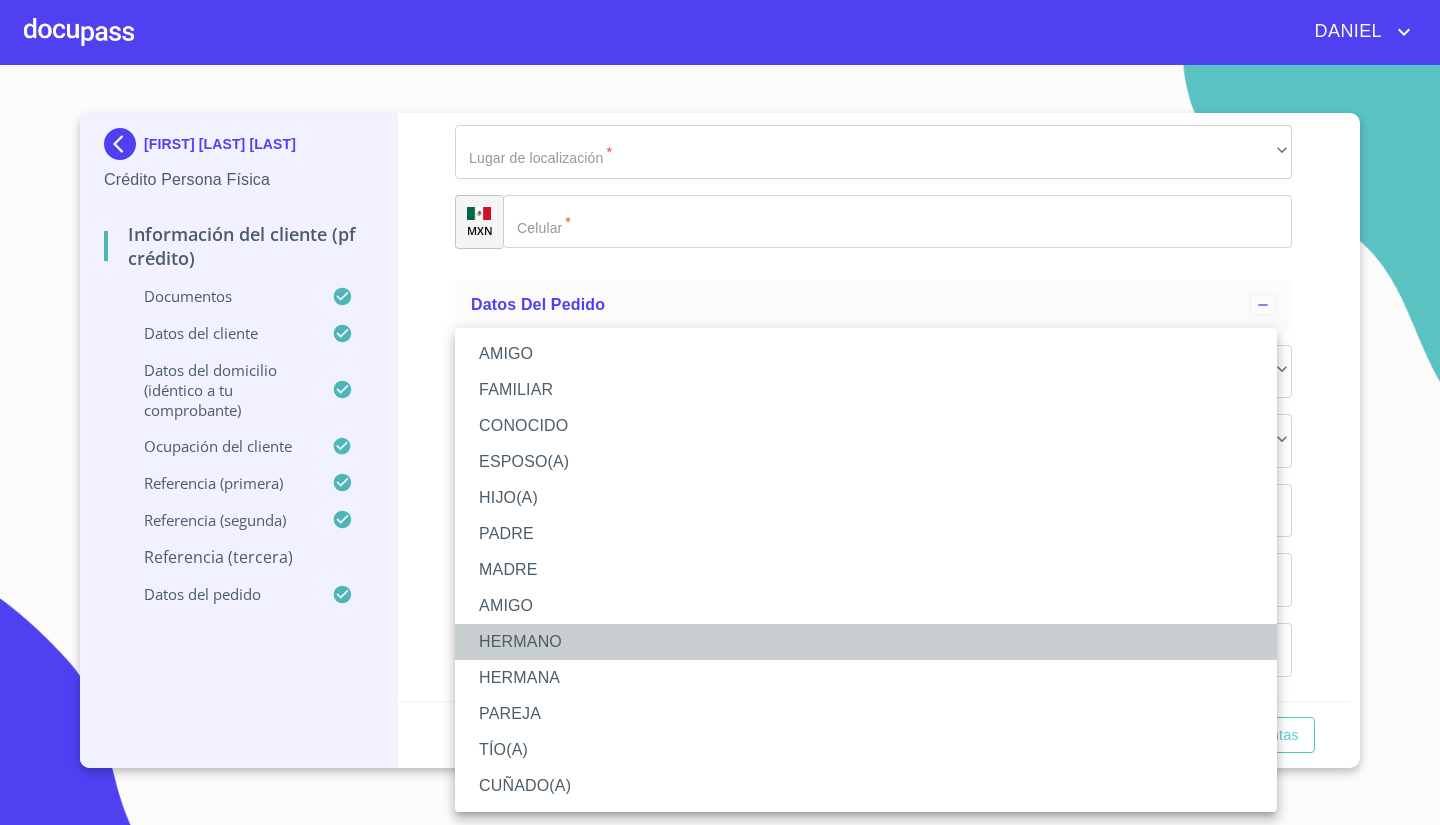 click on "HERMANO" at bounding box center (866, 642) 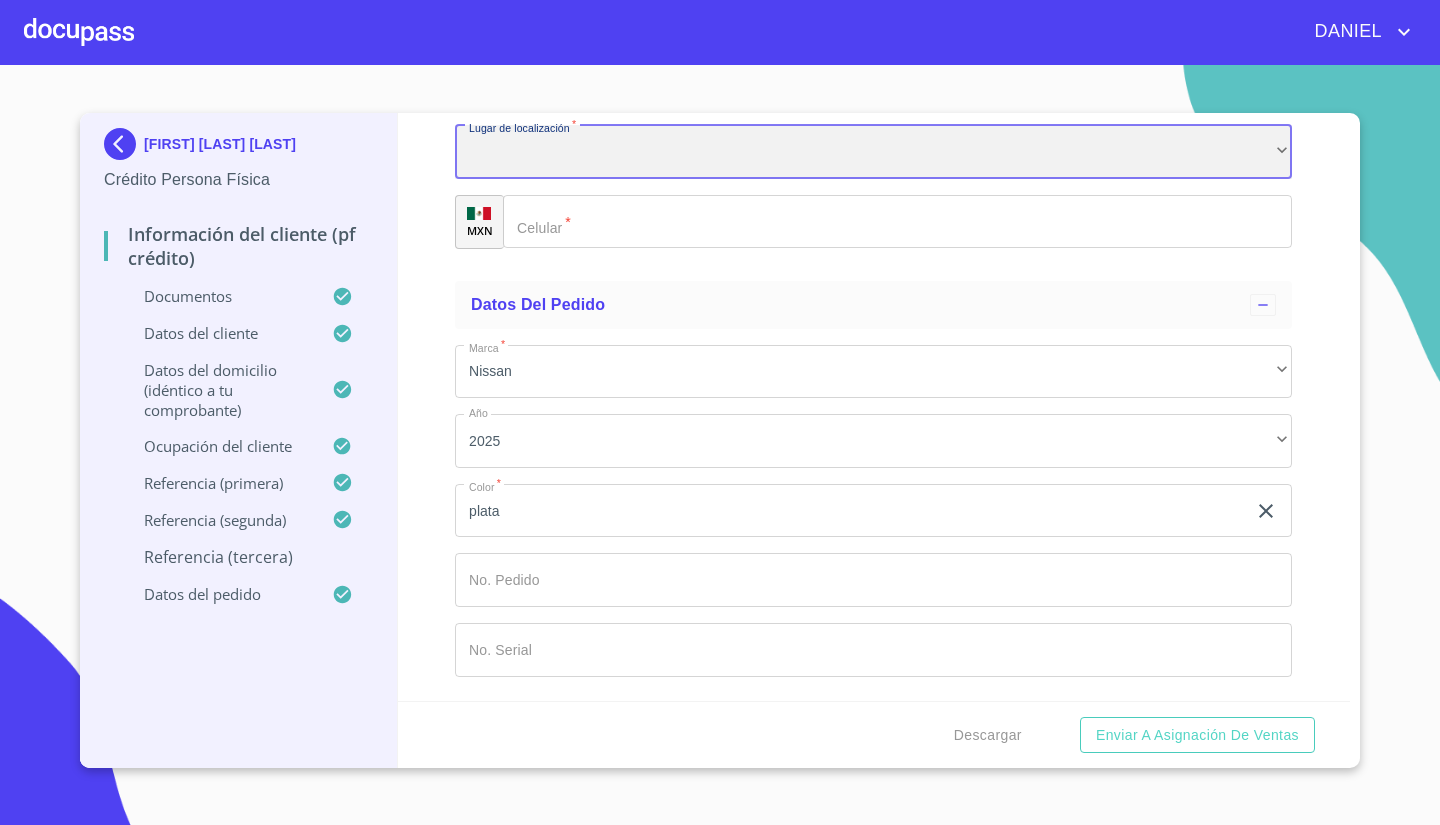 click on "​" at bounding box center [873, 152] 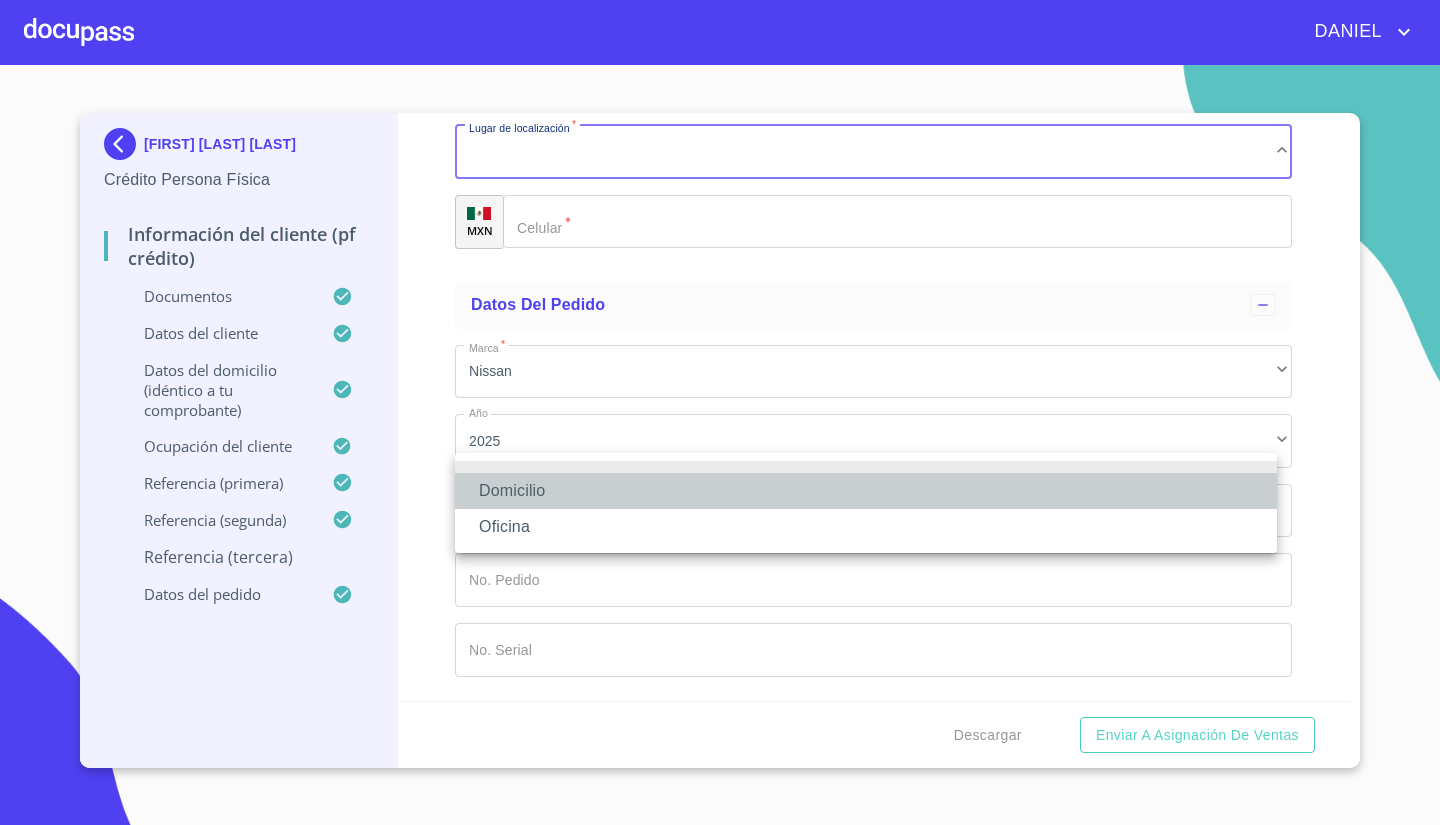 click on "Domicilio" at bounding box center [866, 491] 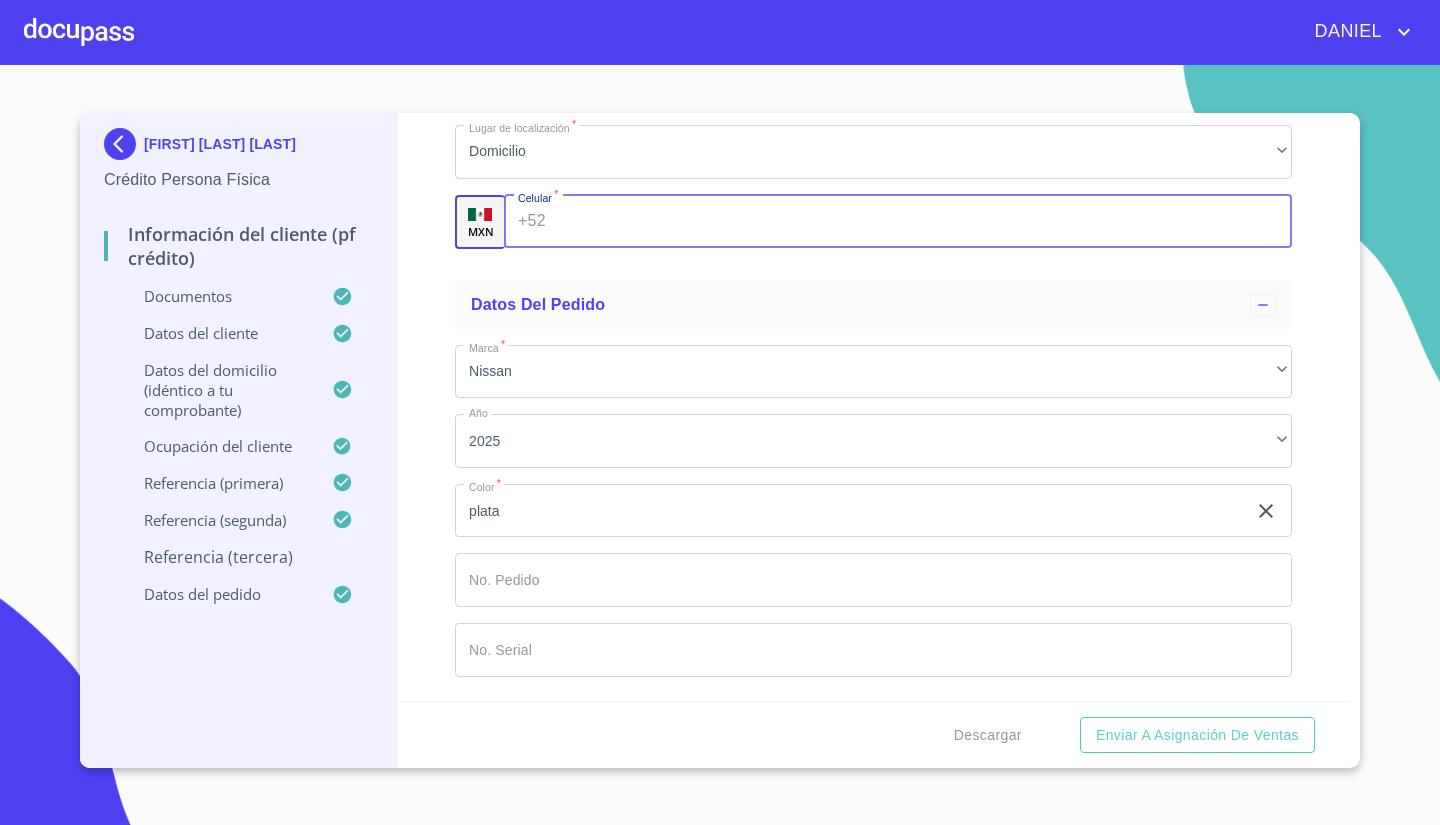 click on "Documento de identificación.   *" at bounding box center (923, 222) 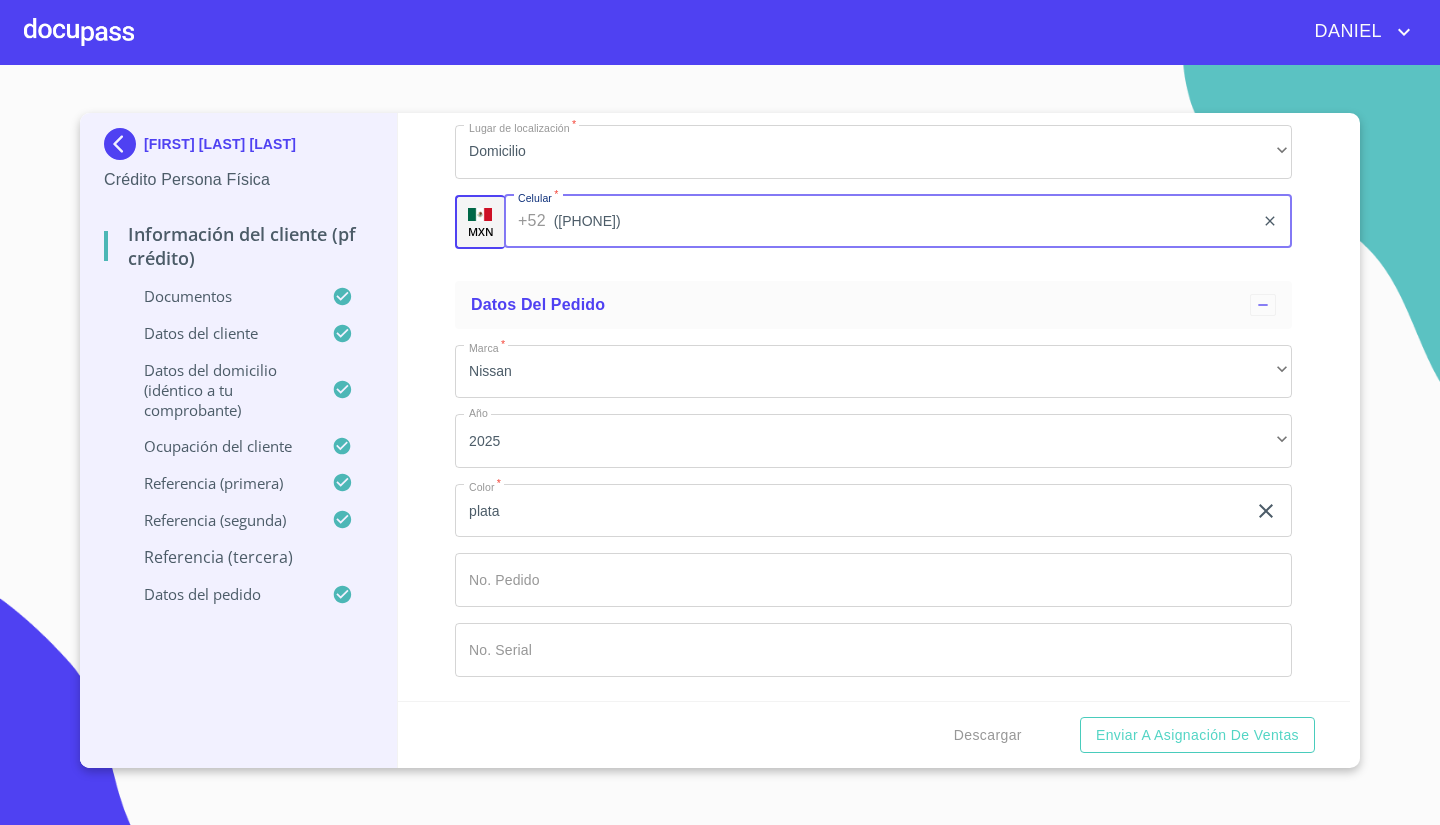 scroll, scrollTop: 10932, scrollLeft: 0, axis: vertical 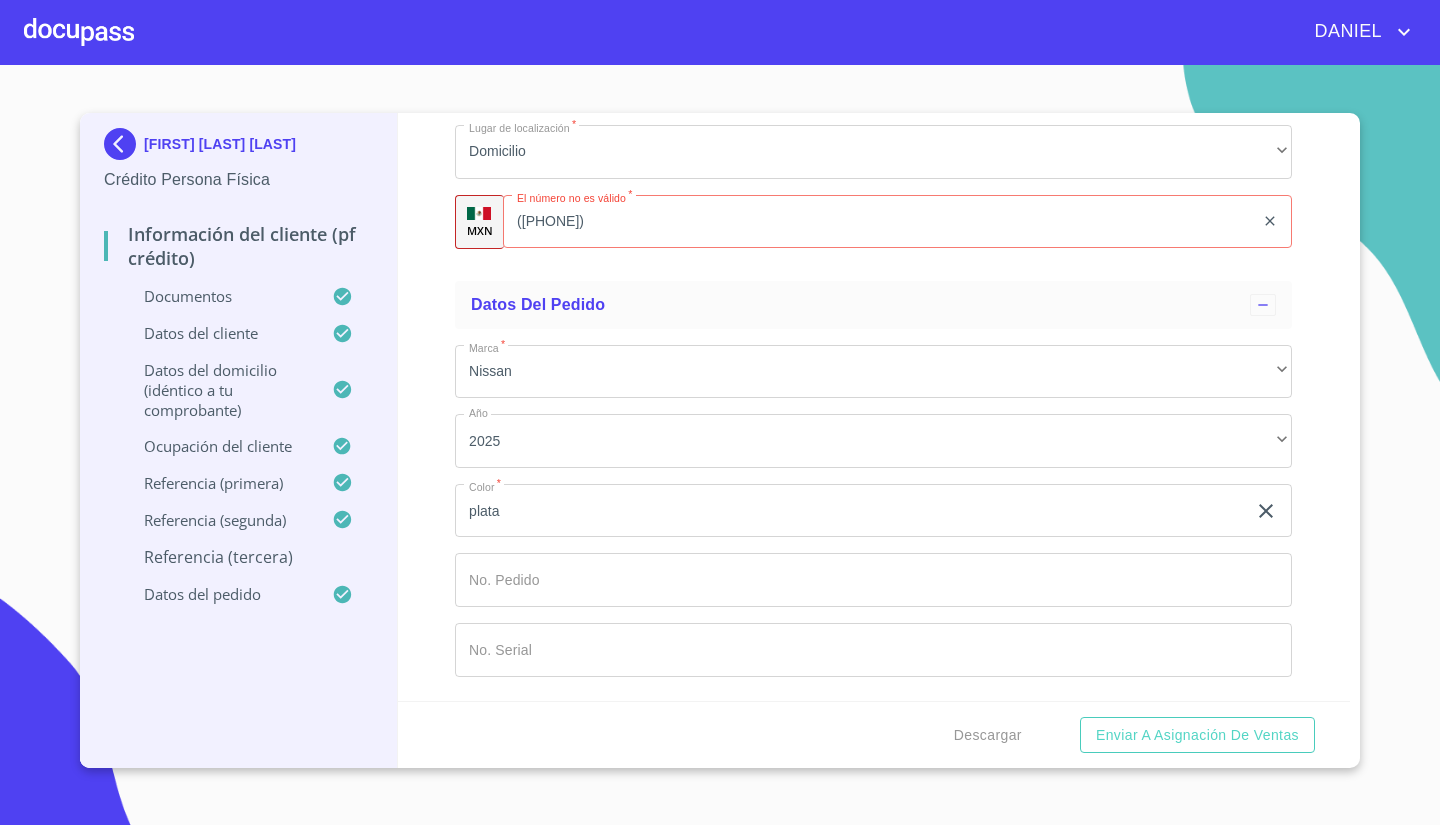 click on "Apellido Paterno   * [LAST] ​ Apellido Materno   * [LAST] ​ Nombre   * [FIRST] ​ Segundo Nombre [FIRST] ​ Parentesco   * [LAST] ​ Lugar de localización   * [LAST] ​ MXN El número no es válido   * ([PHONE]) ​" at bounding box center [873, 13] 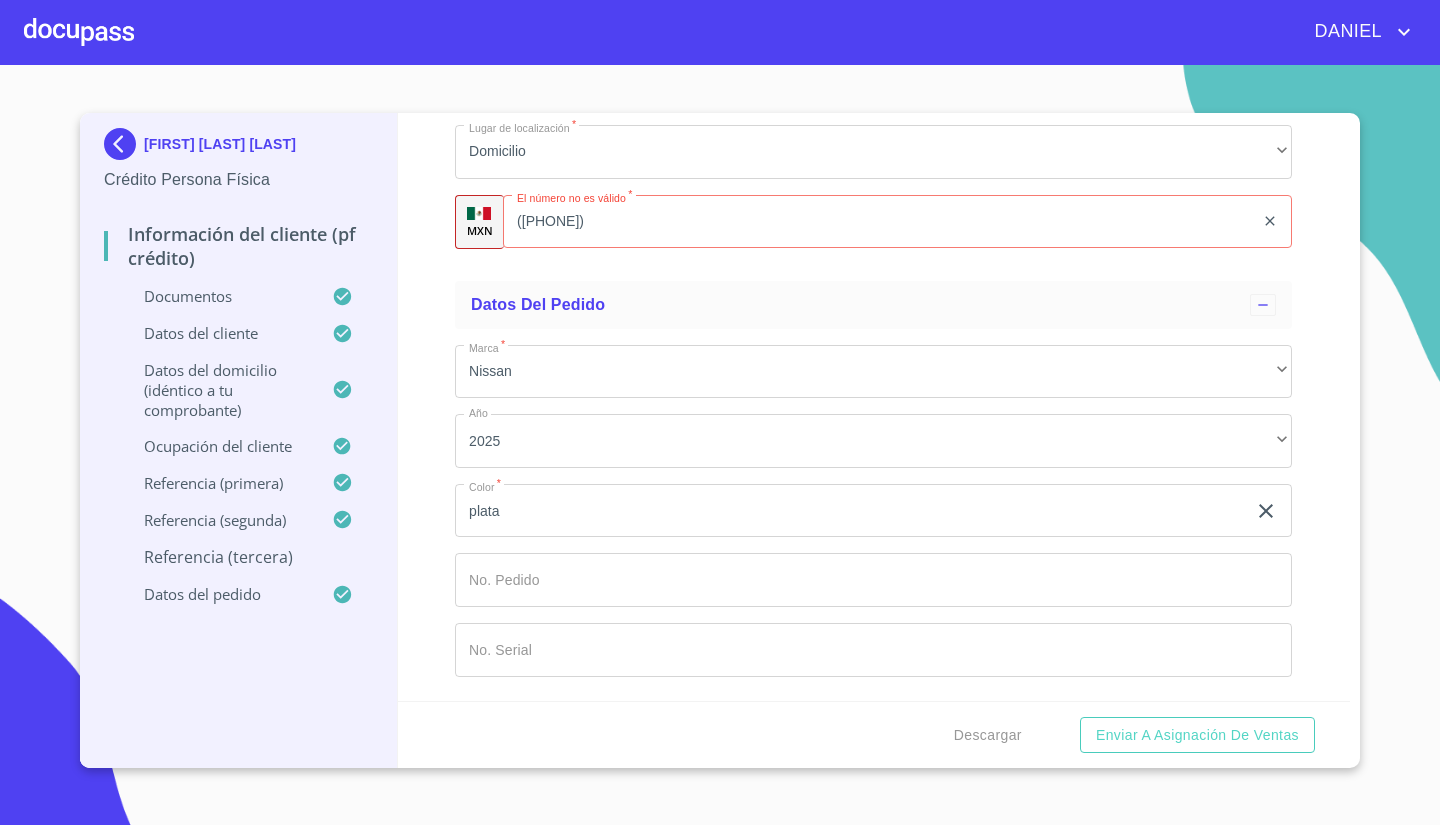 click on "Datos del pedido Marca   * [BRAND] ​ Año [YEAR] ​ Color   * [LAST] ​ No. Pedido ​ No. Serial ​" at bounding box center [873, 487] 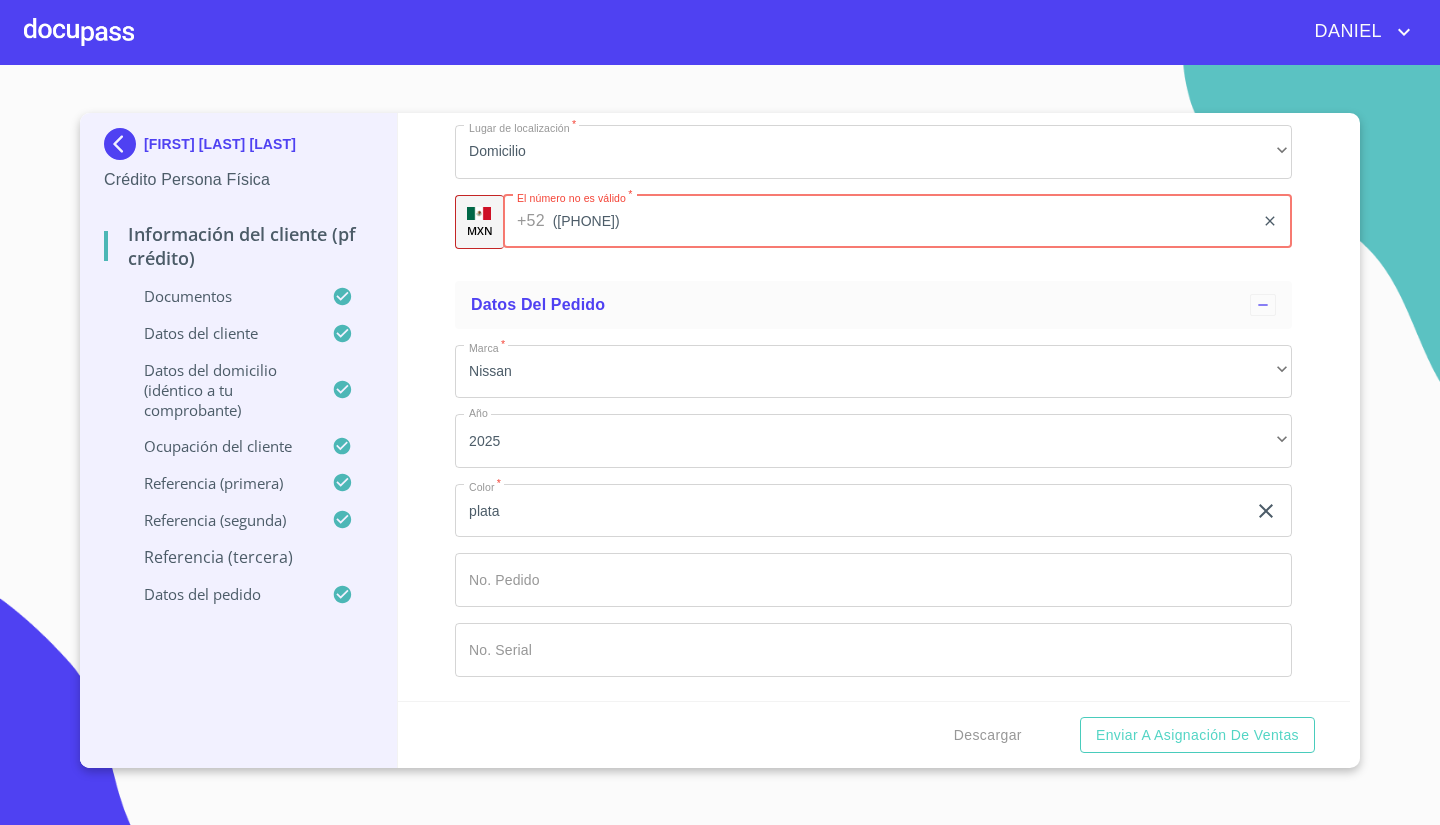 click on "([PHONE])" at bounding box center [904, 222] 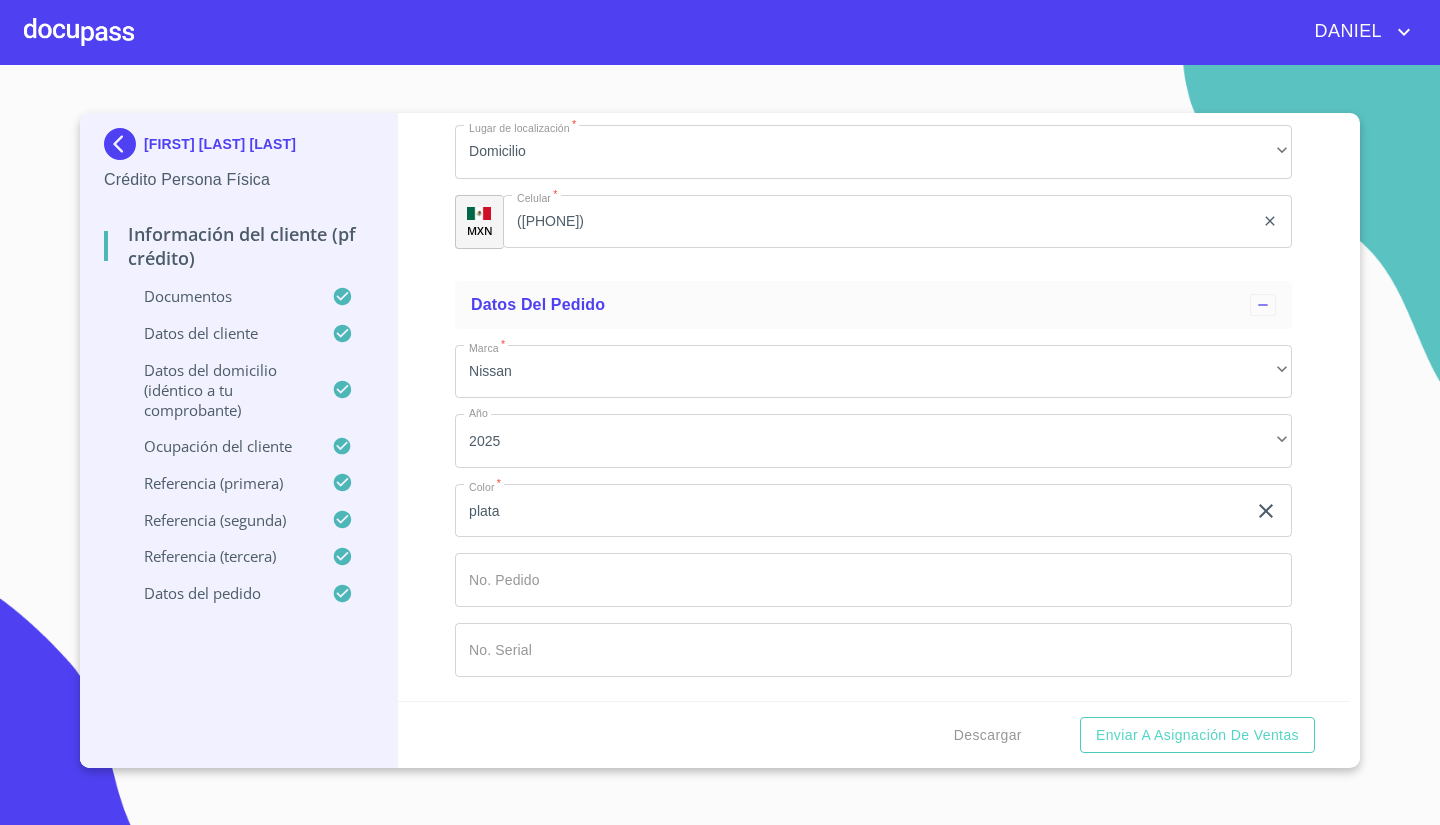 click on "Información del cliente (PF crédito)   Documentos Documento de identificación.   * INE ​ Identificación Oficial * Identificación Oficial Identificación Oficial Identificación Oficial Comprobante de Domicilio * Comprobante de Domicilio Comprobante de Domicilio Fuente de ingresos   * Independiente/Dueño de negocio/Persona Moral ​ Comprobante de Ingresos mes 1 * Comprobante de Ingresos mes 1 Comprobante de Ingresos mes 1 Comprobante de Ingresos mes 2 * Comprobante de Ingresos mes 2 Comprobante de Ingresos mes 2 Comprobante de Ingresos mes 3 * Comprobante de Ingresos mes 3 Comprobante de Ingresos mes 3 CURP * CURP CURP Constancia de situación fiscal Arrastra o selecciona el (los) documento(s) para agregar Datos del cliente Apellido Paterno   * PORADO ​ Apellido Materno   * SANABRIA ​ Primer nombre   * ANDREA ​ Segundo Nombre ALEJANDRA ​ Fecha de nacimiento * [DAY] de abr. de [YEAR] ​ RFC   * PASA010421TC8 ​ CURP   * PASA010421MJCRNNA0 ​ ID de Identificación [NUMBER] ​" at bounding box center [874, 407] 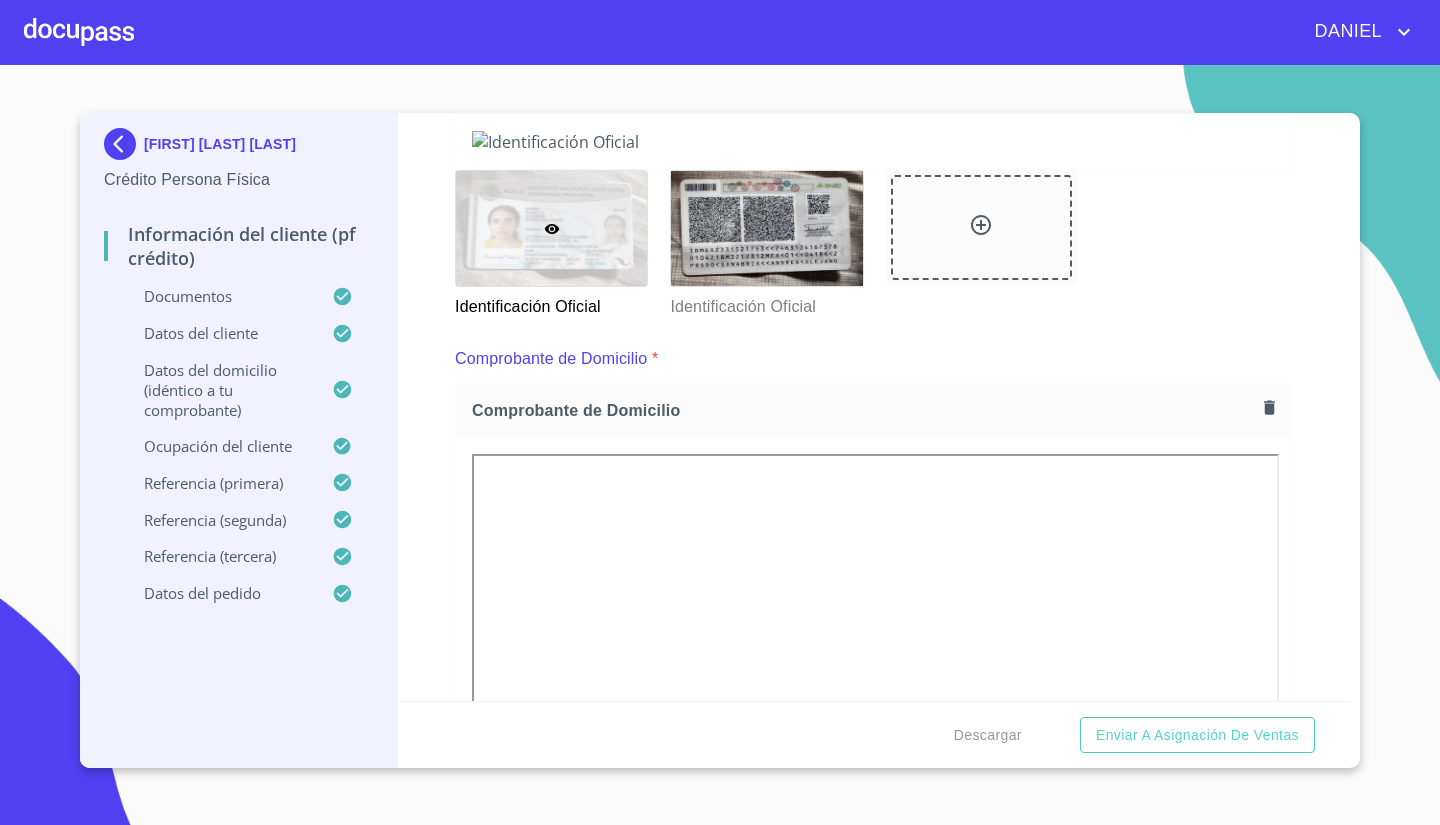 scroll, scrollTop: 0, scrollLeft: 0, axis: both 